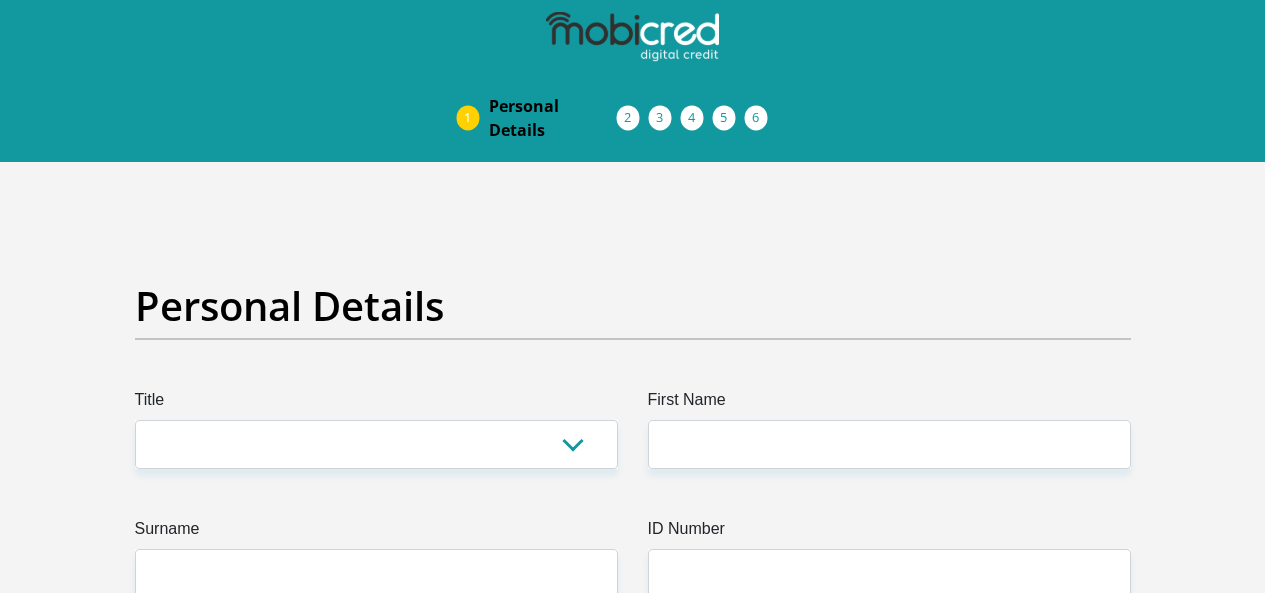scroll, scrollTop: 0, scrollLeft: 0, axis: both 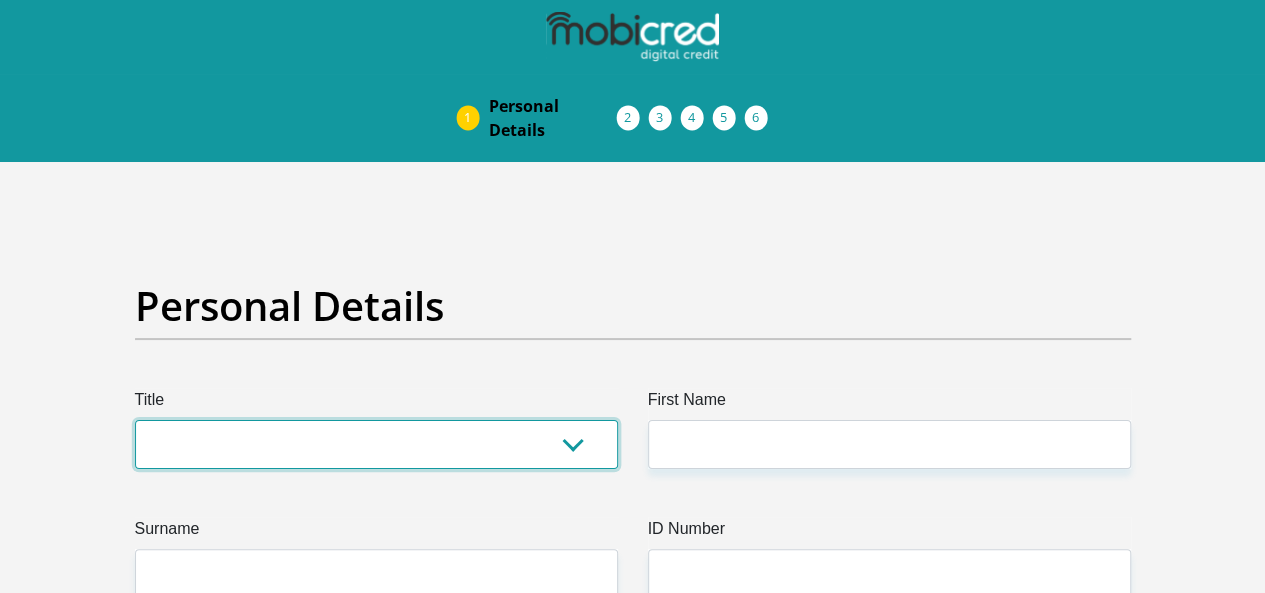 click on "Mr
Ms
Mrs
Dr
Other" at bounding box center (376, 444) 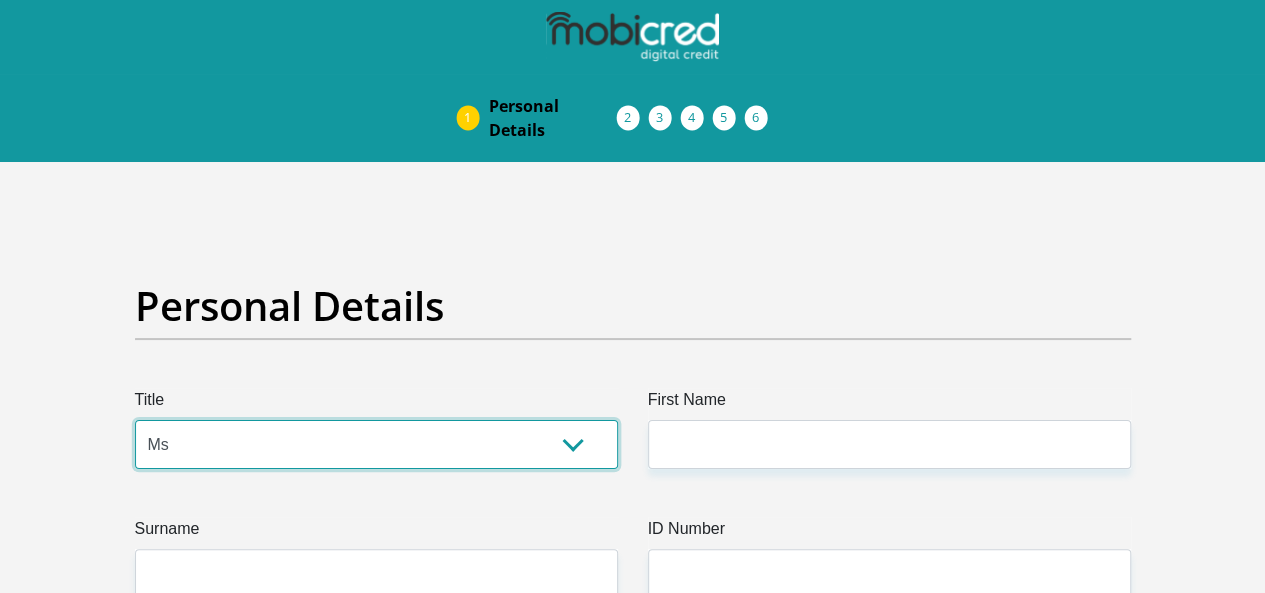 click on "Mr
Ms
Mrs
Dr
Other" at bounding box center (376, 444) 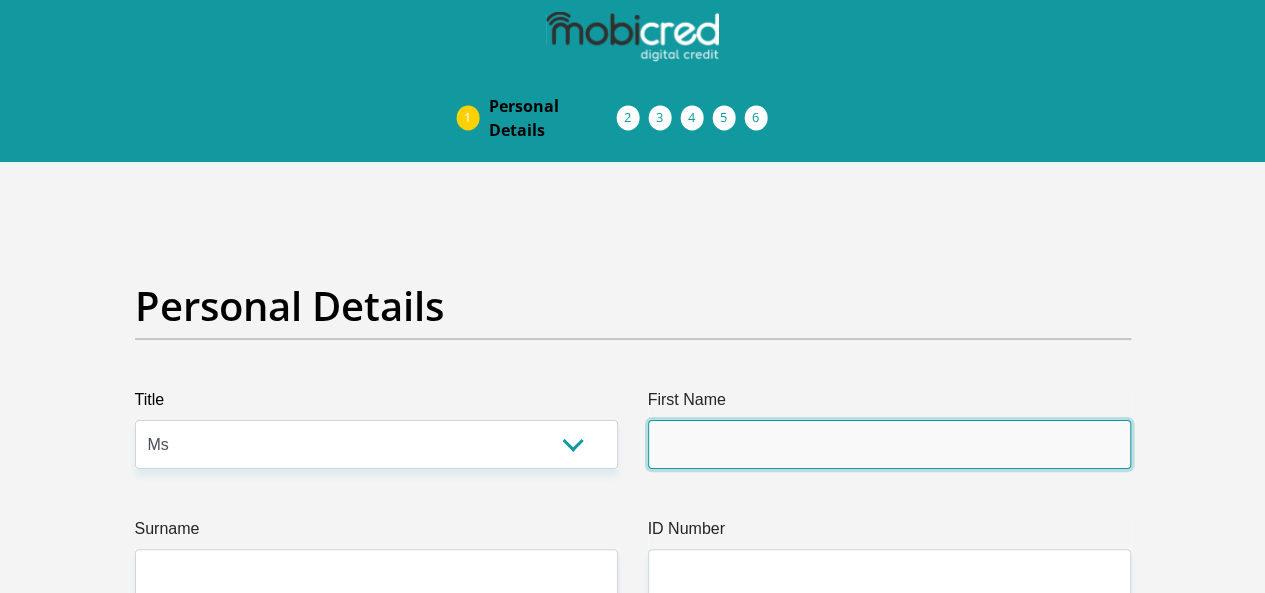 click on "First Name" at bounding box center [889, 444] 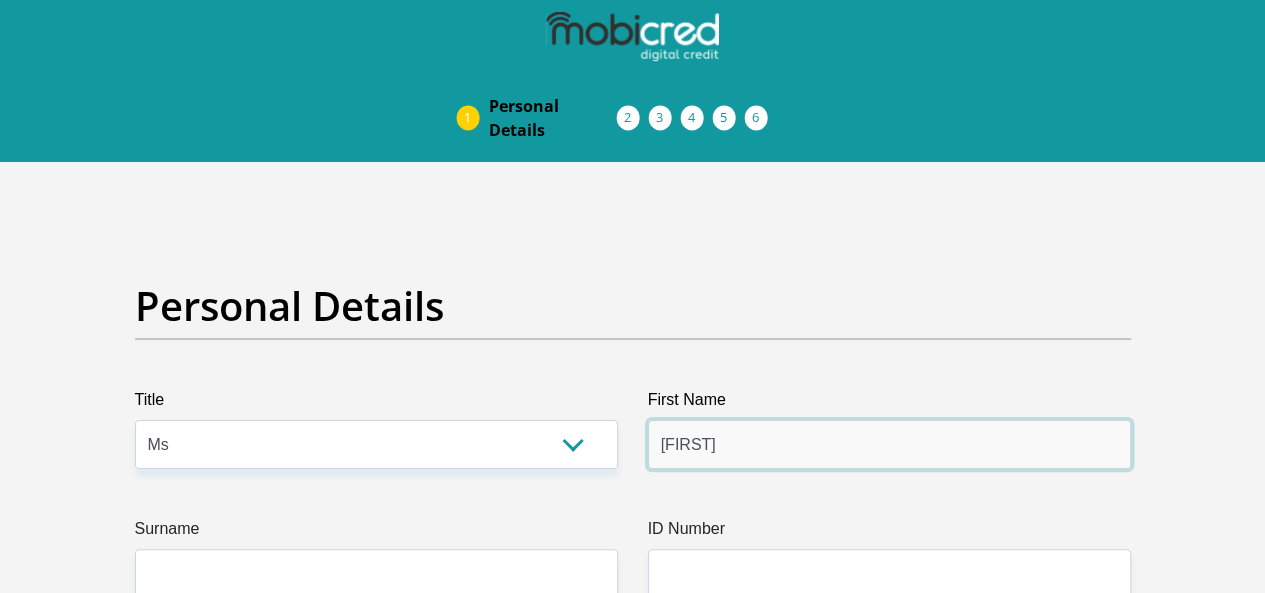type on "Trymore" 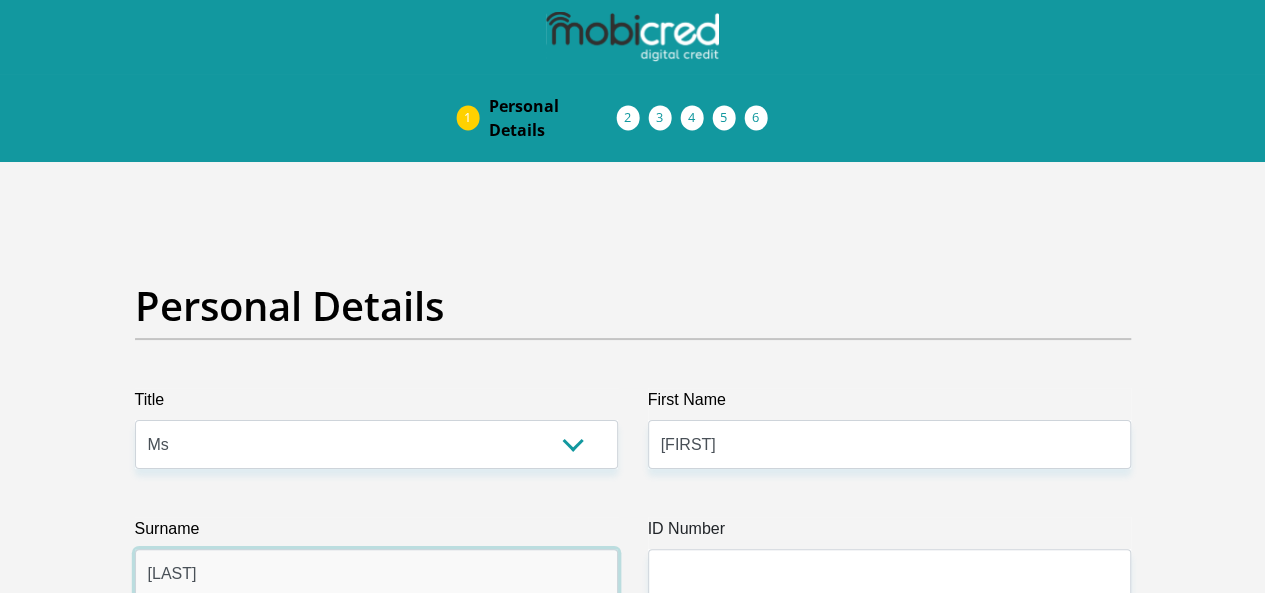 type on "[LAST]" 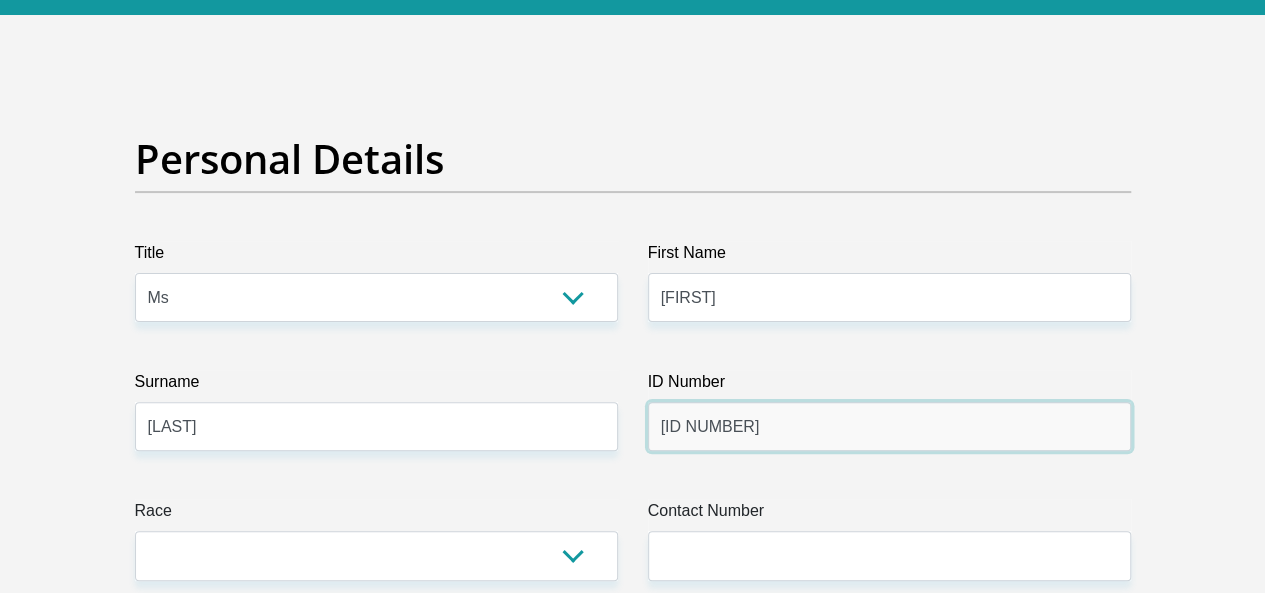 scroll, scrollTop: 300, scrollLeft: 0, axis: vertical 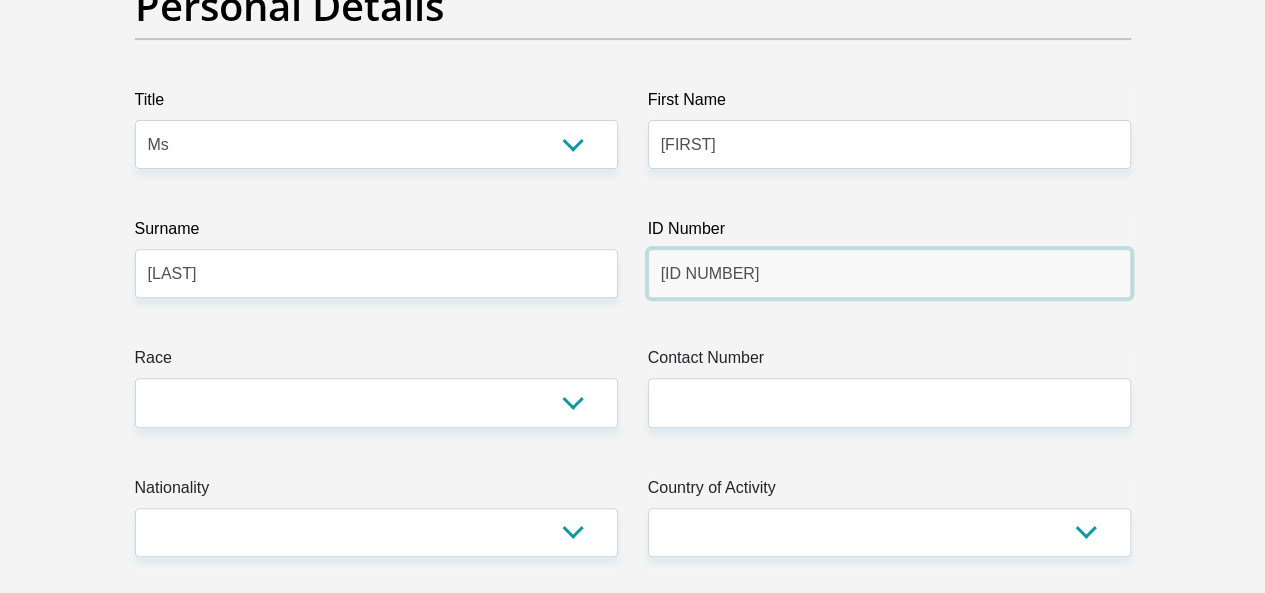 type on "[NUMBER]" 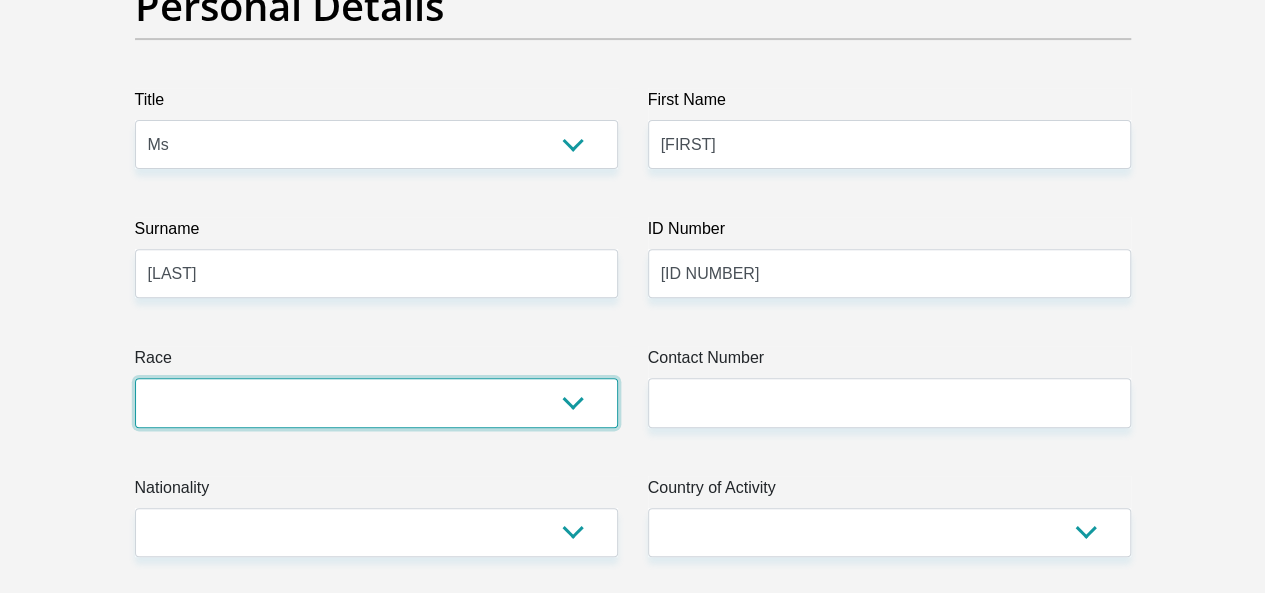 click on "Black
Coloured
Indian
White
Other" at bounding box center (376, 402) 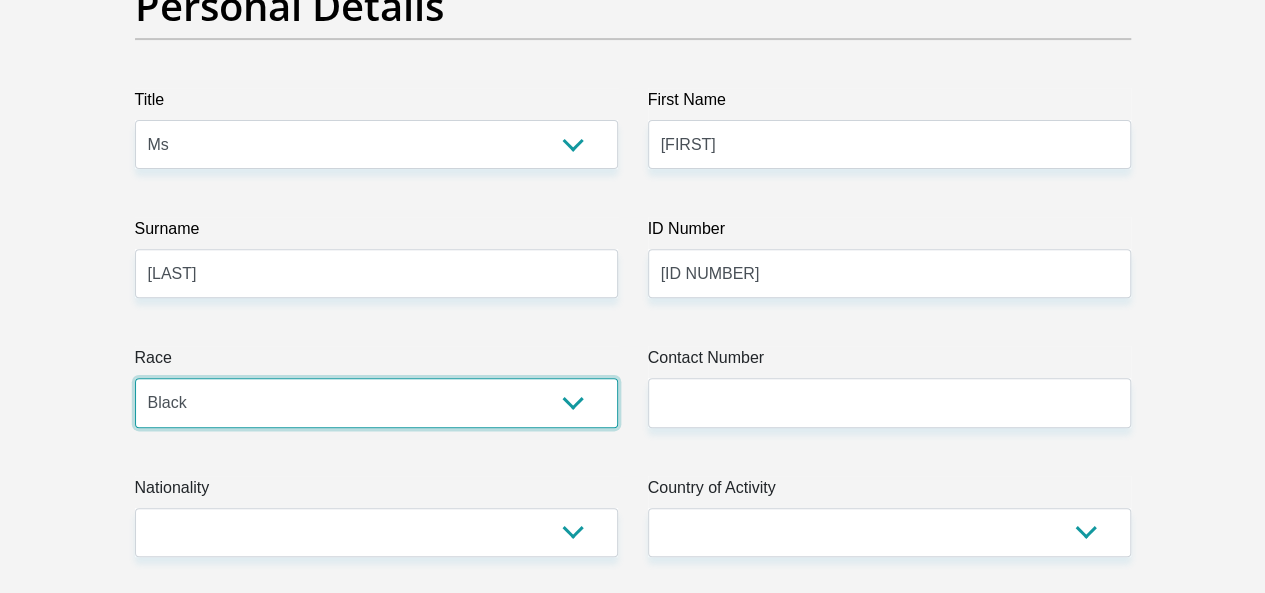 click on "Black
Coloured
Indian
White
Other" at bounding box center [376, 402] 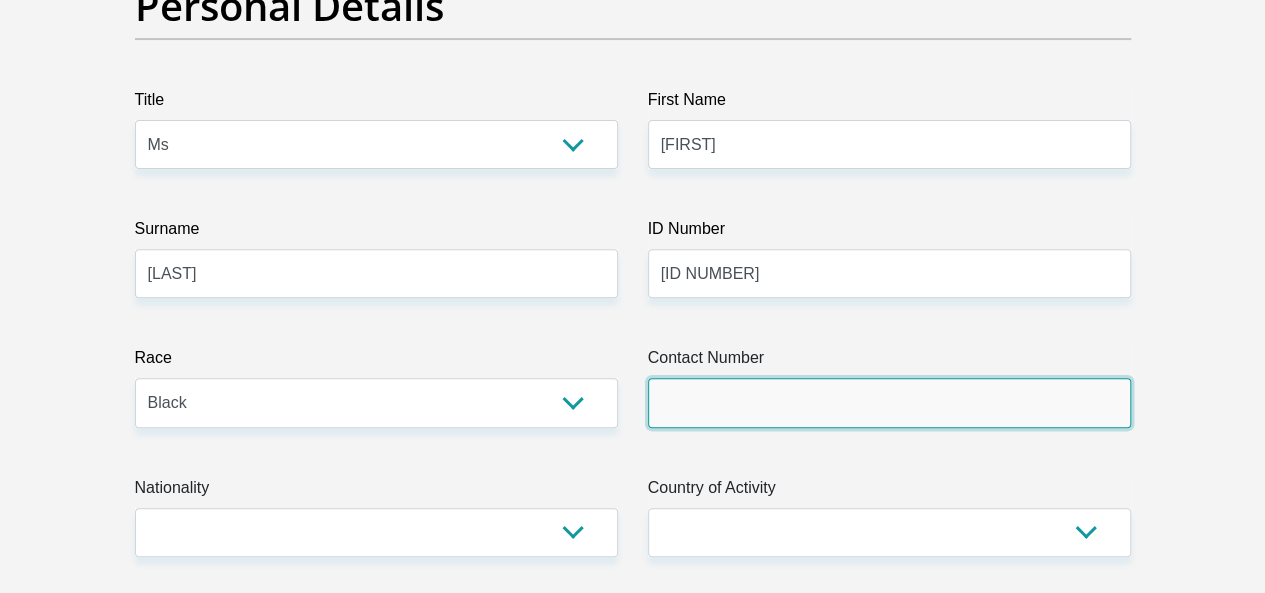 click on "Contact Number" at bounding box center (889, 402) 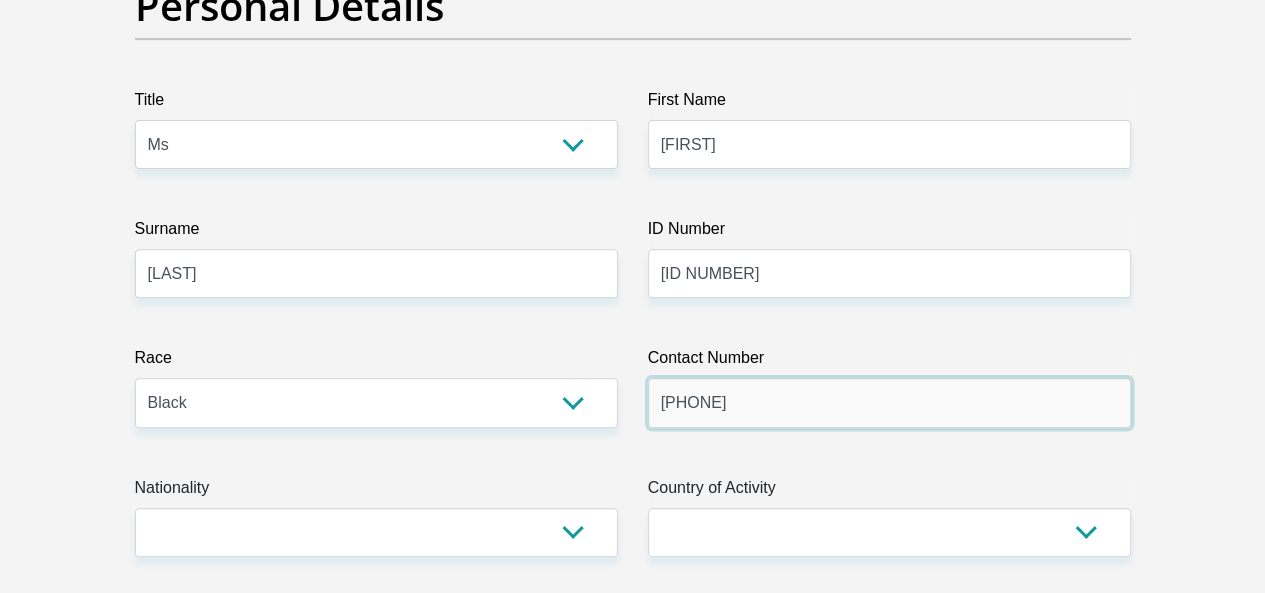 type on "[NUMBER]" 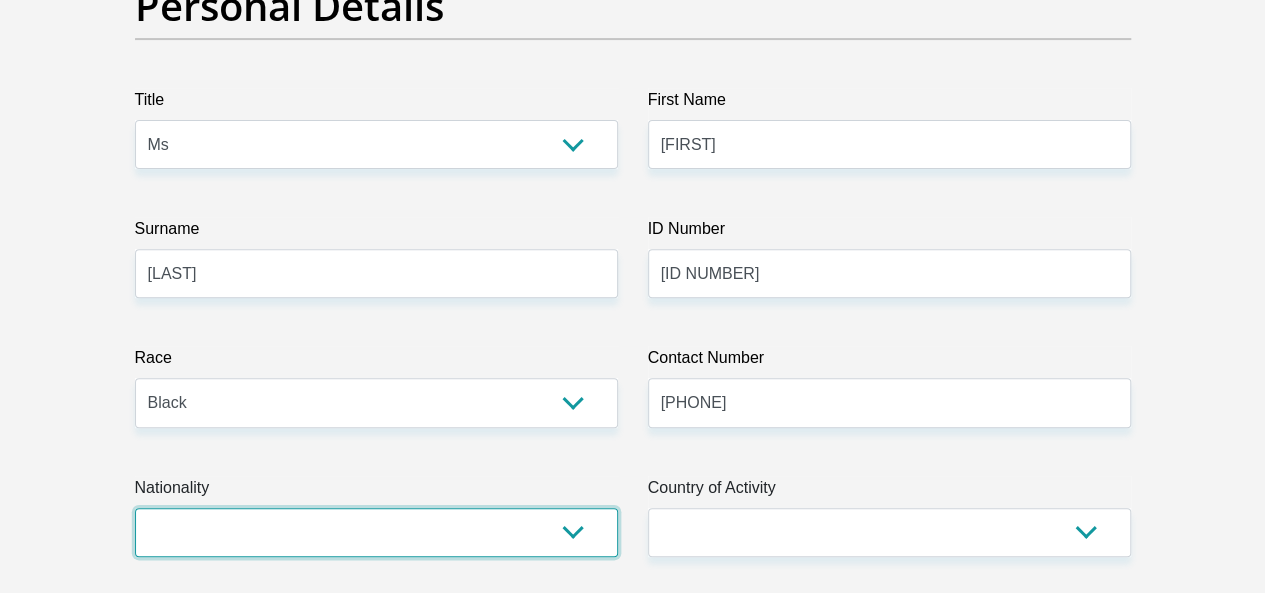 click on "South Africa
Afghanistan
Aland Islands
Albania
Algeria
America Samoa
American Virgin Islands
Andorra
Angola
Anguilla
Antarctica
Antigua and Barbuda
Argentina
Armenia
Aruba
Ascension Island
Australia
Austria
Azerbaijan
Bahamas
Bahrain
Bangladesh
Barbados
Chad" at bounding box center (376, 532) 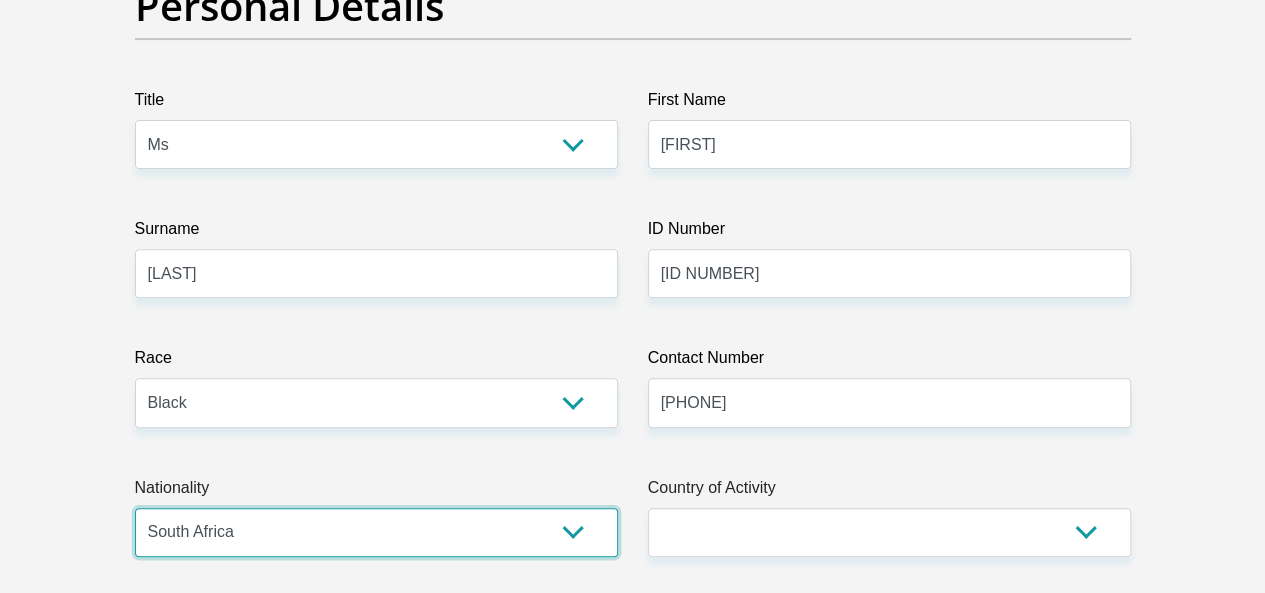 click on "South Africa
Afghanistan
Aland Islands
Albania
Algeria
America Samoa
American Virgin Islands
Andorra
Angola
Anguilla
Antarctica
Antigua and Barbuda
Argentina
Armenia
Aruba
Ascension Island
Australia
Austria
Azerbaijan
Bahamas
Bahrain
Bangladesh
Barbados
Chad" at bounding box center [376, 532] 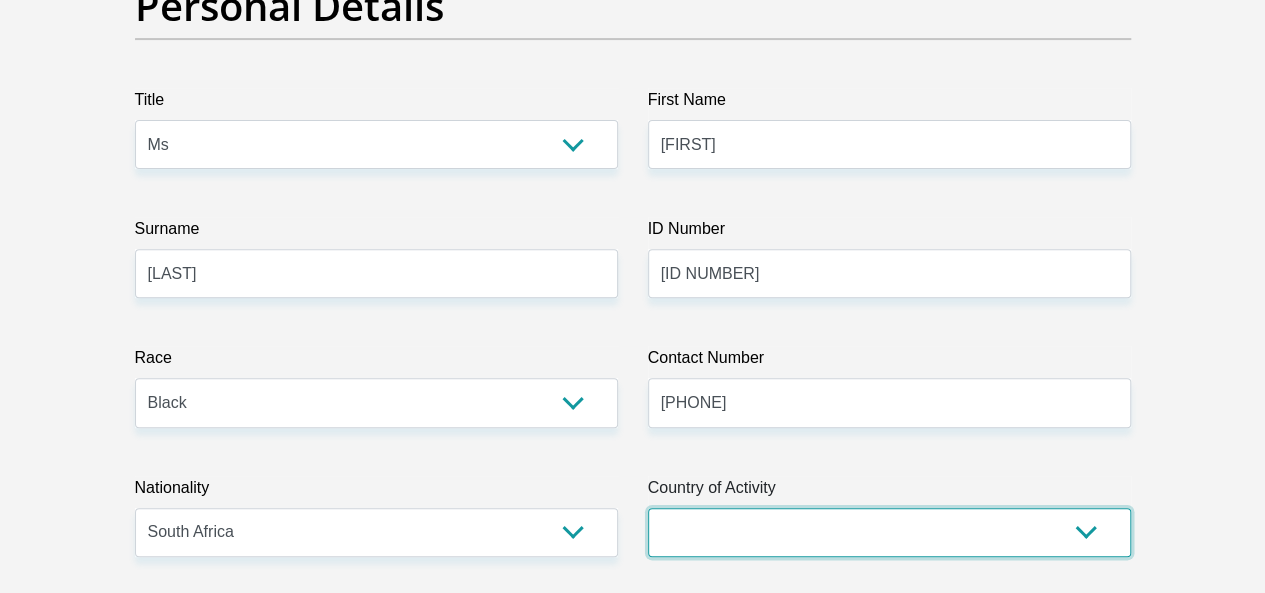 drag, startPoint x: 775, startPoint y: 452, endPoint x: 773, endPoint y: 439, distance: 13.152946 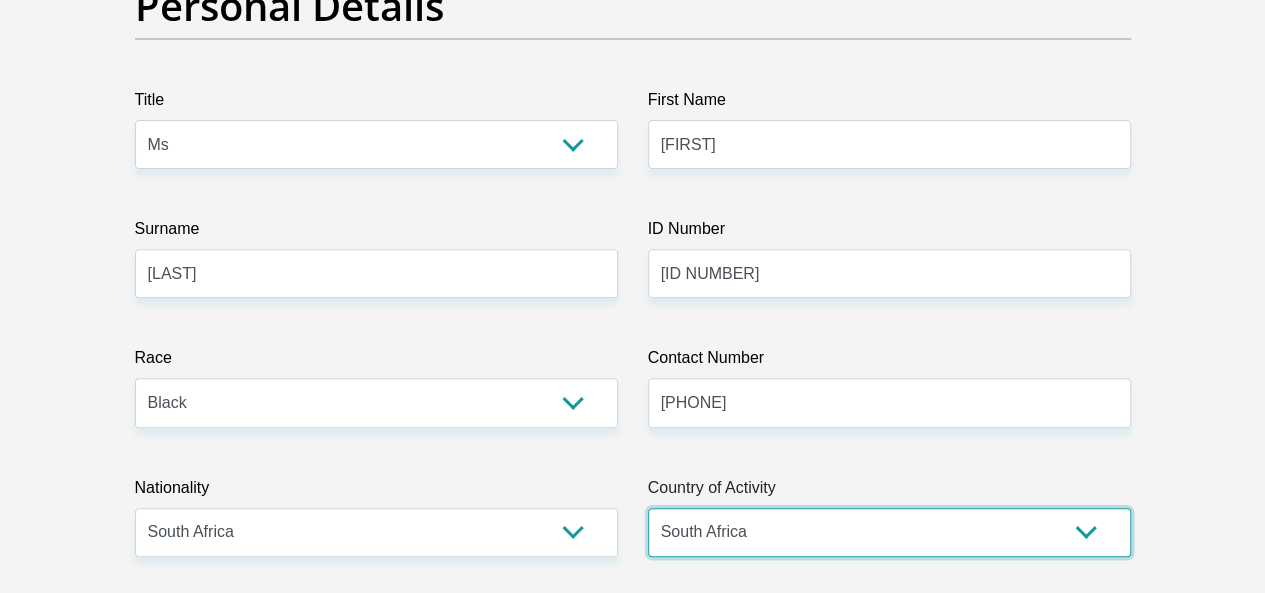 click on "South Africa
Afghanistan
Aland Islands
Albania
Algeria
America Samoa
American Virgin Islands
Andorra
Angola
Anguilla
Antarctica
Antigua and Barbuda
Argentina
Armenia
Aruba
Ascension Island
Australia
Austria
Azerbaijan
Chad" at bounding box center [889, 532] 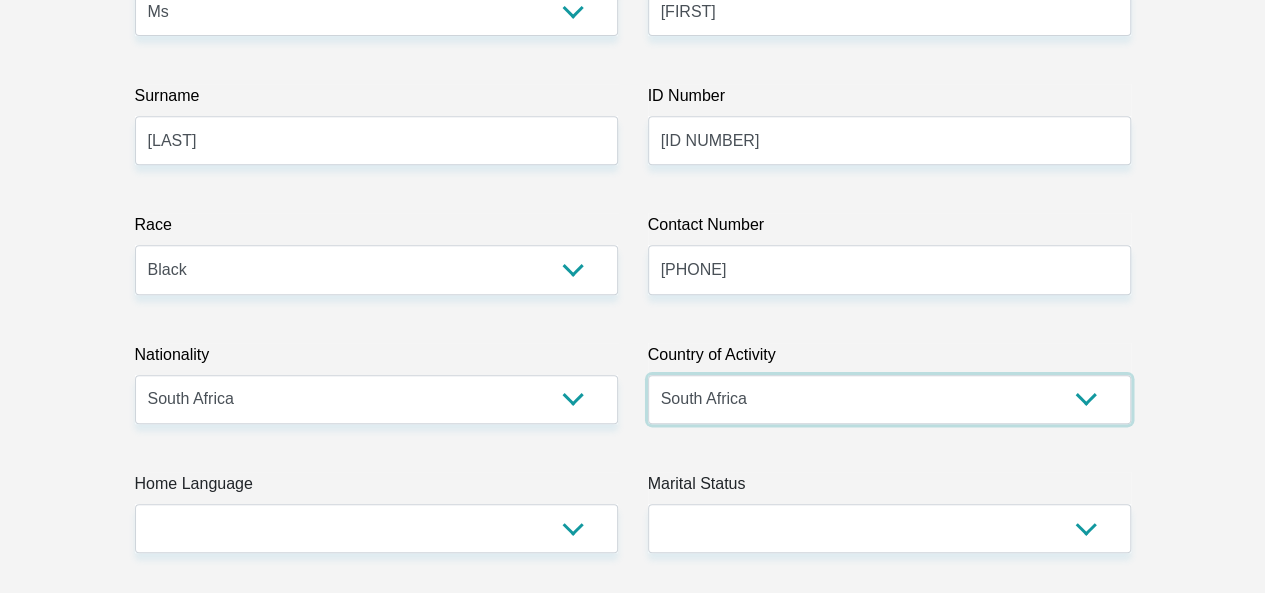 scroll, scrollTop: 600, scrollLeft: 0, axis: vertical 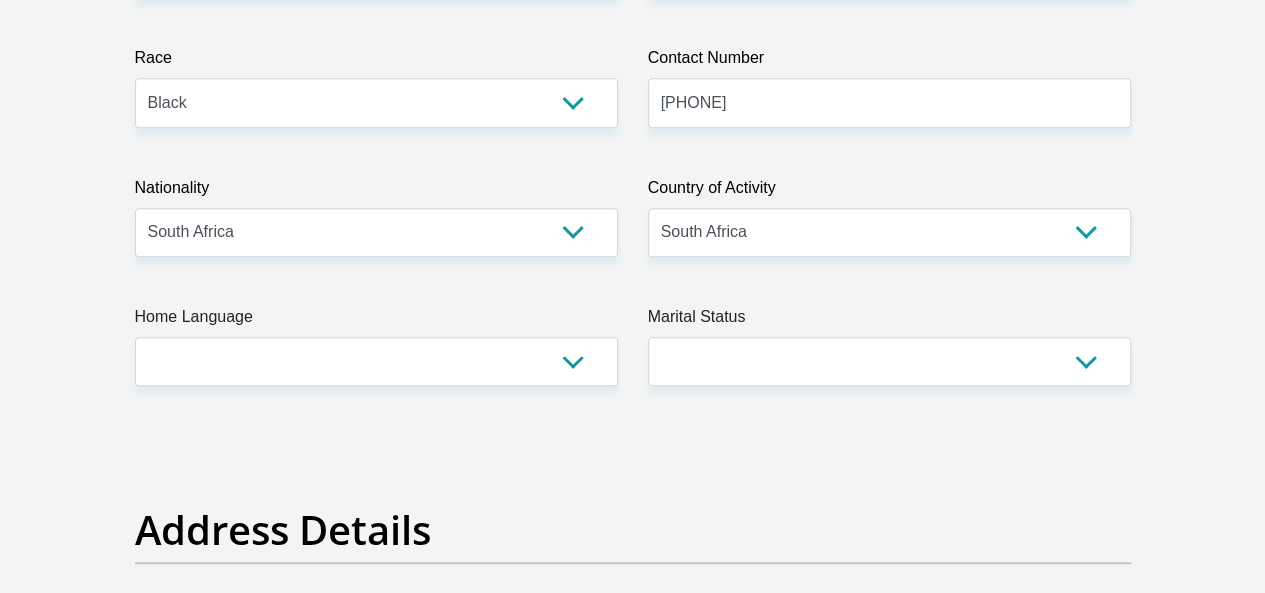 drag, startPoint x: 395, startPoint y: 261, endPoint x: 393, endPoint y: 277, distance: 16.124516 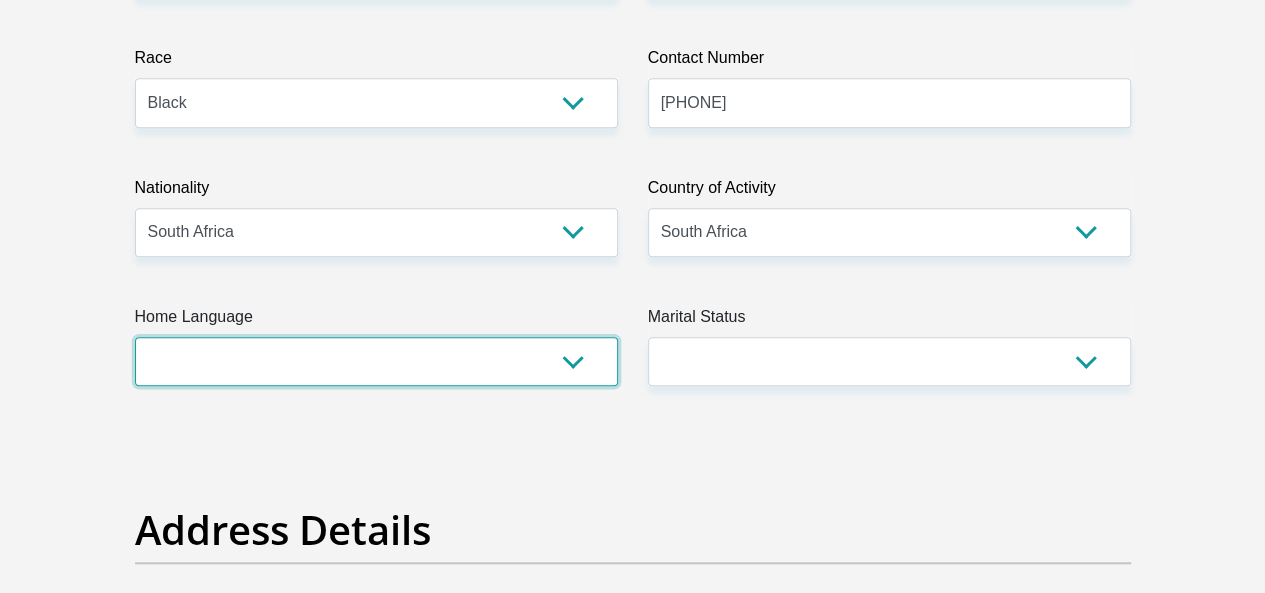click on "Afrikaans
English
Sepedi
South Ndebele
Southern Sotho
Swati
Tsonga
Tswana
Venda
Xhosa
Zulu
Other" at bounding box center [376, 361] 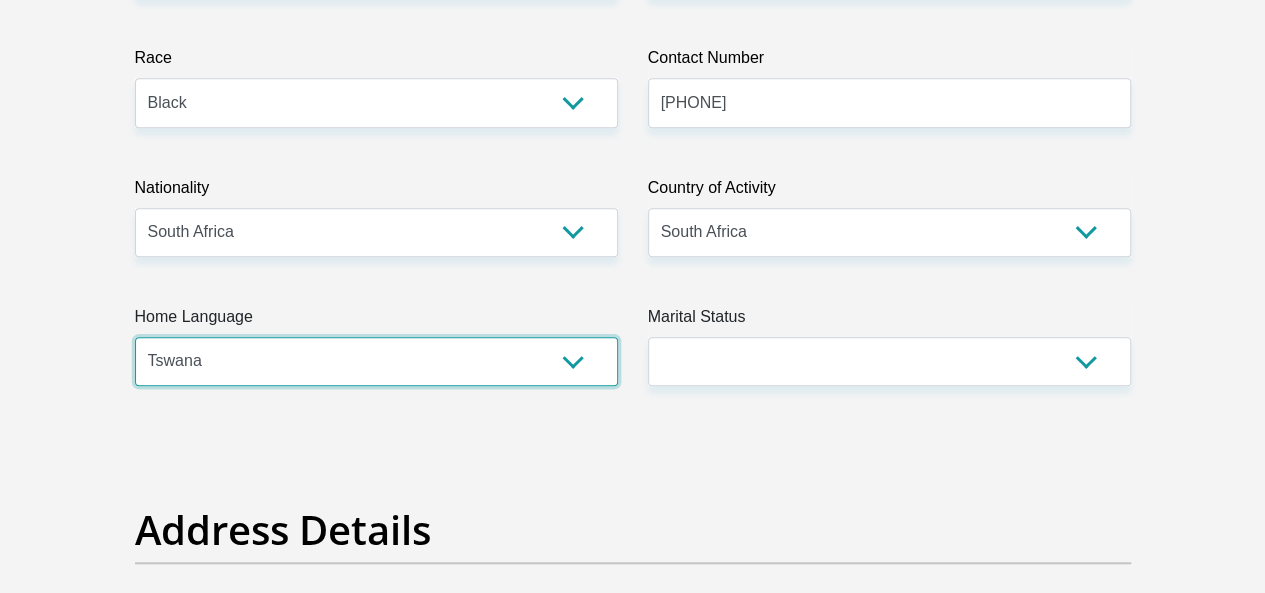 click on "Afrikaans
English
Sepedi
South Ndebele
Southern Sotho
Swati
Tsonga
Tswana
Venda
Xhosa
Zulu
Other" at bounding box center (376, 361) 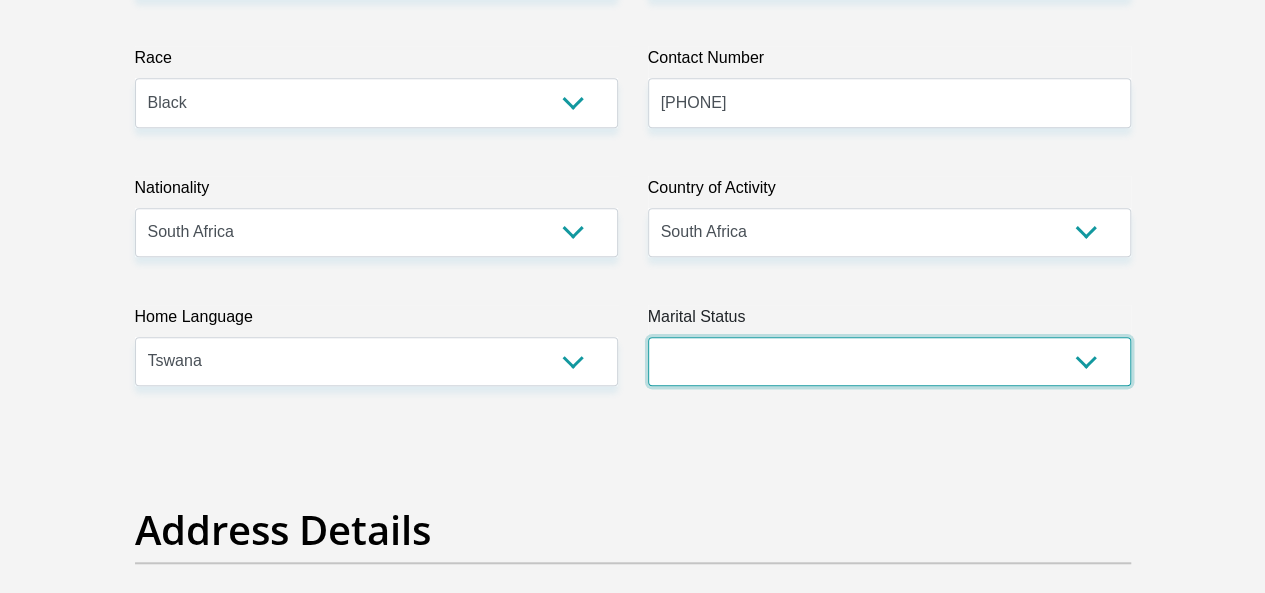click on "Married ANC
Single
Divorced
Widowed
Married COP or Customary Law" at bounding box center (889, 361) 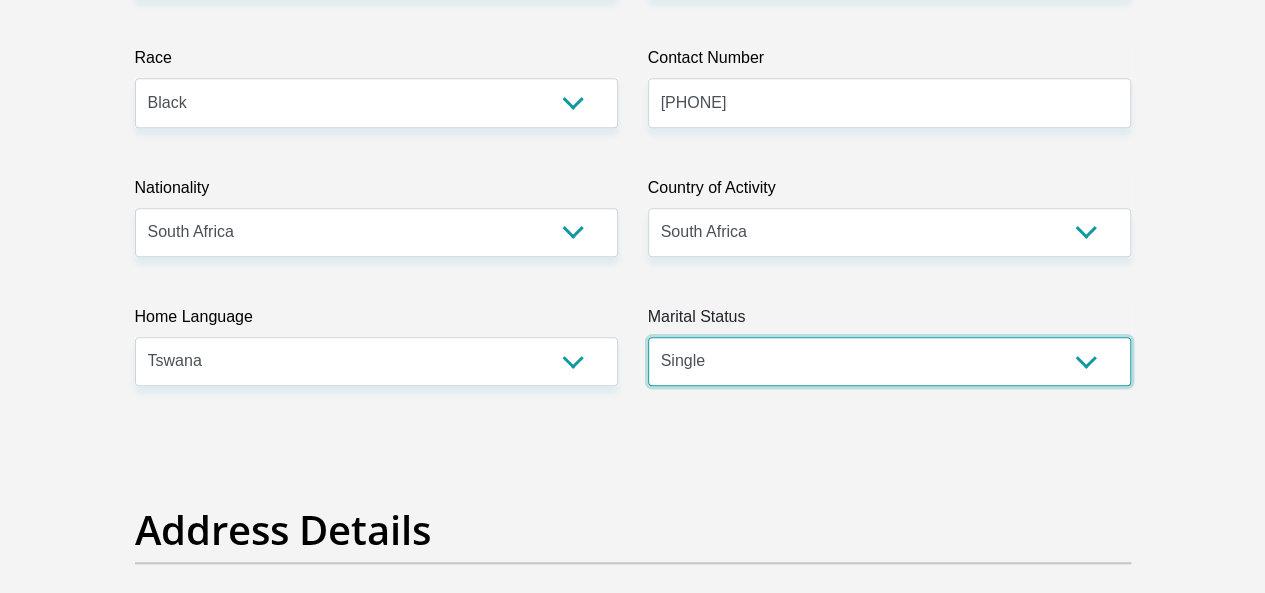 click on "Married ANC
Single
Divorced
Widowed
Married COP or Customary Law" at bounding box center [889, 361] 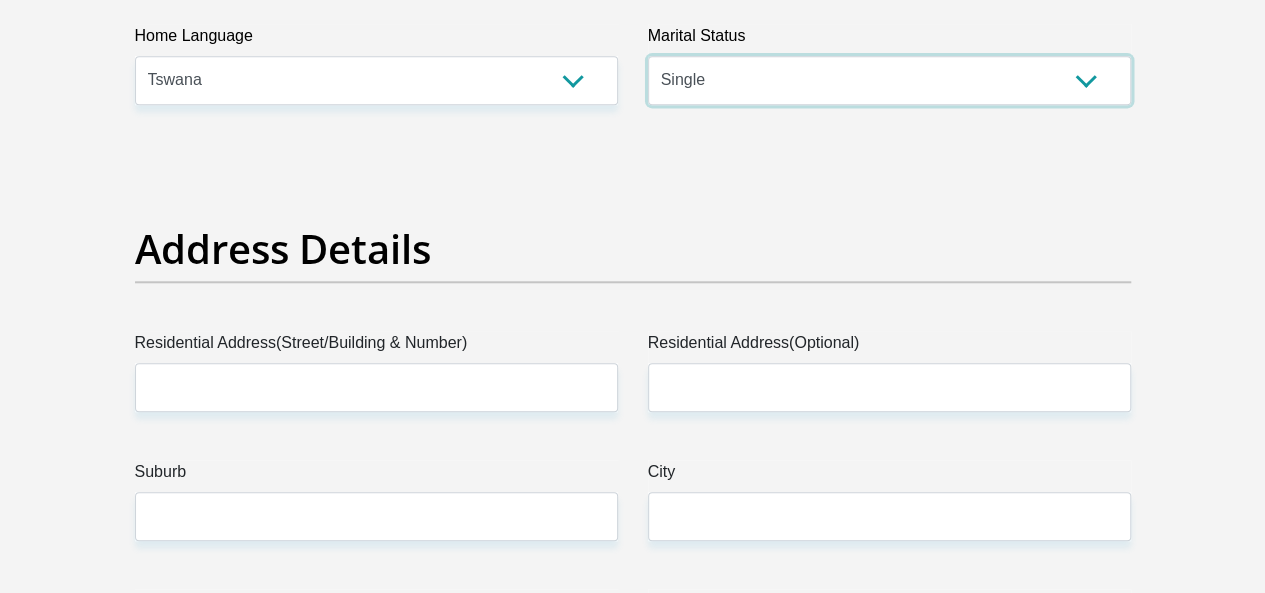 scroll, scrollTop: 900, scrollLeft: 0, axis: vertical 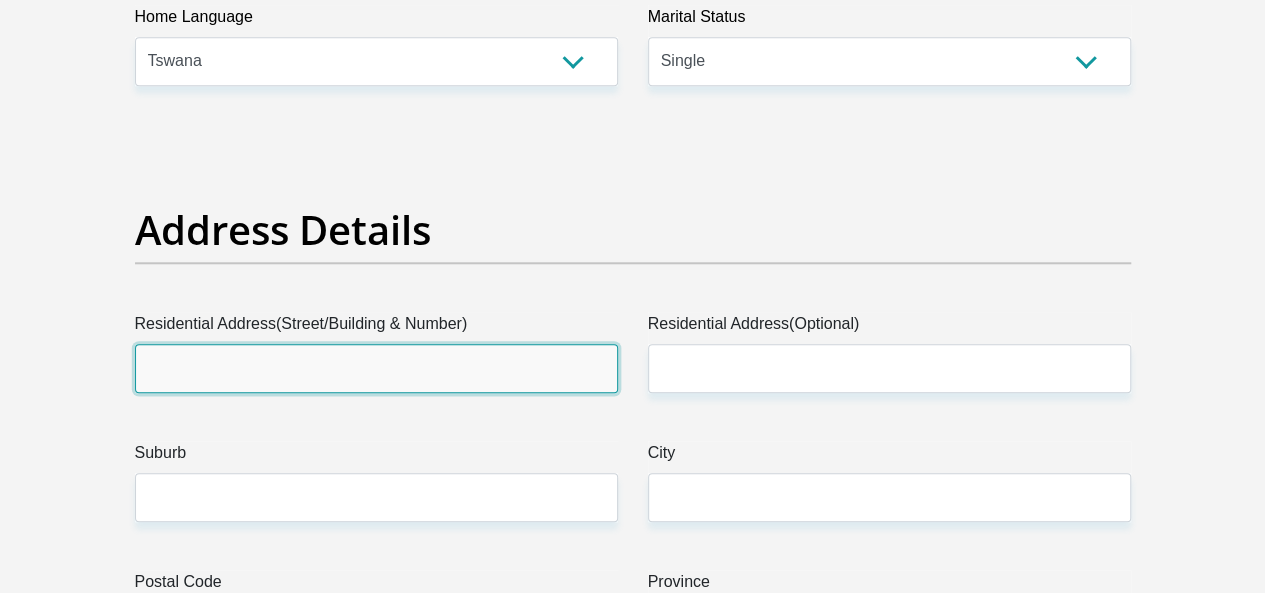 click on "Residential Address(Street/Building & Number)" at bounding box center [376, 368] 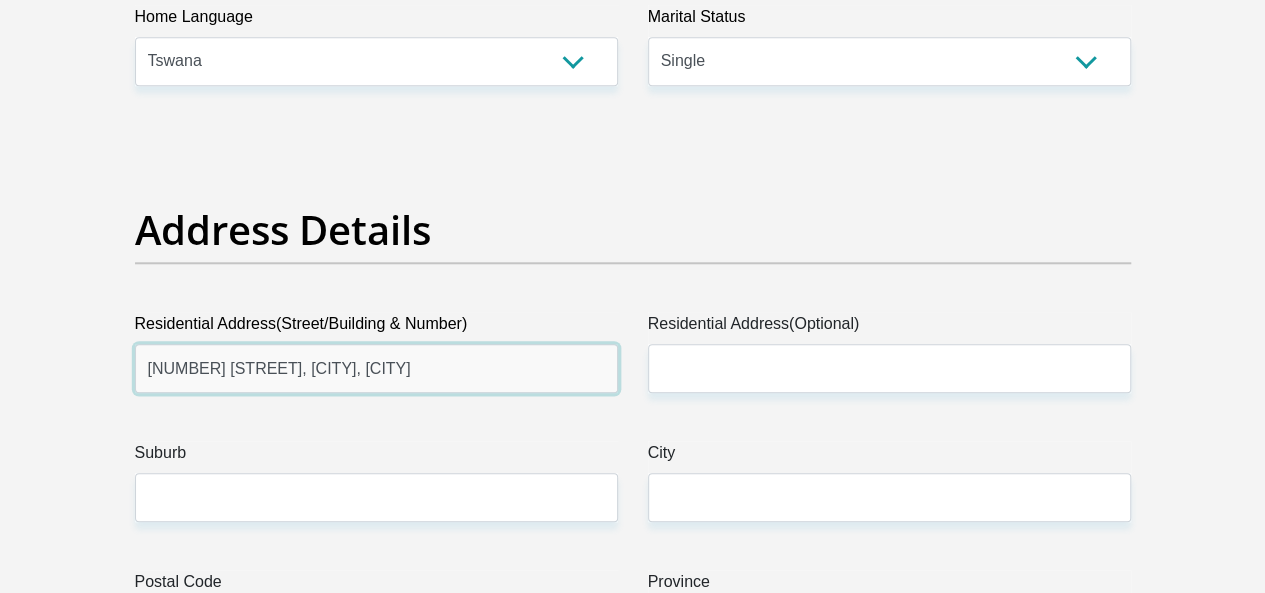 type on "109 South Street, Die Hoewies," 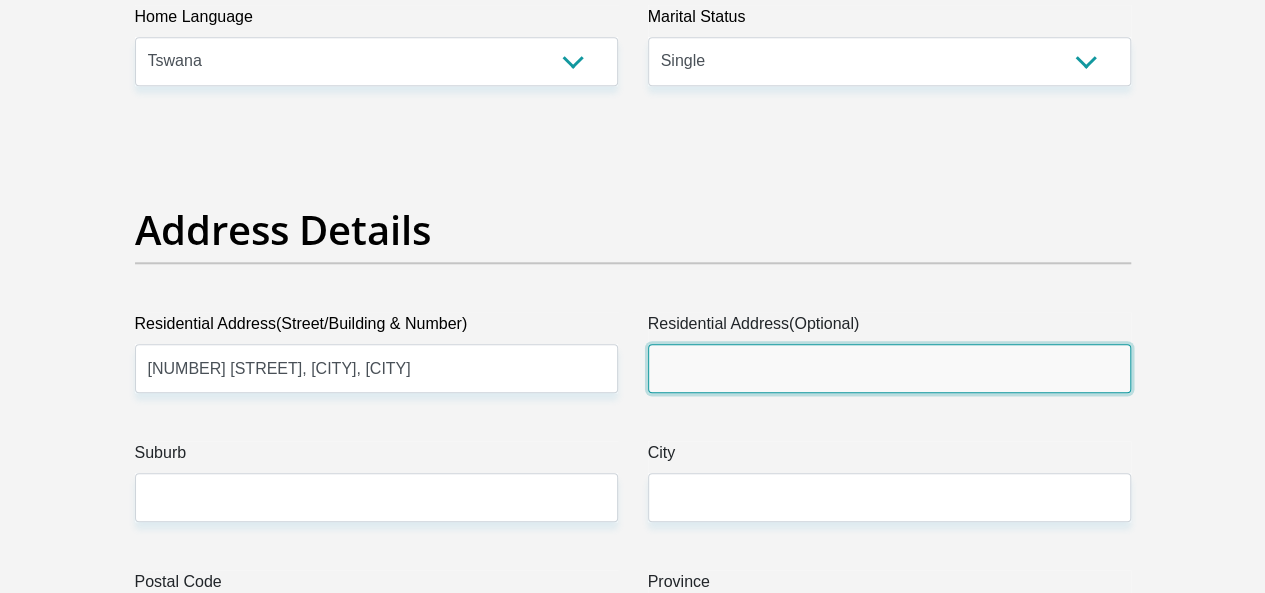 click on "Residential Address(Optional)" at bounding box center [889, 368] 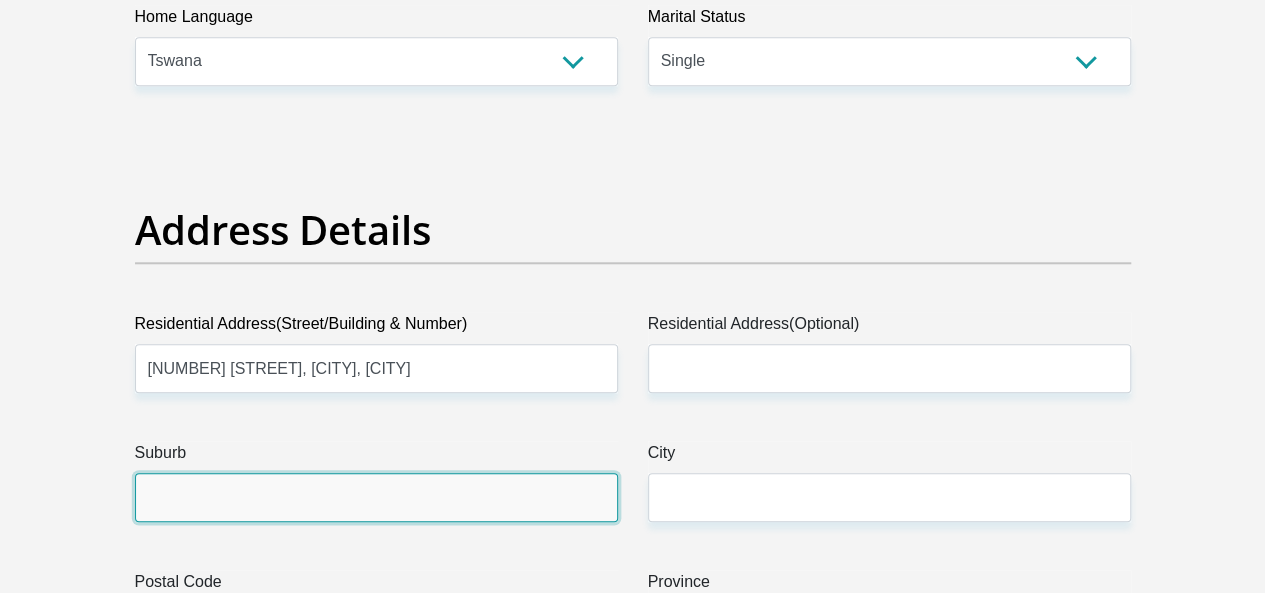 click on "Suburb" at bounding box center (376, 497) 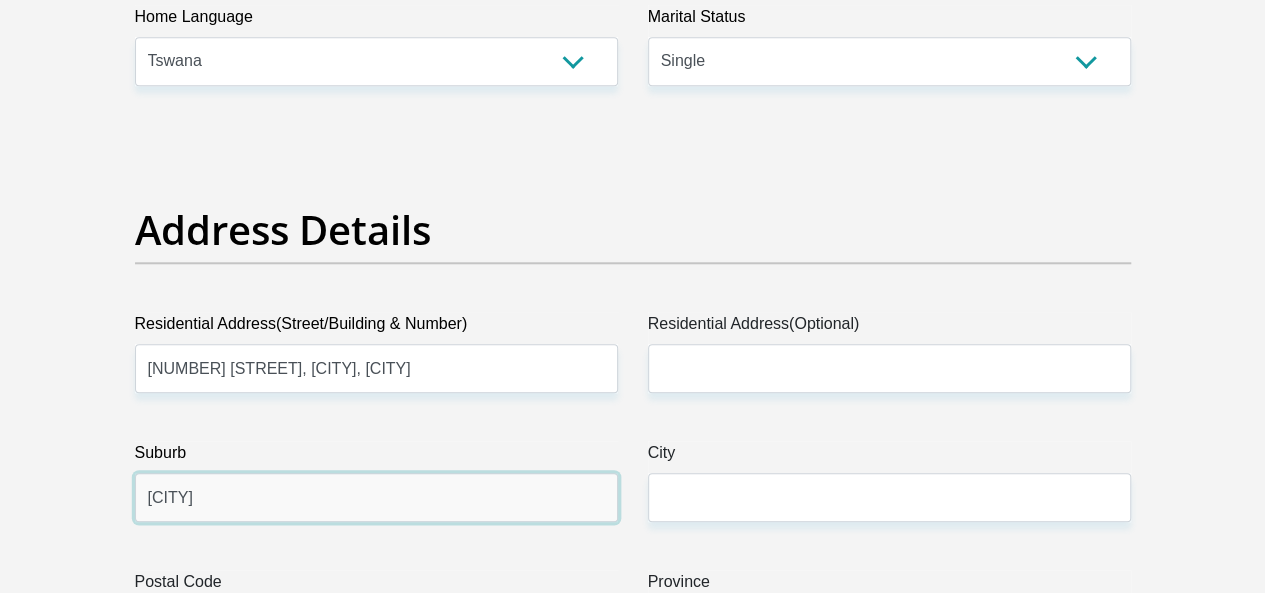 type on "Die Hoewies" 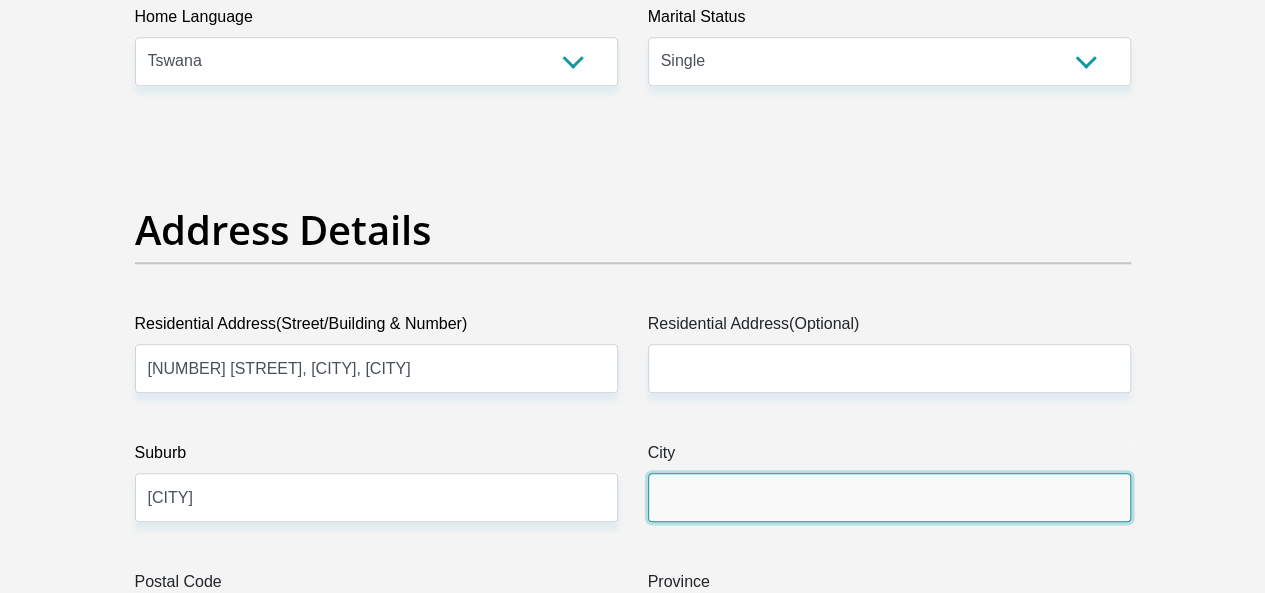 click on "City" at bounding box center [889, 497] 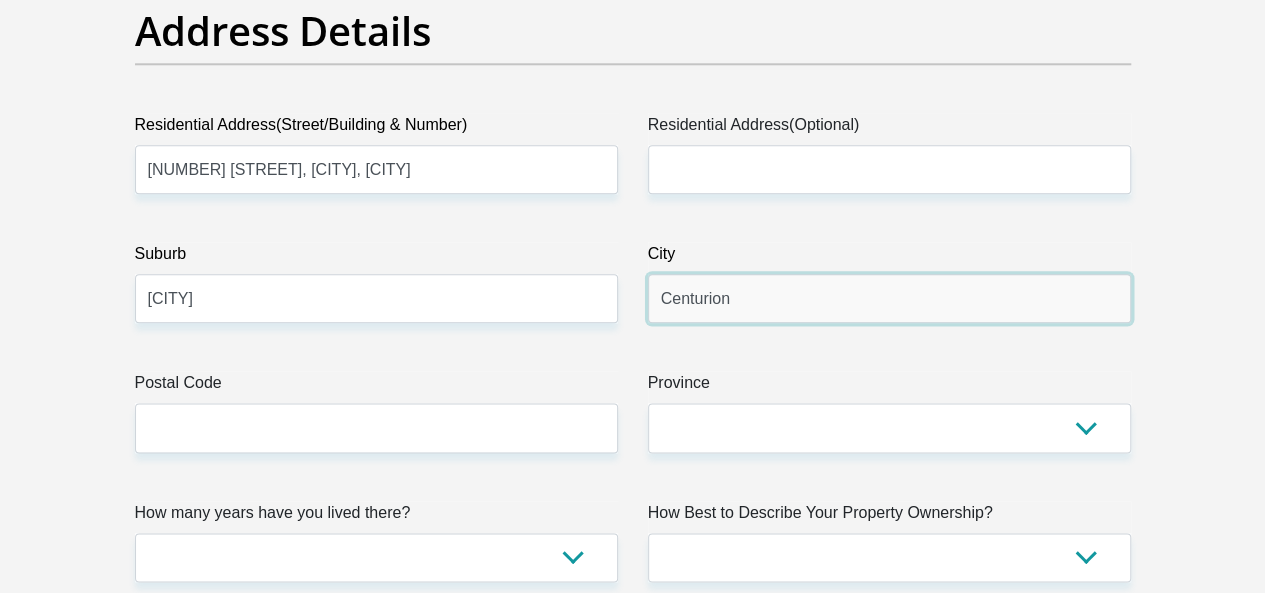 scroll, scrollTop: 1100, scrollLeft: 0, axis: vertical 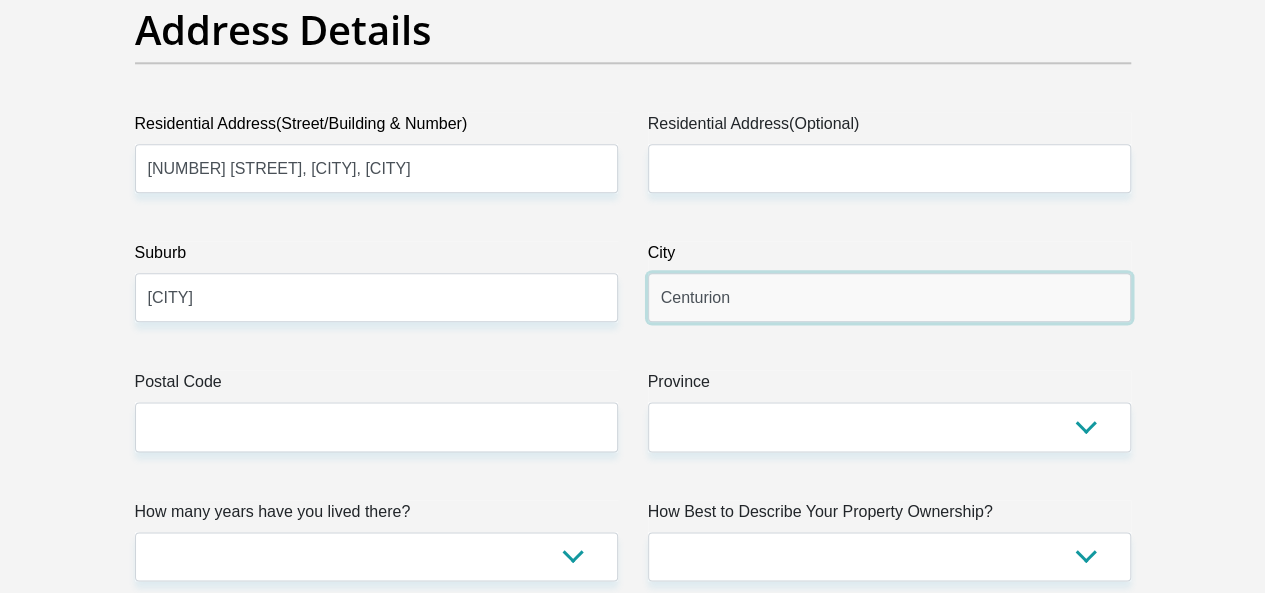 type on "Centurion" 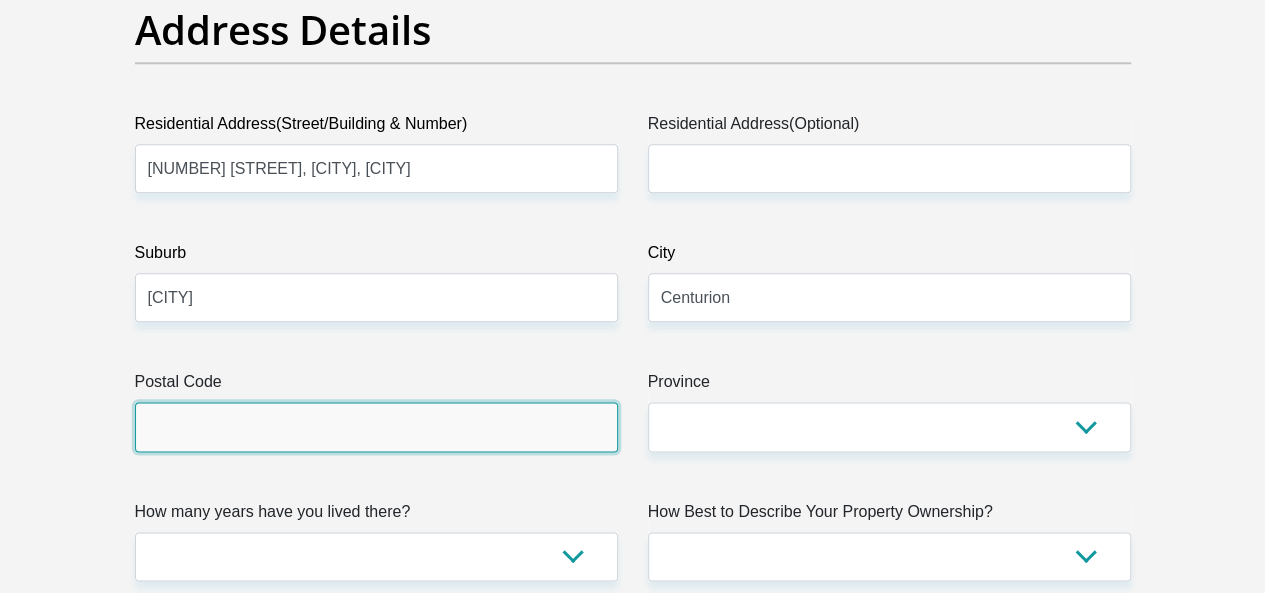 click on "Postal Code" at bounding box center [376, 426] 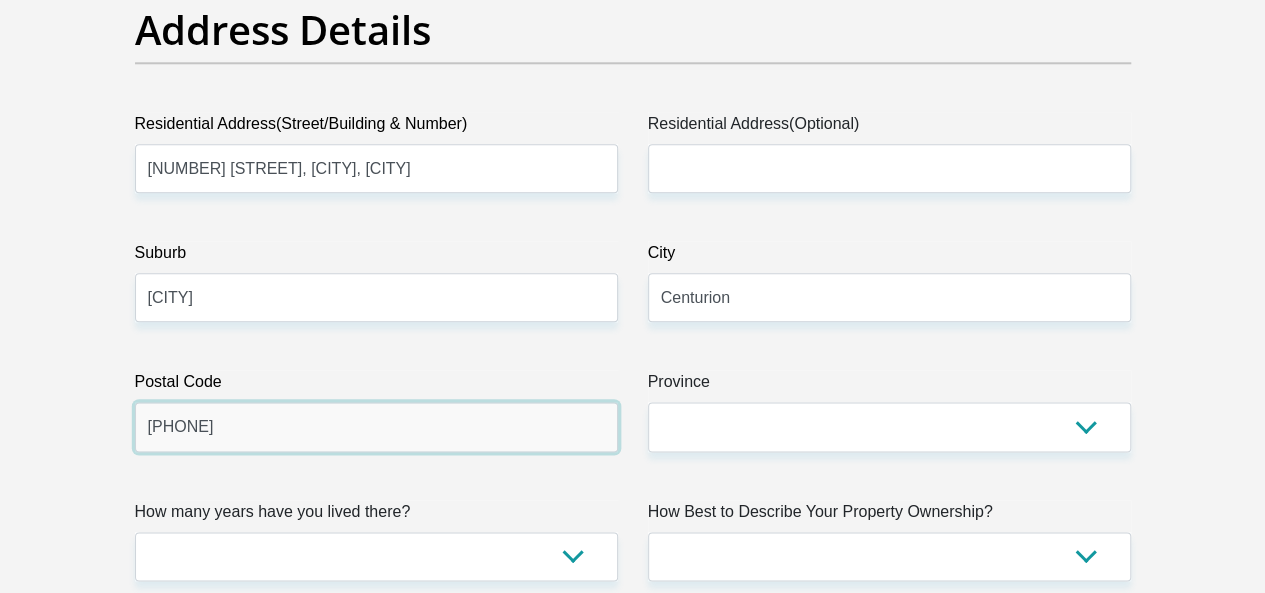 type on "0163" 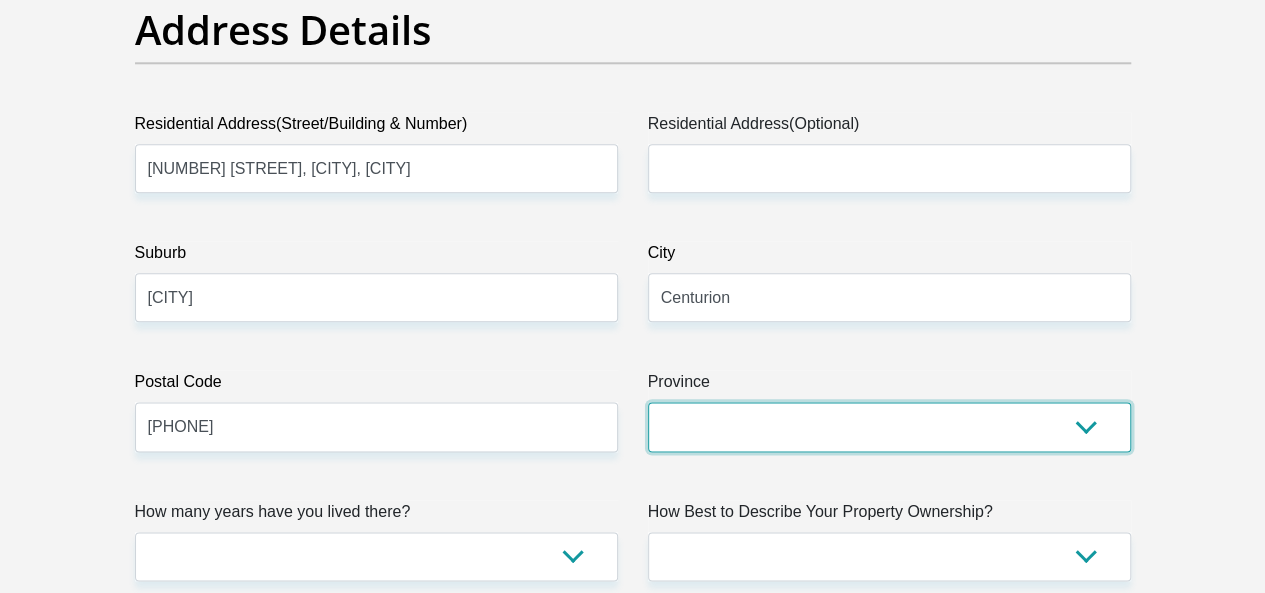 click on "Eastern Cape
Free State
Gauteng
KwaZulu-Natal
Limpopo
Mpumalanga
Northern Cape
North West
Western Cape" at bounding box center (889, 426) 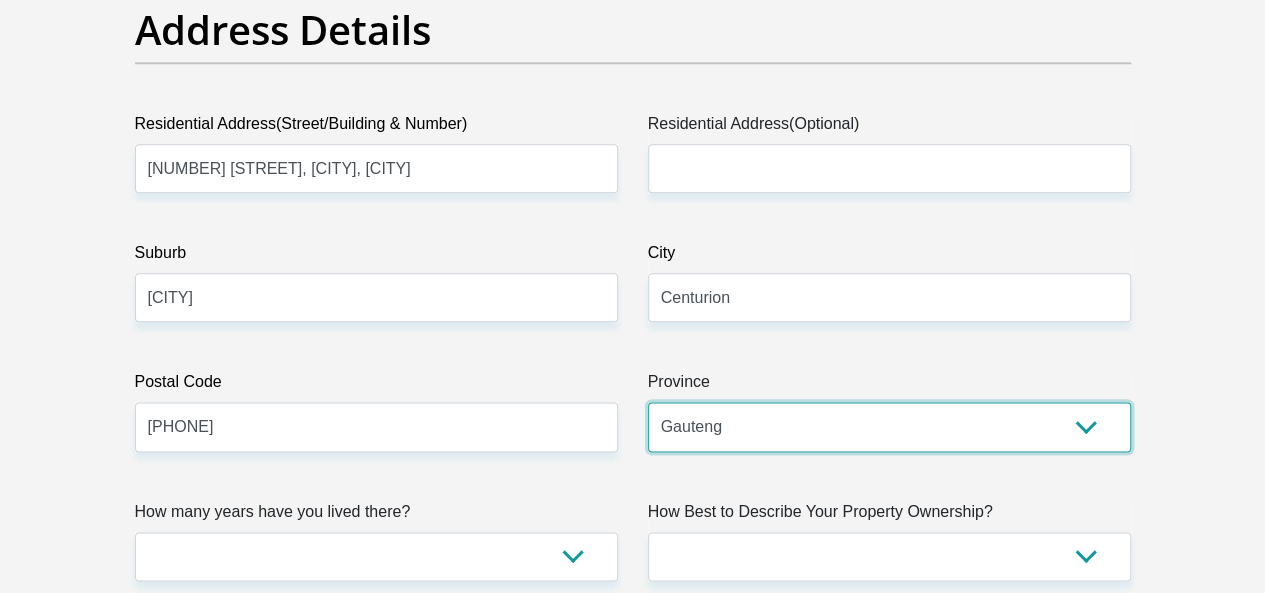 click on "Eastern Cape
Free State
Gauteng
KwaZulu-Natal
Limpopo
Mpumalanga
Northern Cape
North West
Western Cape" at bounding box center [889, 426] 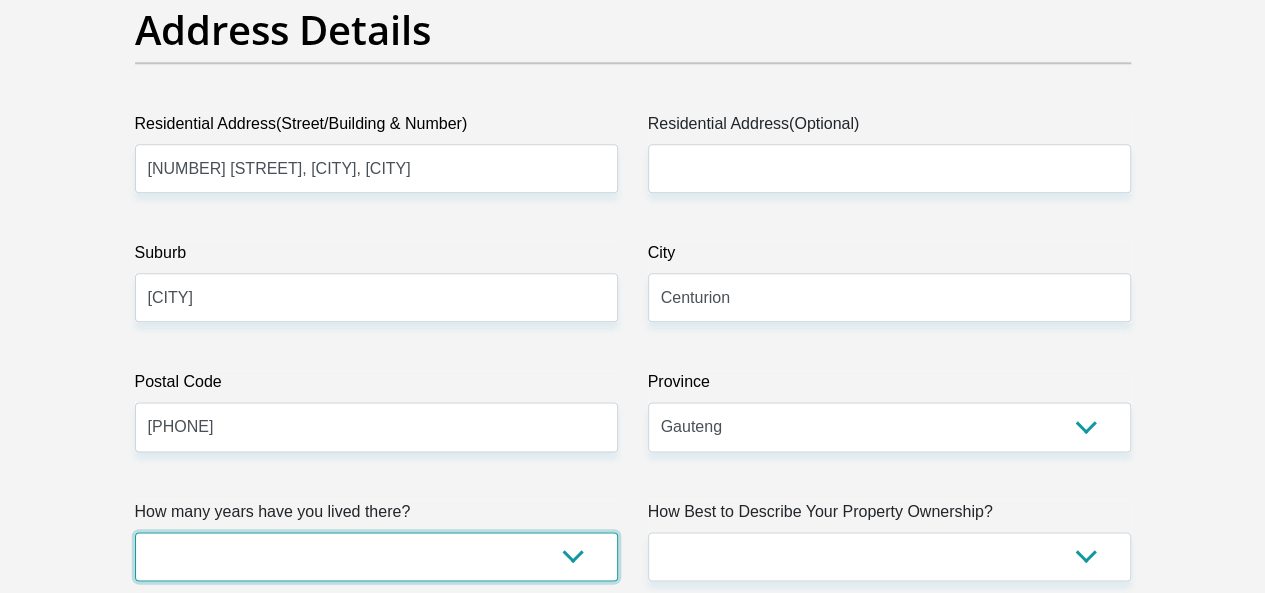 click on "less than 1 year
1-3 years
3-5 years
5+ years" at bounding box center (376, 556) 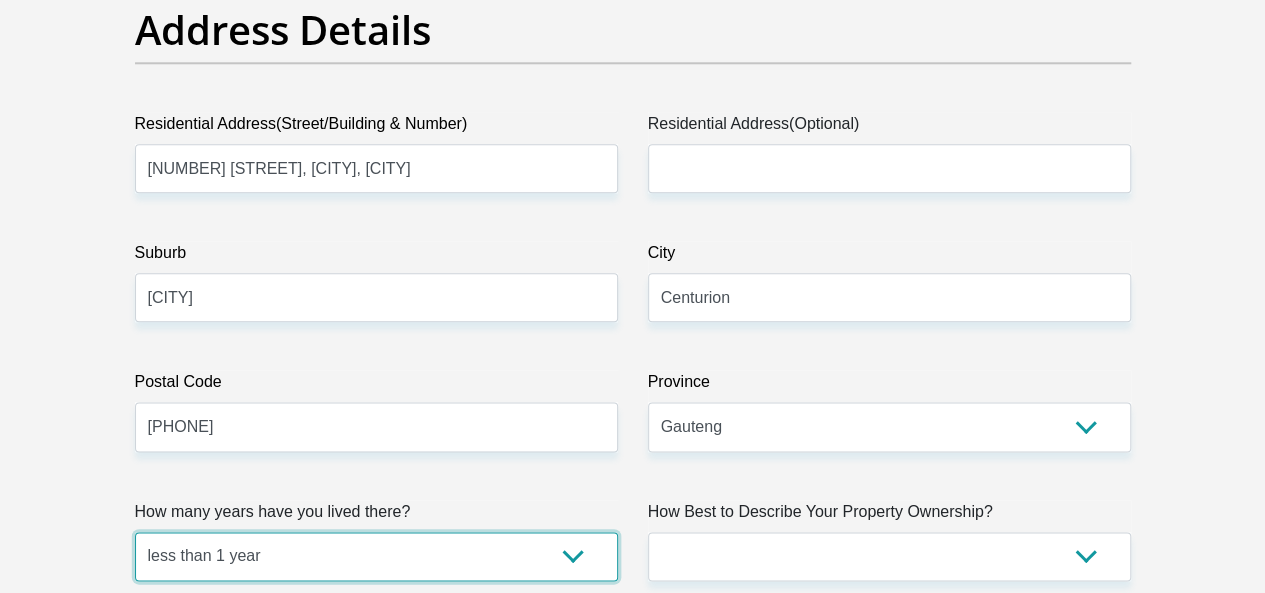 click on "less than 1 year
1-3 years
3-5 years
5+ years" at bounding box center (376, 556) 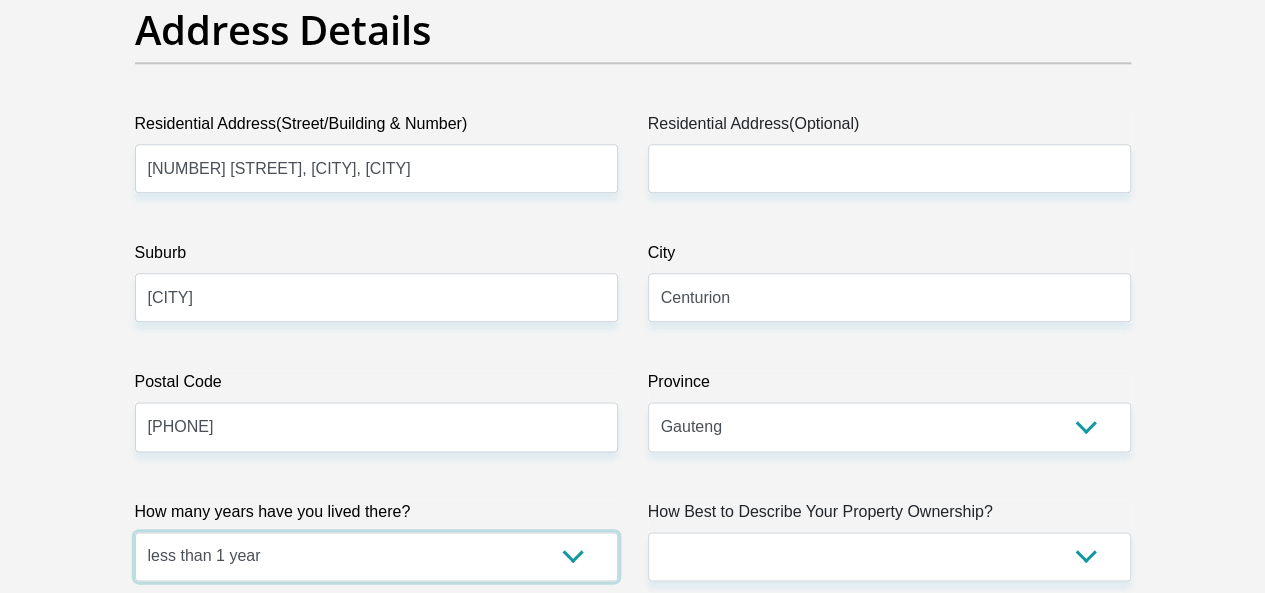 click on "less than 1 year
1-3 years
3-5 years
5+ years" at bounding box center [376, 556] 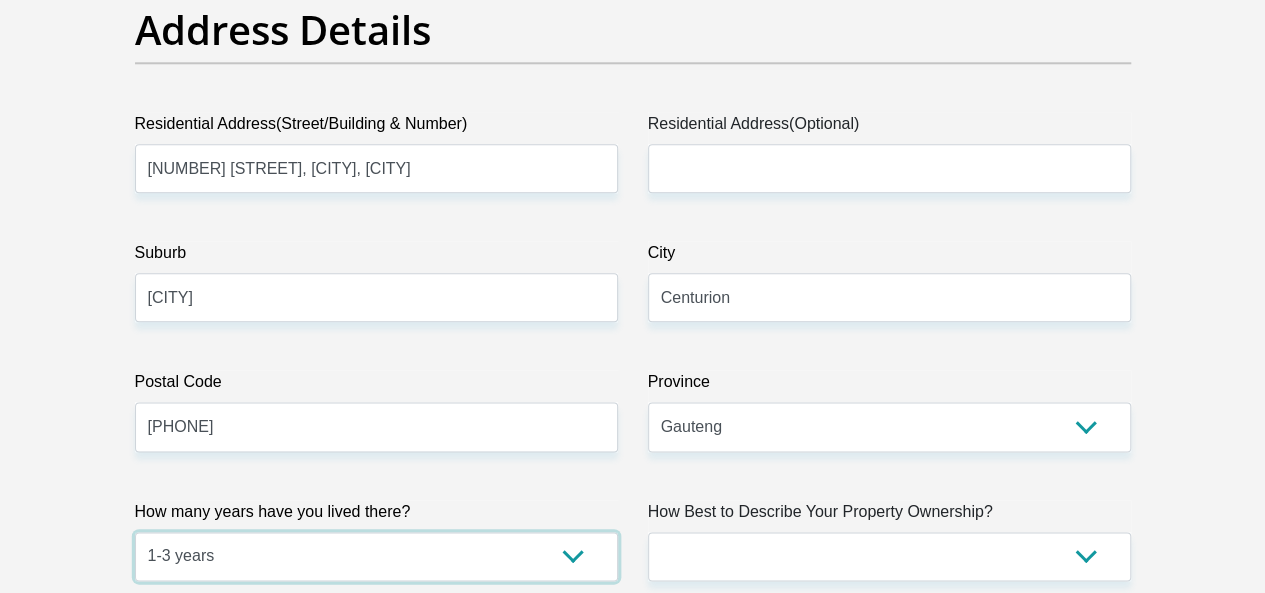 click on "less than 1 year
1-3 years
3-5 years
5+ years" at bounding box center [376, 556] 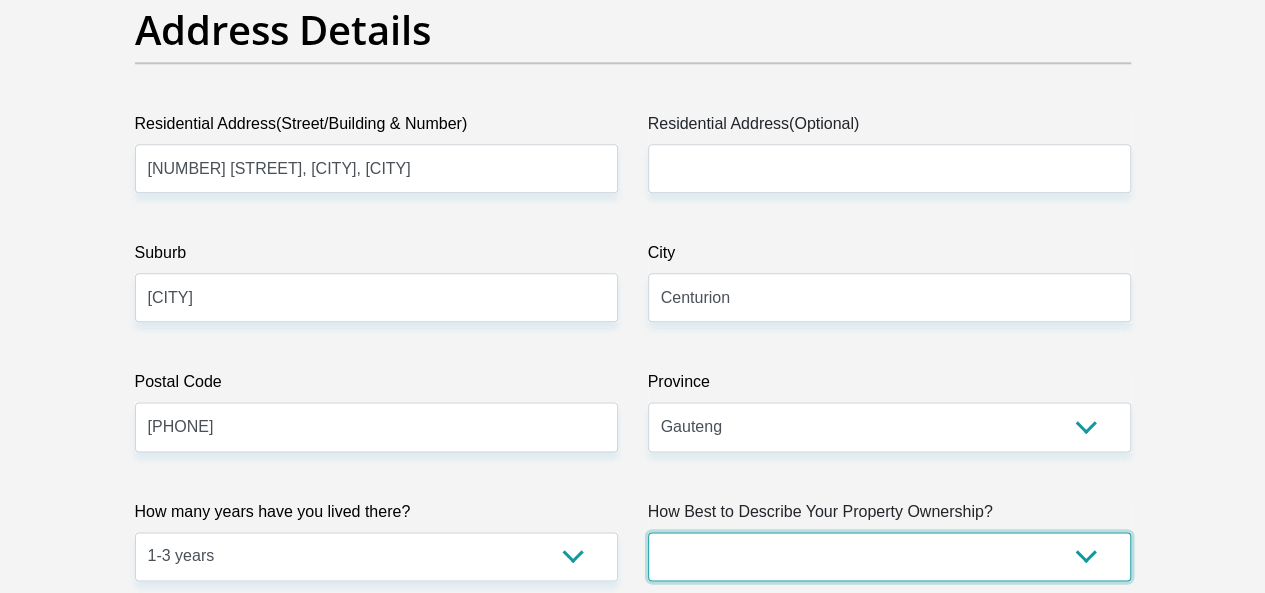 click on "Owned
Rented
Family Owned
Company Dwelling" at bounding box center (889, 556) 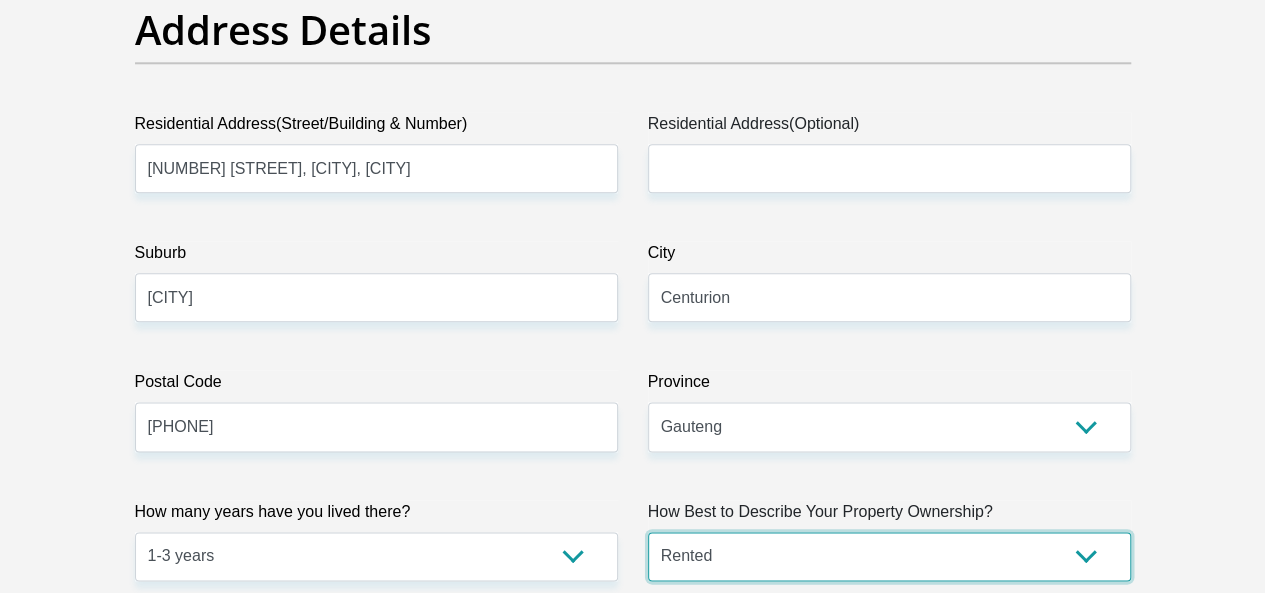 click on "Owned
Rented
Family Owned
Company Dwelling" at bounding box center (889, 556) 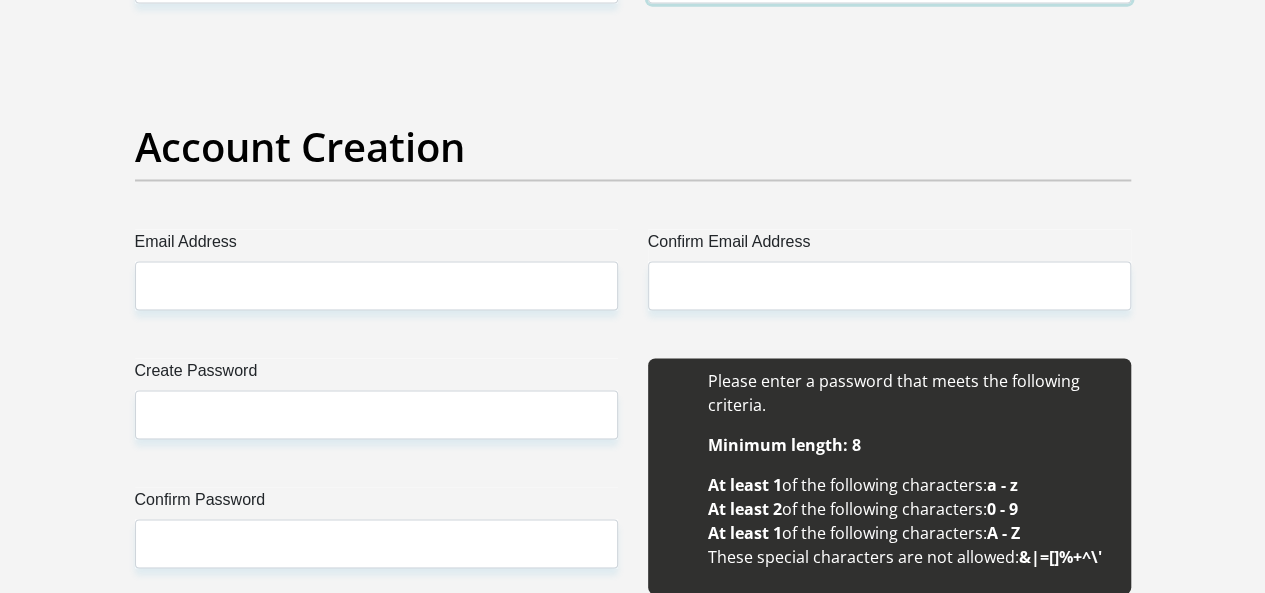 scroll, scrollTop: 1700, scrollLeft: 0, axis: vertical 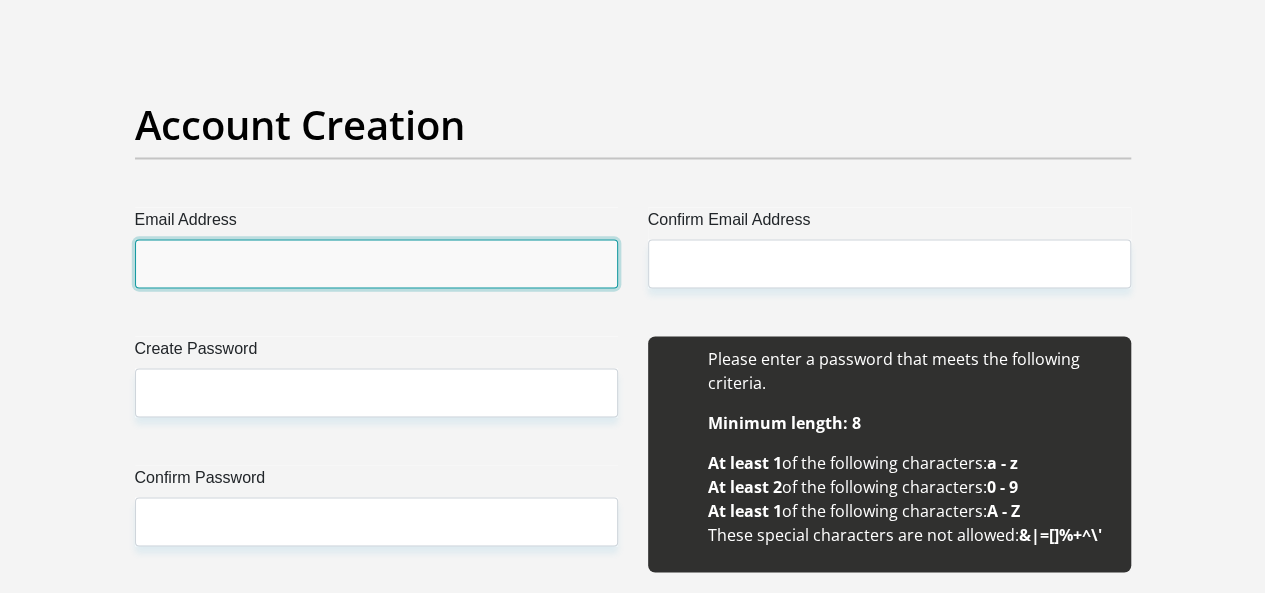 click on "Email Address" at bounding box center (376, 263) 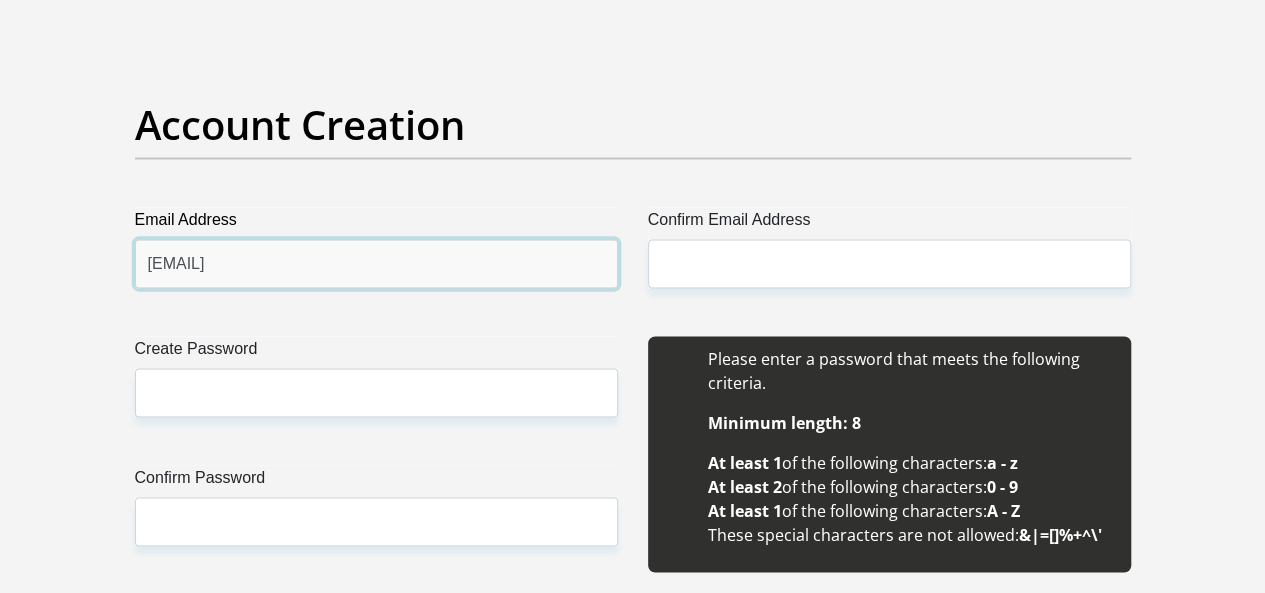 drag, startPoint x: 305, startPoint y: 177, endPoint x: 152, endPoint y: 151, distance: 155.19342 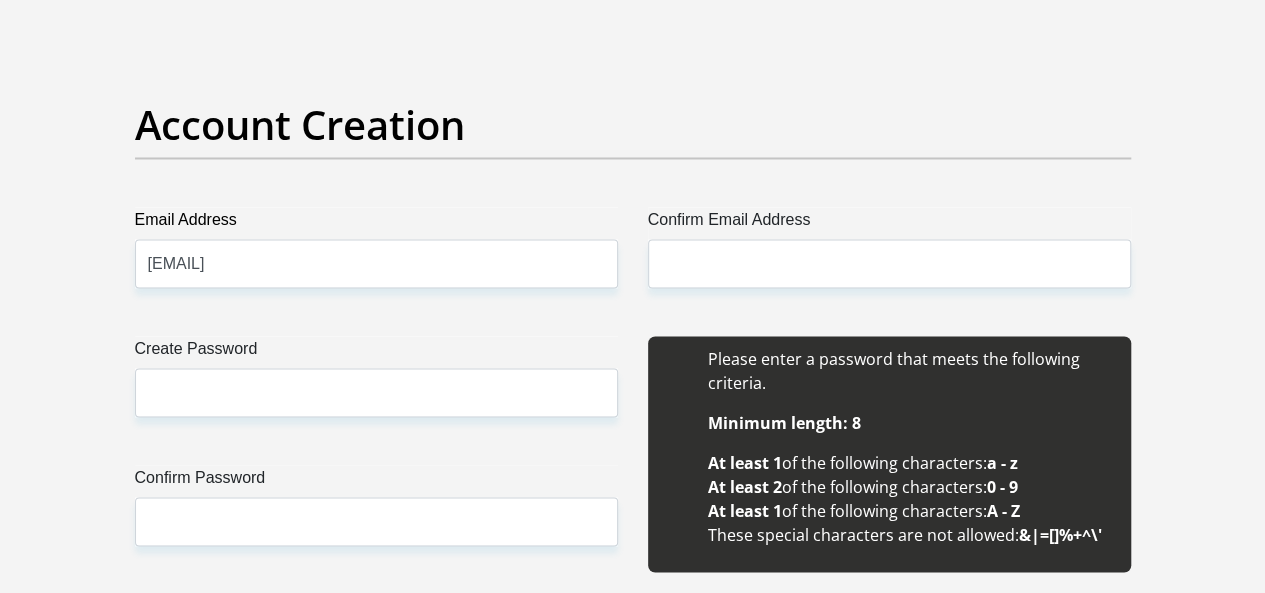 click on "Account Creation" at bounding box center (633, 154) 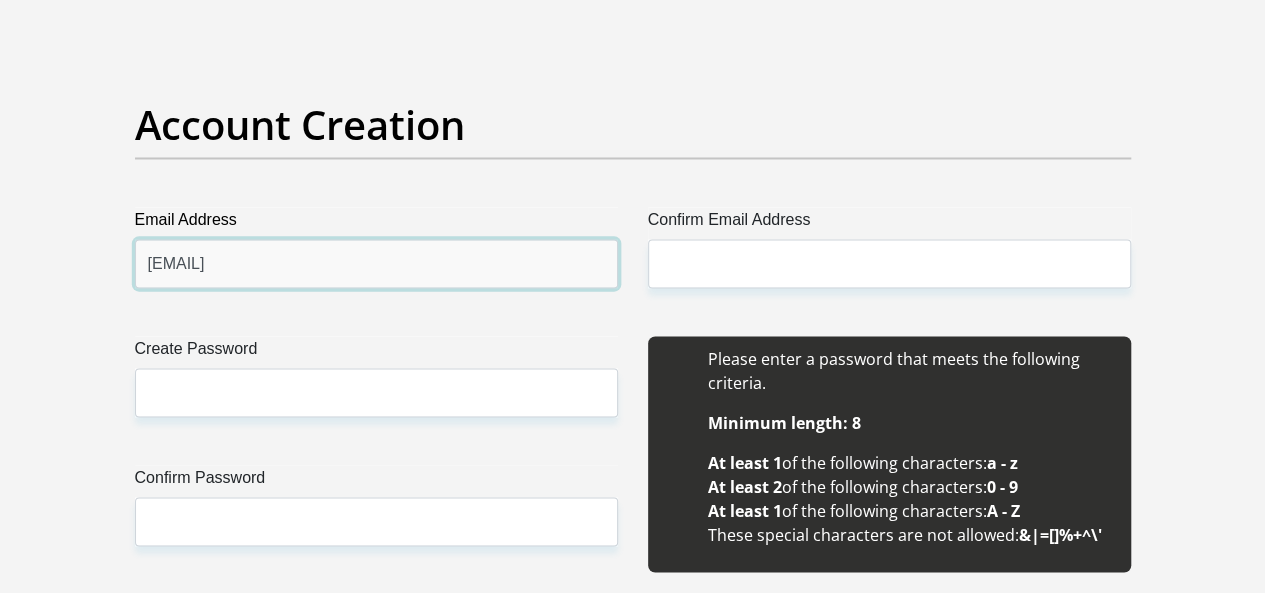 drag, startPoint x: 420, startPoint y: 184, endPoint x: 128, endPoint y: 143, distance: 294.86438 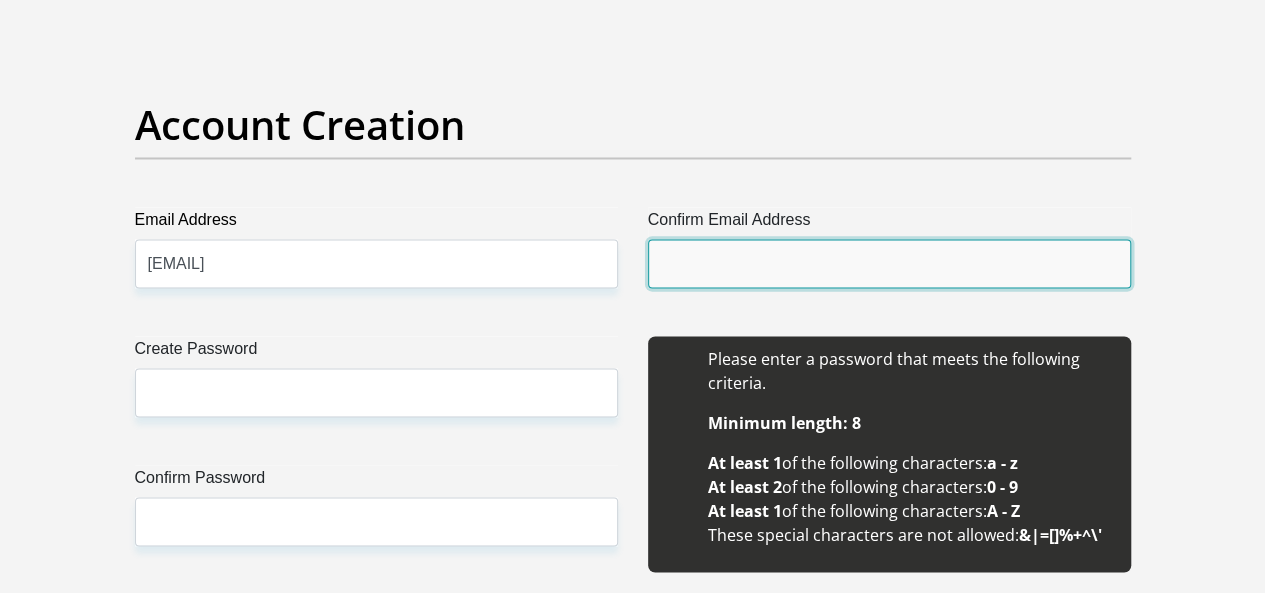 click on "Confirm Email Address" at bounding box center [889, 263] 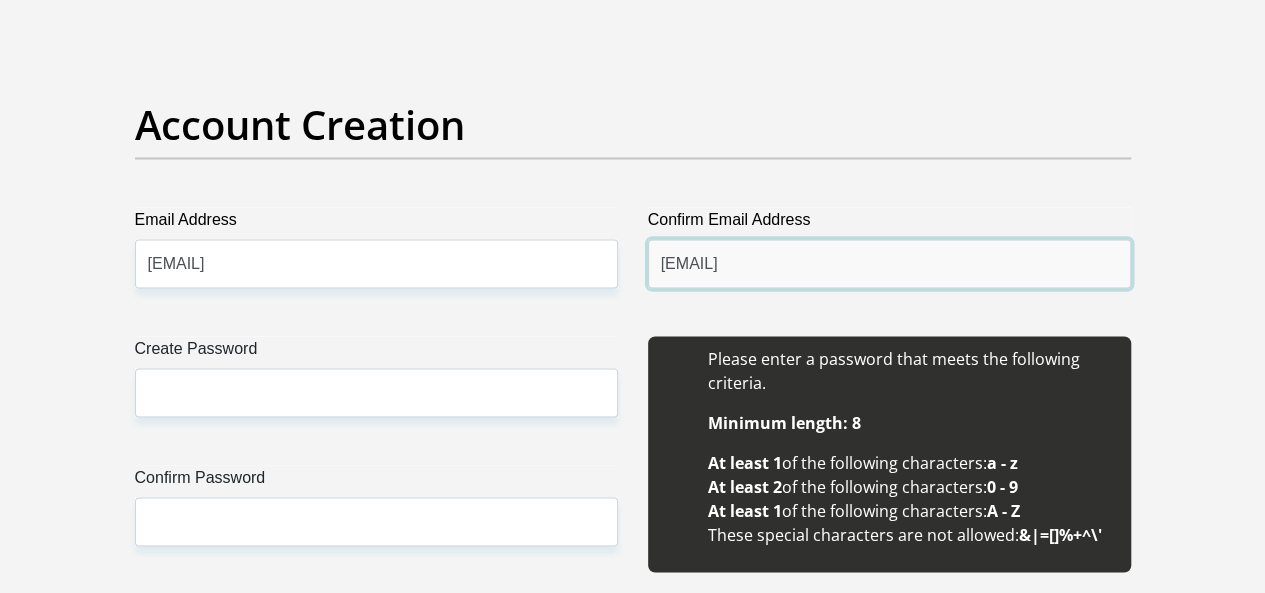 type on "nothandokunene.nk@gmail.com" 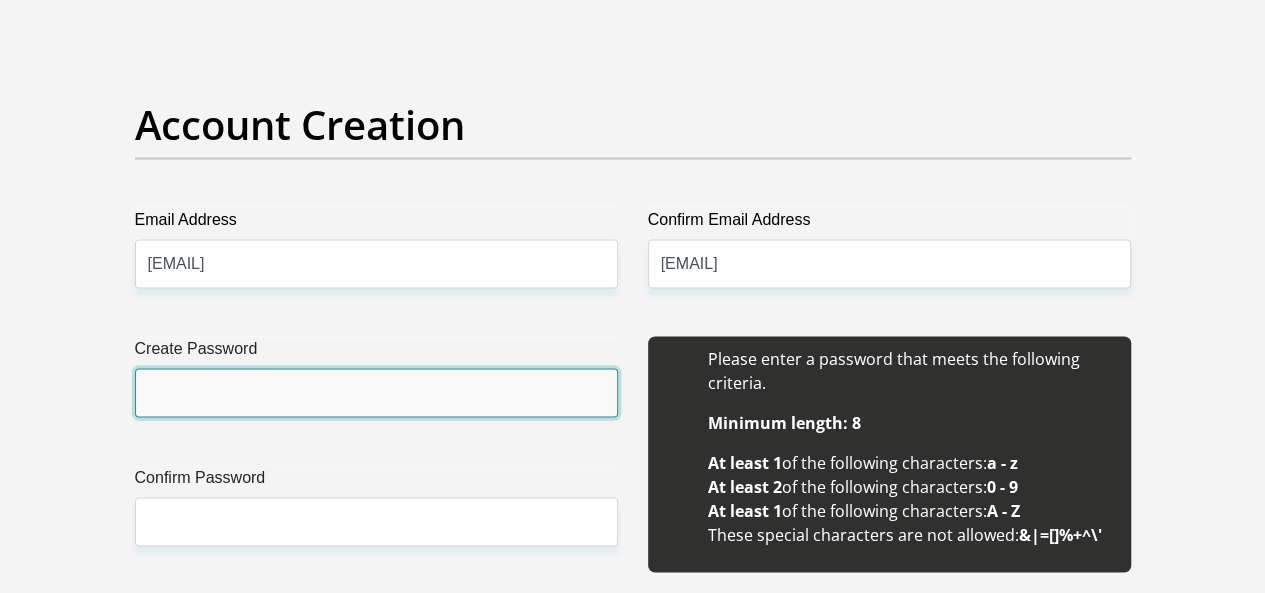 click on "Create Password" at bounding box center [376, 392] 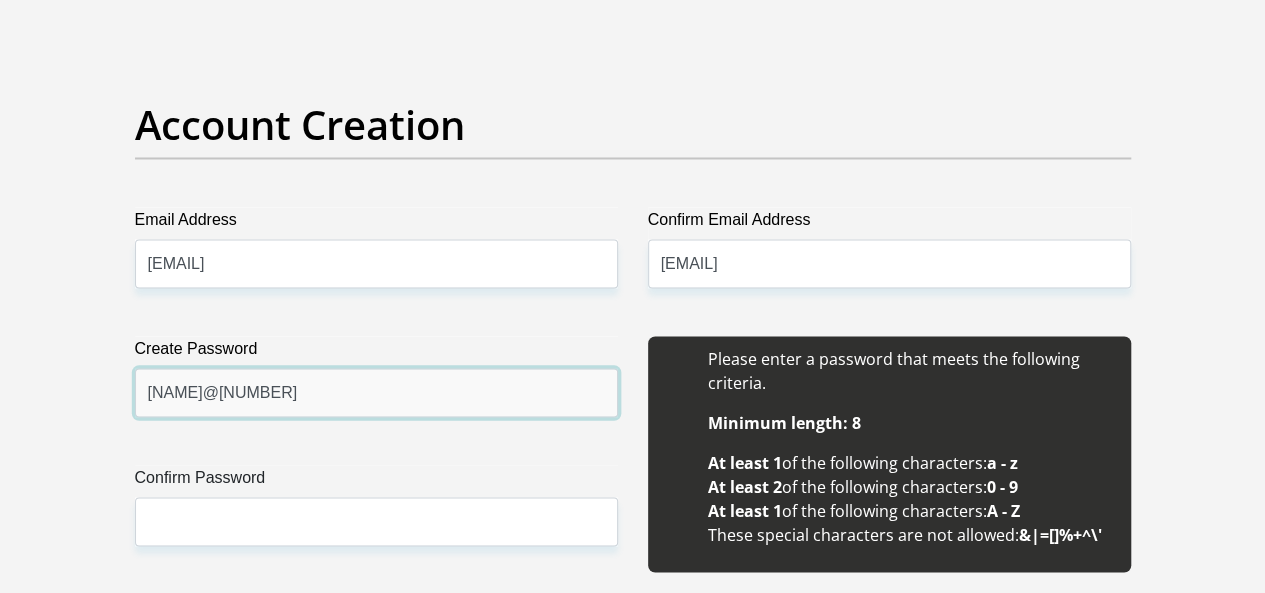 type on "Masego@725" 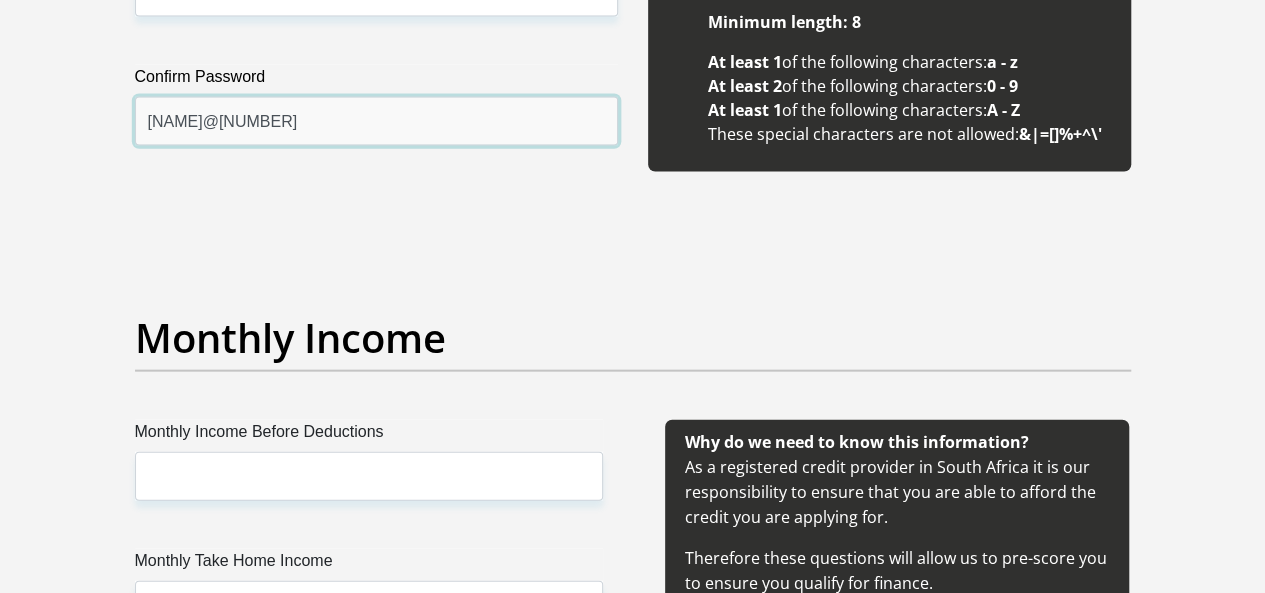 scroll, scrollTop: 2200, scrollLeft: 0, axis: vertical 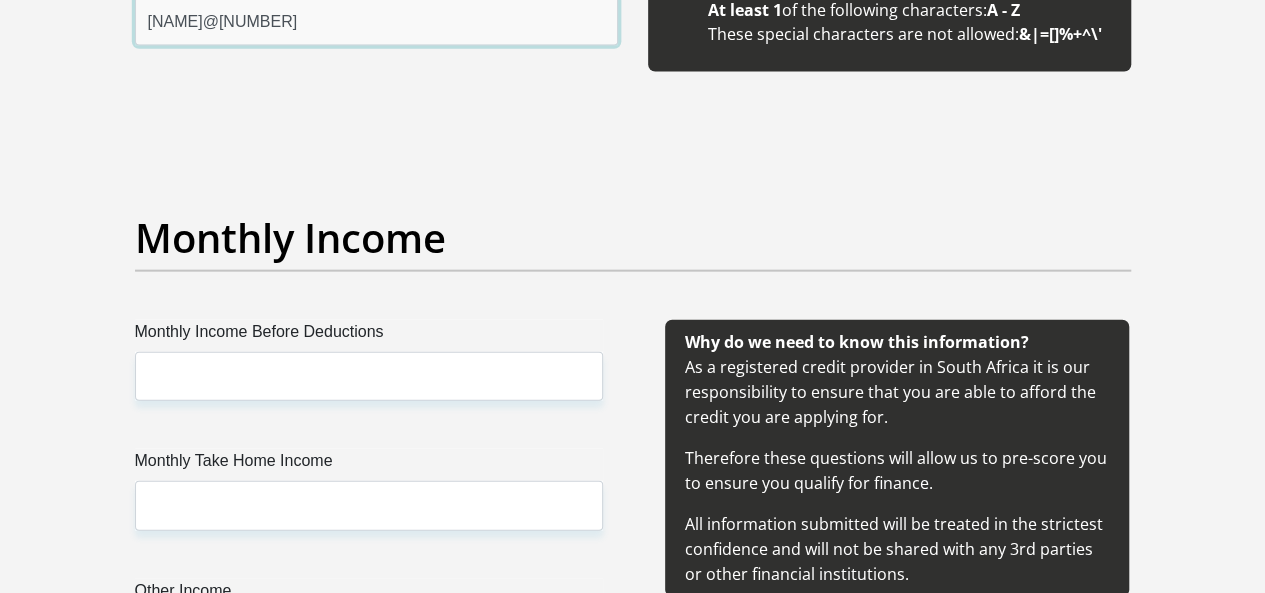 type on "Masego@725" 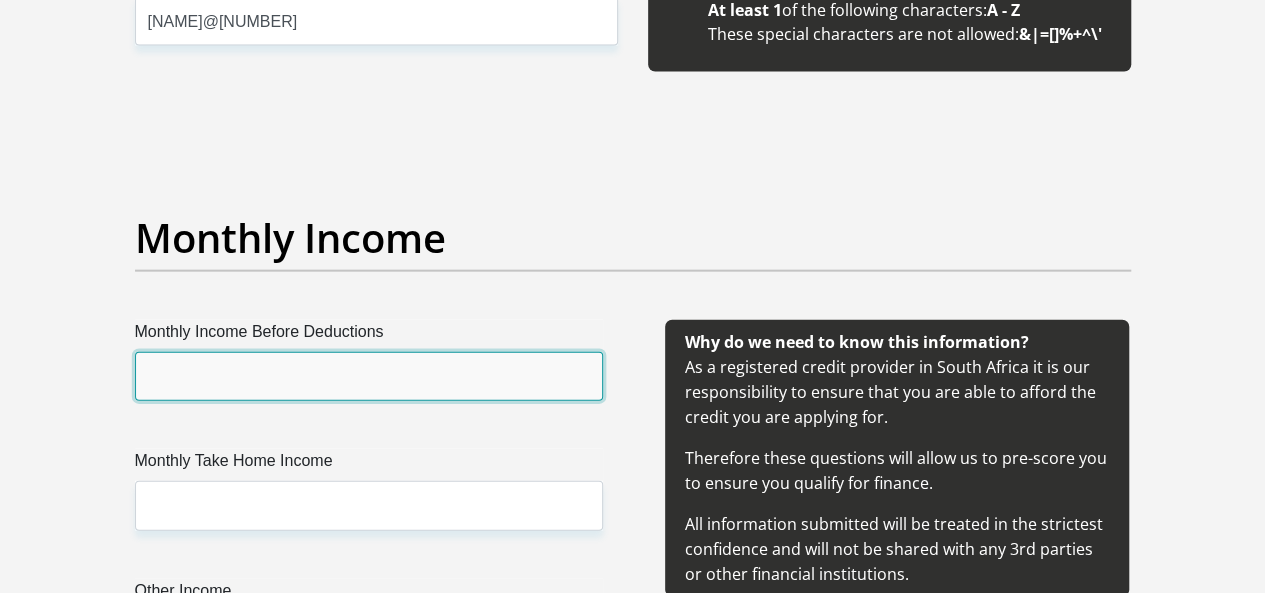 click on "Monthly Income Before Deductions" at bounding box center [369, 376] 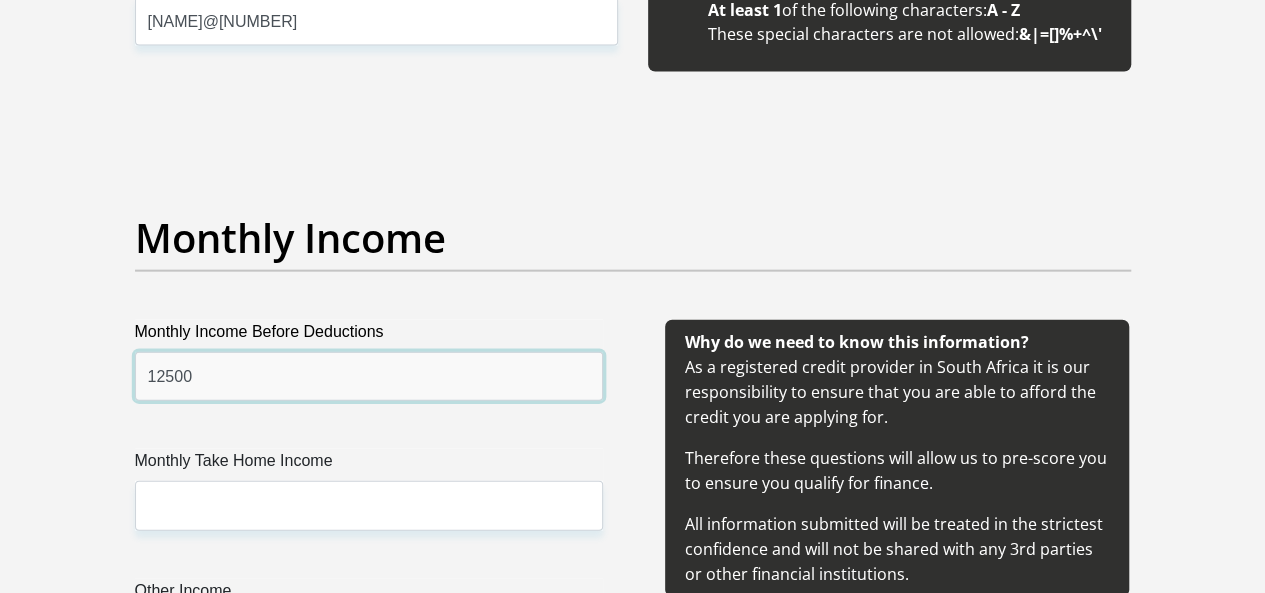 type on "12500" 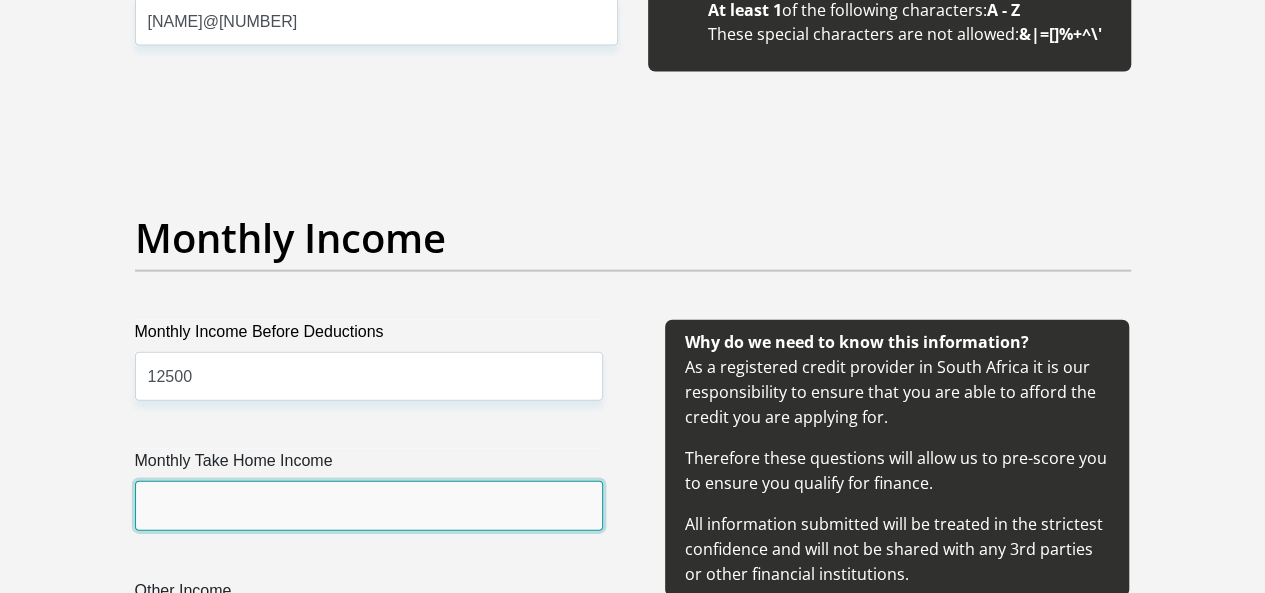 click on "Monthly Take Home Income" at bounding box center [369, 505] 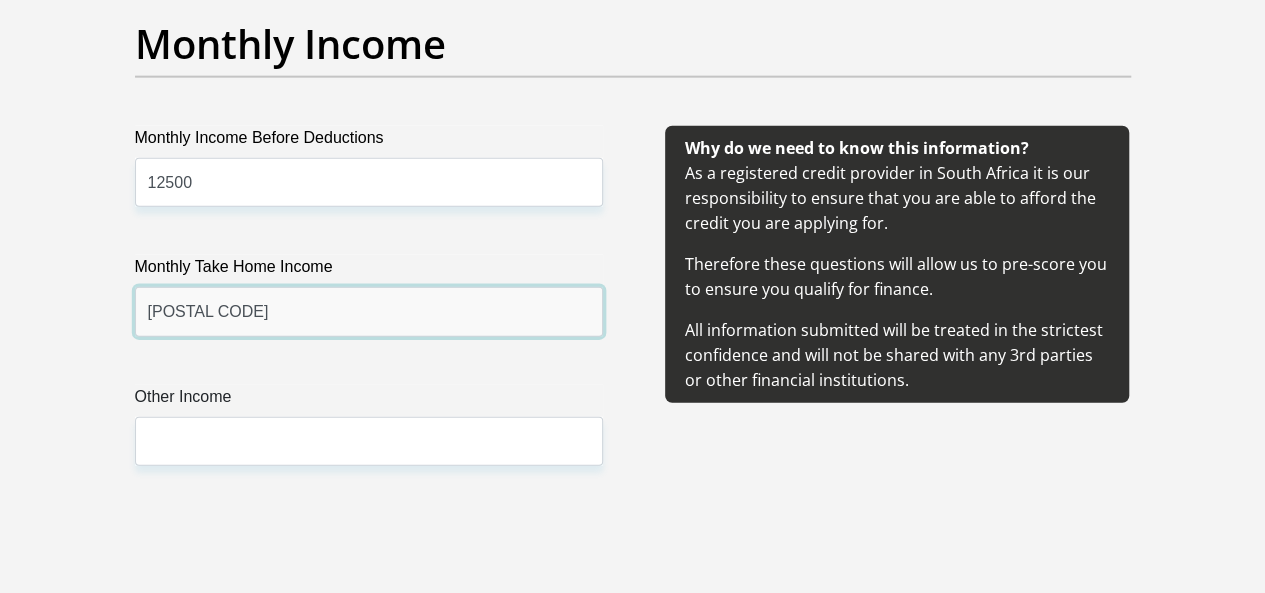 scroll, scrollTop: 2400, scrollLeft: 0, axis: vertical 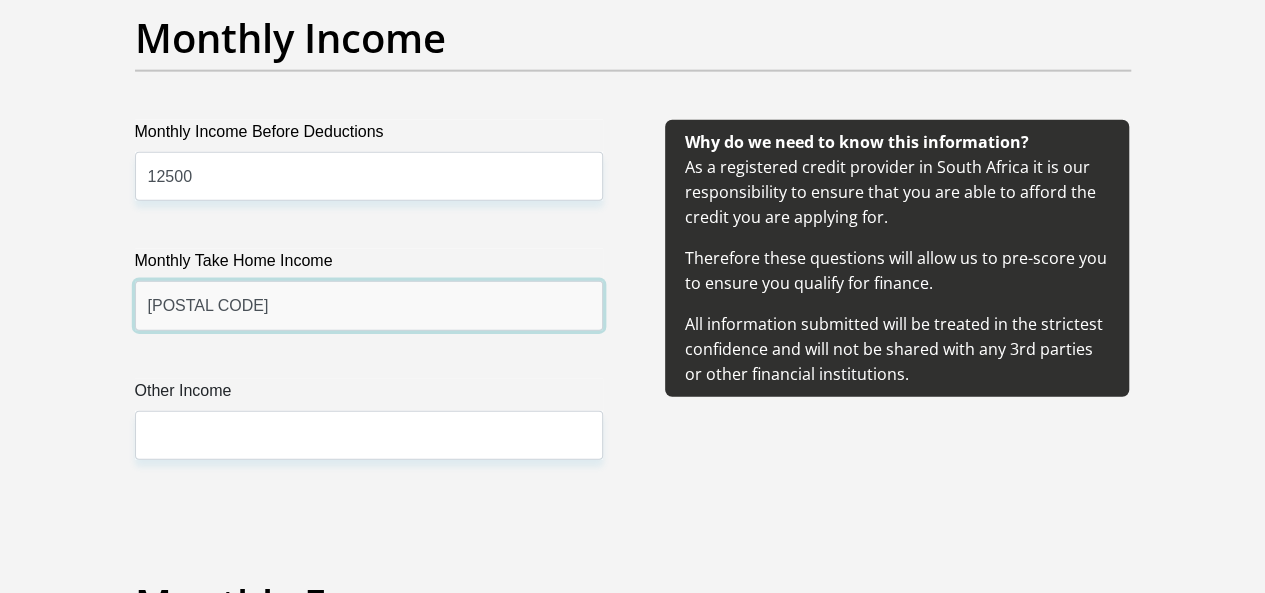 type on "19400" 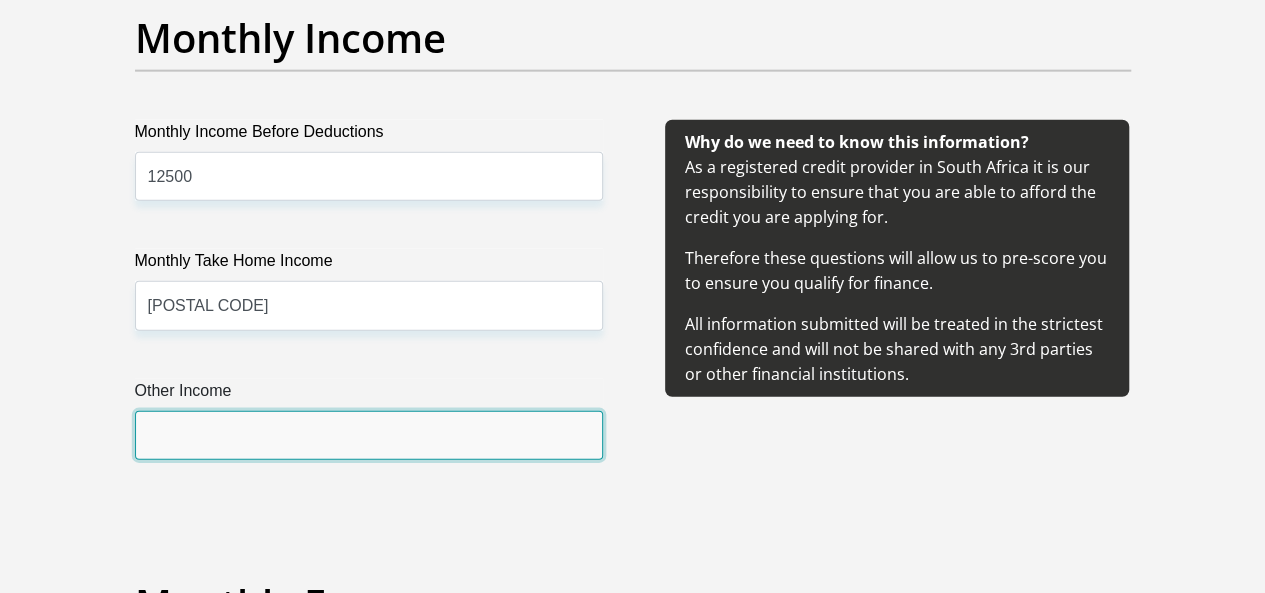 click on "Other Income" at bounding box center (369, 435) 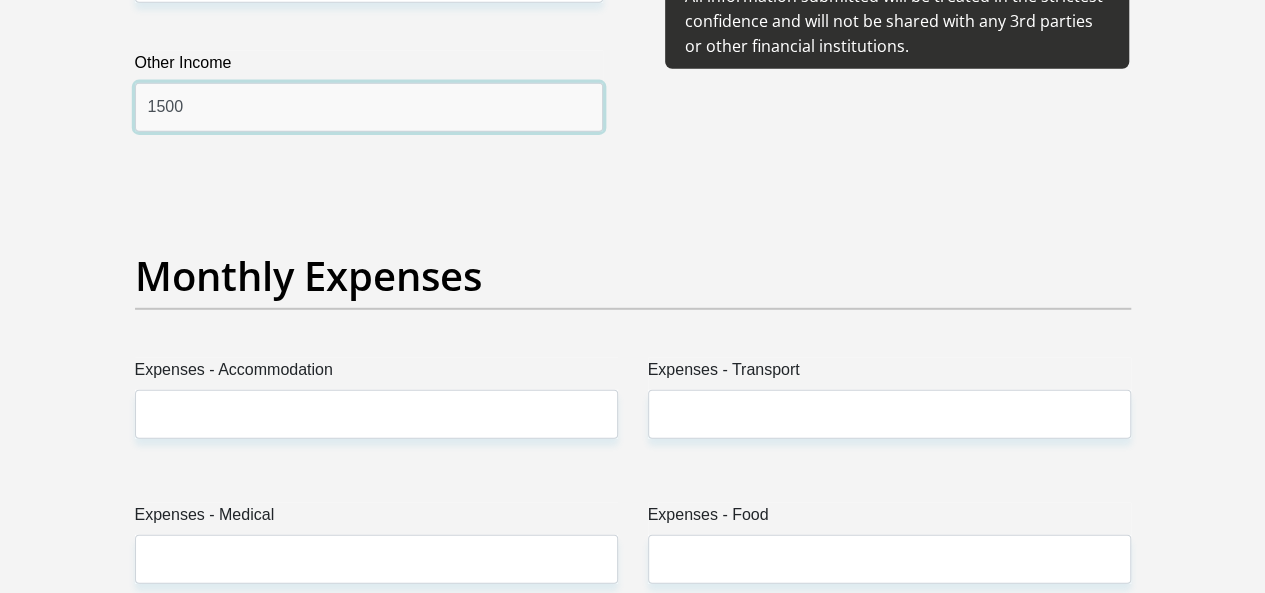 scroll, scrollTop: 2800, scrollLeft: 0, axis: vertical 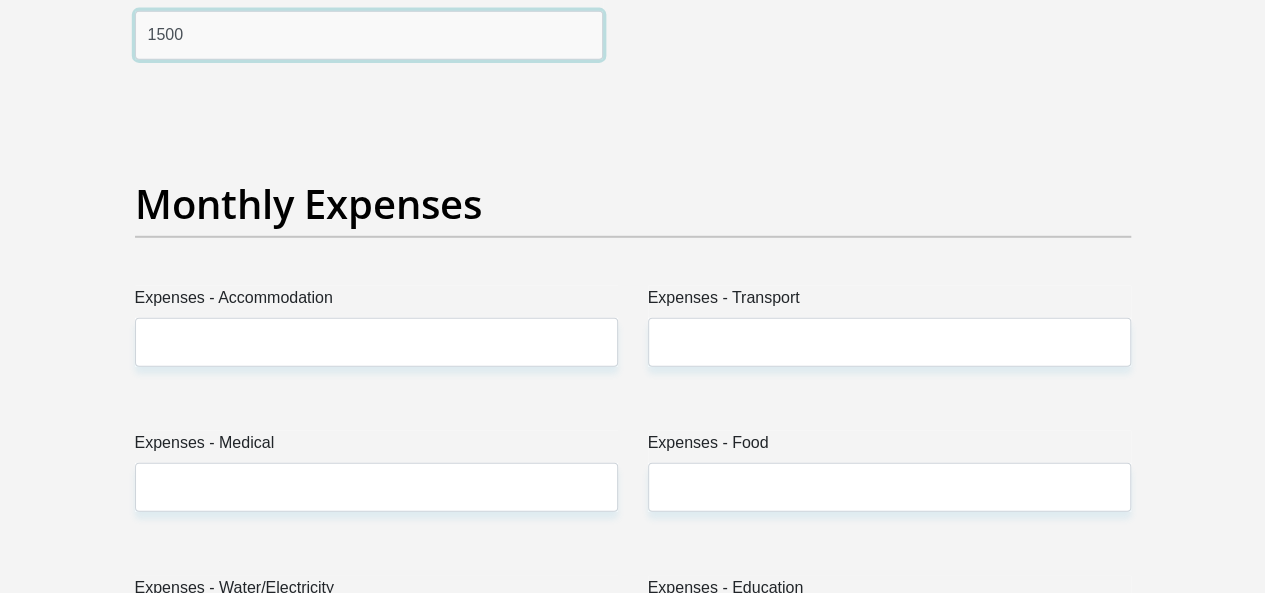 type on "1500" 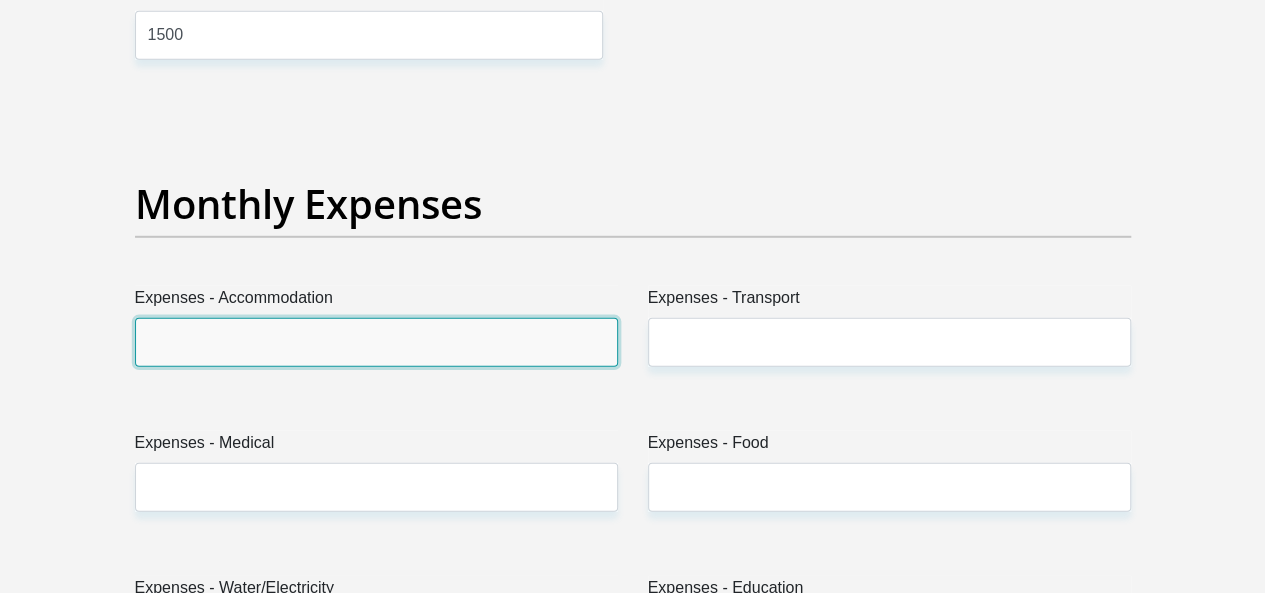 click on "Expenses - Accommodation" at bounding box center (376, 342) 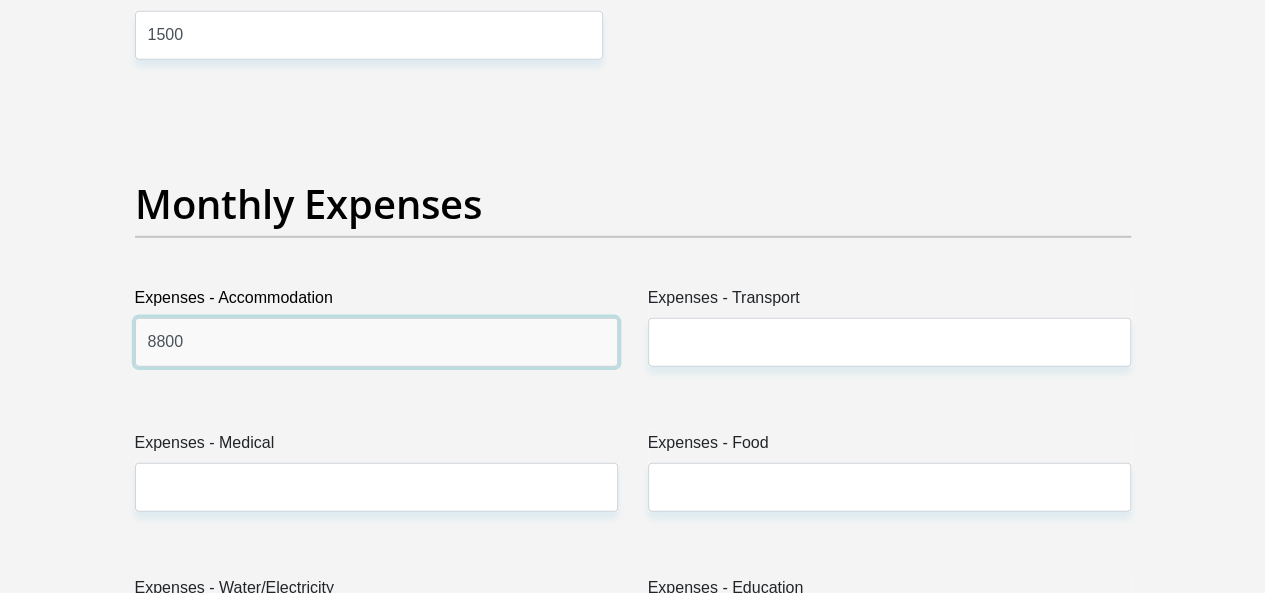 type on "8800" 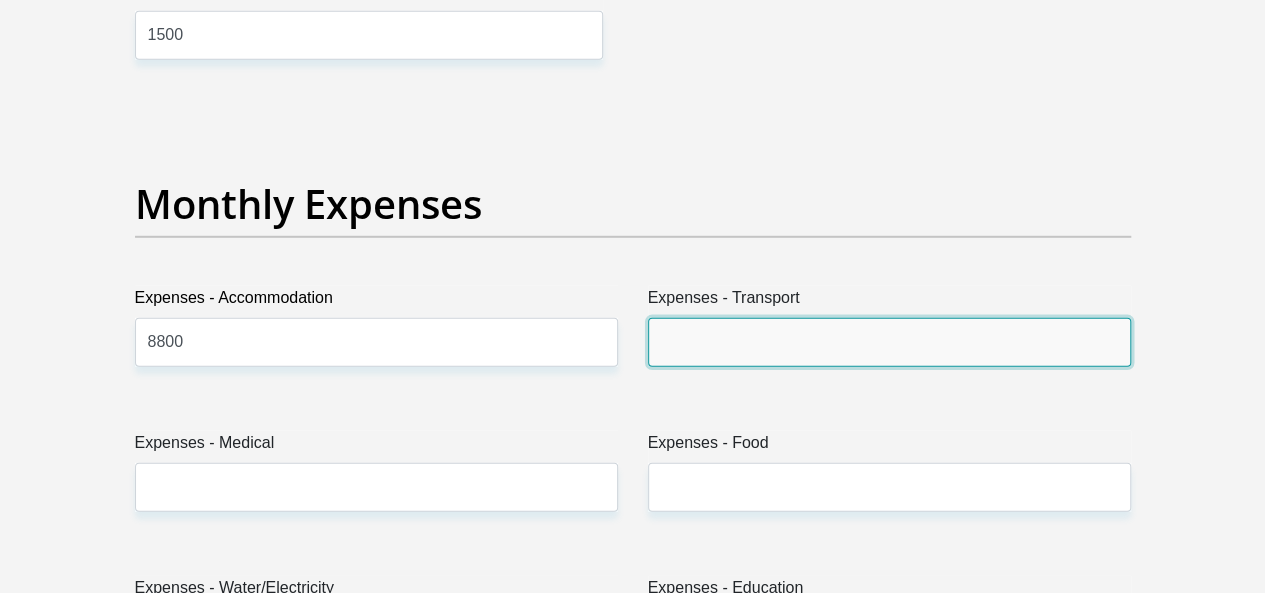 click on "Expenses - Transport" at bounding box center (889, 342) 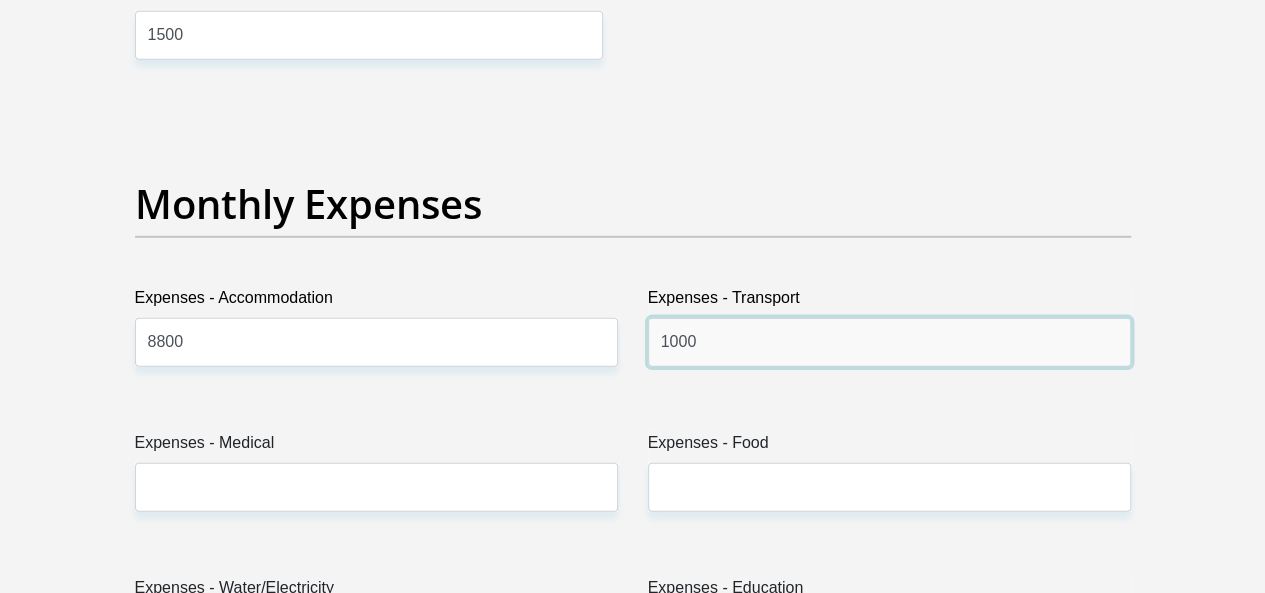 type on "1000" 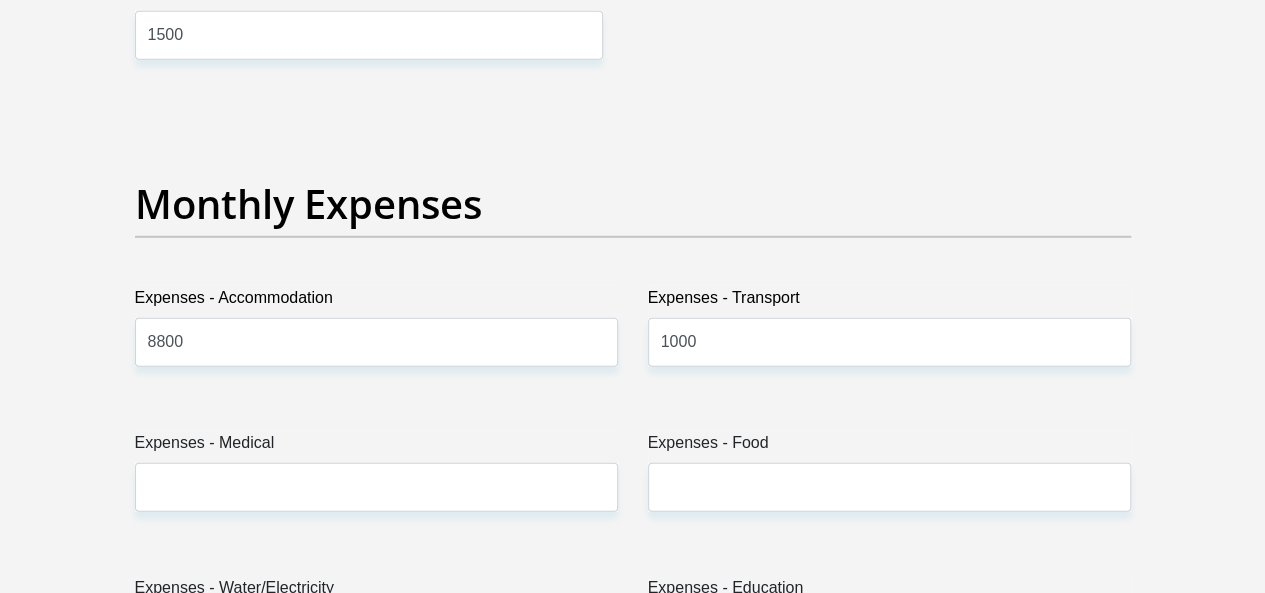 click on "Expenses - Medical" at bounding box center (376, 479) 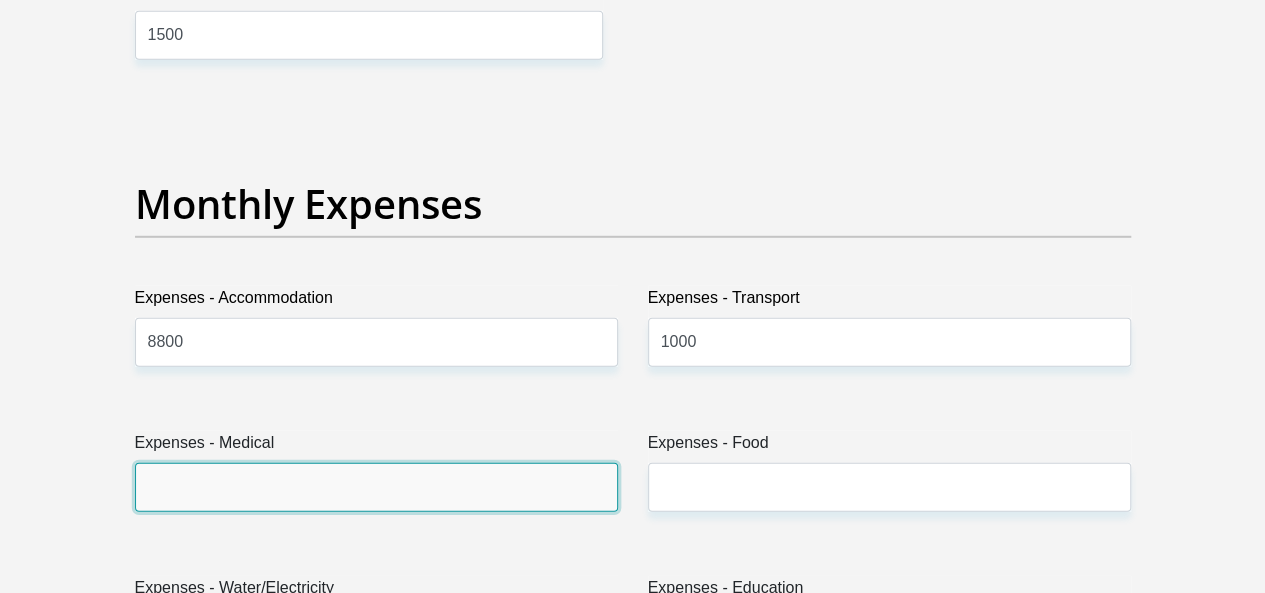 click on "Expenses - Medical" at bounding box center [376, 487] 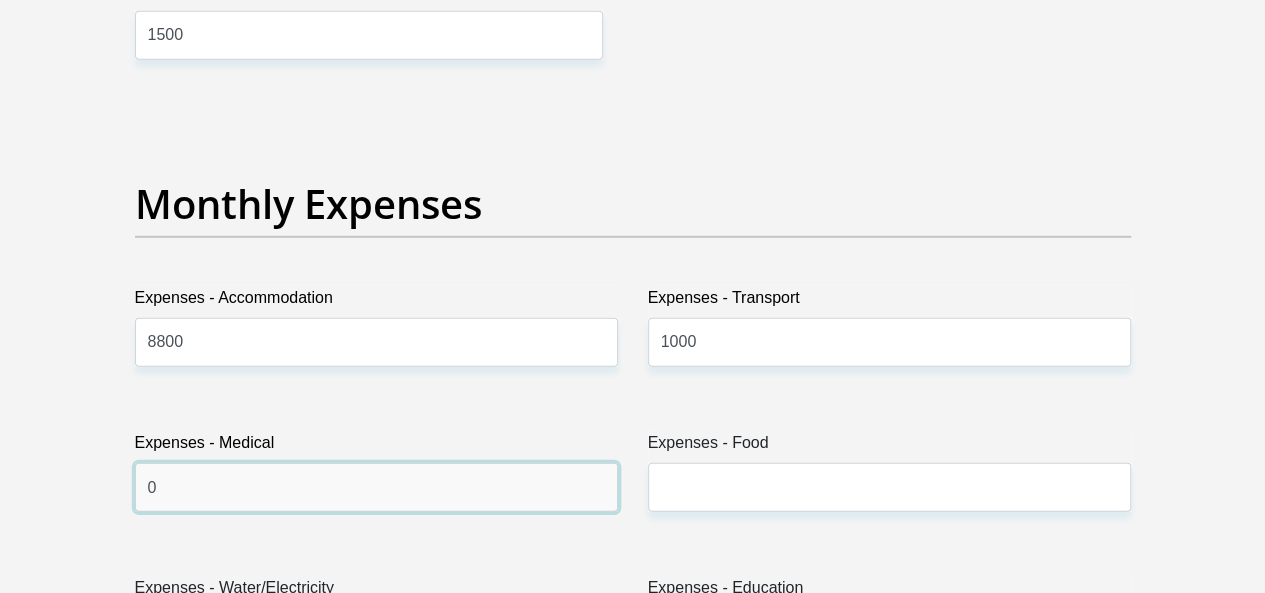 type on "0" 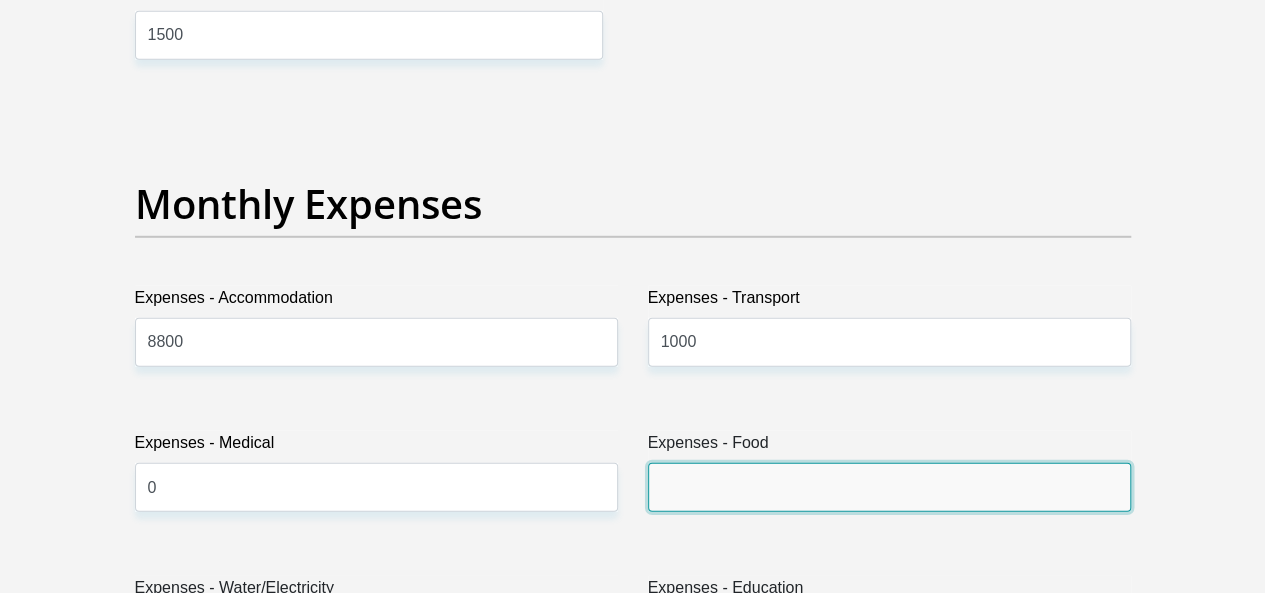 click on "Expenses - Food" at bounding box center (889, 487) 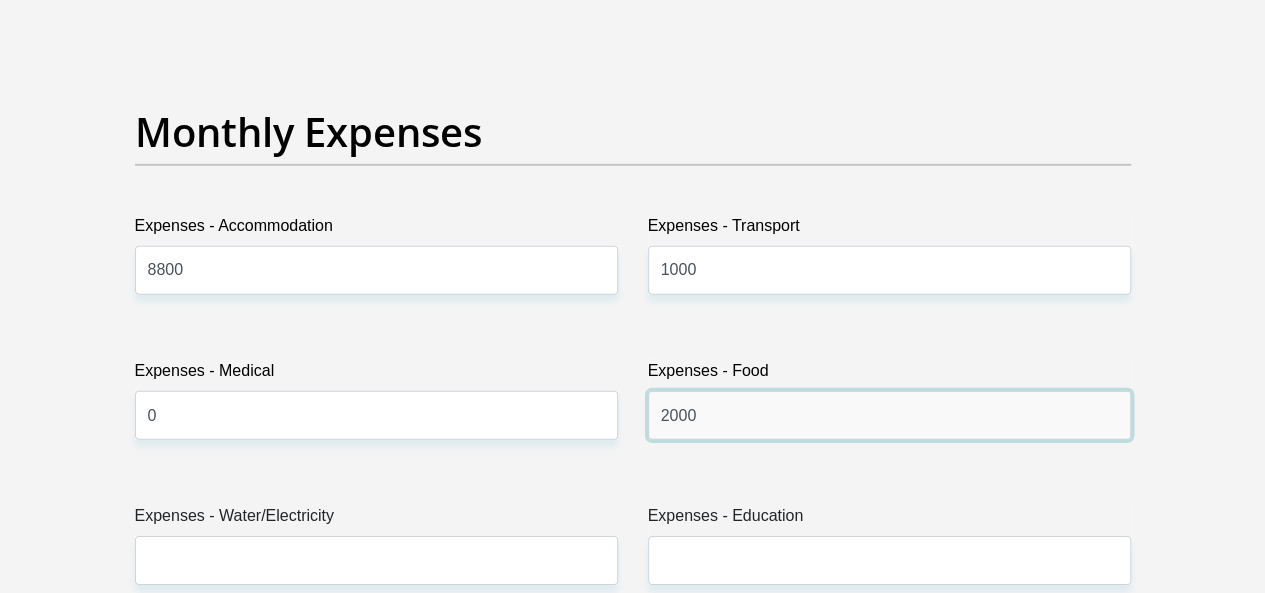 scroll, scrollTop: 3000, scrollLeft: 0, axis: vertical 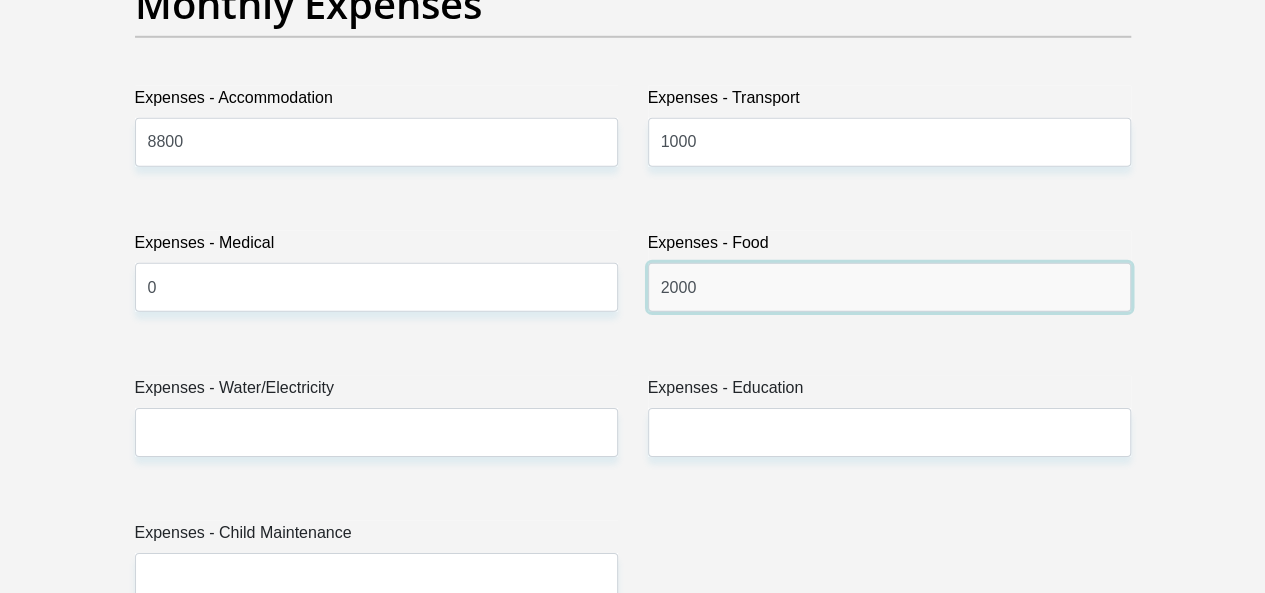 type on "2000" 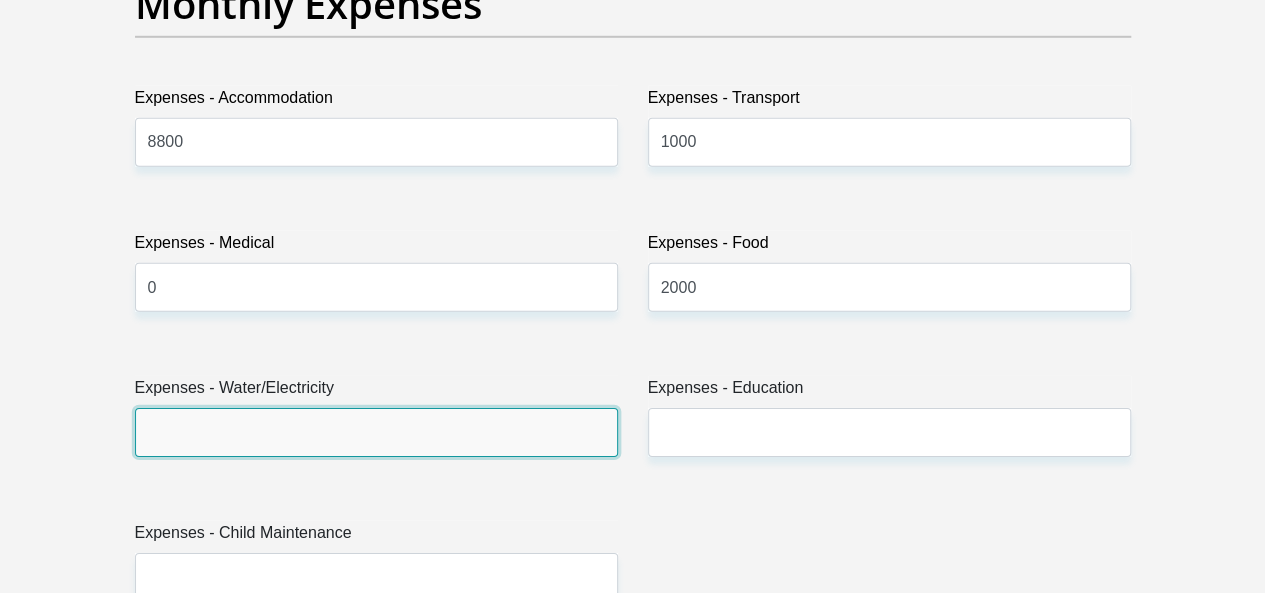 click on "Expenses - Water/Electricity" at bounding box center [376, 432] 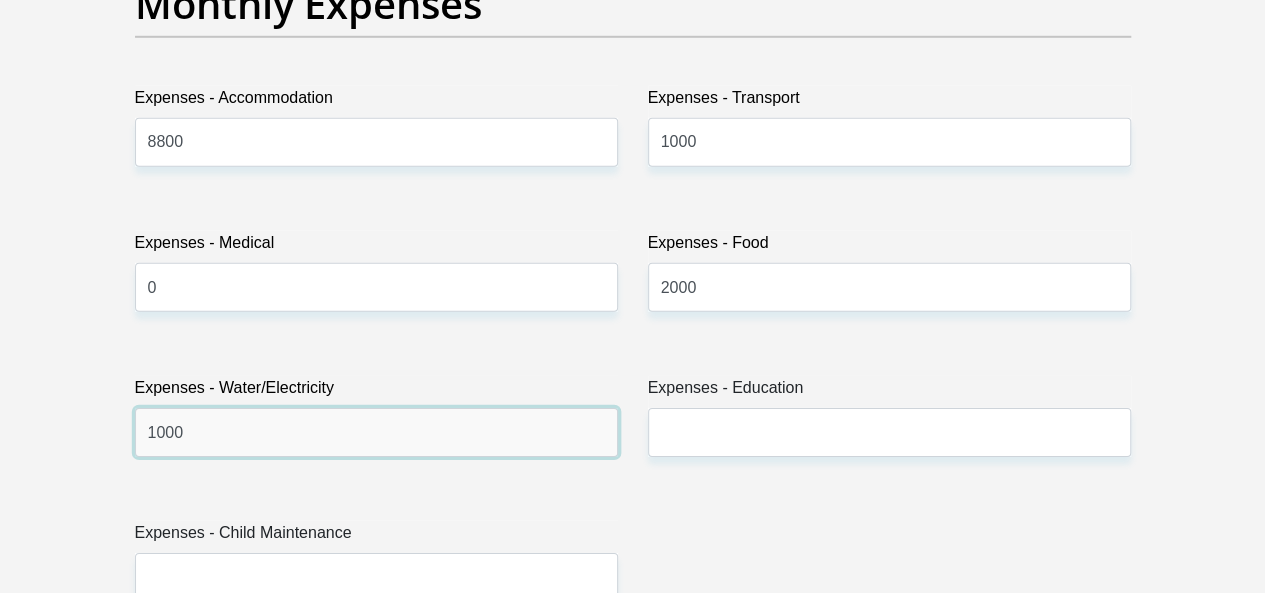 type on "1000" 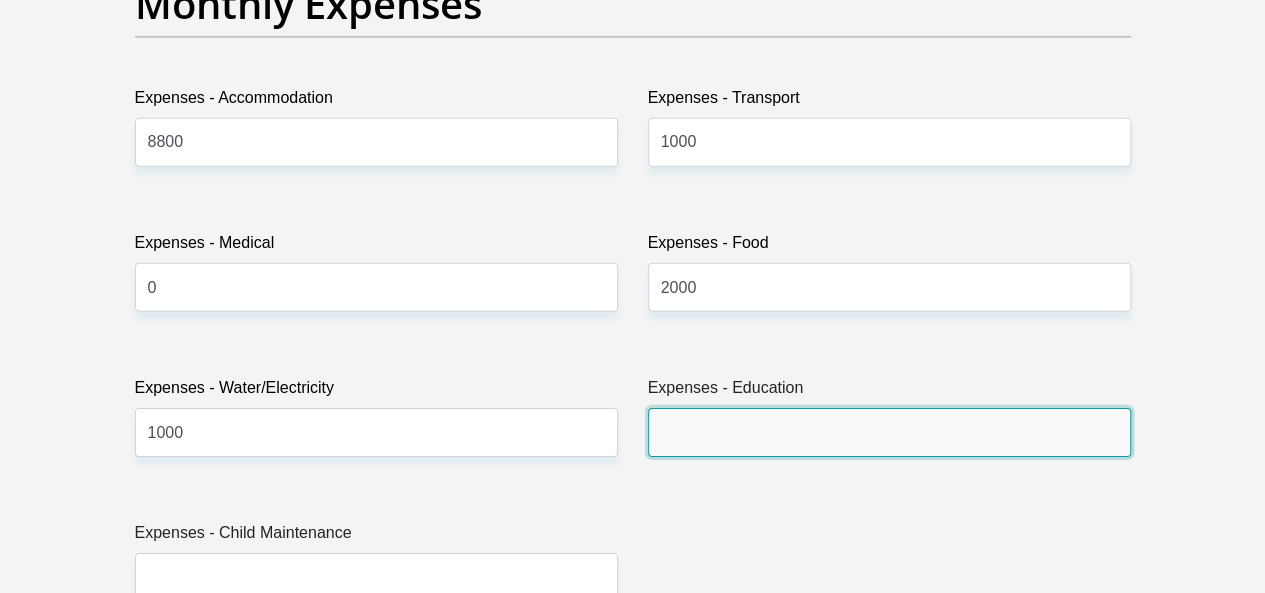 click on "Expenses - Education" at bounding box center (889, 432) 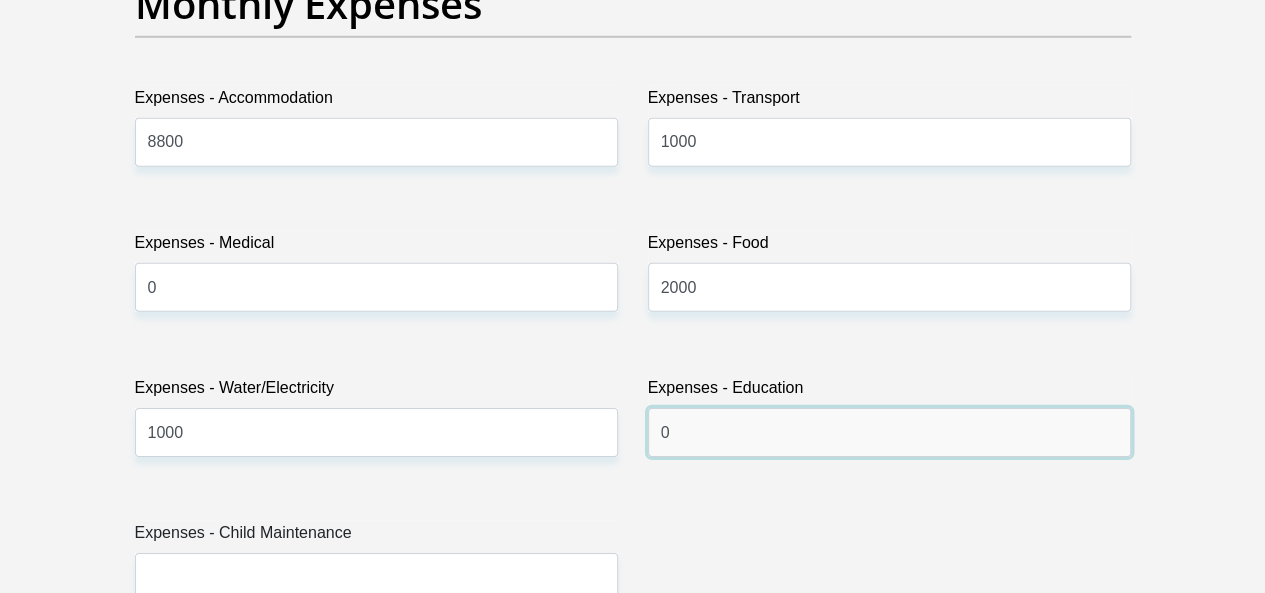 type on "0" 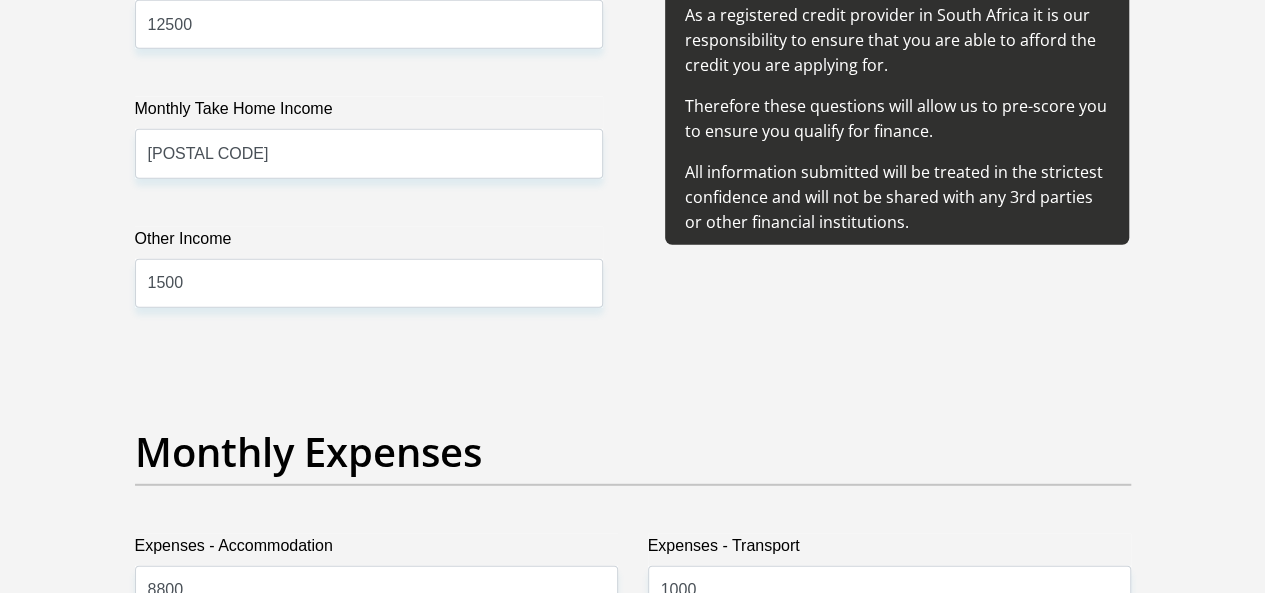 scroll, scrollTop: 2300, scrollLeft: 0, axis: vertical 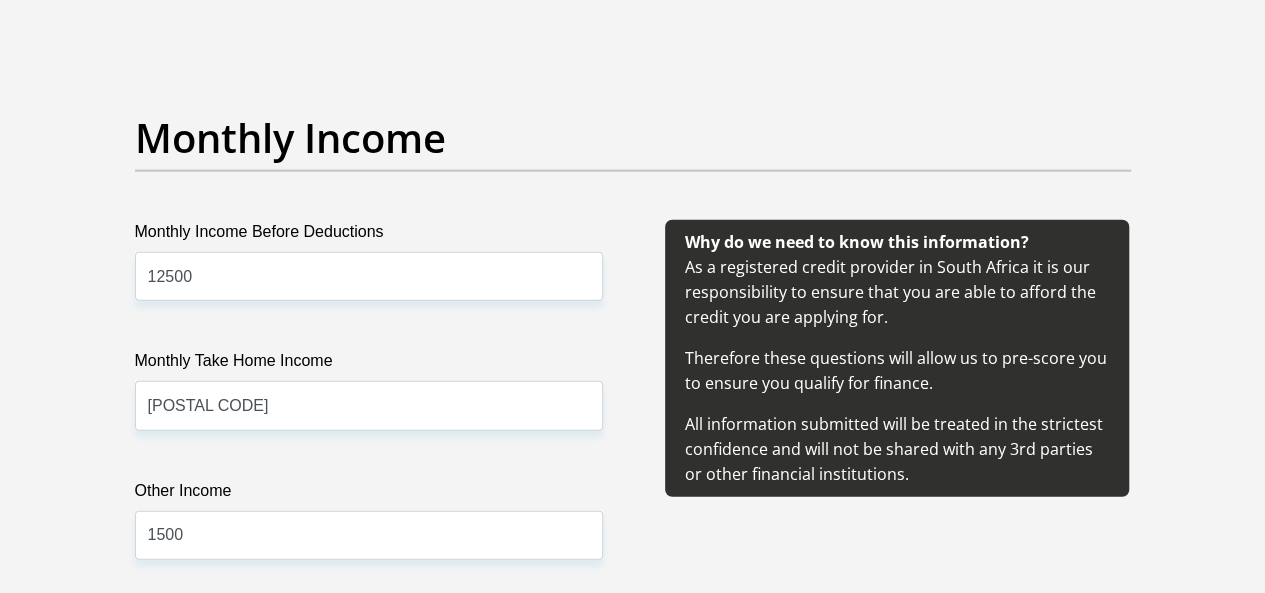 type on "0" 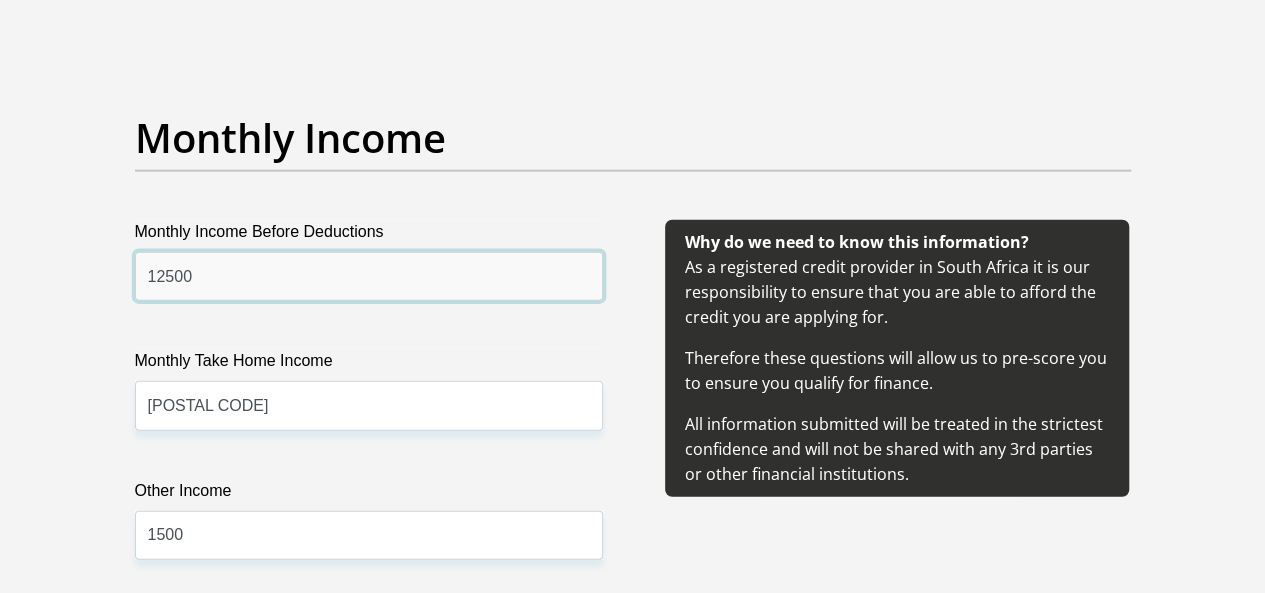 click on "12500" at bounding box center (369, 276) 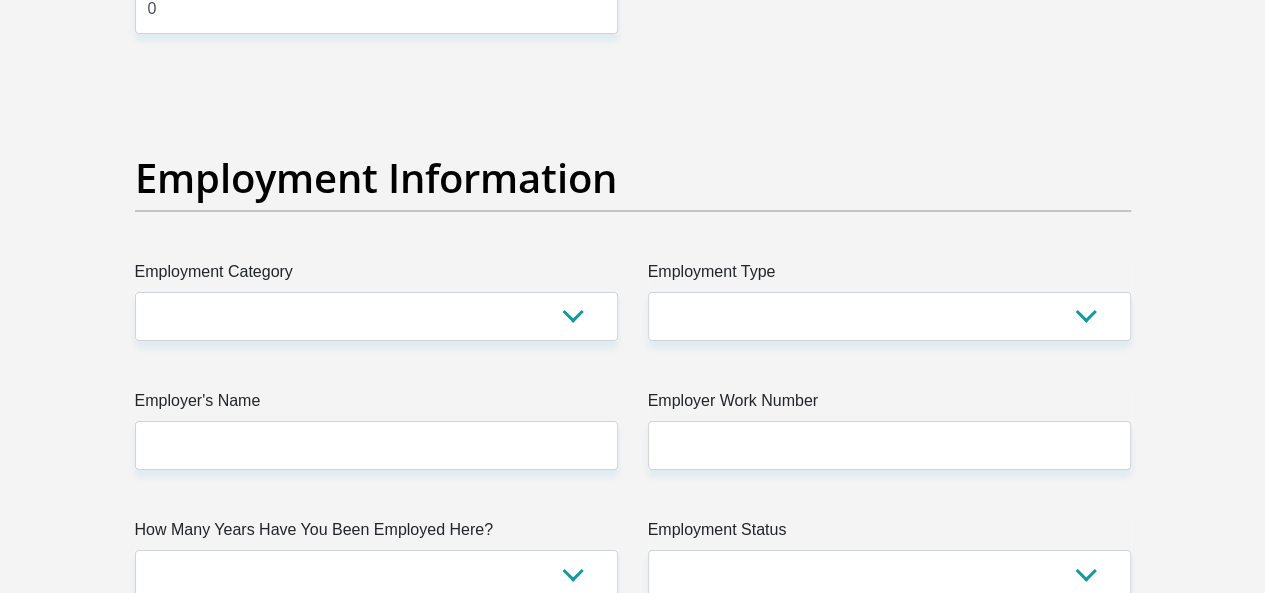 scroll, scrollTop: 3600, scrollLeft: 0, axis: vertical 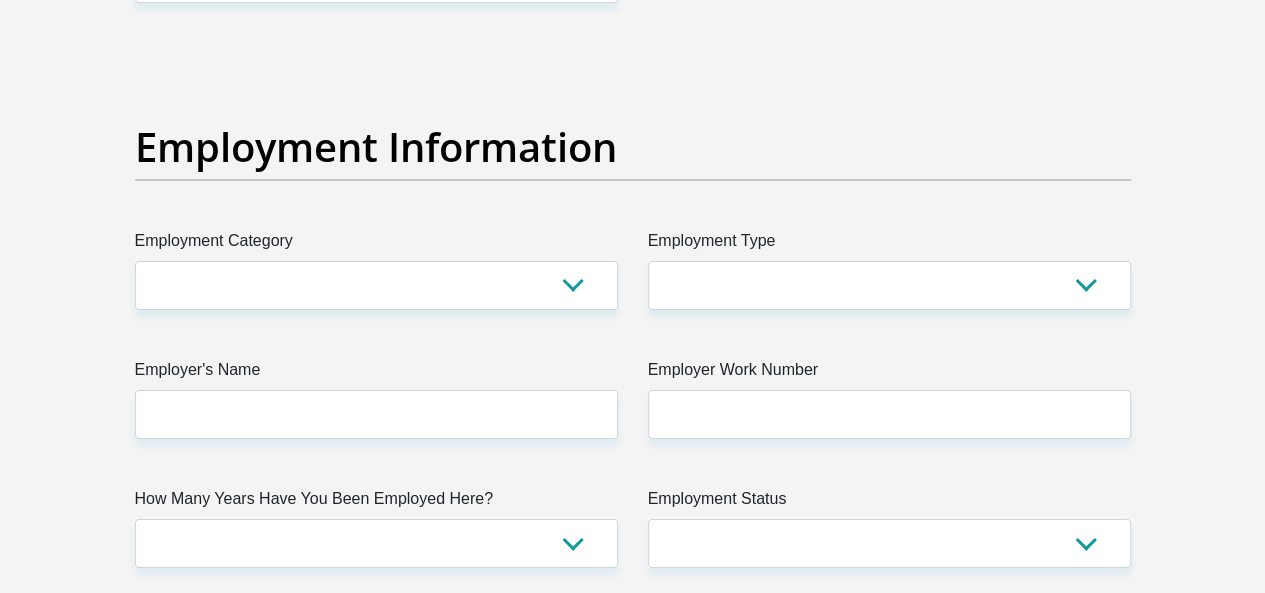 type on "12800" 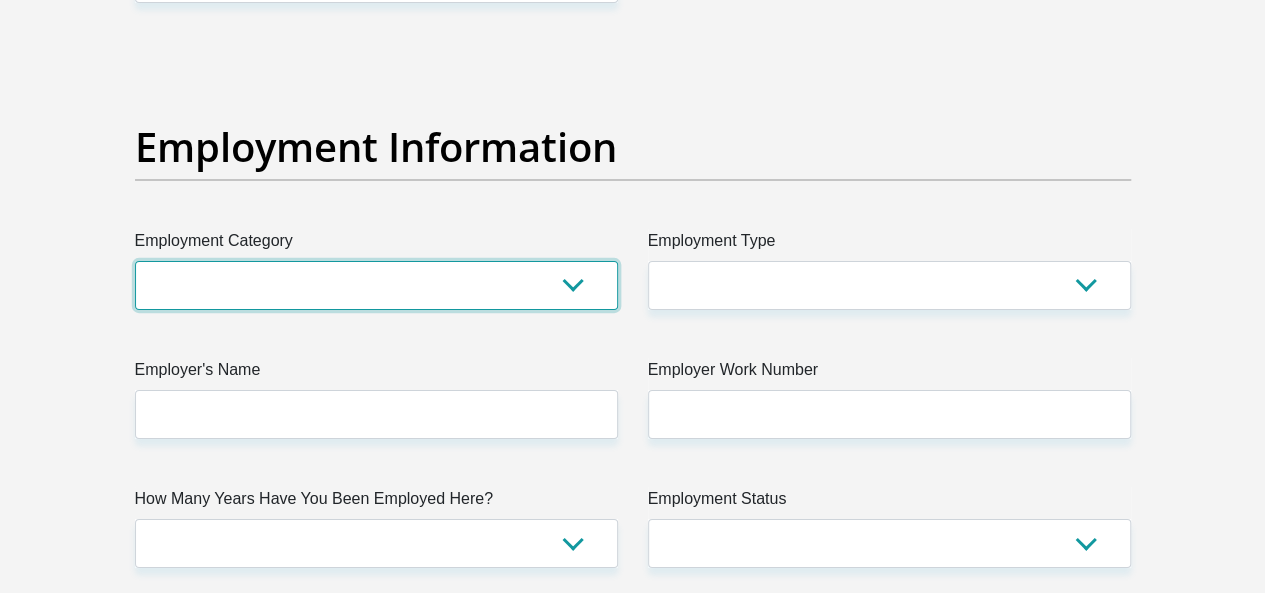 click on "AGRICULTURE
ALCOHOL & TOBACCO
CONSTRUCTION MATERIALS
METALLURGY
EQUIPMENT FOR RENEWABLE ENERGY
SPECIALIZED CONTRACTORS
CAR
GAMING (INCL. INTERNET
OTHER WHOLESALE
UNLICENSED PHARMACEUTICALS
CURRENCY EXCHANGE HOUSES
OTHER FINANCIAL INSTITUTIONS & INSURANCE
REAL ESTATE AGENTS
OIL & GAS
OTHER MATERIALS (E.G. IRON ORE)
PRECIOUS STONES & PRECIOUS METALS
POLITICAL ORGANIZATIONS
RELIGIOUS ORGANIZATIONS(NOT SECTS)
ACTI. HAVING BUSINESS DEAL WITH PUBLIC ADMINISTRATION
LAUNDROMATS" at bounding box center (376, 285) 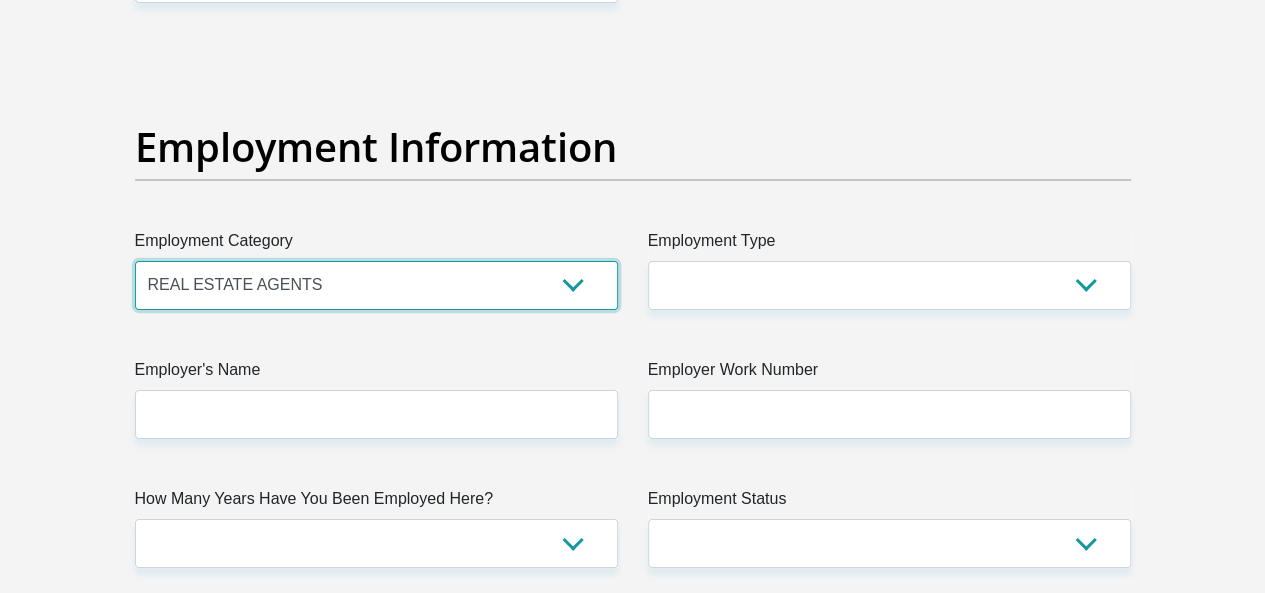 click on "AGRICULTURE
ALCOHOL & TOBACCO
CONSTRUCTION MATERIALS
METALLURGY
EQUIPMENT FOR RENEWABLE ENERGY
SPECIALIZED CONTRACTORS
CAR
GAMING (INCL. INTERNET
OTHER WHOLESALE
UNLICENSED PHARMACEUTICALS
CURRENCY EXCHANGE HOUSES
OTHER FINANCIAL INSTITUTIONS & INSURANCE
REAL ESTATE AGENTS
OIL & GAS
OTHER MATERIALS (E.G. IRON ORE)
PRECIOUS STONES & PRECIOUS METALS
POLITICAL ORGANIZATIONS
RELIGIOUS ORGANIZATIONS(NOT SECTS)
ACTI. HAVING BUSINESS DEAL WITH PUBLIC ADMINISTRATION
LAUNDROMATS" at bounding box center (376, 285) 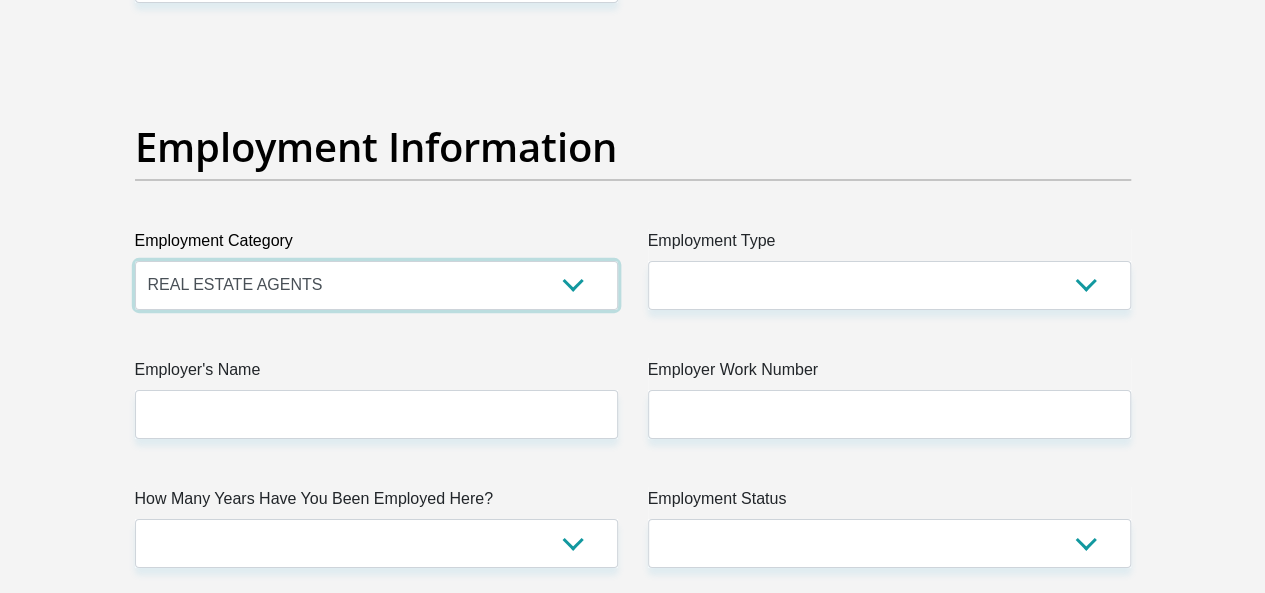 click on "AGRICULTURE
ALCOHOL & TOBACCO
CONSTRUCTION MATERIALS
METALLURGY
EQUIPMENT FOR RENEWABLE ENERGY
SPECIALIZED CONTRACTORS
CAR
GAMING (INCL. INTERNET
OTHER WHOLESALE
UNLICENSED PHARMACEUTICALS
CURRENCY EXCHANGE HOUSES
OTHER FINANCIAL INSTITUTIONS & INSURANCE
REAL ESTATE AGENTS
OIL & GAS
OTHER MATERIALS (E.G. IRON ORE)
PRECIOUS STONES & PRECIOUS METALS
POLITICAL ORGANIZATIONS
RELIGIOUS ORGANIZATIONS(NOT SECTS)
ACTI. HAVING BUSINESS DEAL WITH PUBLIC ADMINISTRATION
LAUNDROMATS" at bounding box center (376, 285) 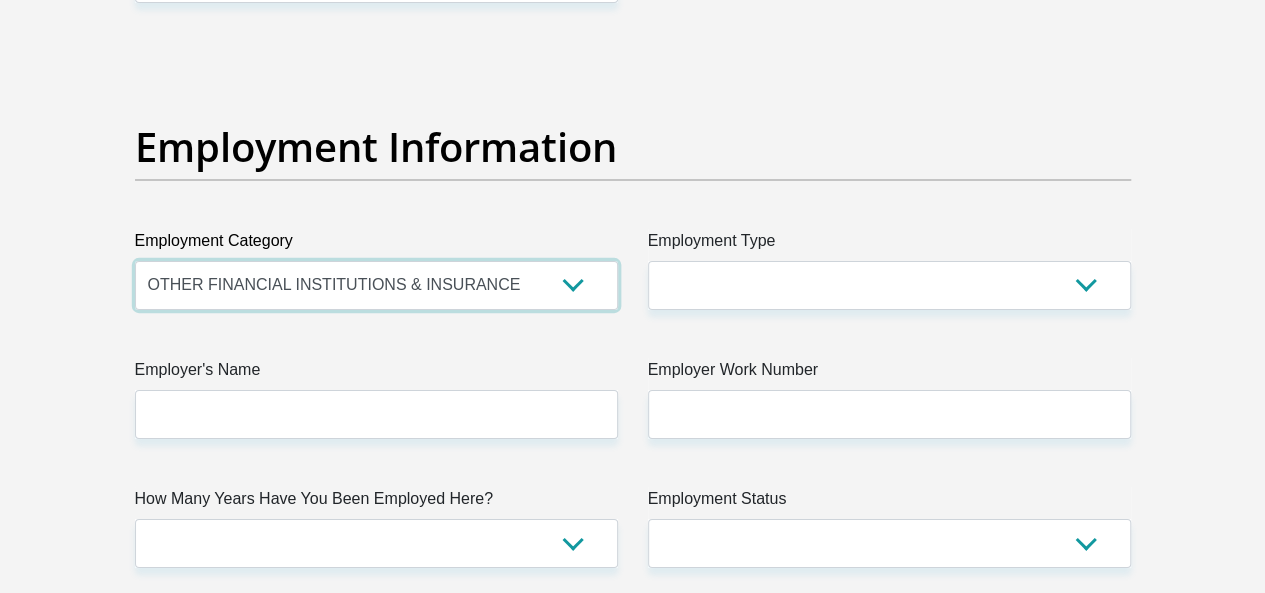 click on "AGRICULTURE
ALCOHOL & TOBACCO
CONSTRUCTION MATERIALS
METALLURGY
EQUIPMENT FOR RENEWABLE ENERGY
SPECIALIZED CONTRACTORS
CAR
GAMING (INCL. INTERNET
OTHER WHOLESALE
UNLICENSED PHARMACEUTICALS
CURRENCY EXCHANGE HOUSES
OTHER FINANCIAL INSTITUTIONS & INSURANCE
REAL ESTATE AGENTS
OIL & GAS
OTHER MATERIALS (E.G. IRON ORE)
PRECIOUS STONES & PRECIOUS METALS
POLITICAL ORGANIZATIONS
RELIGIOUS ORGANIZATIONS(NOT SECTS)
ACTI. HAVING BUSINESS DEAL WITH PUBLIC ADMINISTRATION
LAUNDROMATS" at bounding box center [376, 285] 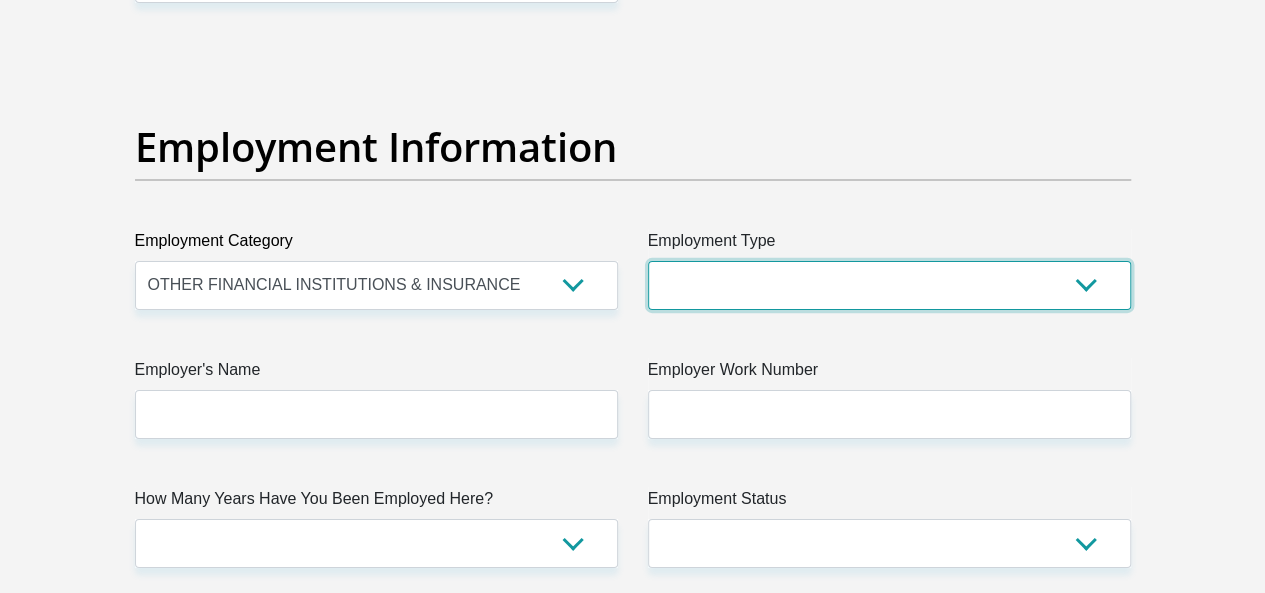 click on "College/Lecturer
Craft Seller
Creative
Driver
Executive
Farmer
Forces - Non Commissioned
Forces - Officer
Hawker
Housewife
Labourer
Licenced Professional
Manager
Miner
Non Licenced Professional
Office Staff/Clerk
Outside Worker
Pensioner
Permanent Teacher
Production/Manufacturing
Sales
Self-Employed
Semi-Professional Worker
Service Industry  Social Worker  Student" at bounding box center (889, 285) 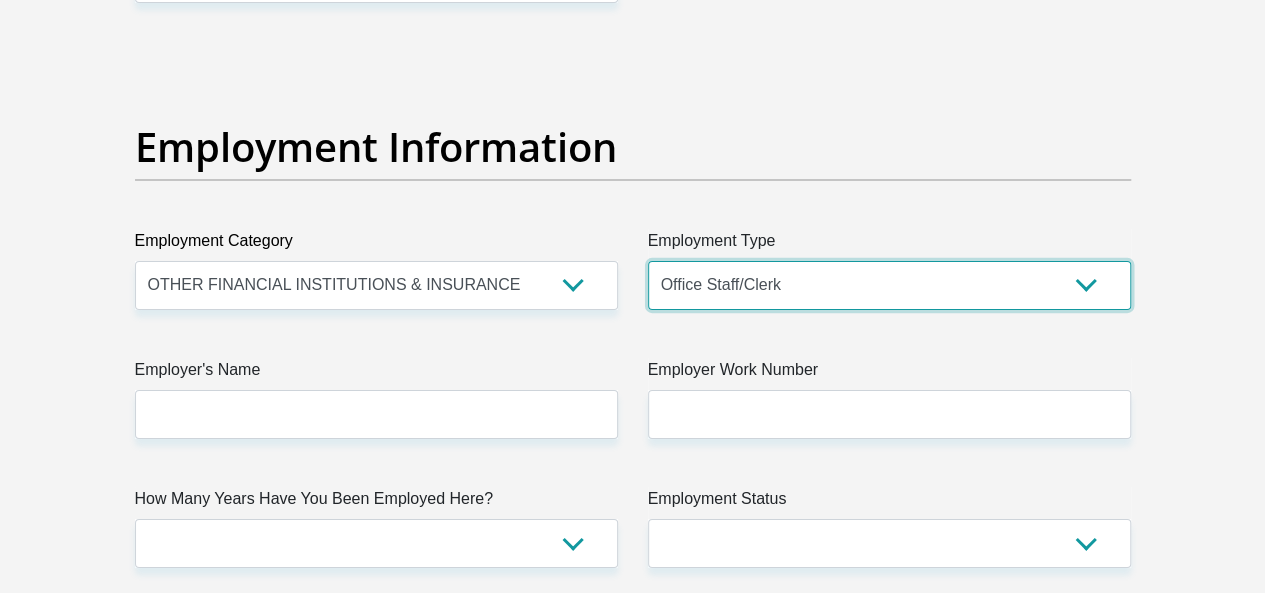 click on "College/Lecturer
Craft Seller
Creative
Driver
Executive
Farmer
Forces - Non Commissioned
Forces - Officer
Hawker
Housewife
Labourer
Licenced Professional
Manager
Miner
Non Licenced Professional
Office Staff/Clerk
Outside Worker
Pensioner
Permanent Teacher
Production/Manufacturing
Sales
Self-Employed
Semi-Professional Worker
Service Industry  Social Worker  Student" at bounding box center [889, 285] 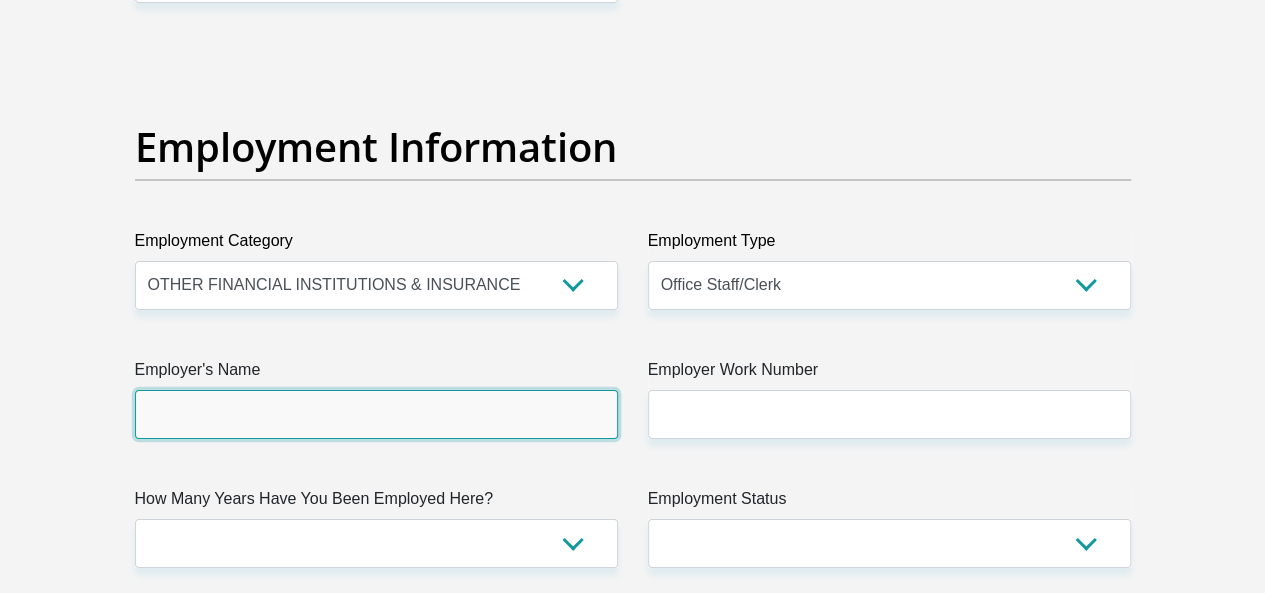 click on "Employer's Name" at bounding box center [376, 414] 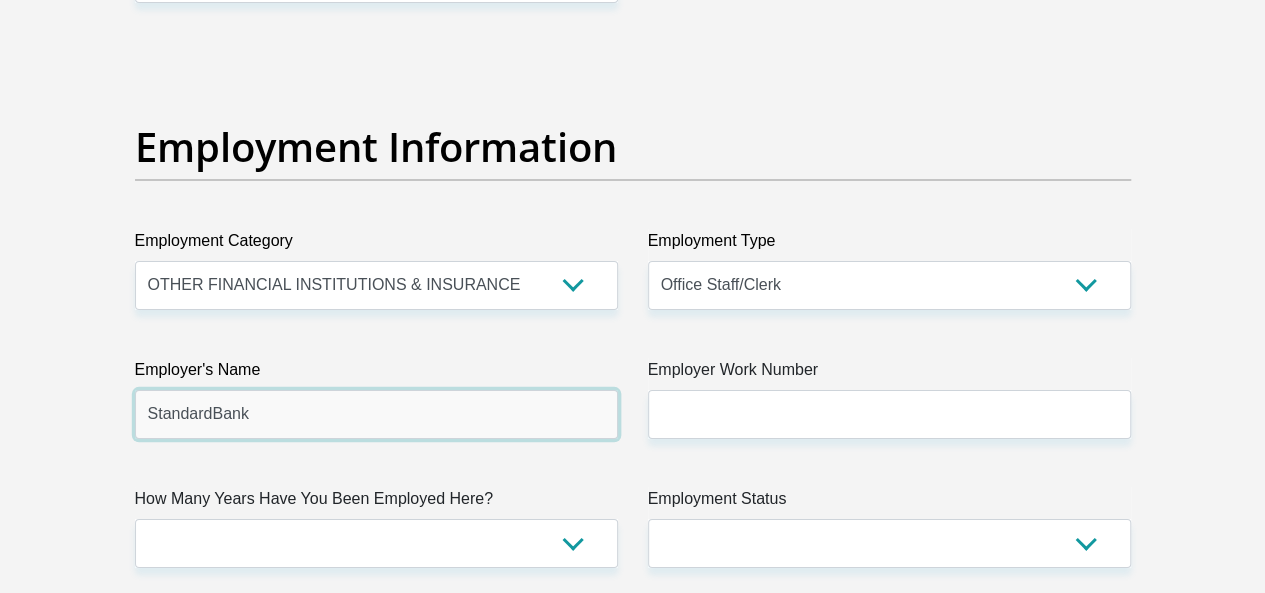 click on "StandardBank" at bounding box center [376, 414] 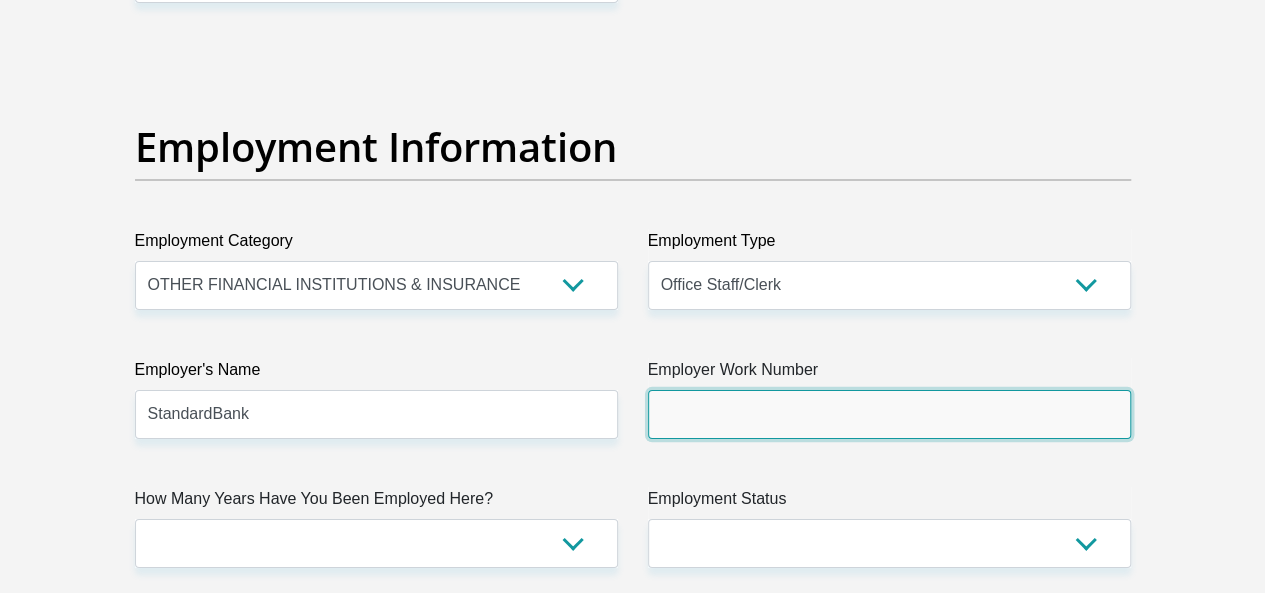 click on "Employer Work Number" at bounding box center (889, 414) 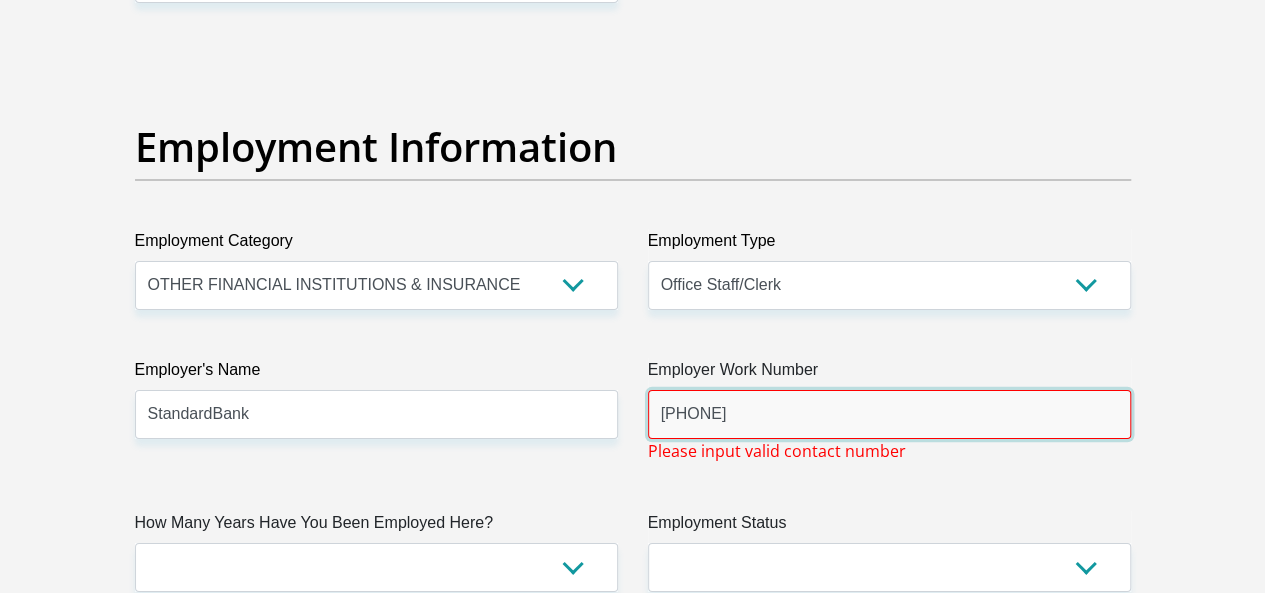 click on "011 6316799" at bounding box center (889, 414) 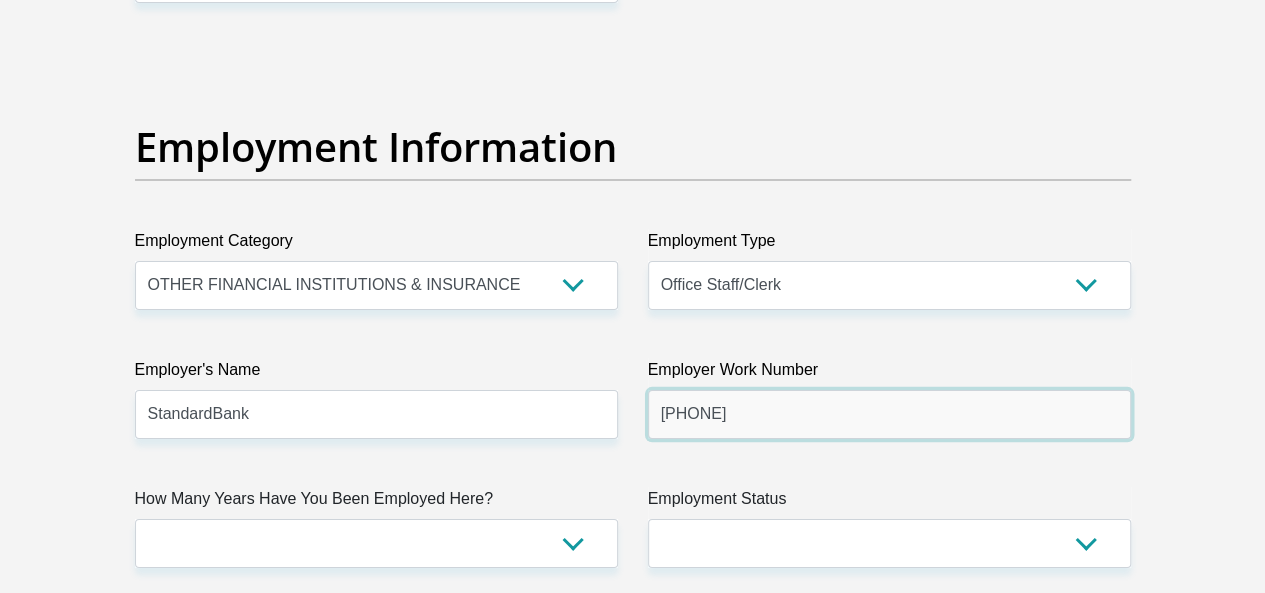 type on "[PHONE]" 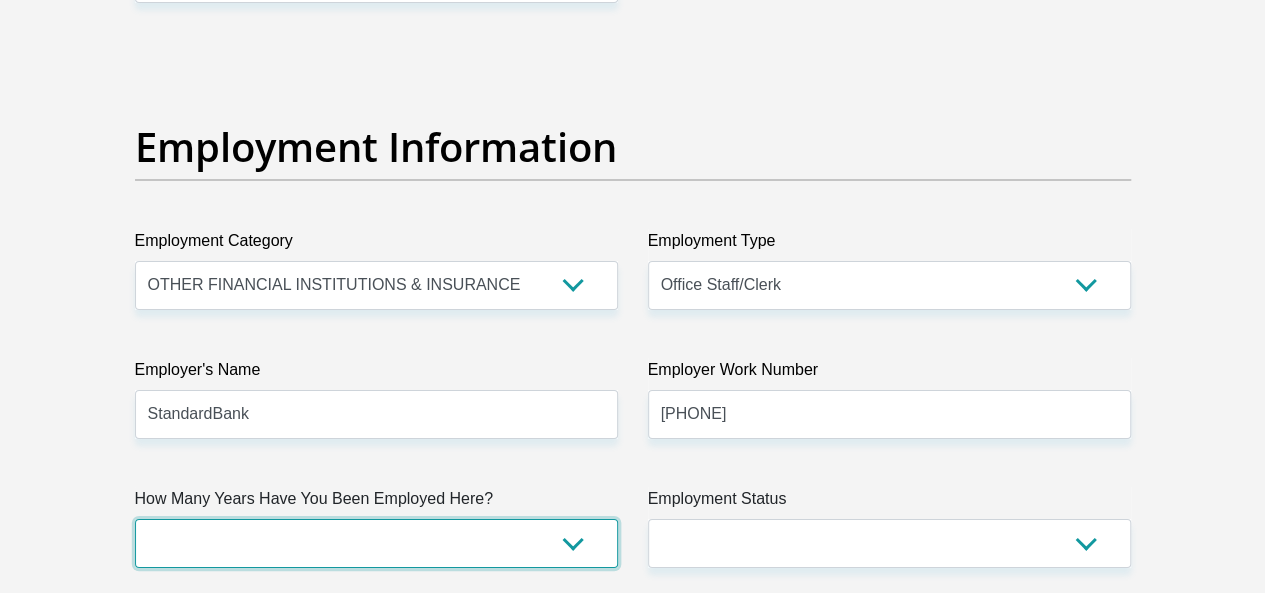click on "less than 1 year
1-3 years
3-5 years
5+ years" at bounding box center (376, 543) 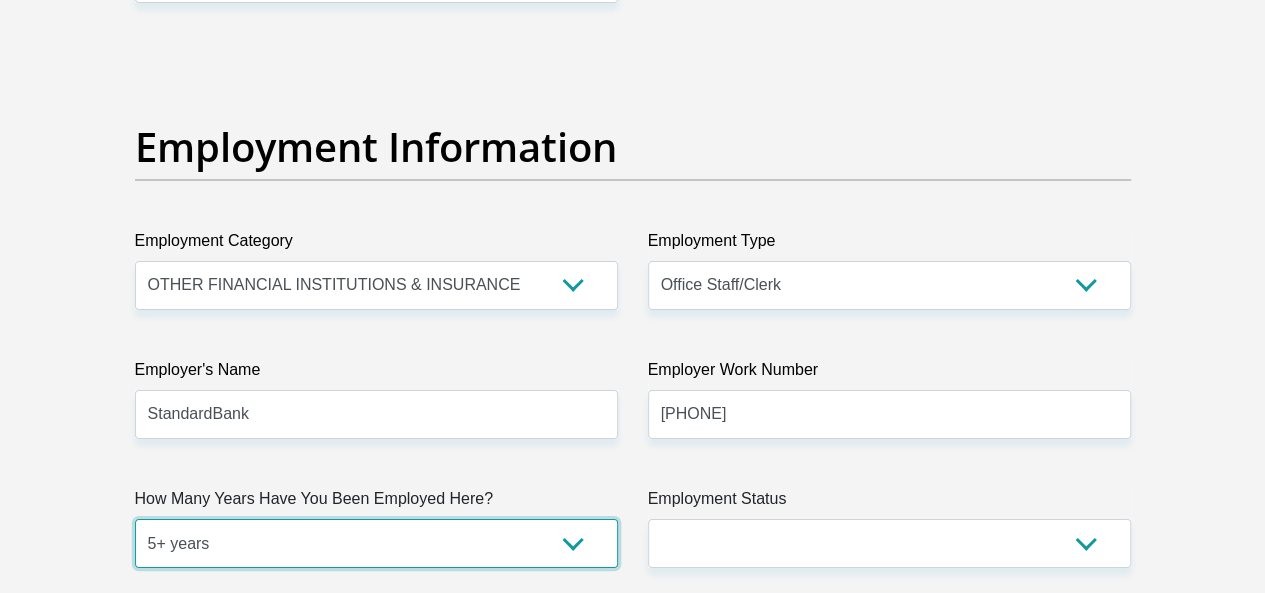 click on "less than 1 year
1-3 years
3-5 years
5+ years" at bounding box center [376, 543] 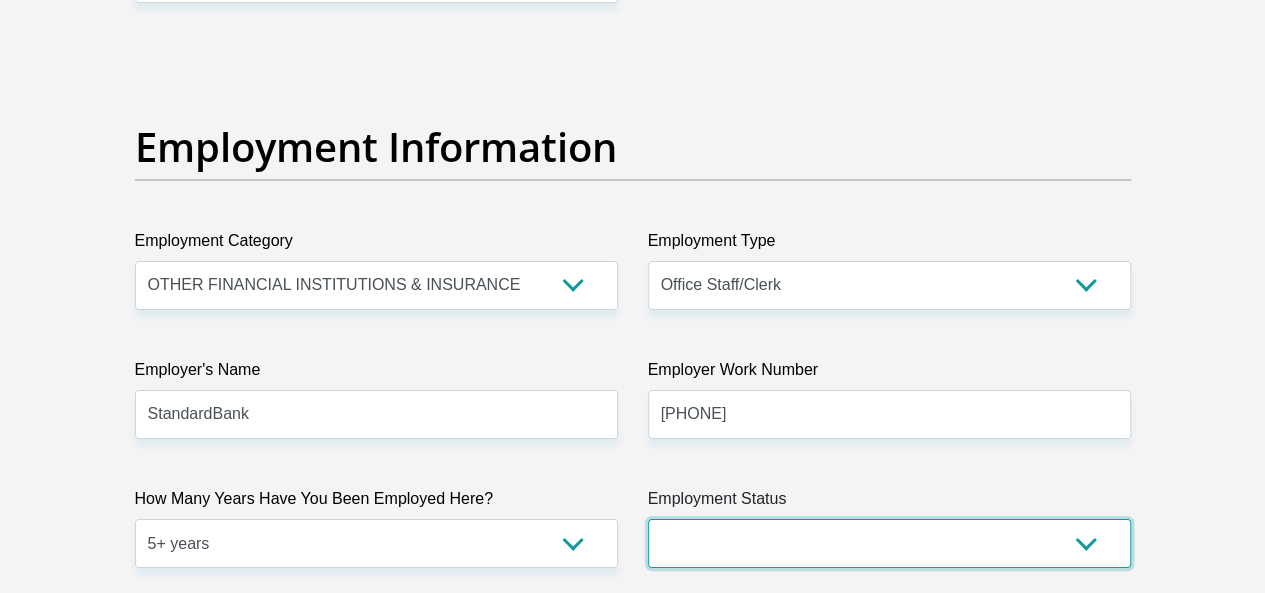 click on "Permanent/Full-time
Part-time/Casual
Contract Worker
Self-Employed
Housewife
Retired
Student
Medically Boarded
Disability
Unemployed" at bounding box center [889, 543] 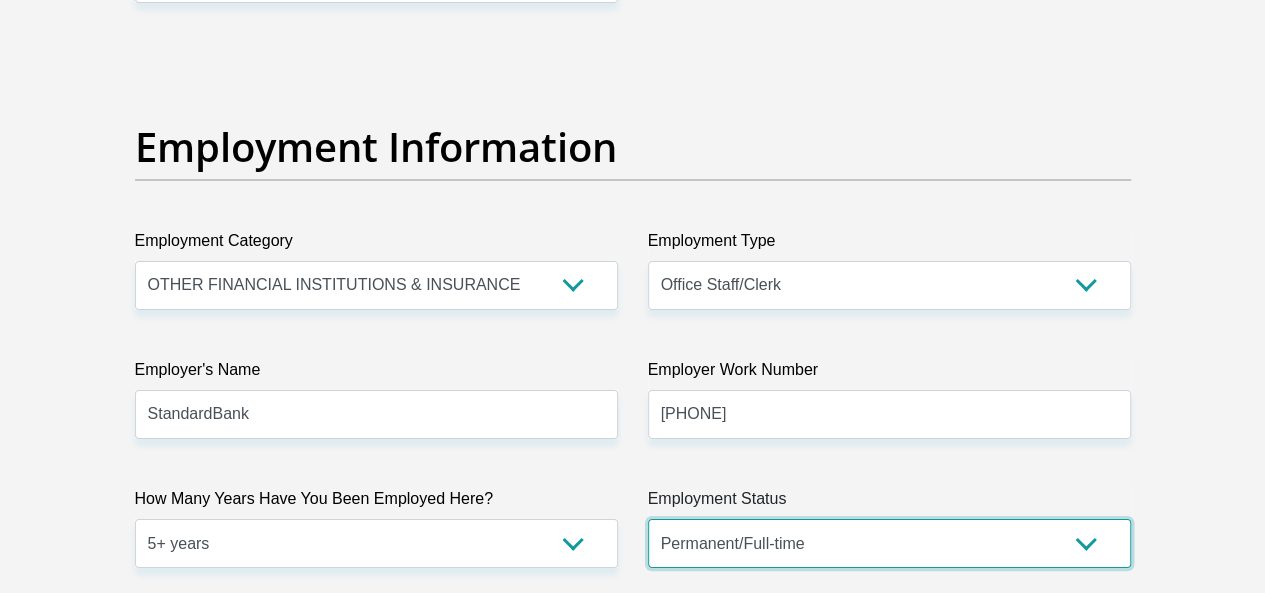 click on "Permanent/Full-time
Part-time/Casual
Contract Worker
Self-Employed
Housewife
Retired
Student
Medically Boarded
Disability
Unemployed" at bounding box center (889, 543) 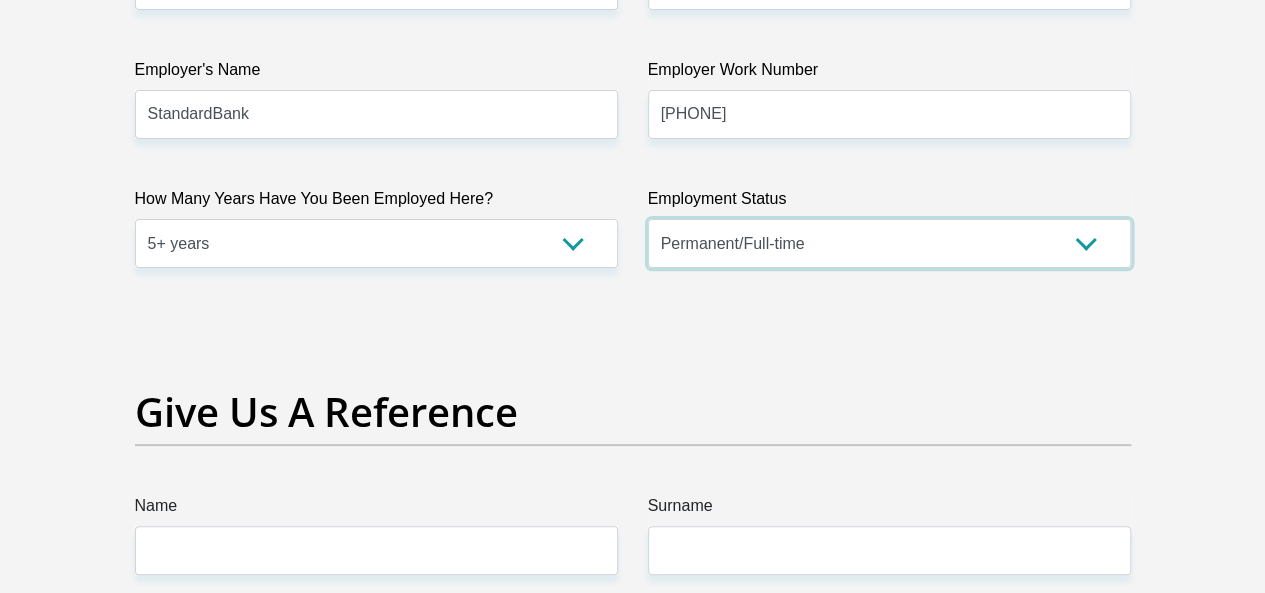 scroll, scrollTop: 4000, scrollLeft: 0, axis: vertical 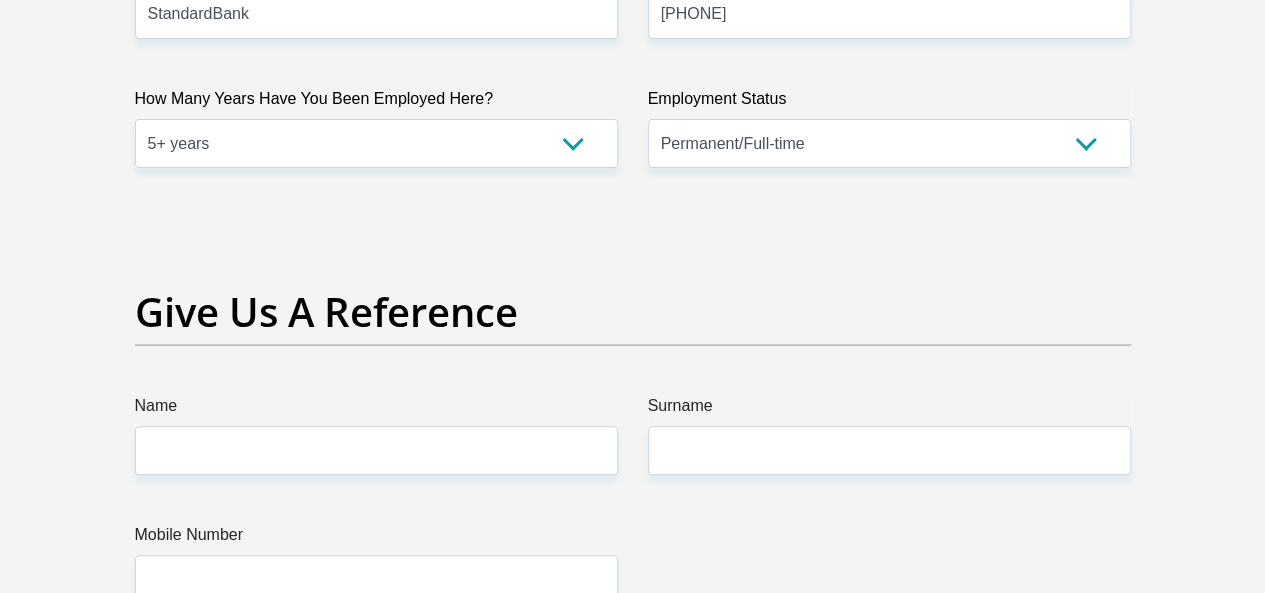 click on "Name" at bounding box center [376, 410] 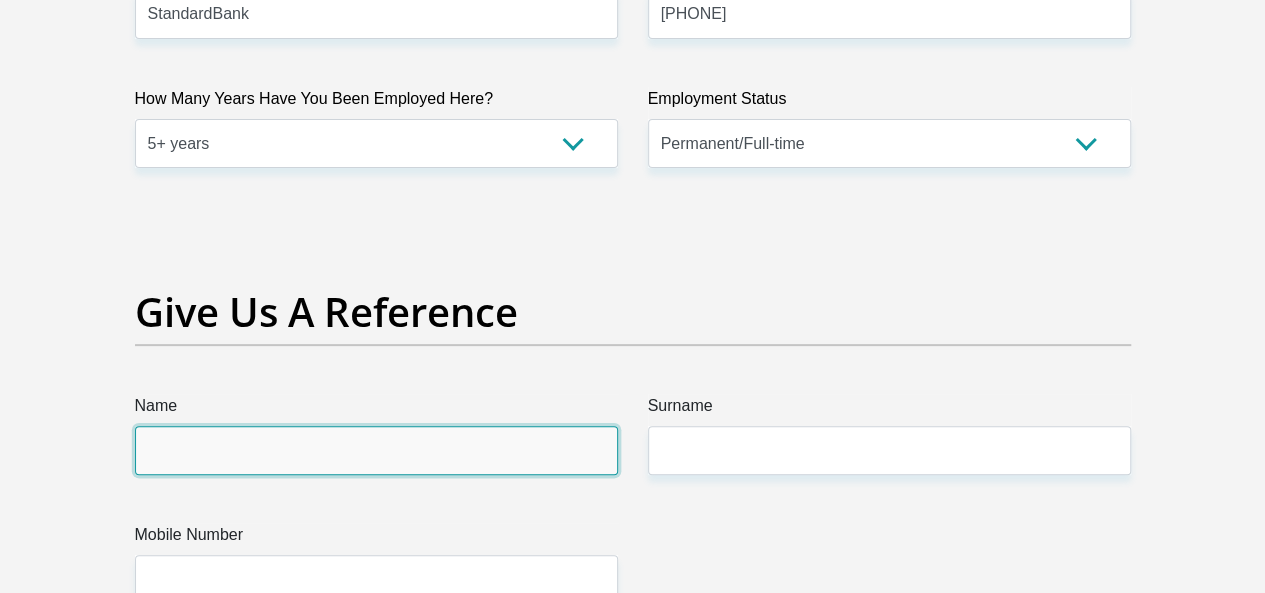 click on "Name" at bounding box center (376, 450) 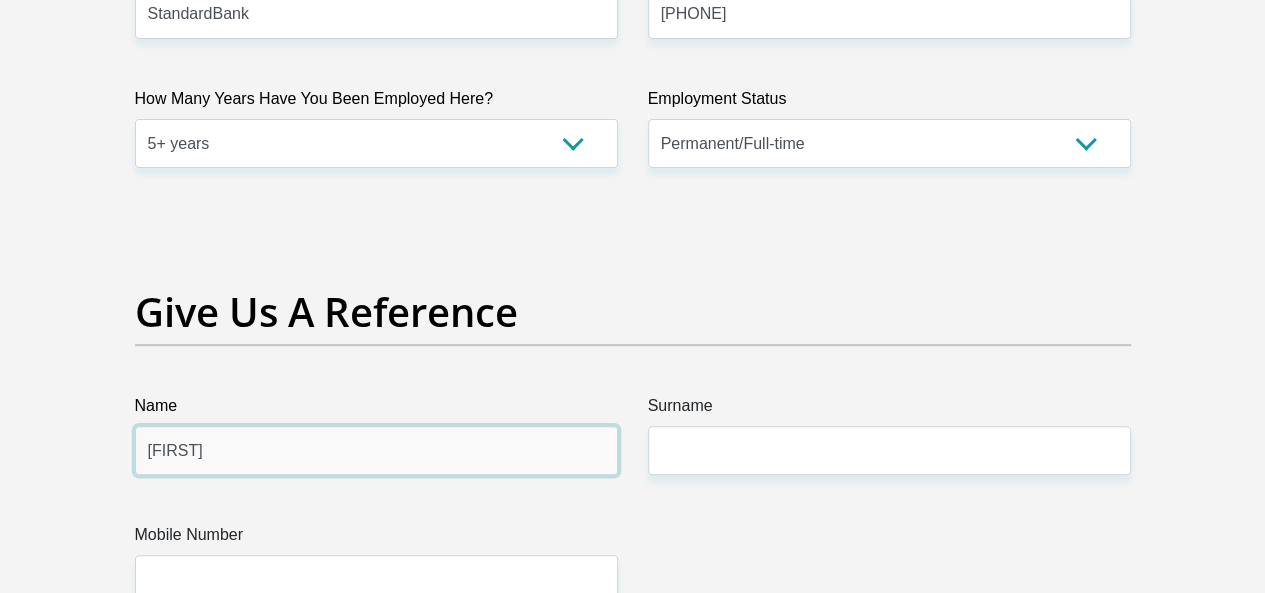 type on "[FIRST]" 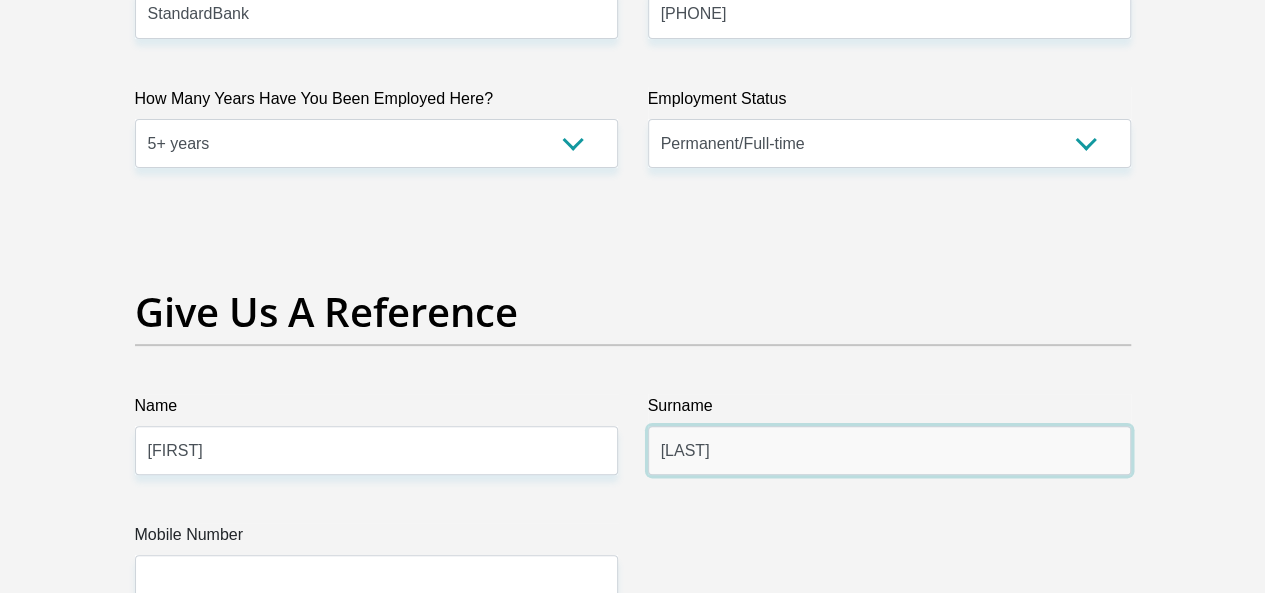 type on "[LAST]" 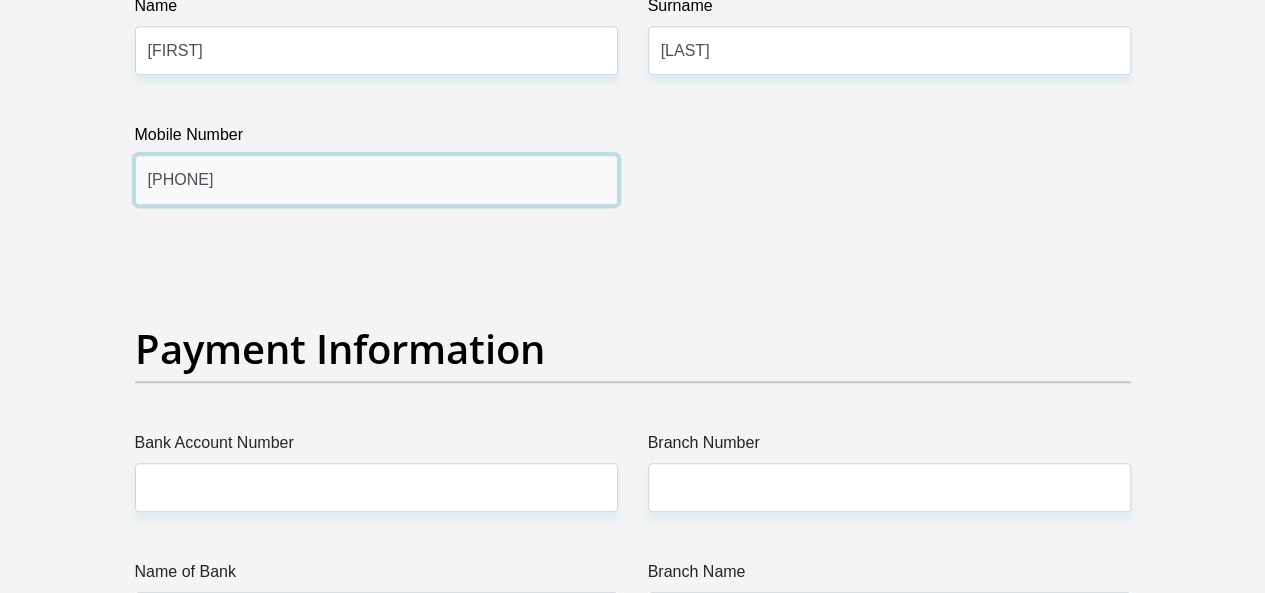 scroll, scrollTop: 4500, scrollLeft: 0, axis: vertical 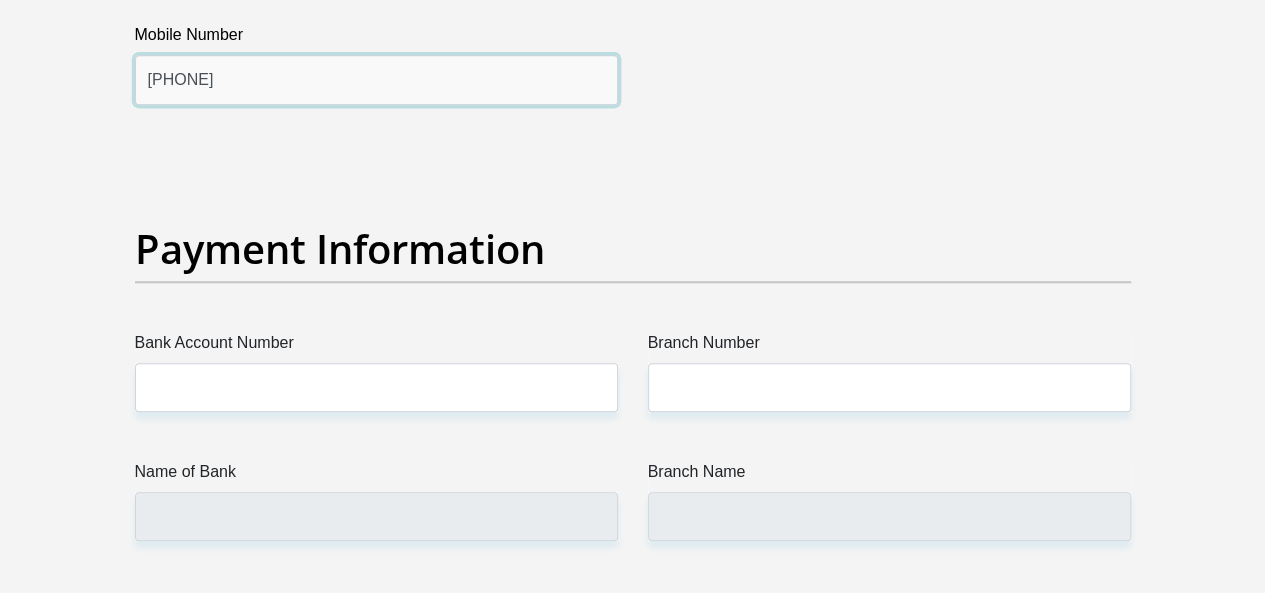 type on "[PHONE]" 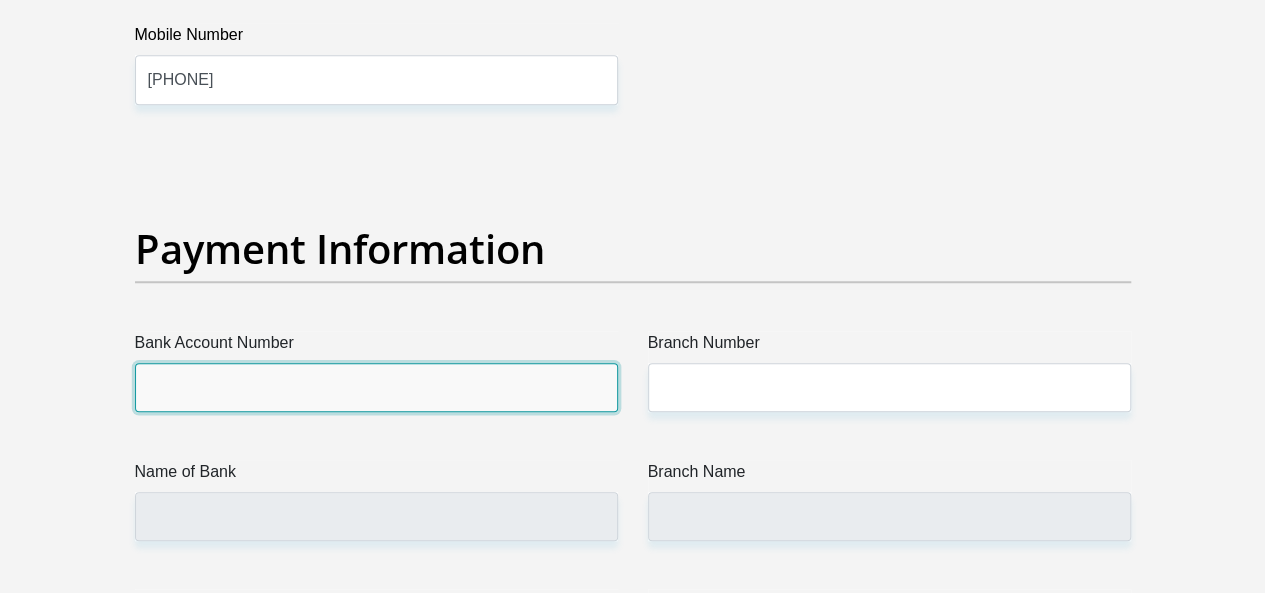 click on "Bank Account Number" at bounding box center (376, 387) 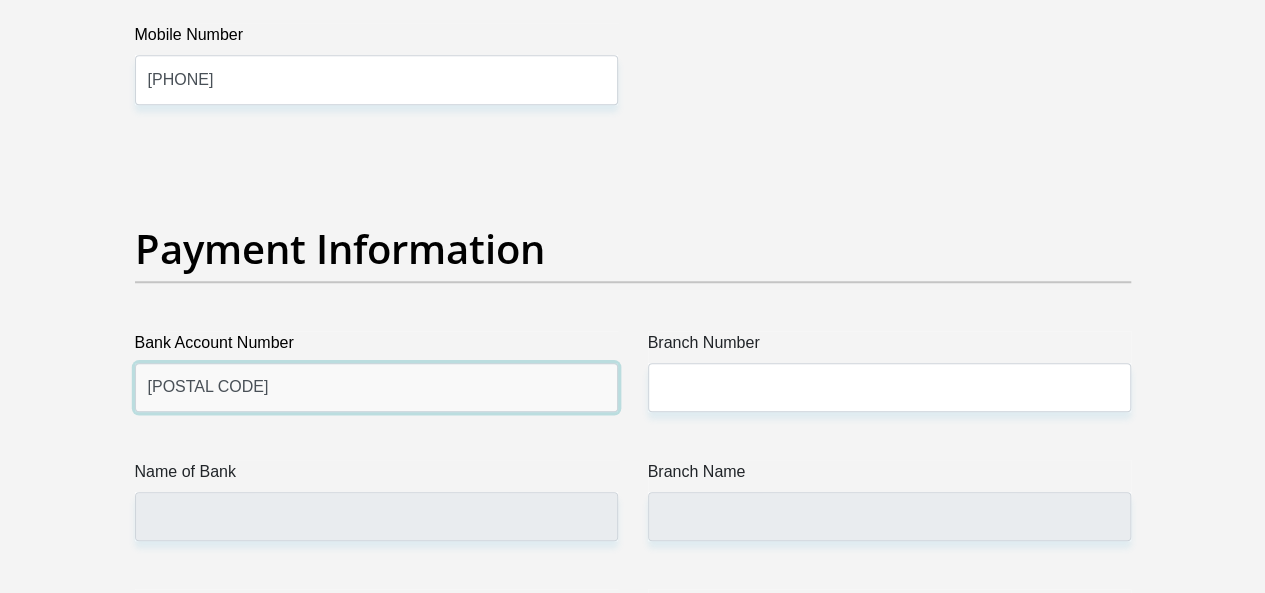 type on "[PHONE]" 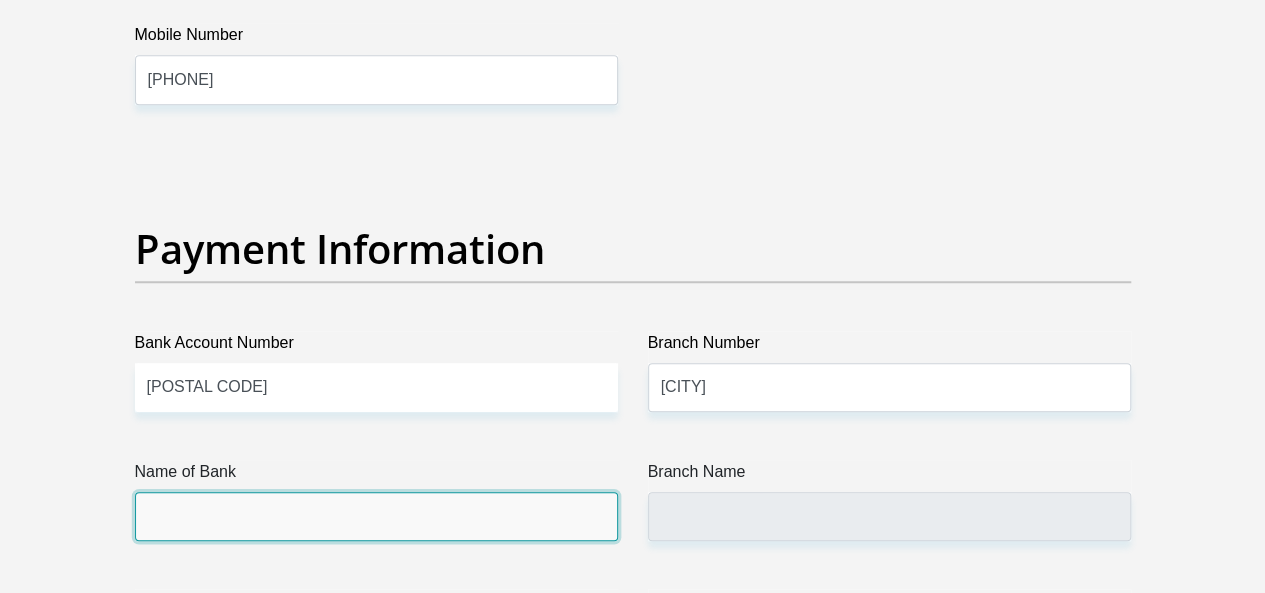 click on "Name of Bank" at bounding box center (376, 516) 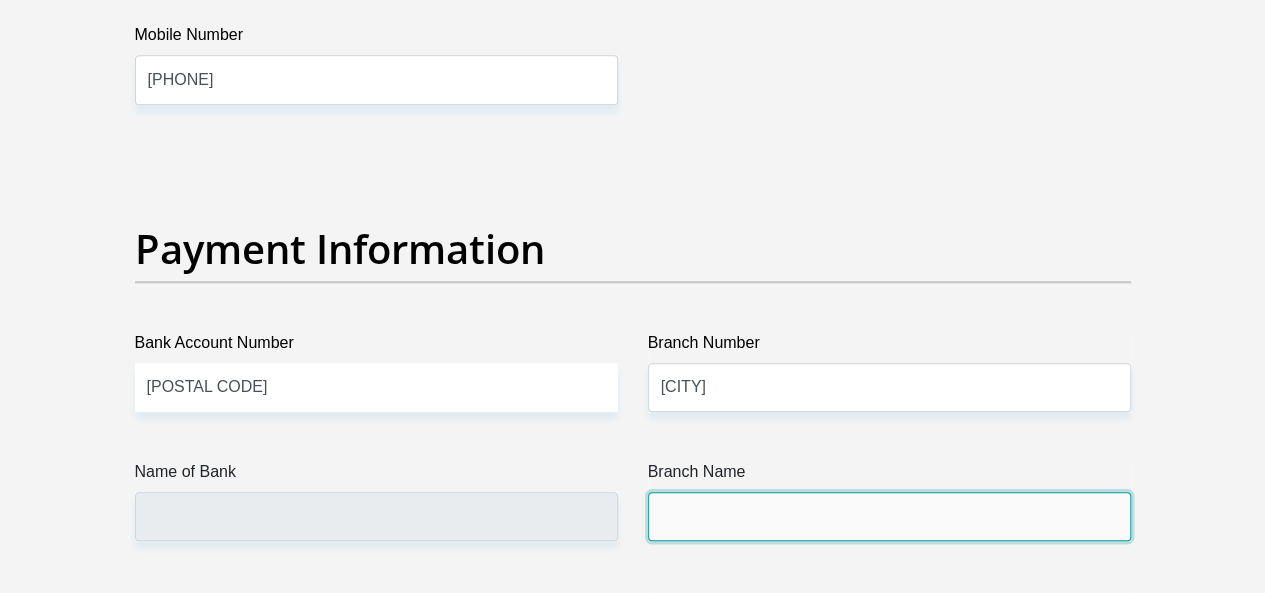 drag, startPoint x: 818, startPoint y: 422, endPoint x: 769, endPoint y: 435, distance: 50.695168 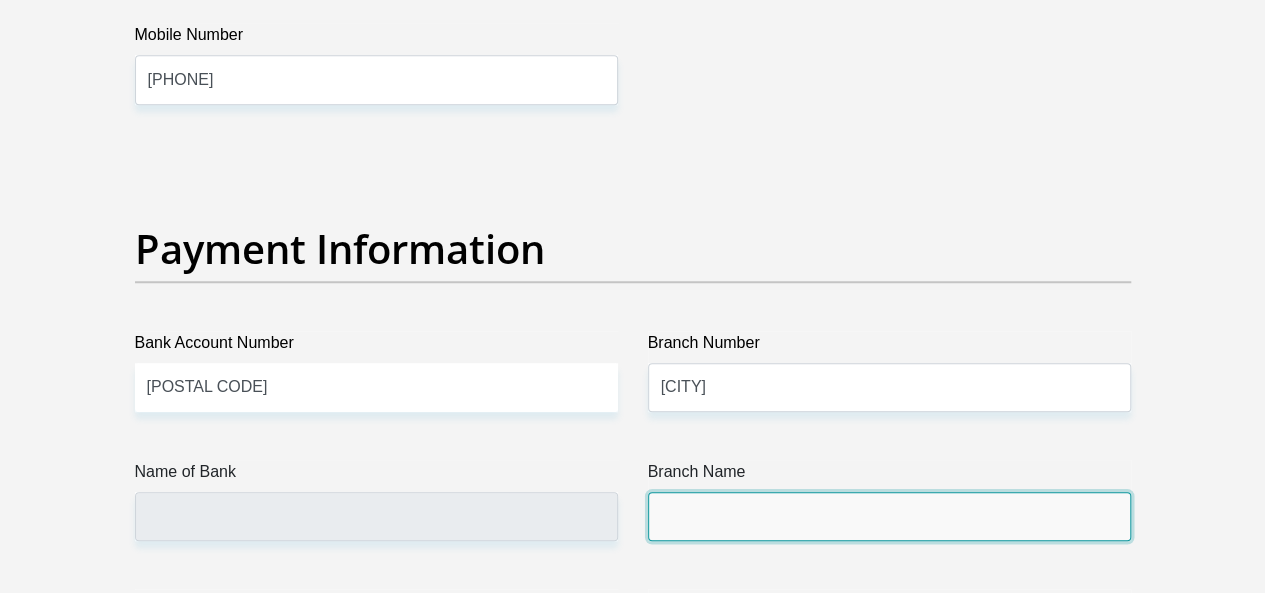 click on "Branch Name" at bounding box center (889, 516) 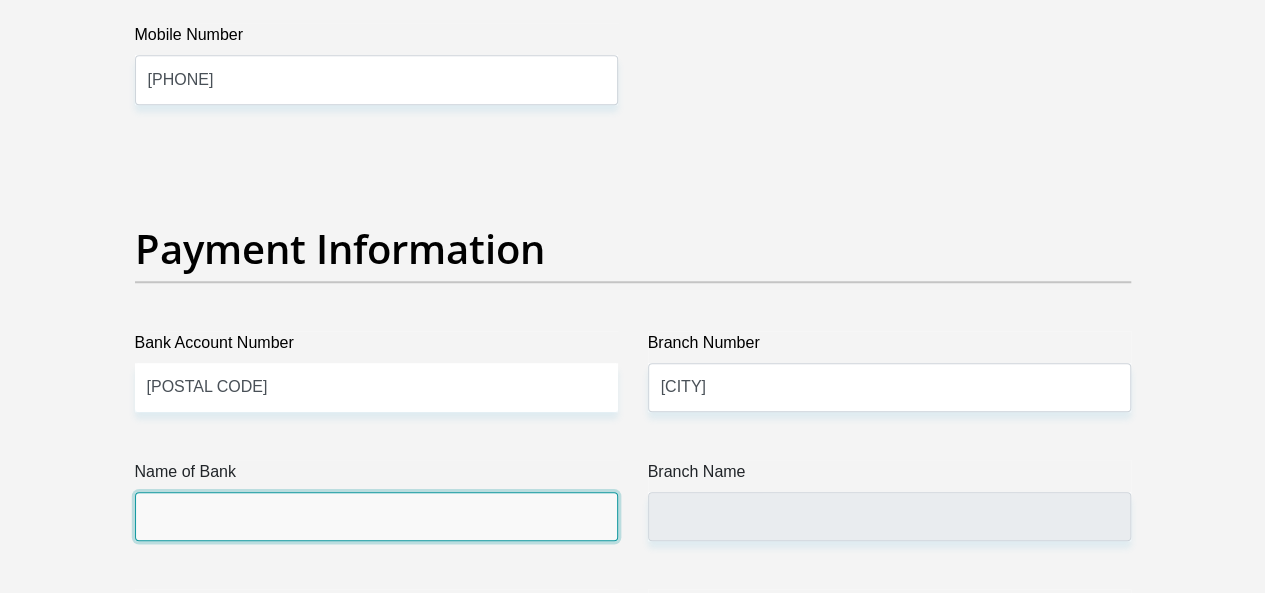 click on "Name of Bank" at bounding box center (376, 516) 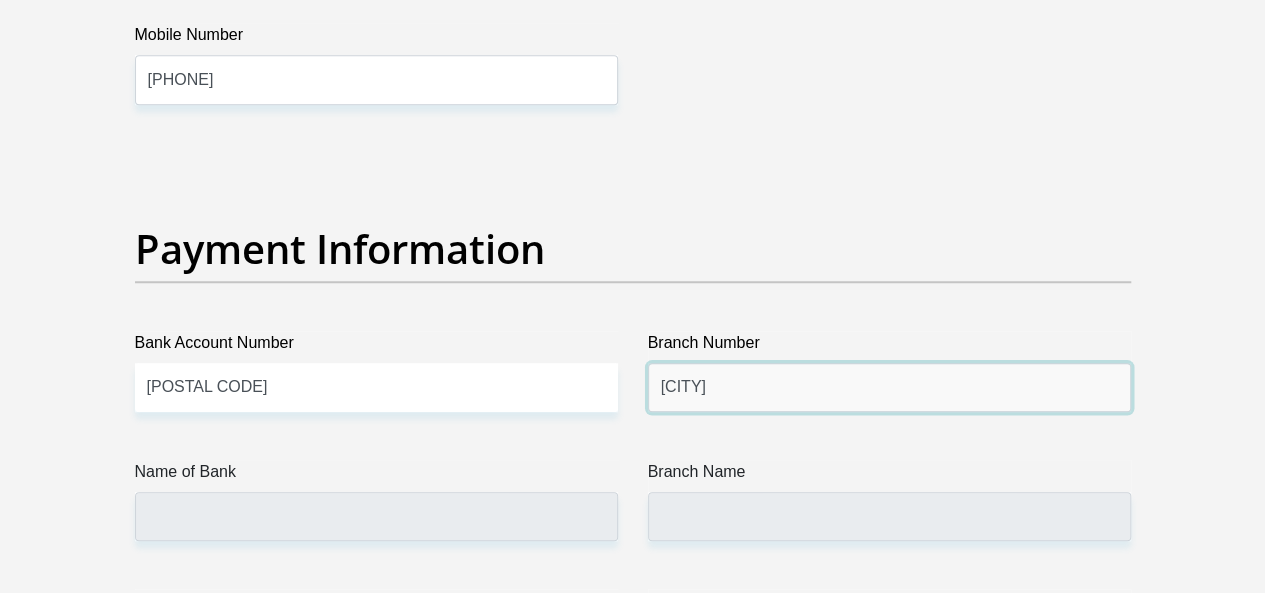 click on "Key West" at bounding box center (889, 387) 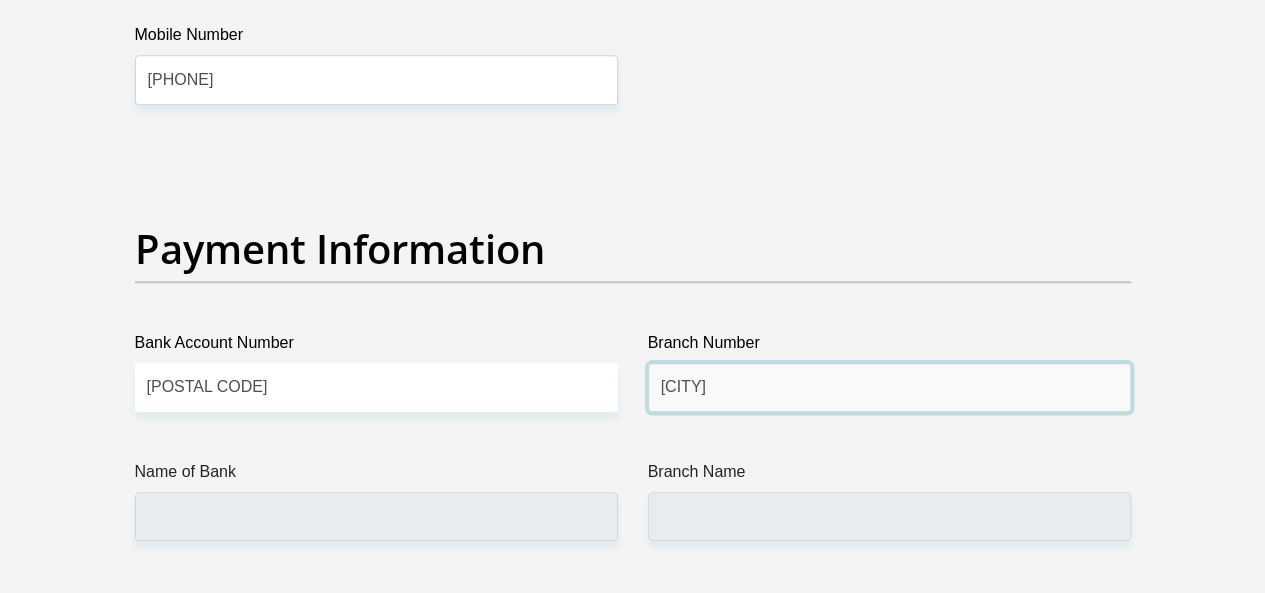 drag, startPoint x: 755, startPoint y: 306, endPoint x: 447, endPoint y: 302, distance: 308.02597 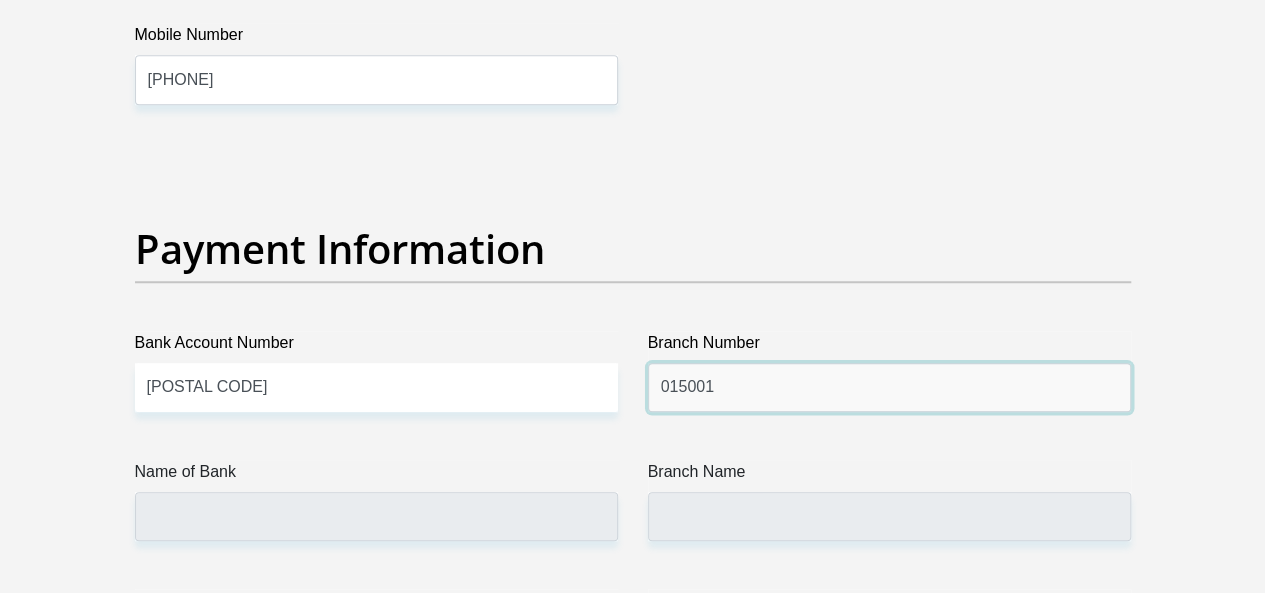type on "015001" 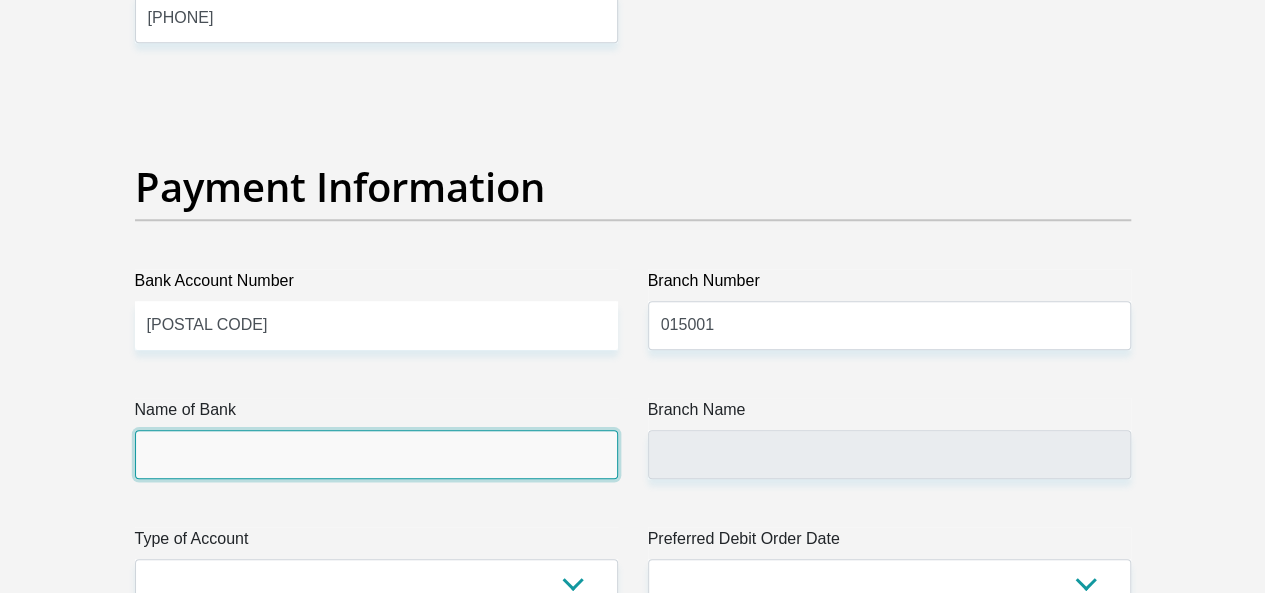 scroll, scrollTop: 4800, scrollLeft: 0, axis: vertical 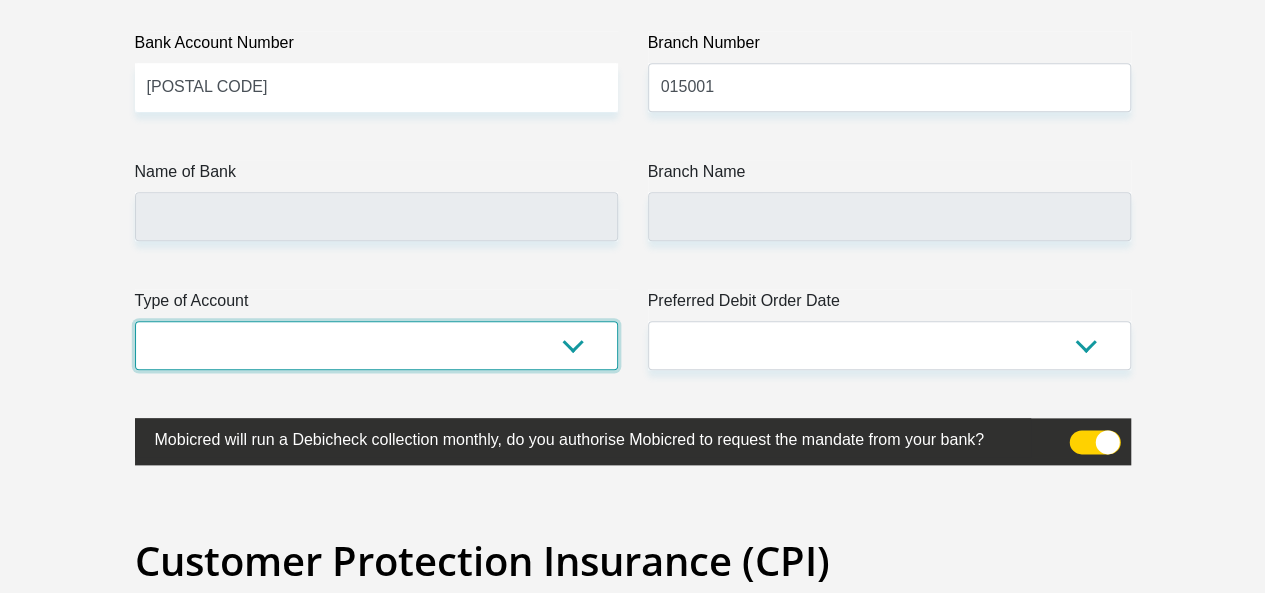 click on "Cheque
Savings" at bounding box center (376, 345) 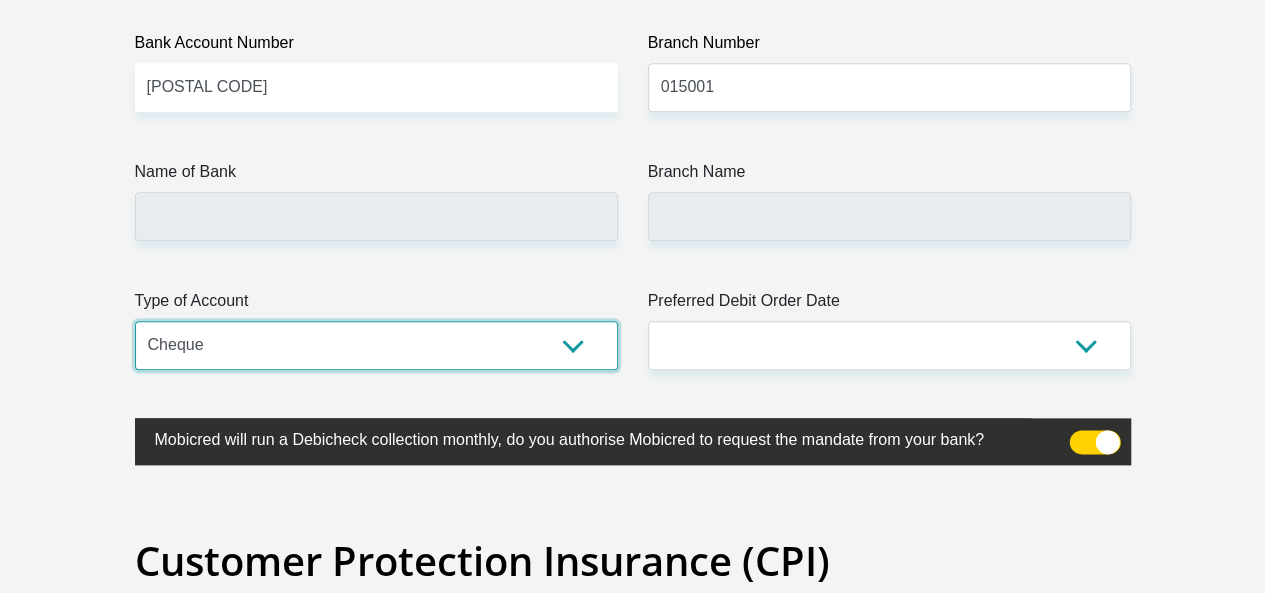 click on "Cheque
Savings" at bounding box center [376, 345] 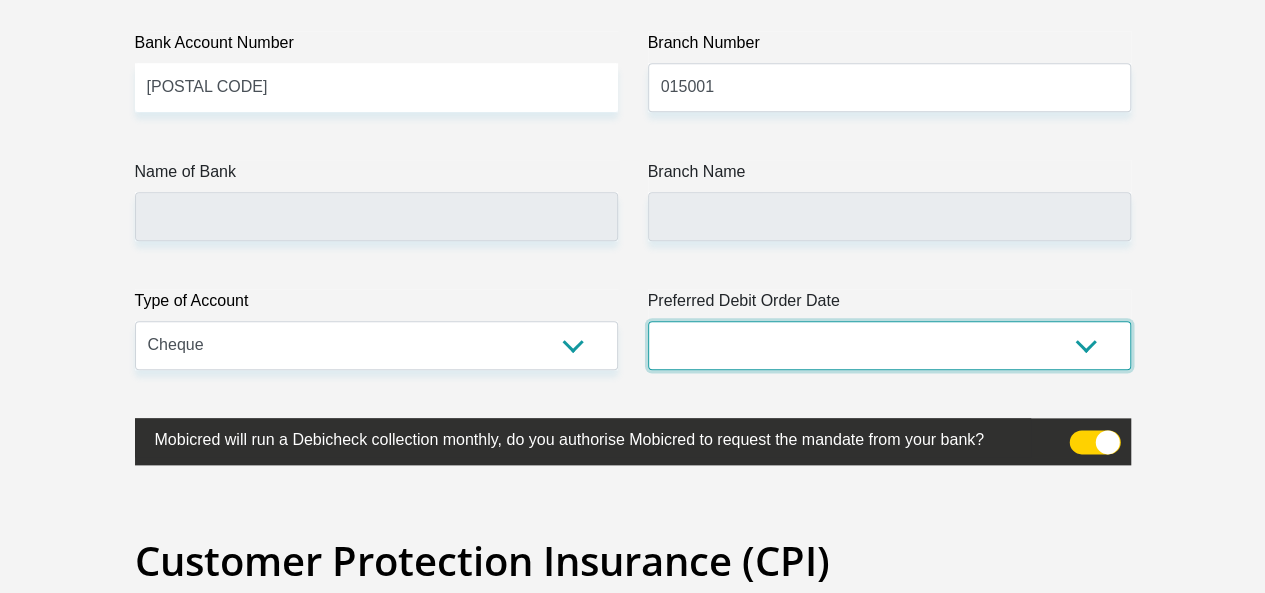 click on "1st
2nd
3rd
4th
5th
7th
18th
19th
20th
21st
22nd
23rd
24th
25th
26th
27th
28th
29th
30th" at bounding box center [889, 345] 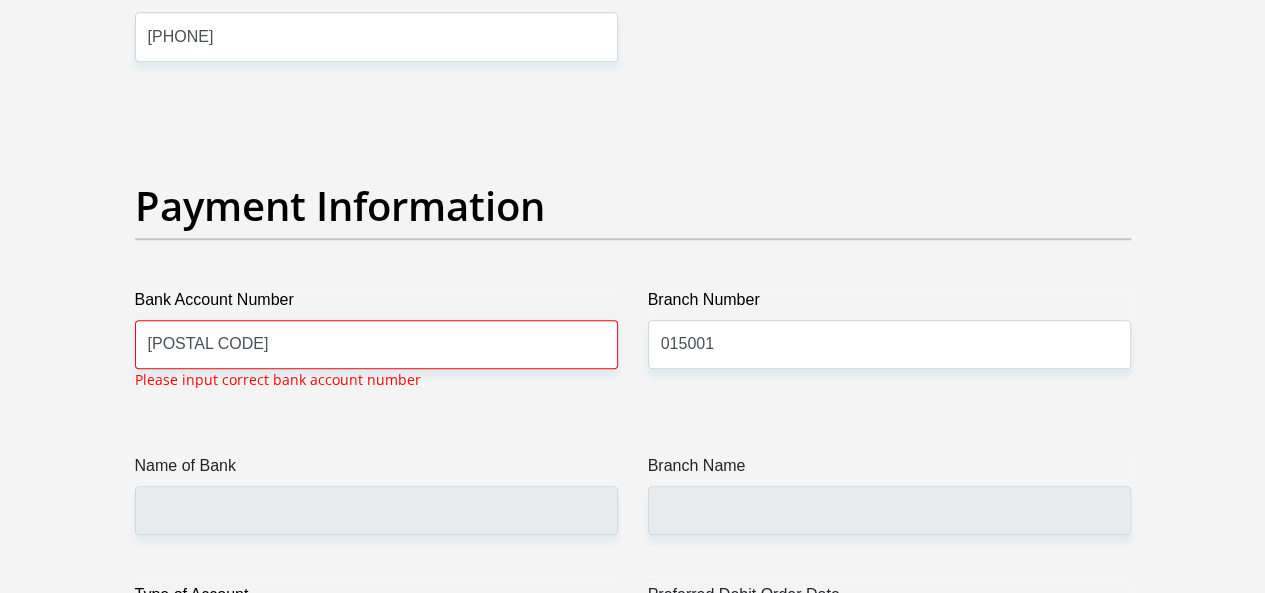 scroll, scrollTop: 4532, scrollLeft: 0, axis: vertical 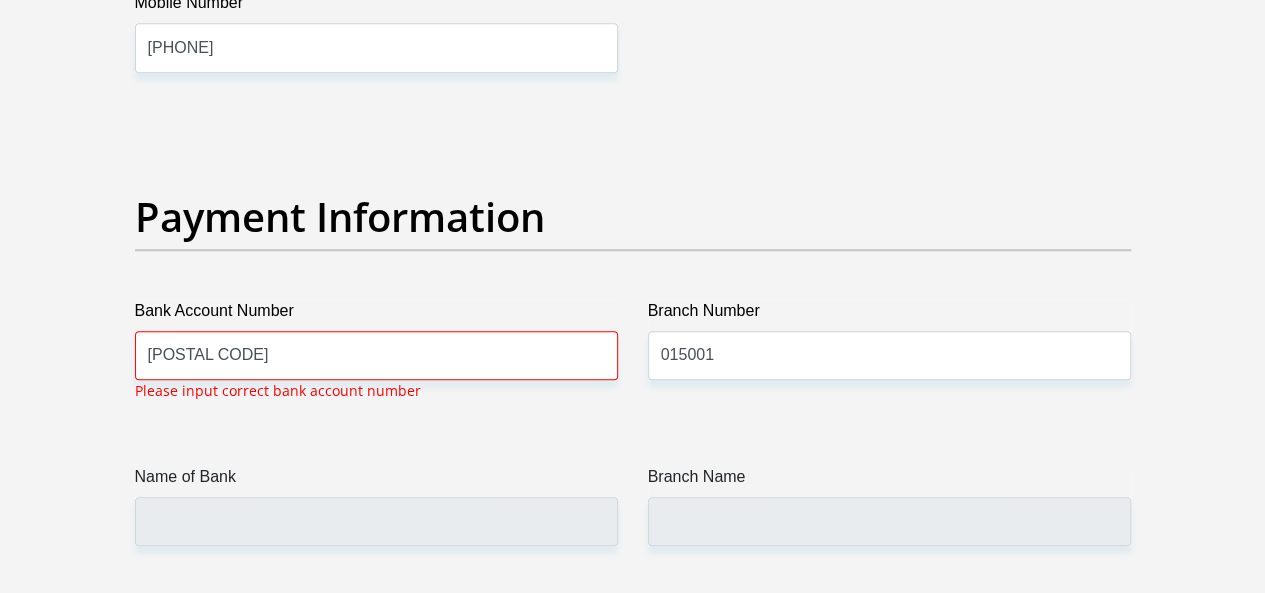 select on "20" 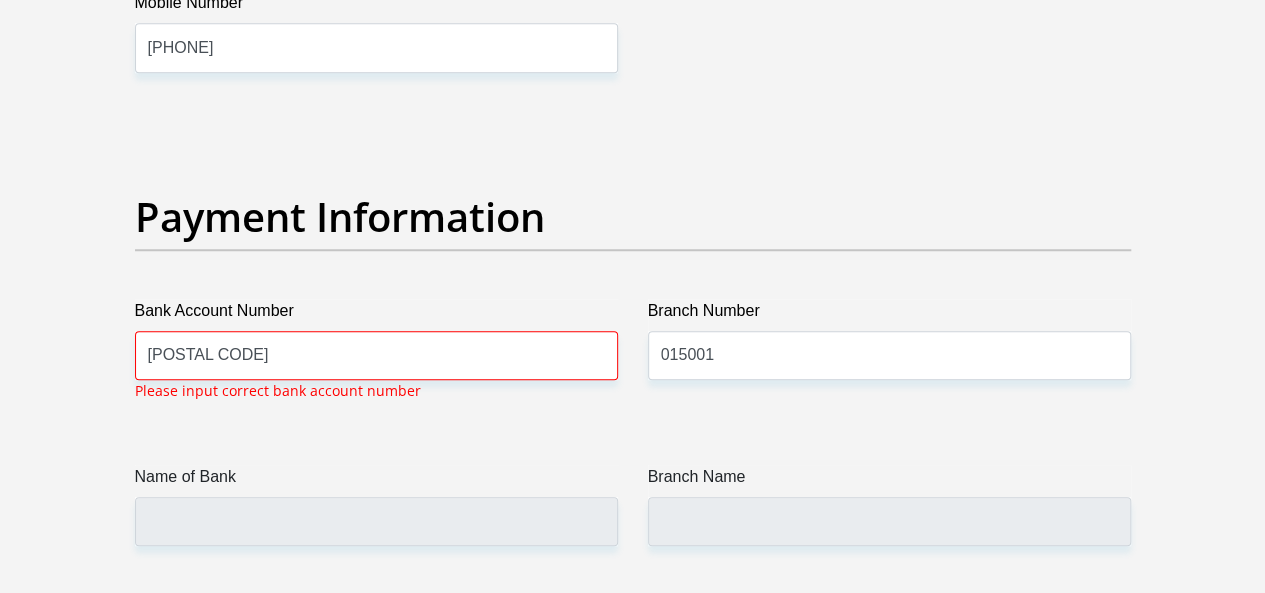 click on "1st
2nd
3rd
4th
5th
7th
18th
19th
20th
21st
22nd
23rd
24th
25th
26th
27th
28th
29th
30th" at bounding box center (889, 650) 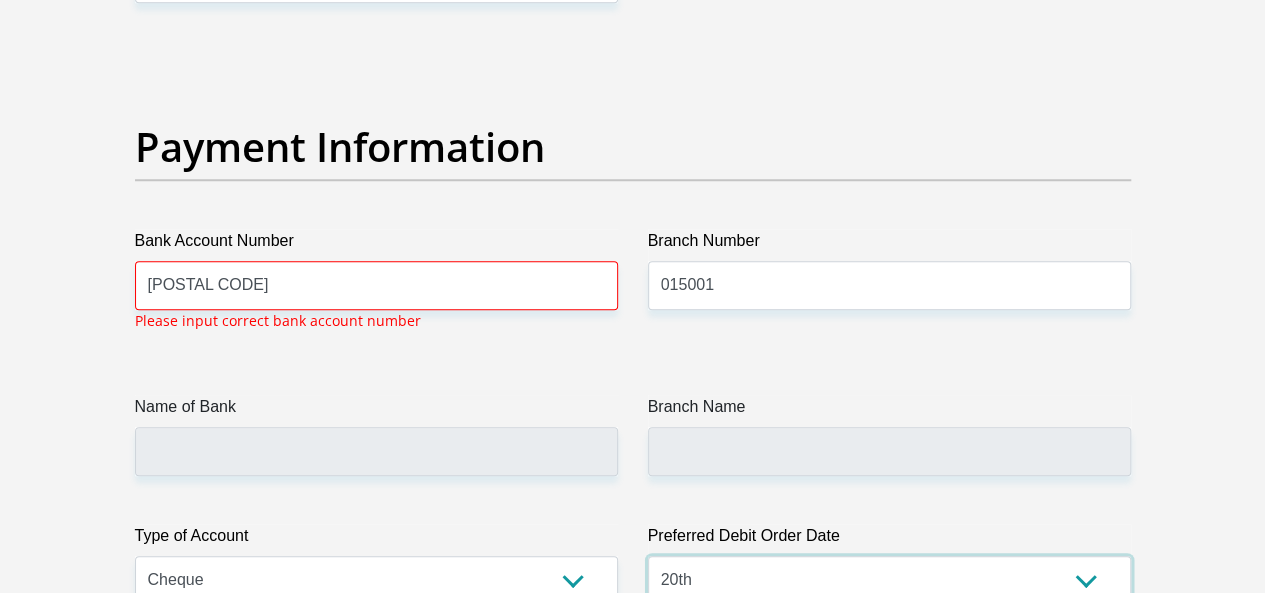 scroll, scrollTop: 4732, scrollLeft: 0, axis: vertical 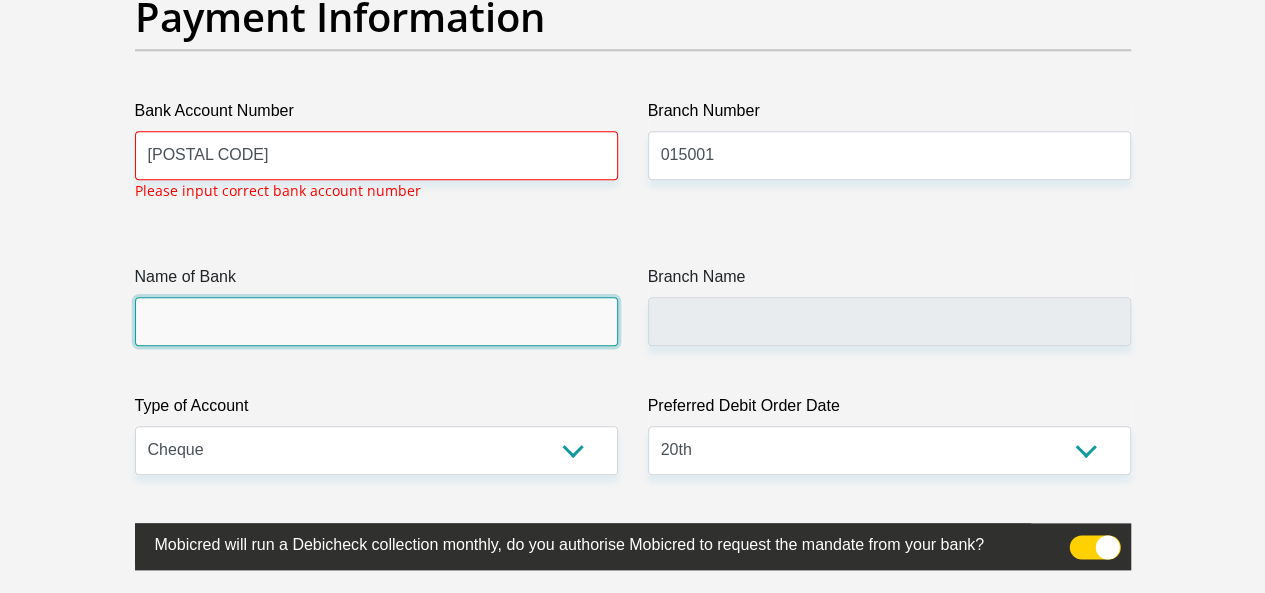 click on "Name of Bank" at bounding box center [376, 321] 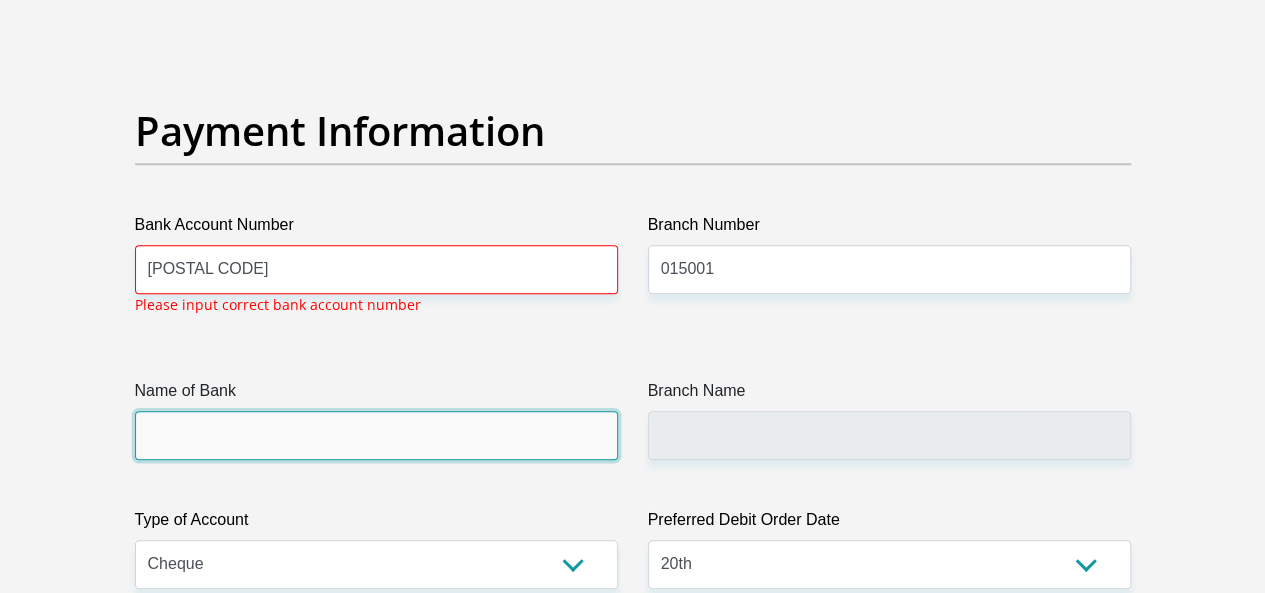scroll, scrollTop: 4532, scrollLeft: 0, axis: vertical 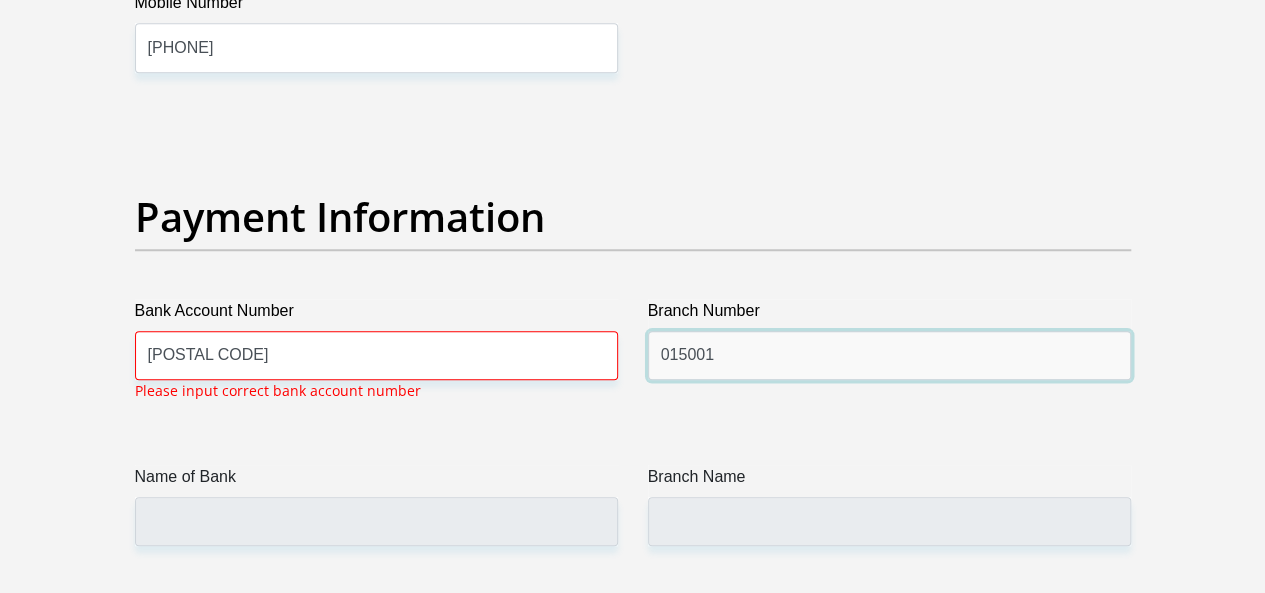 drag, startPoint x: 754, startPoint y: 285, endPoint x: 367, endPoint y: 269, distance: 387.3306 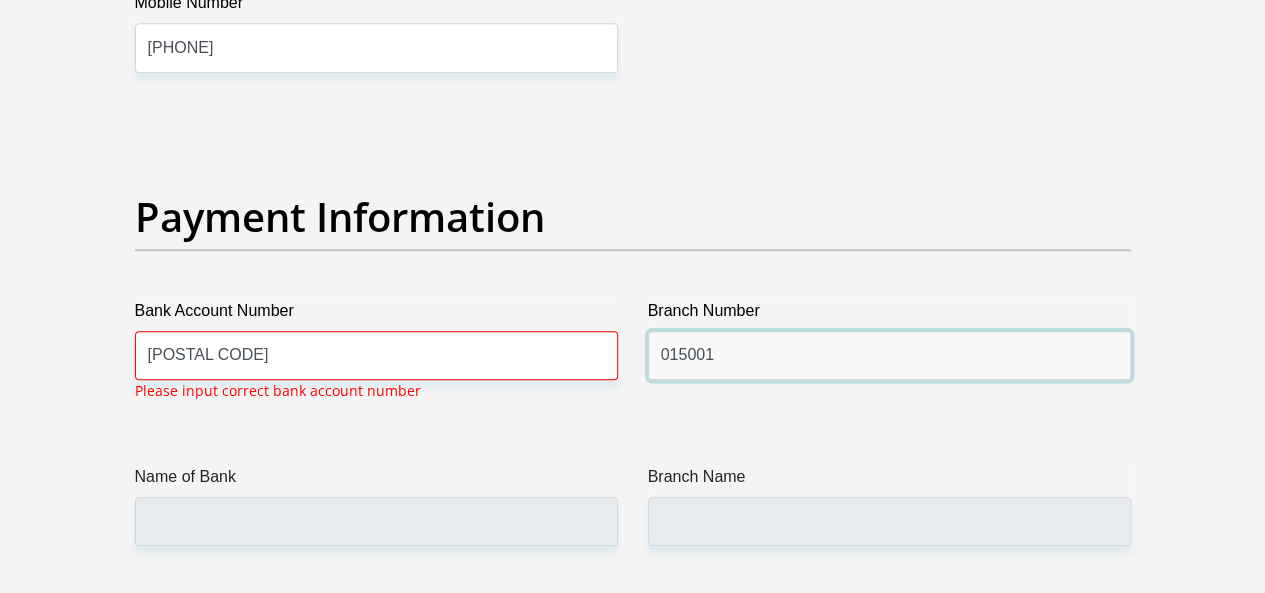 click on "Title
Mr
Ms
Mrs
Dr
Other
First Name
Trymore
Surname
Kunene
ID Number
9509250299089
Please input valid ID number
Race
Black
Coloured
Indian
White
Other
Contact Number
0679255502
Please input valid contact number
Nationality
South Africa
Afghanistan
Aland Islands  Albania  Algeria" at bounding box center (633, -872) 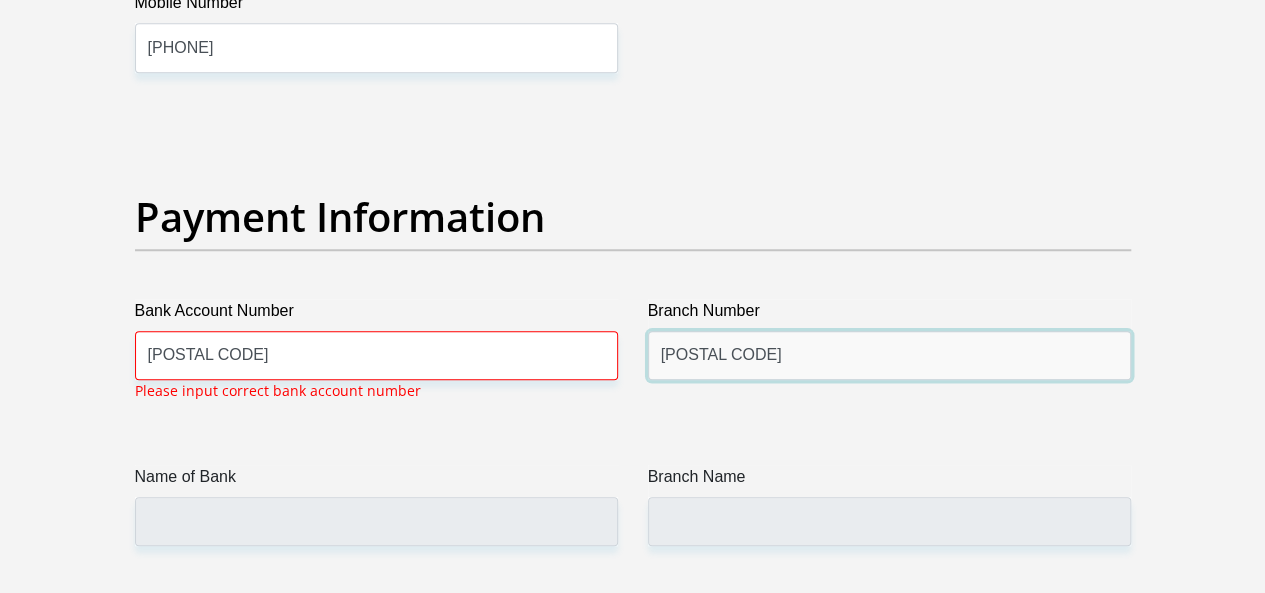 drag, startPoint x: 733, startPoint y: 279, endPoint x: 624, endPoint y: 279, distance: 109 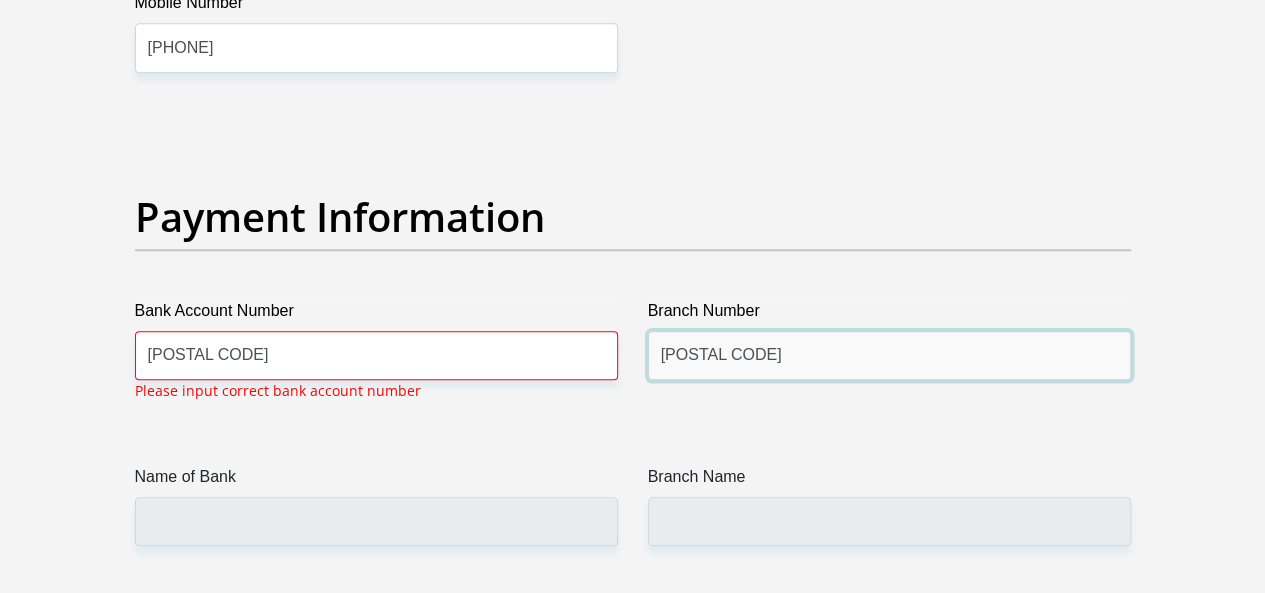 type on "051001" 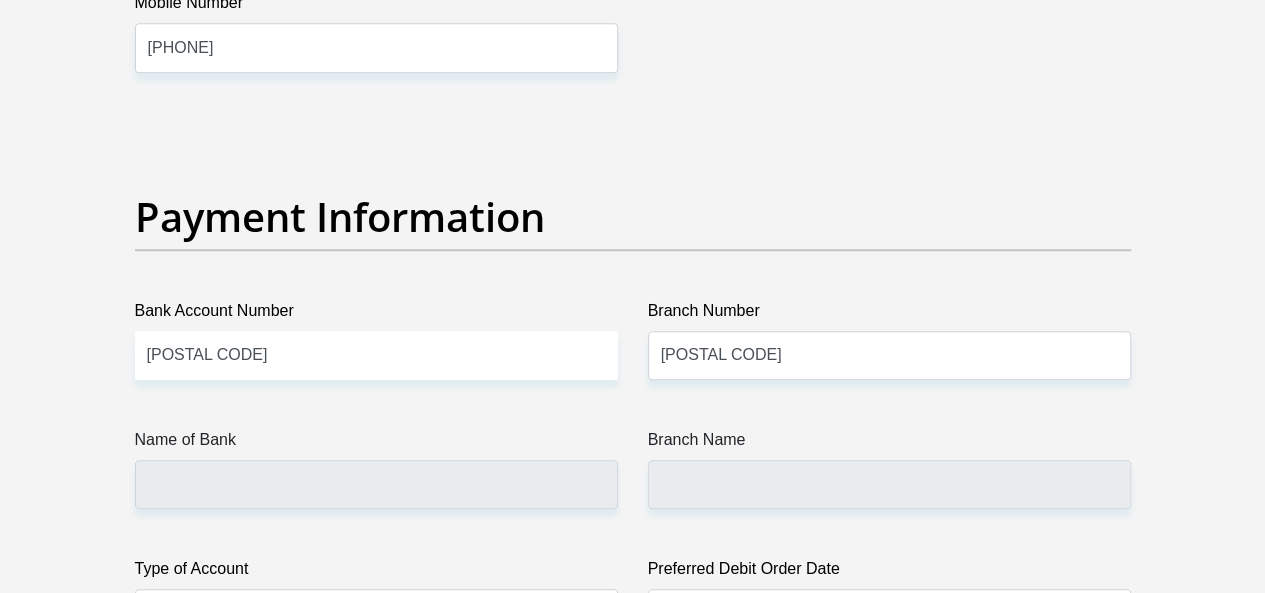 type on "STANDARD BANK" 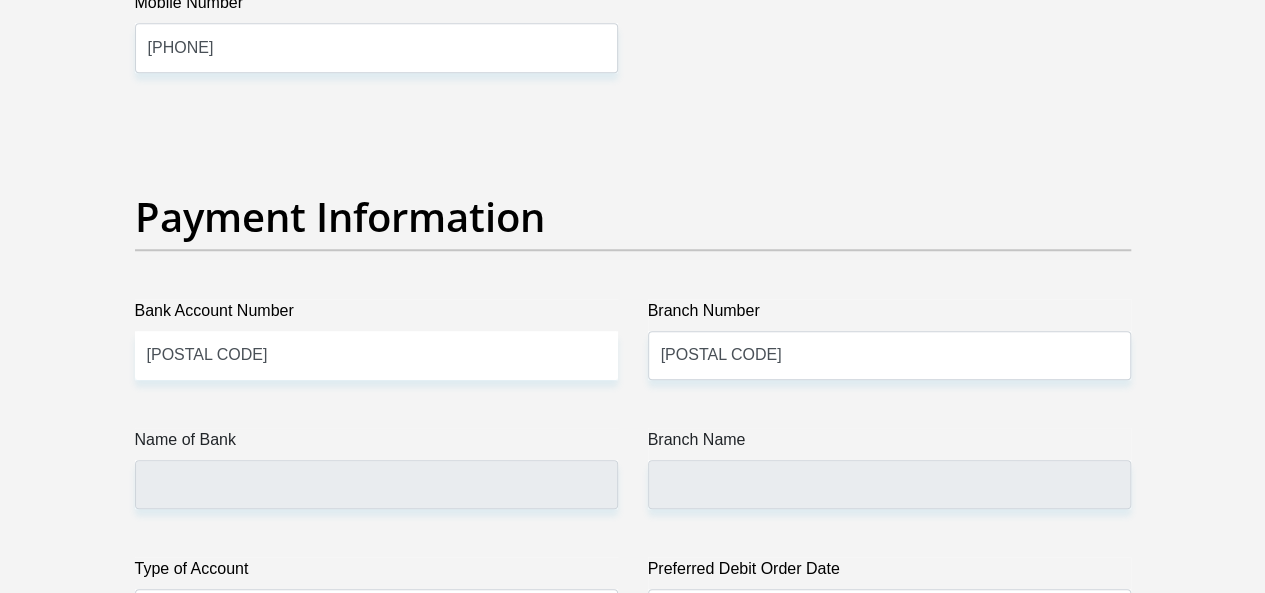 type on "STANDARD BANK SOUTH AFRICA" 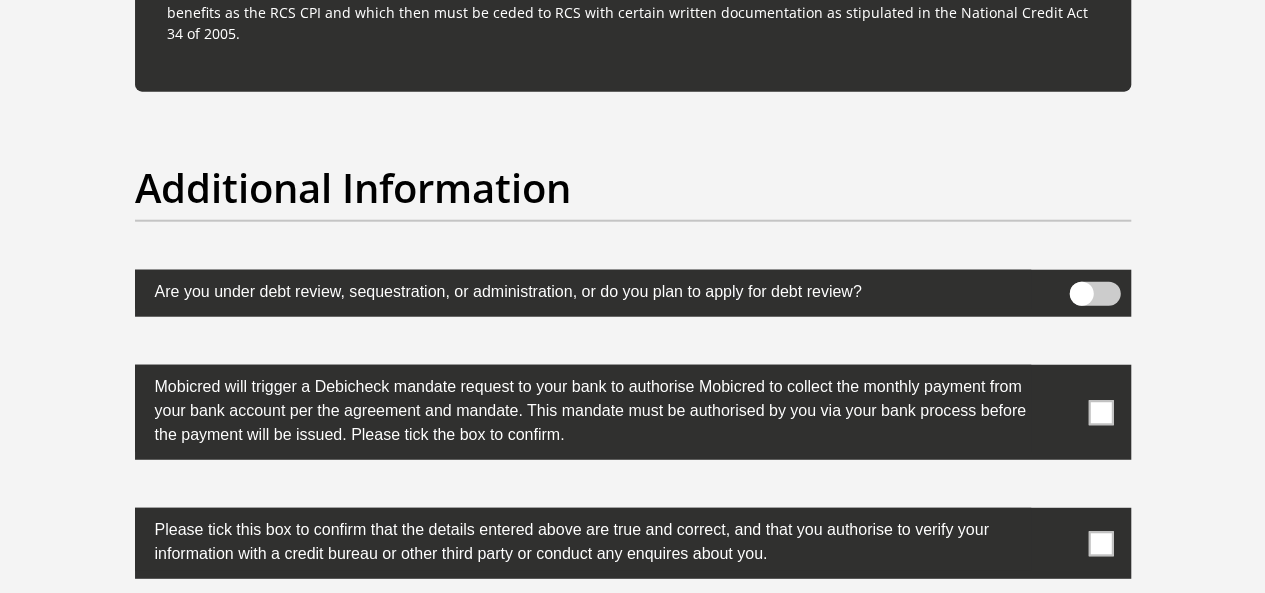 scroll, scrollTop: 6232, scrollLeft: 0, axis: vertical 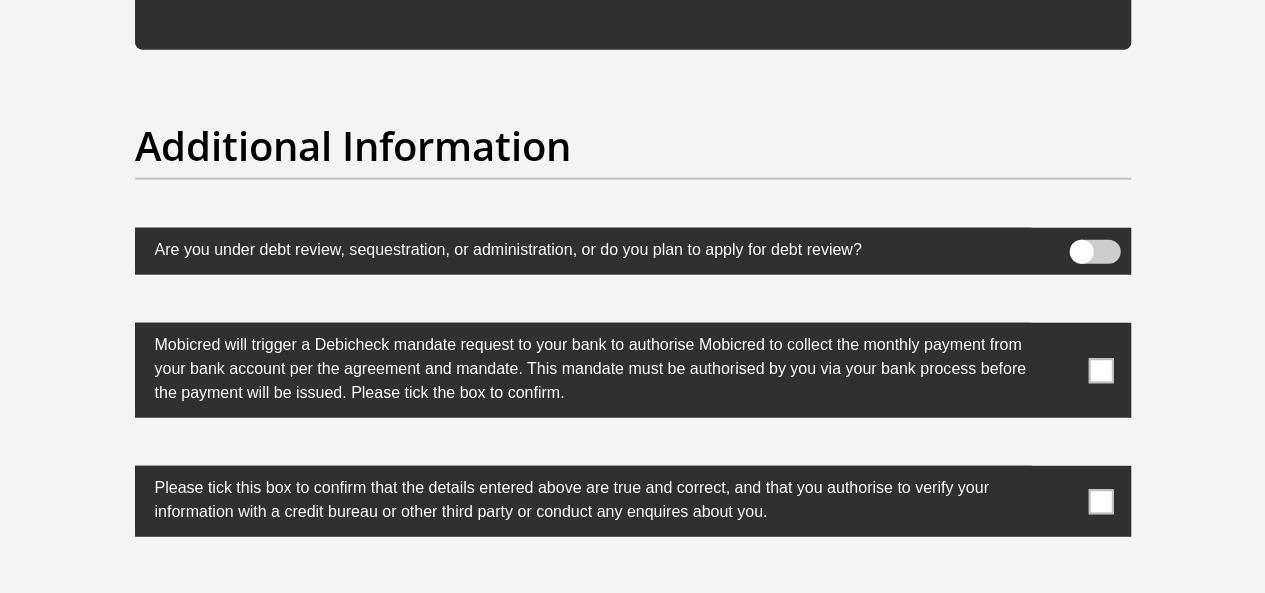 click at bounding box center [1100, 370] 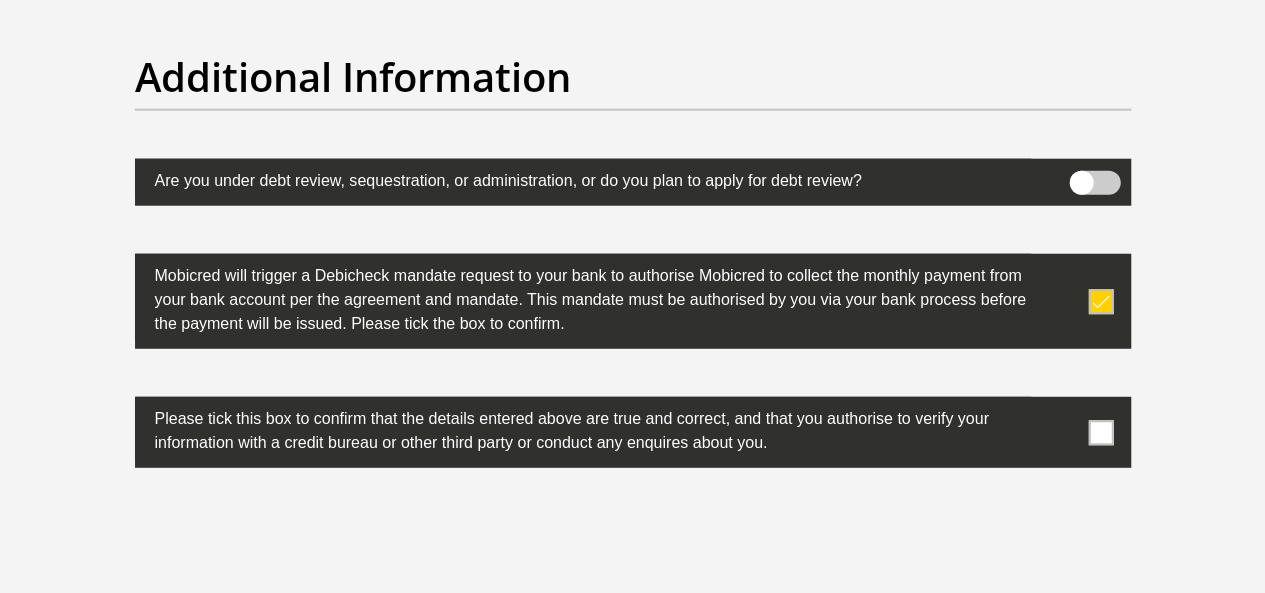 scroll, scrollTop: 6332, scrollLeft: 0, axis: vertical 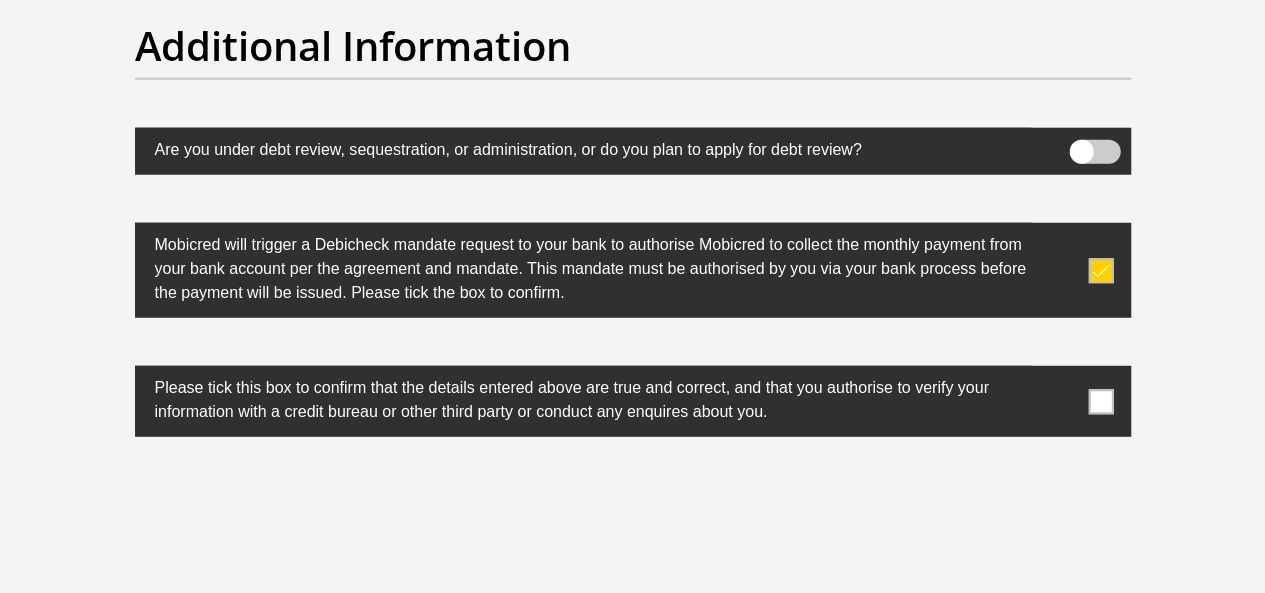 click at bounding box center [1100, 401] 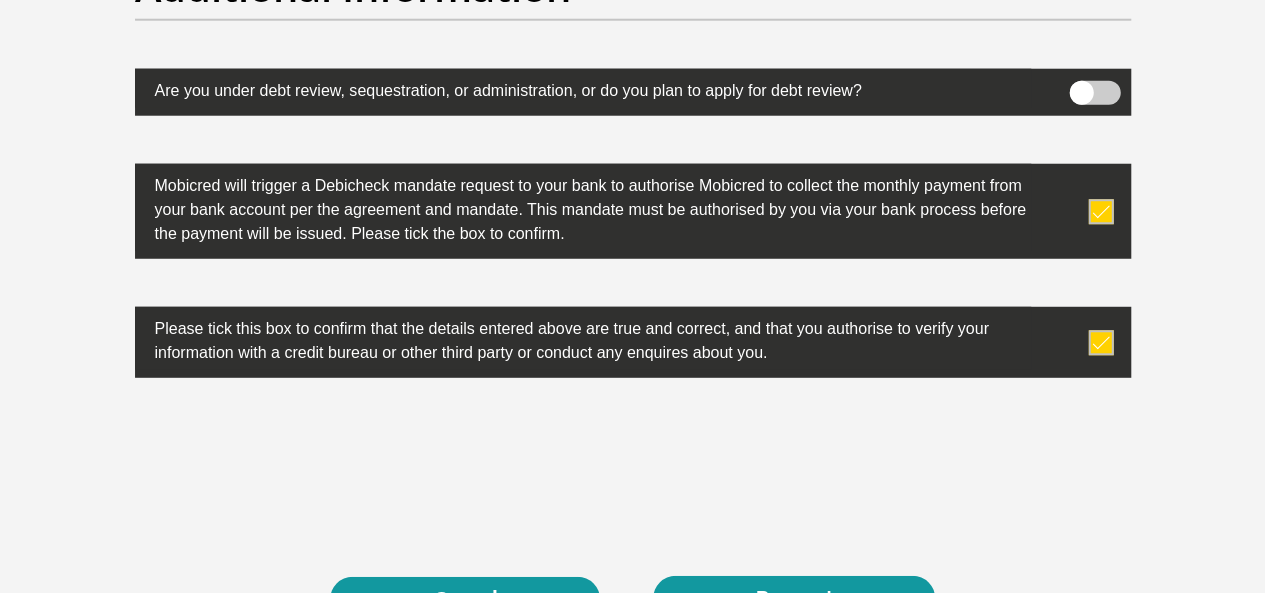 scroll, scrollTop: 6432, scrollLeft: 0, axis: vertical 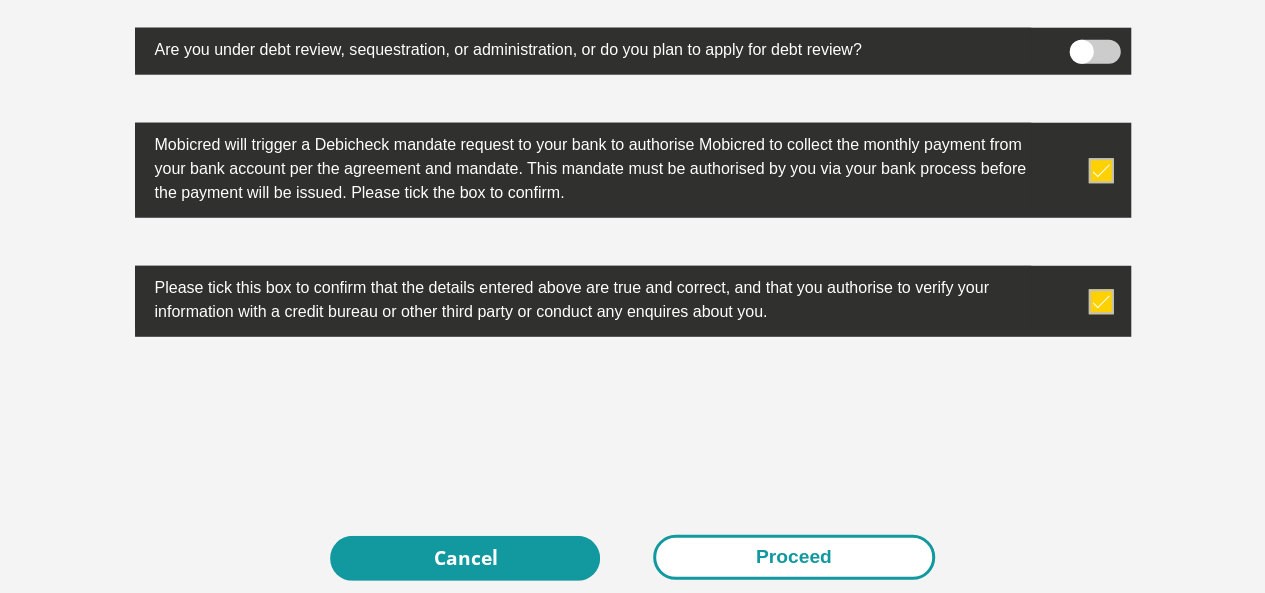 click on "Proceed" at bounding box center [794, 557] 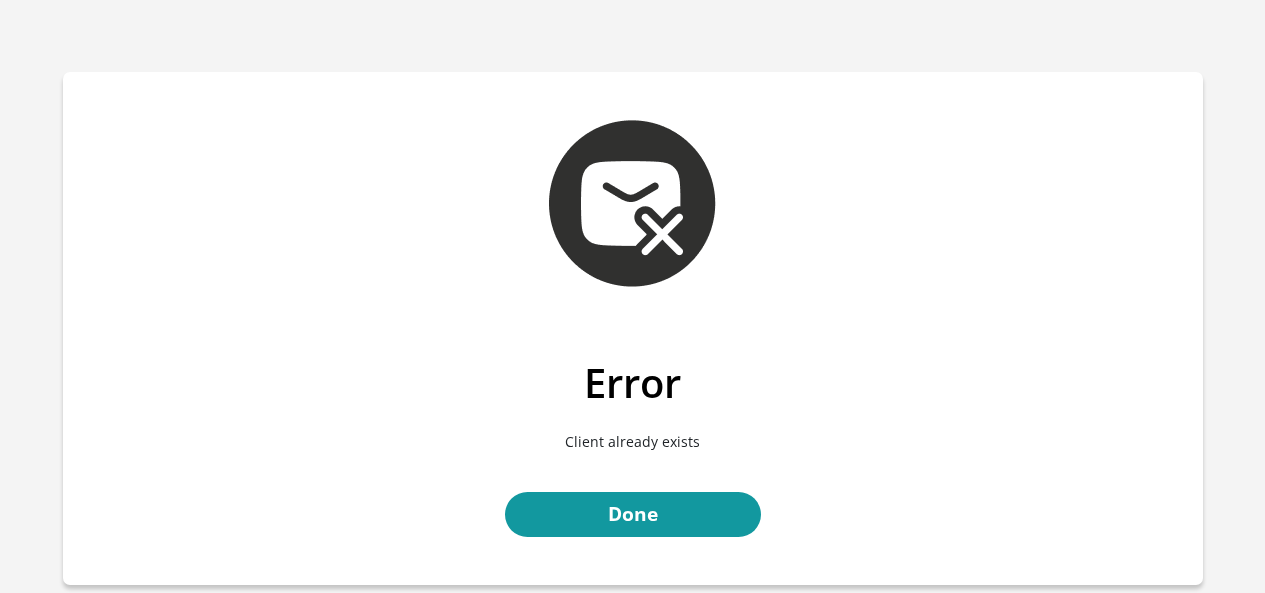 scroll, scrollTop: 0, scrollLeft: 0, axis: both 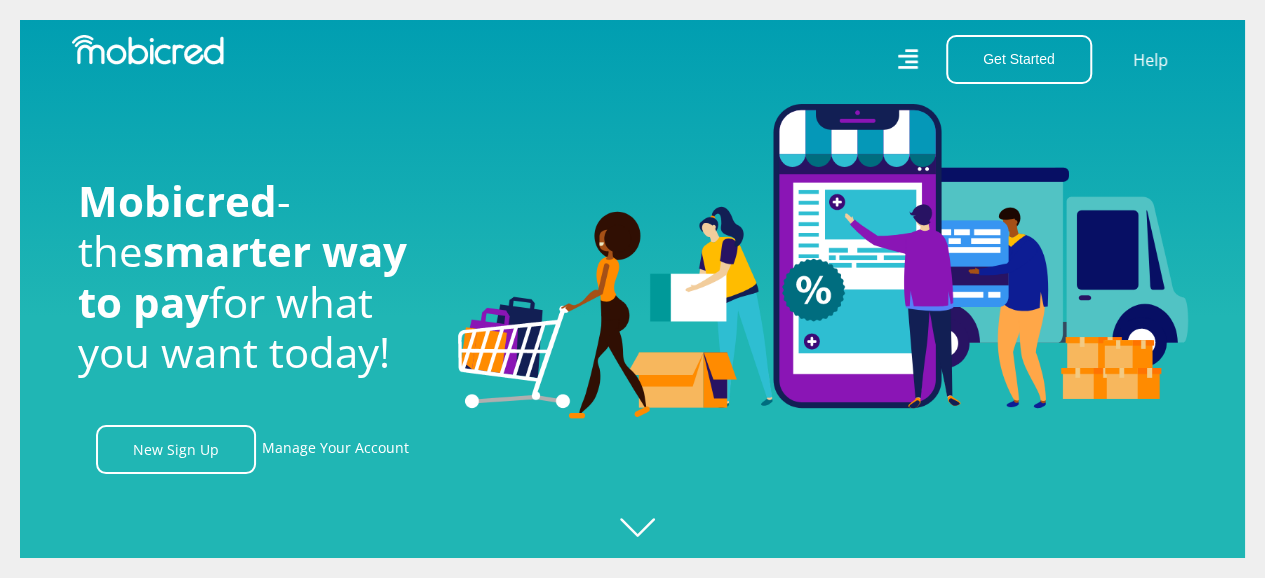 click at bounding box center (652, 289) 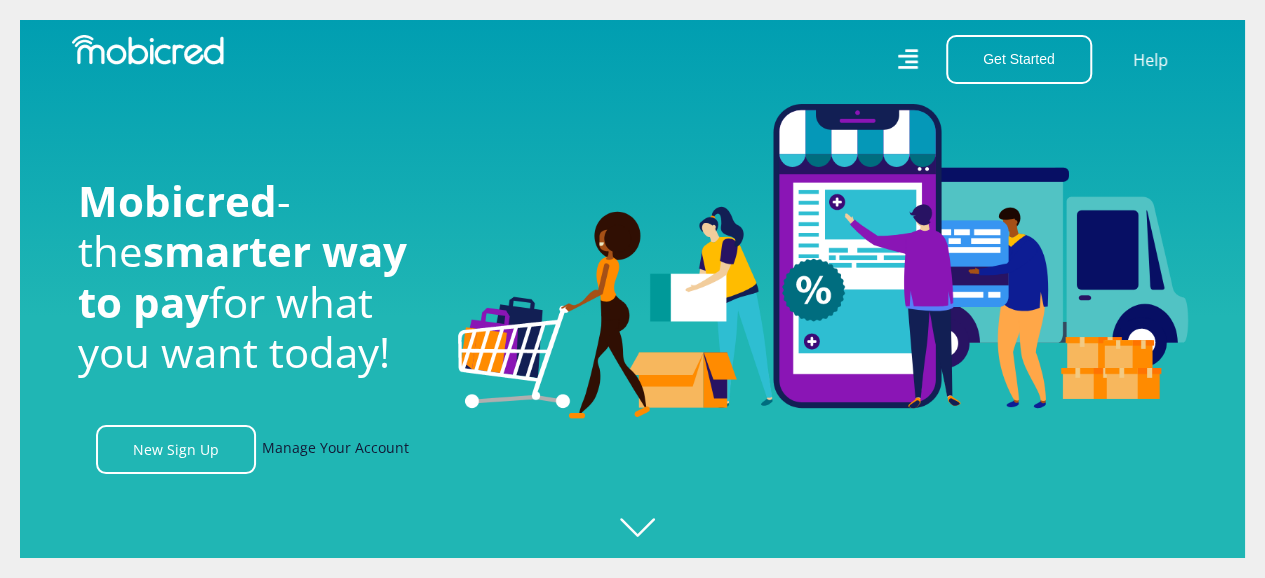 click on "Manage Your Account" at bounding box center [335, 449] 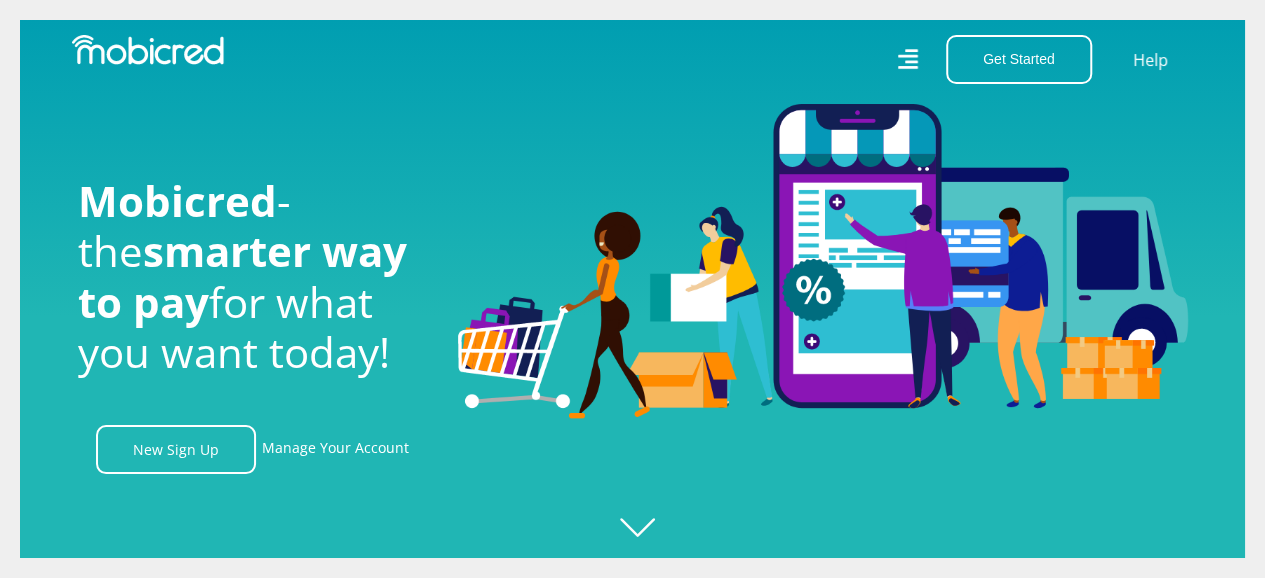 scroll, scrollTop: 0, scrollLeft: 4560, axis: horizontal 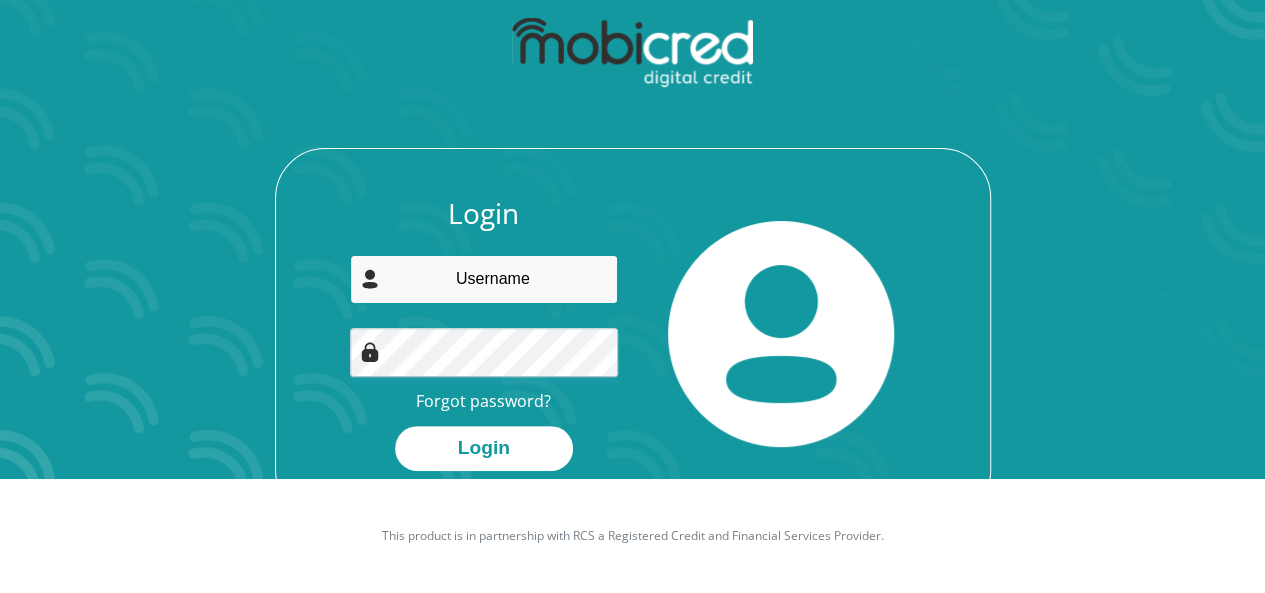 click at bounding box center (484, 279) 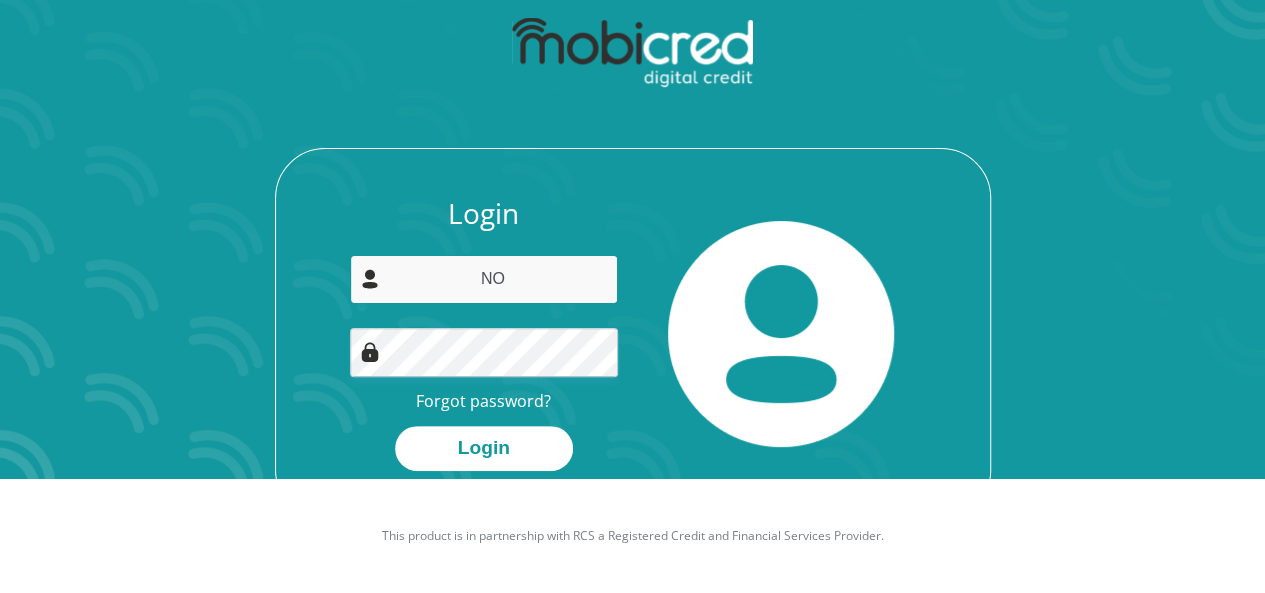 type on "N" 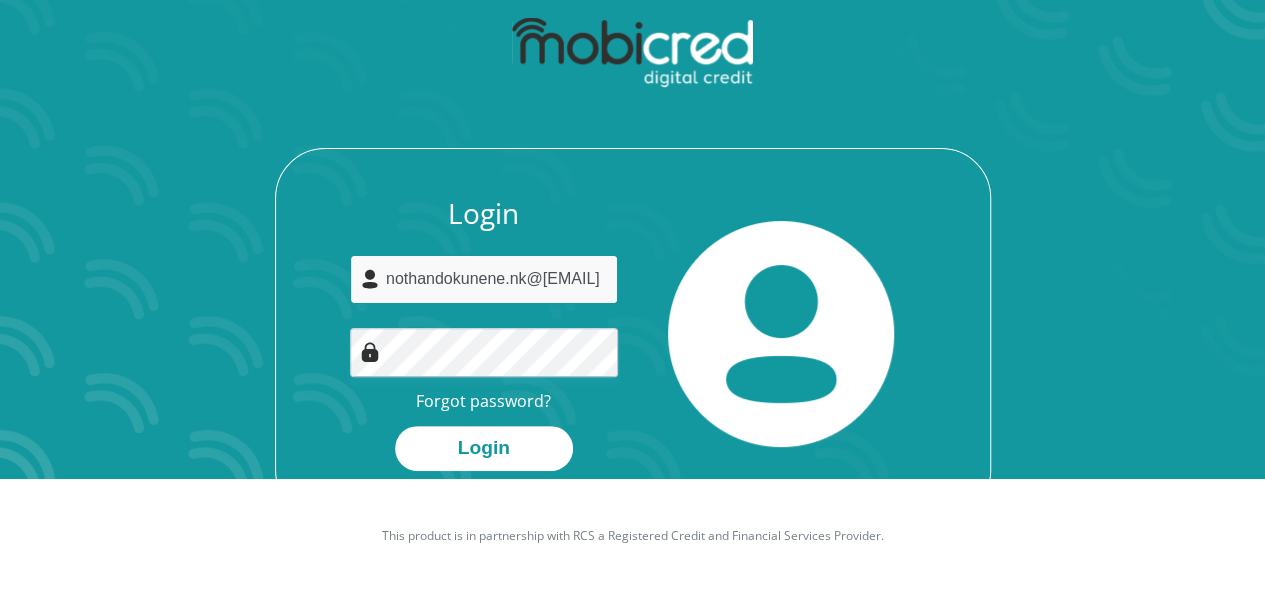 scroll, scrollTop: 0, scrollLeft: 4, axis: horizontal 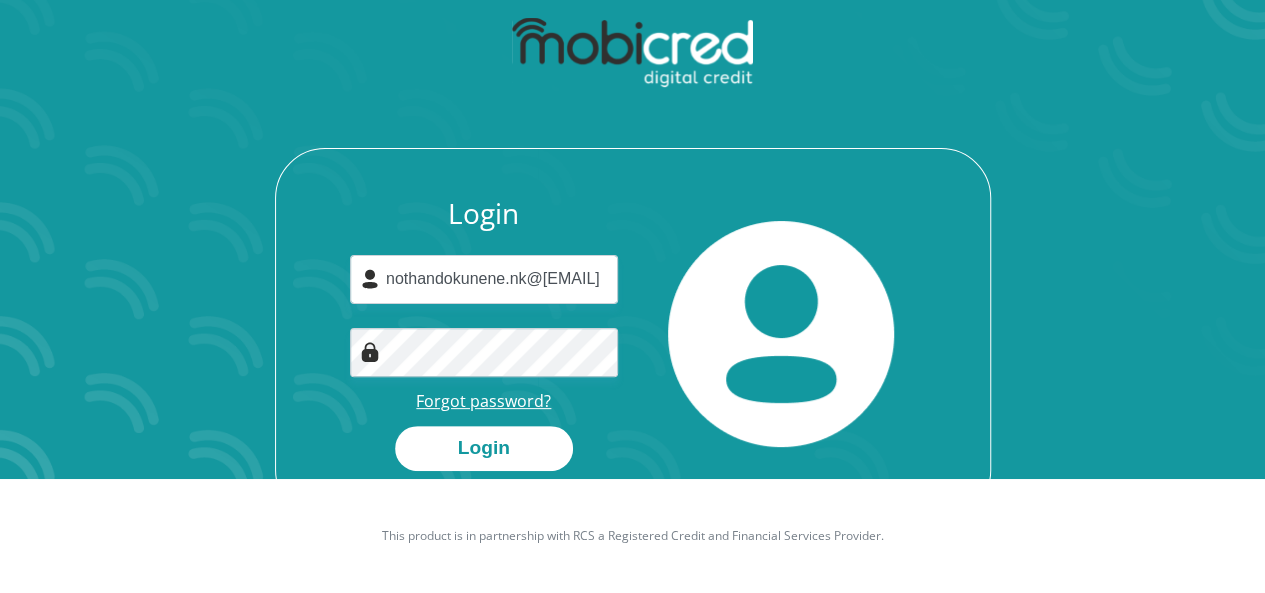 click on "Forgot password?" at bounding box center [483, 401] 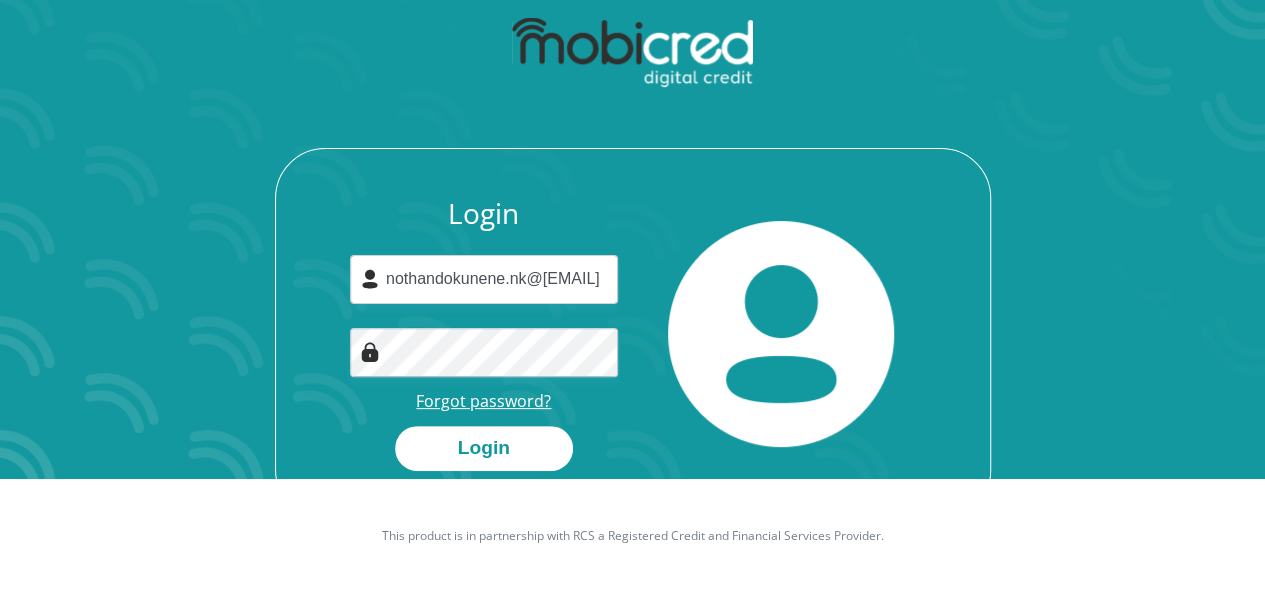 click on "Forgot password?" at bounding box center [483, 401] 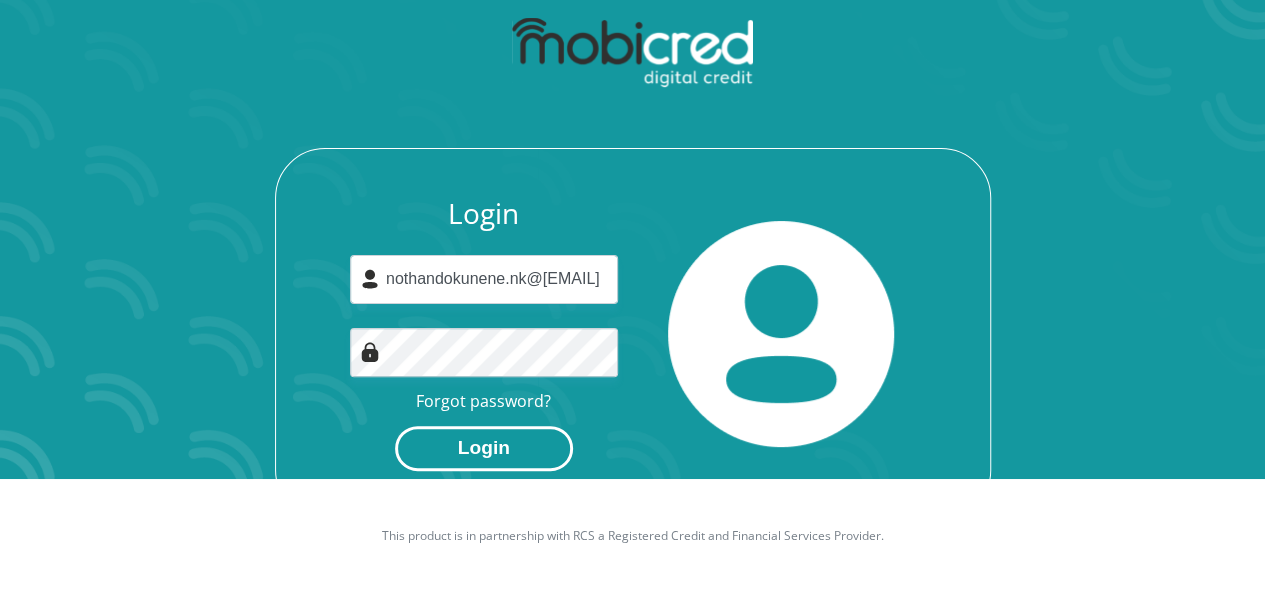 click on "Login" at bounding box center (484, 448) 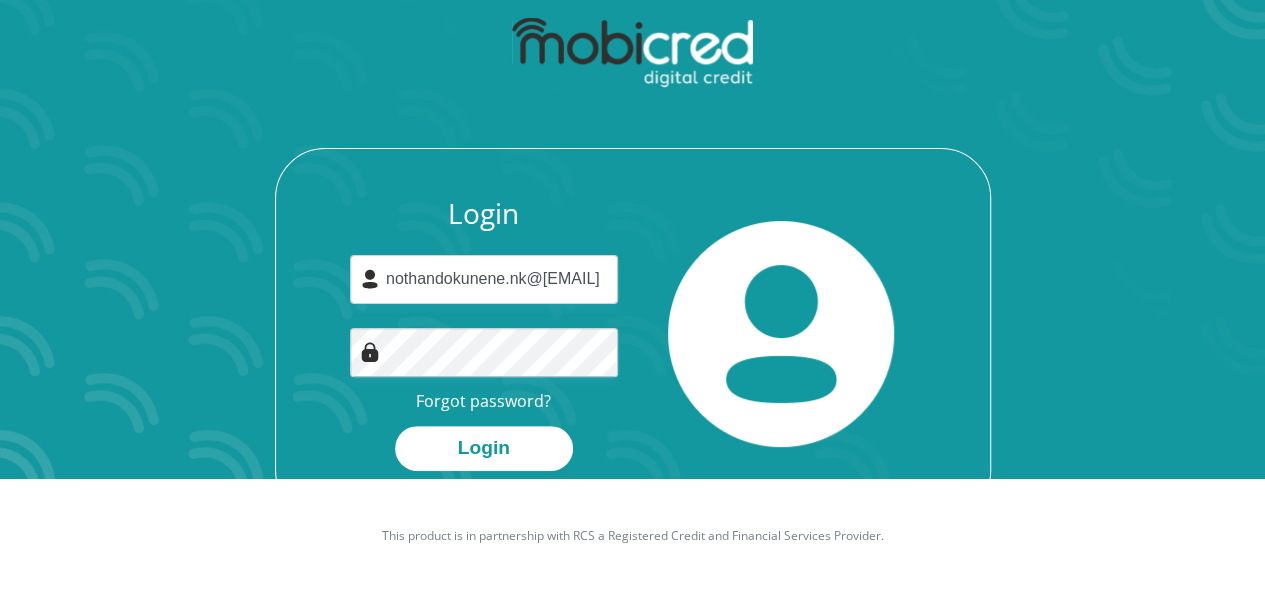 type 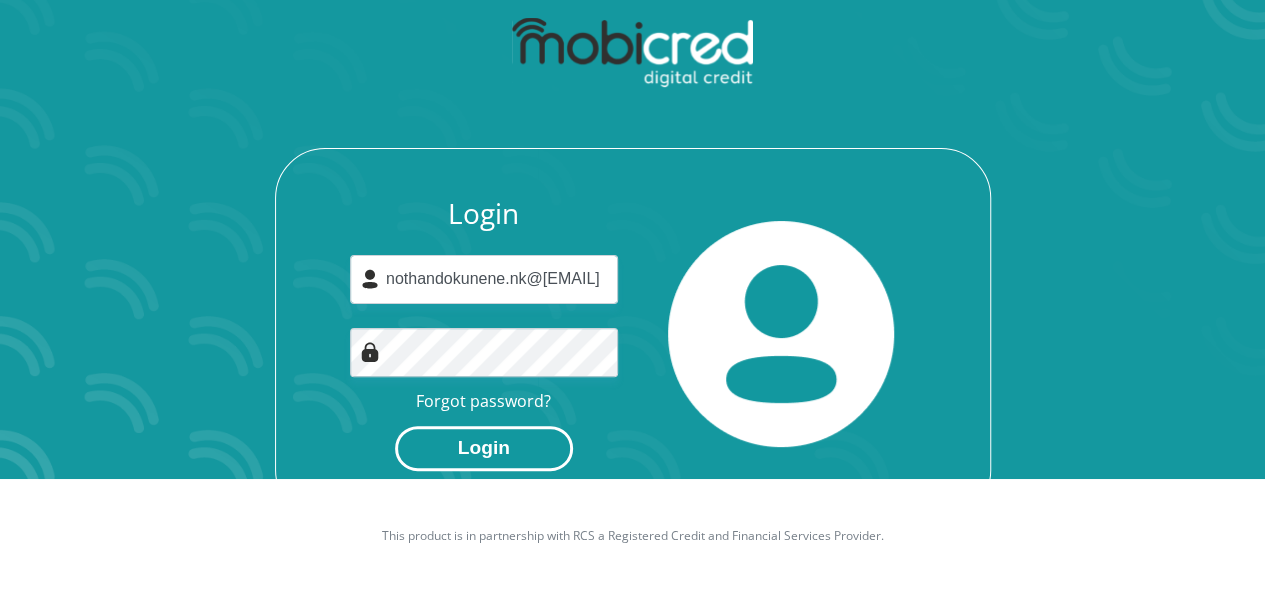 click on "Login" at bounding box center [484, 448] 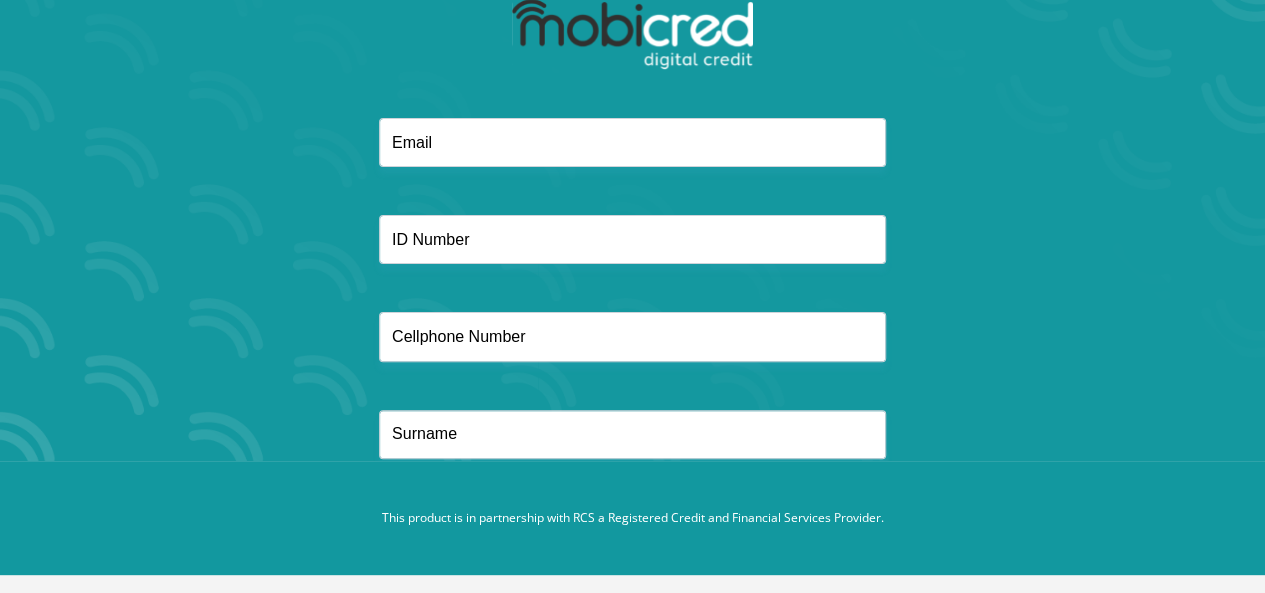 scroll, scrollTop: 137, scrollLeft: 0, axis: vertical 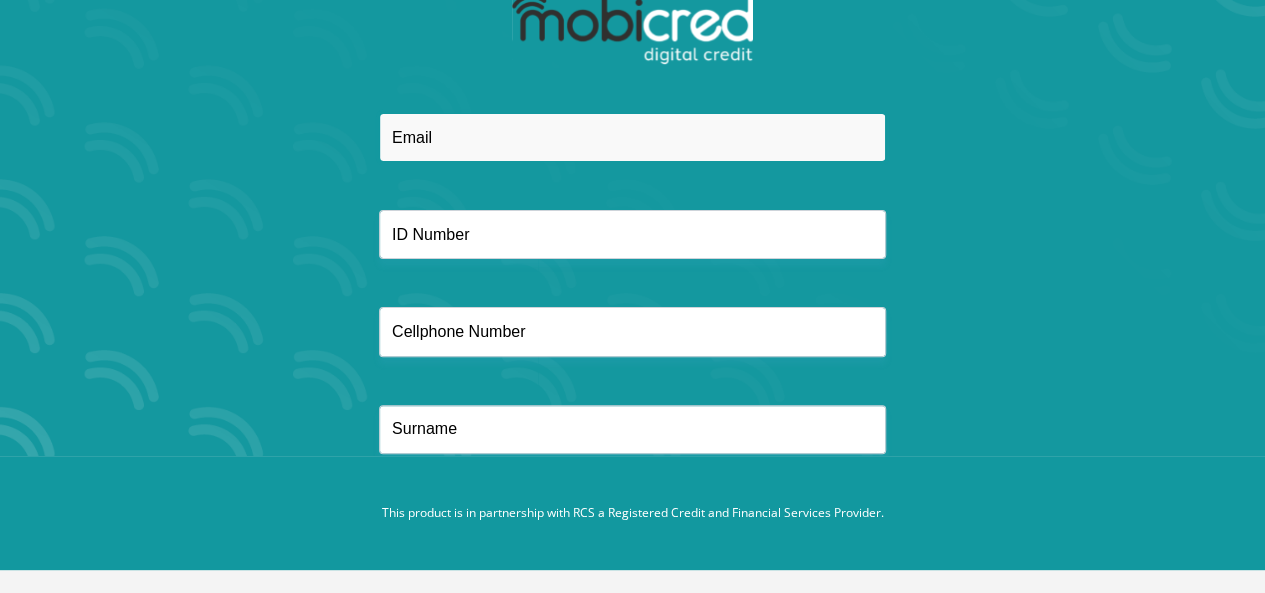 click at bounding box center [632, 137] 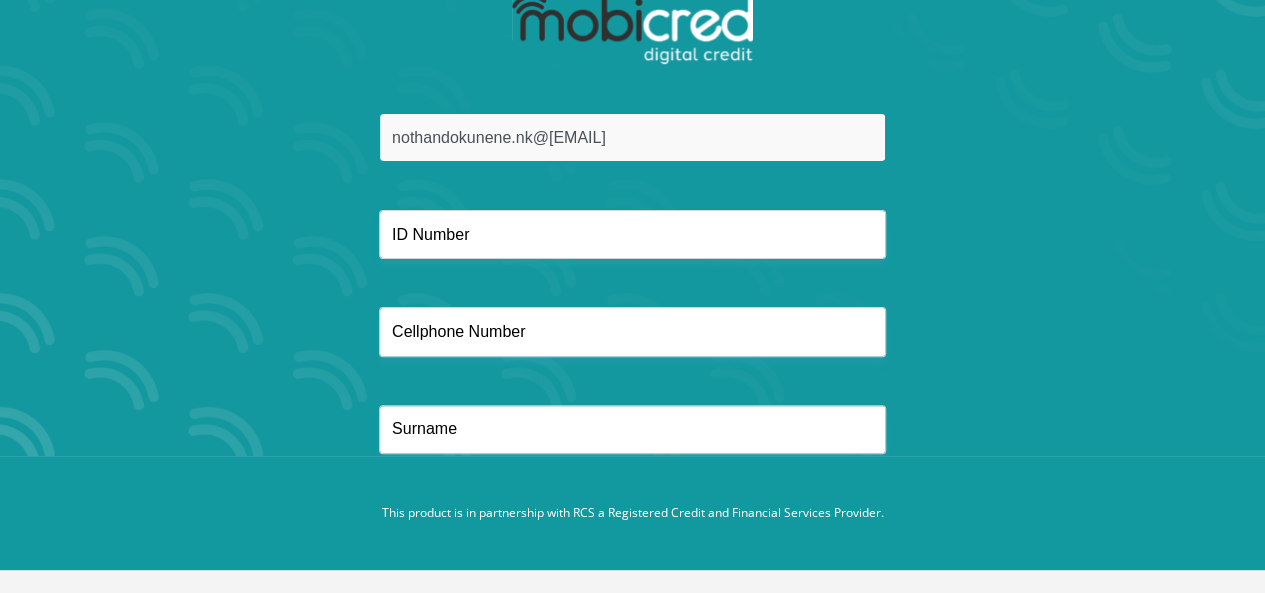 type on "nothandokunene.nk@[EMAIL]" 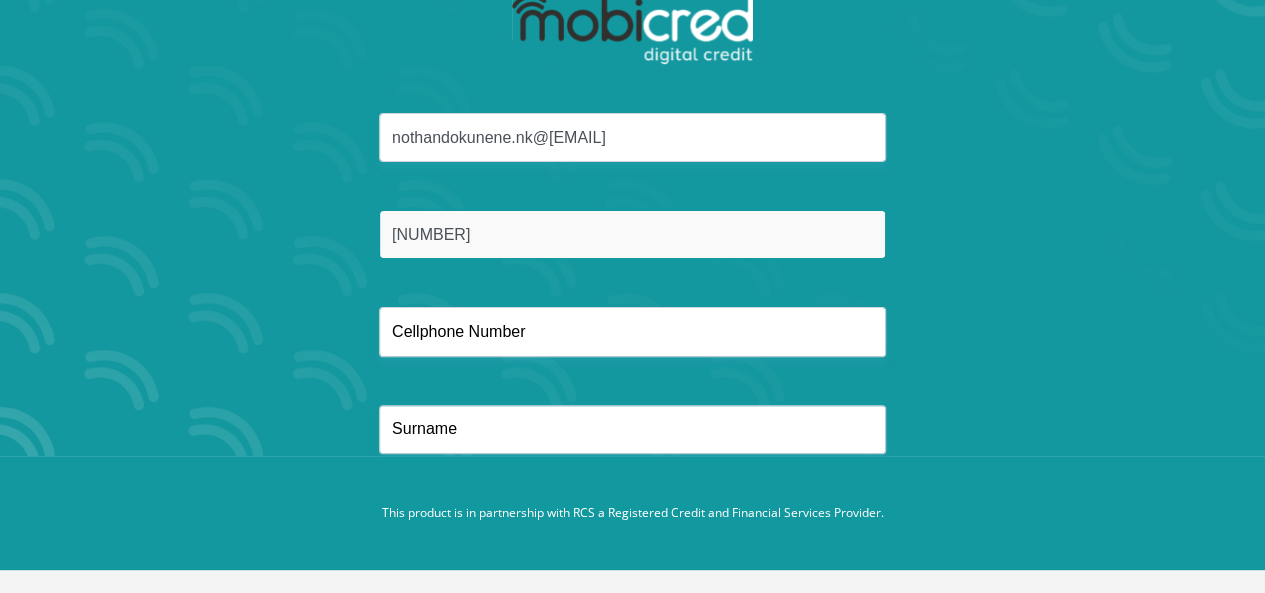 type on "[NUMBER]" 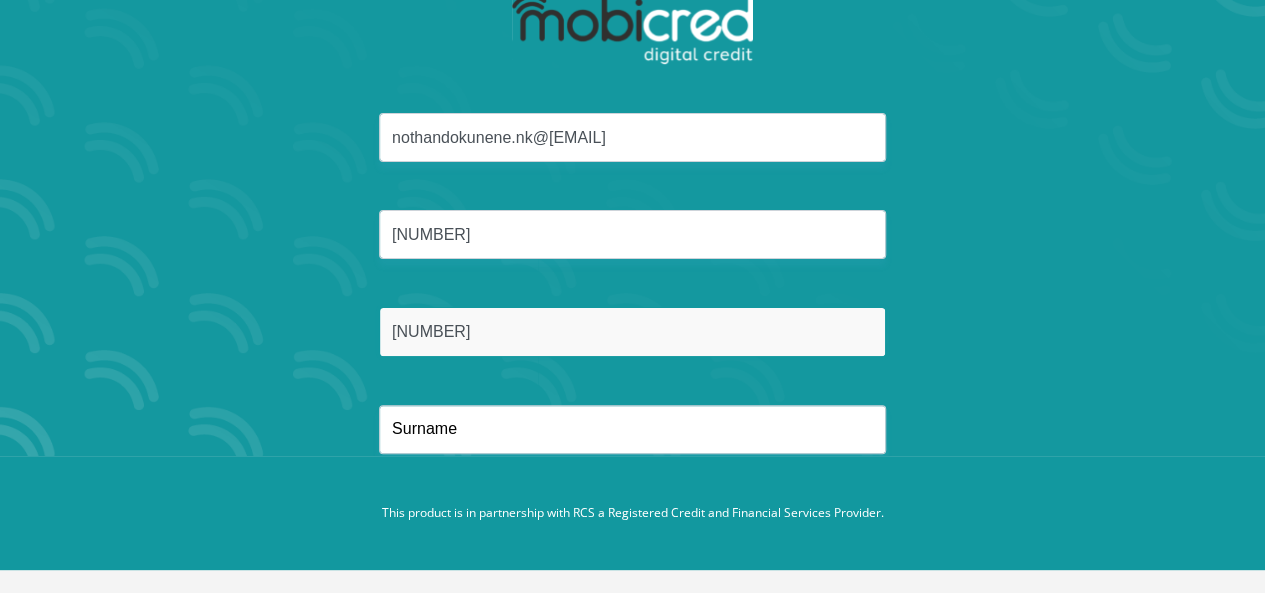 type on "[NUMBER]" 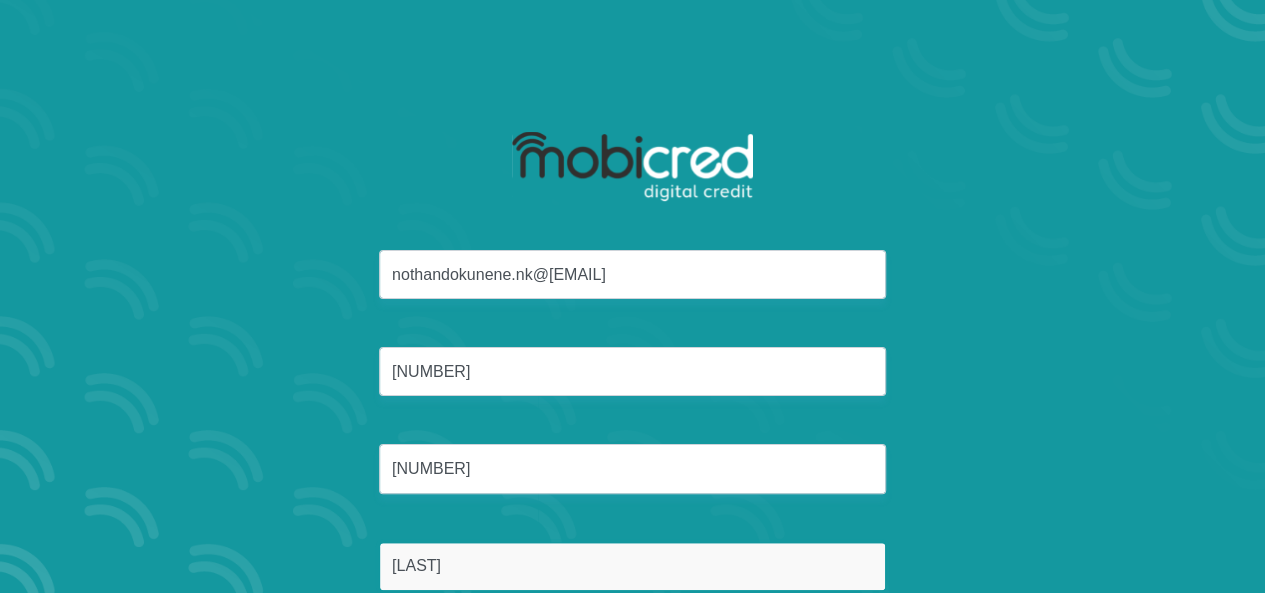 scroll, scrollTop: 137, scrollLeft: 0, axis: vertical 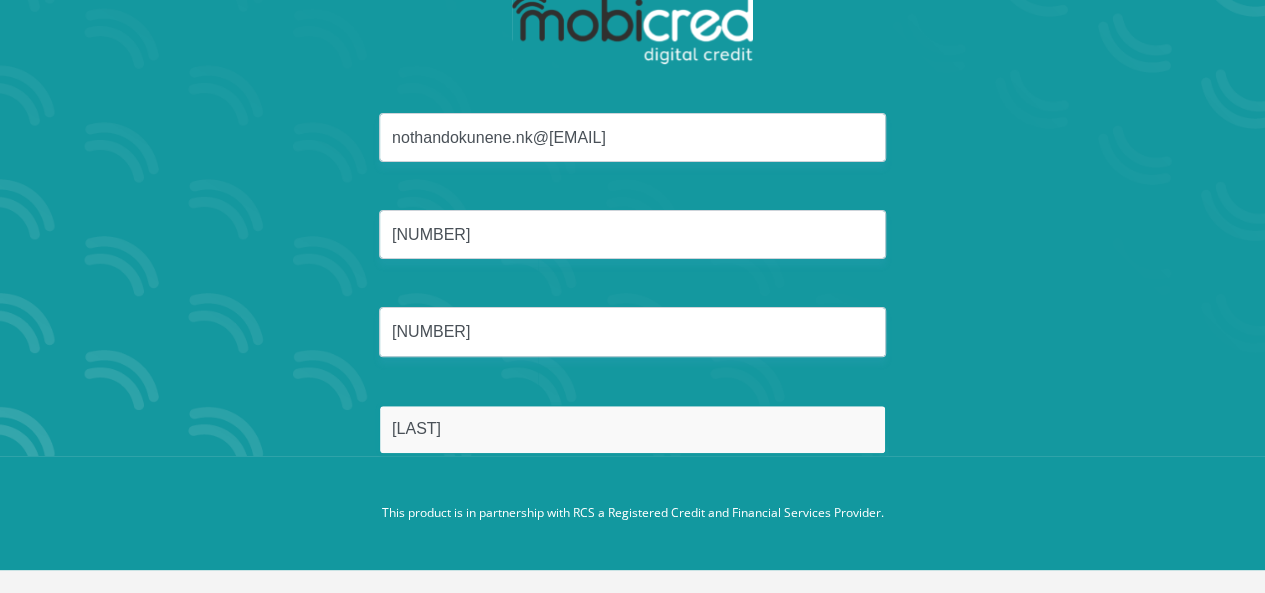 type on "[LAST]" 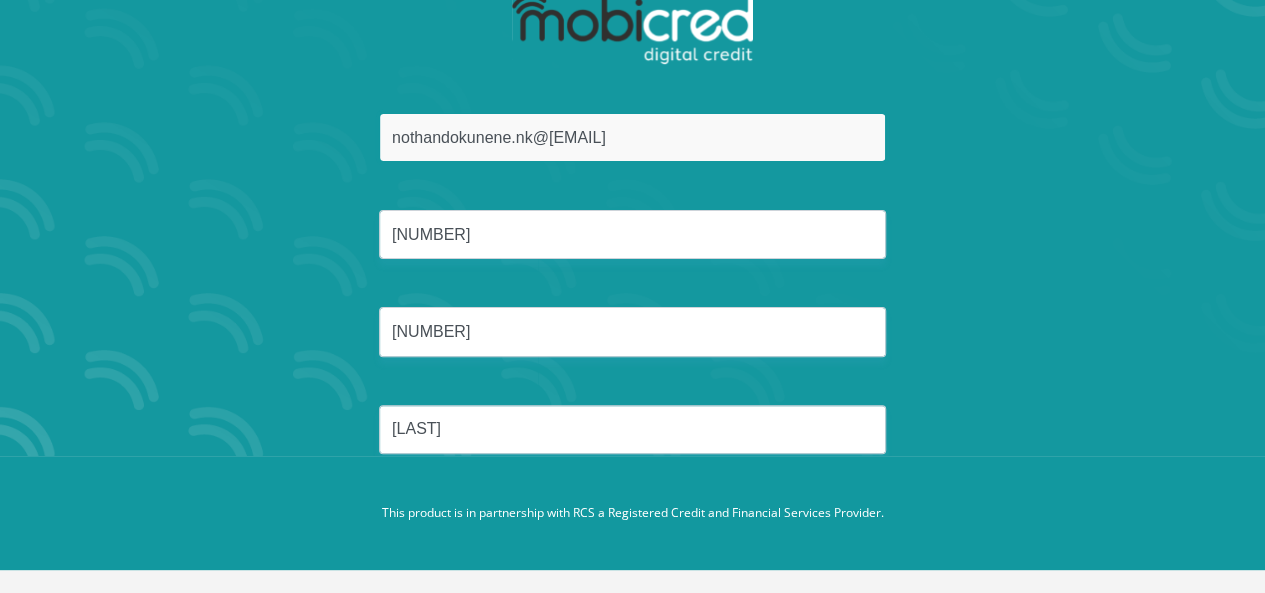 click on "nothandokunene.nk@[EMAIL]" at bounding box center (632, 137) 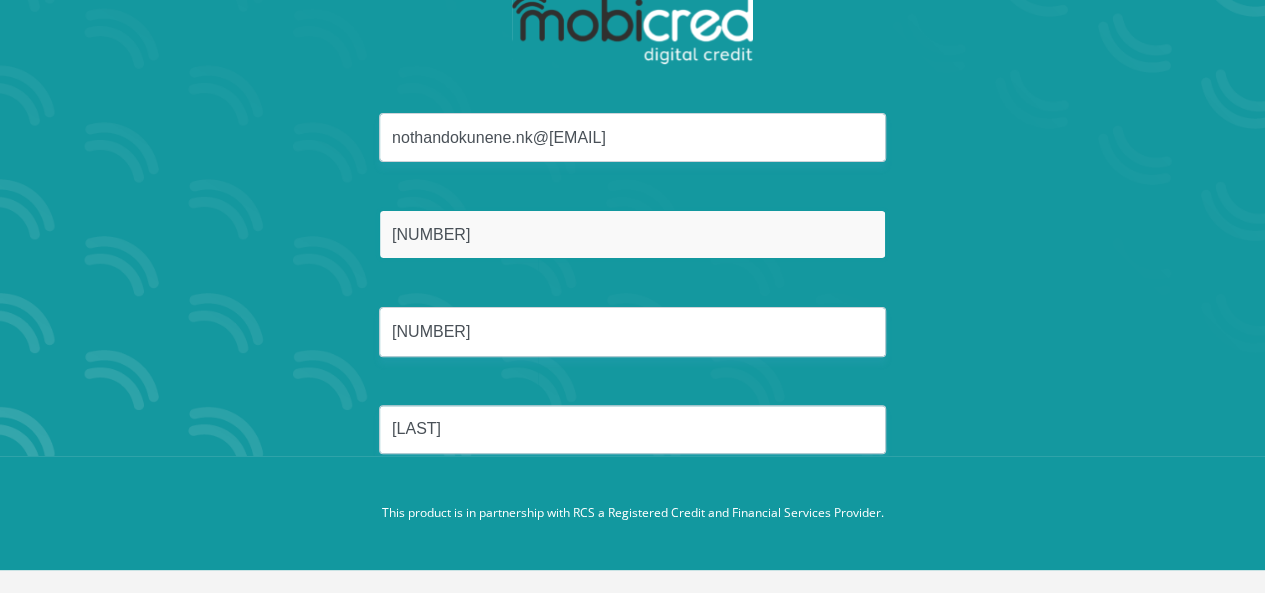 click on "[NUMBER]" at bounding box center [632, 234] 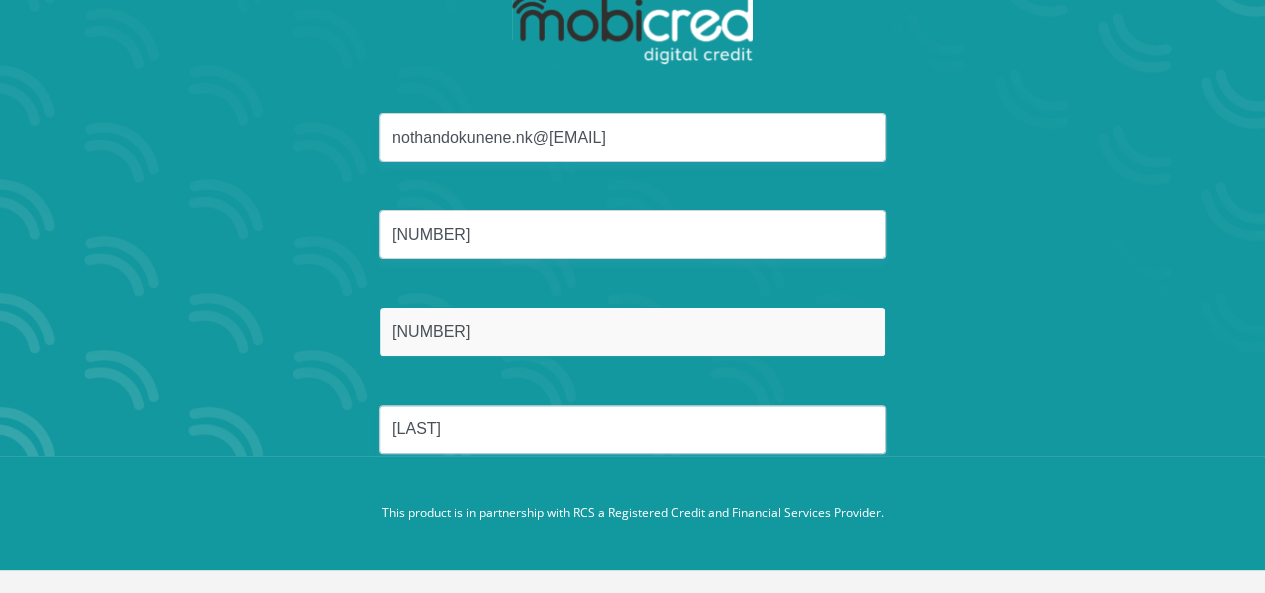 click on "[NUMBER]" at bounding box center [632, 331] 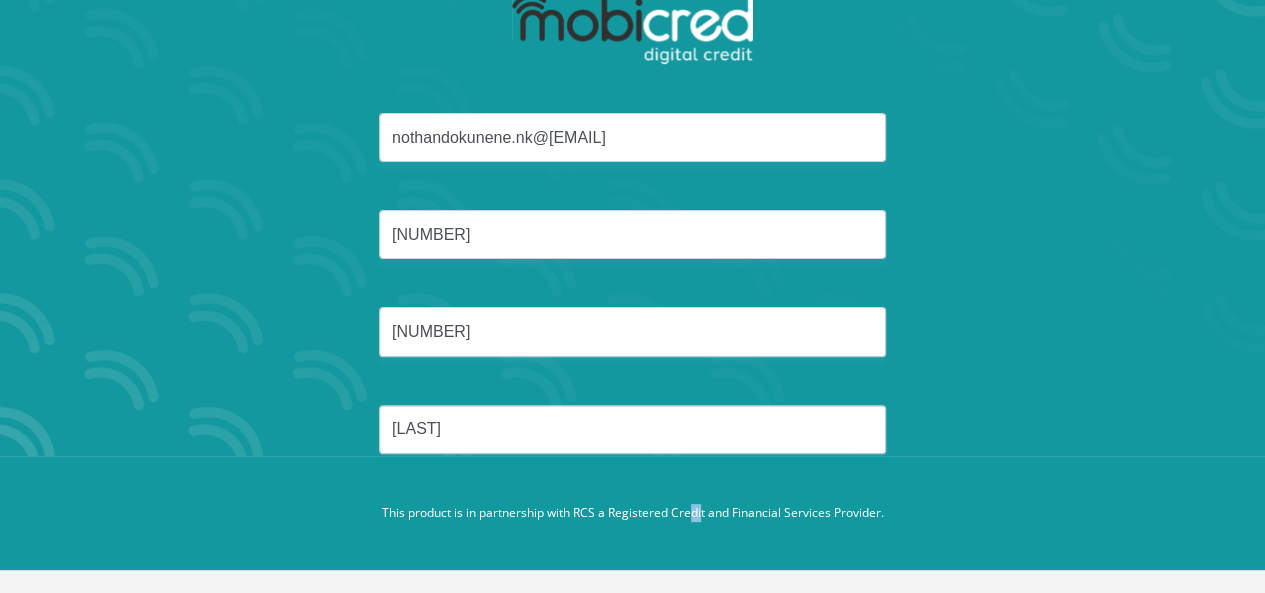 click on "This product is in partnership with RCS a Registered Credit and Financial Services Provider." at bounding box center [633, 513] 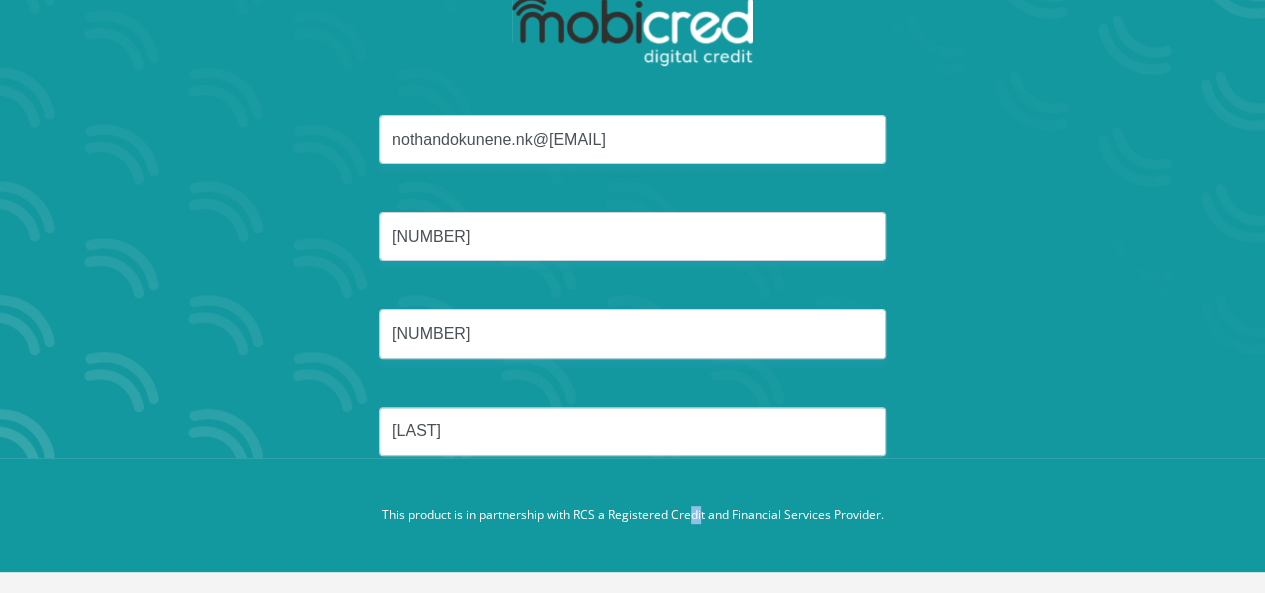 scroll, scrollTop: 137, scrollLeft: 0, axis: vertical 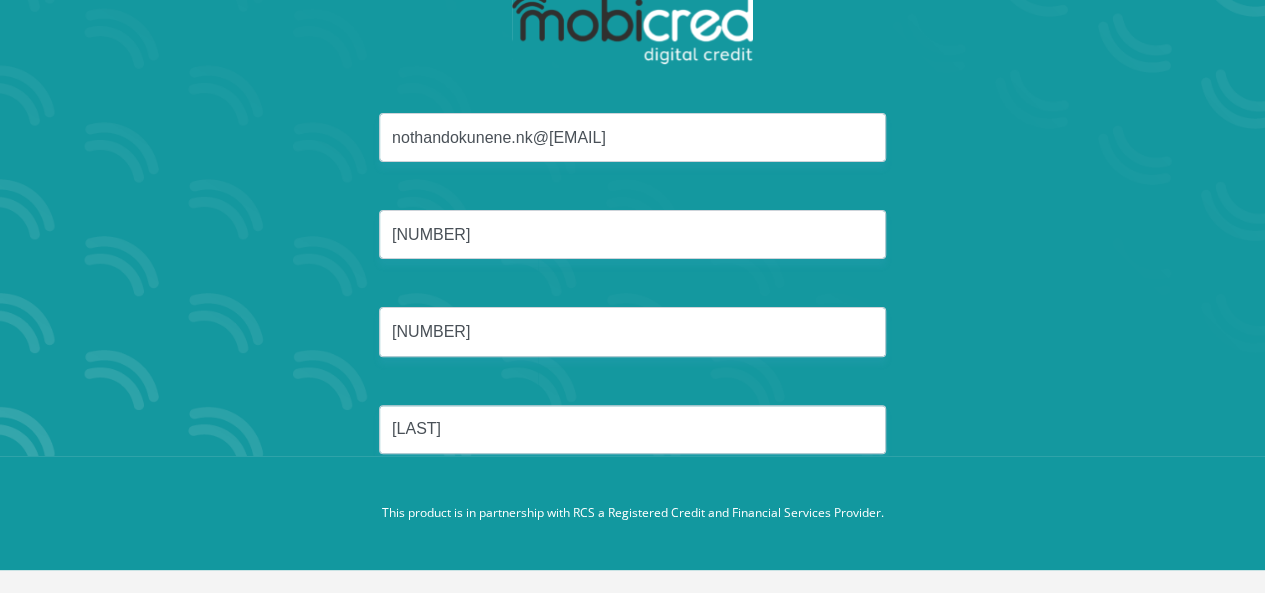 click on "nothandokunene.nk@[EMAIL]
[NUMBER]
[NUMBER]
[LAST]" at bounding box center [633, 307] 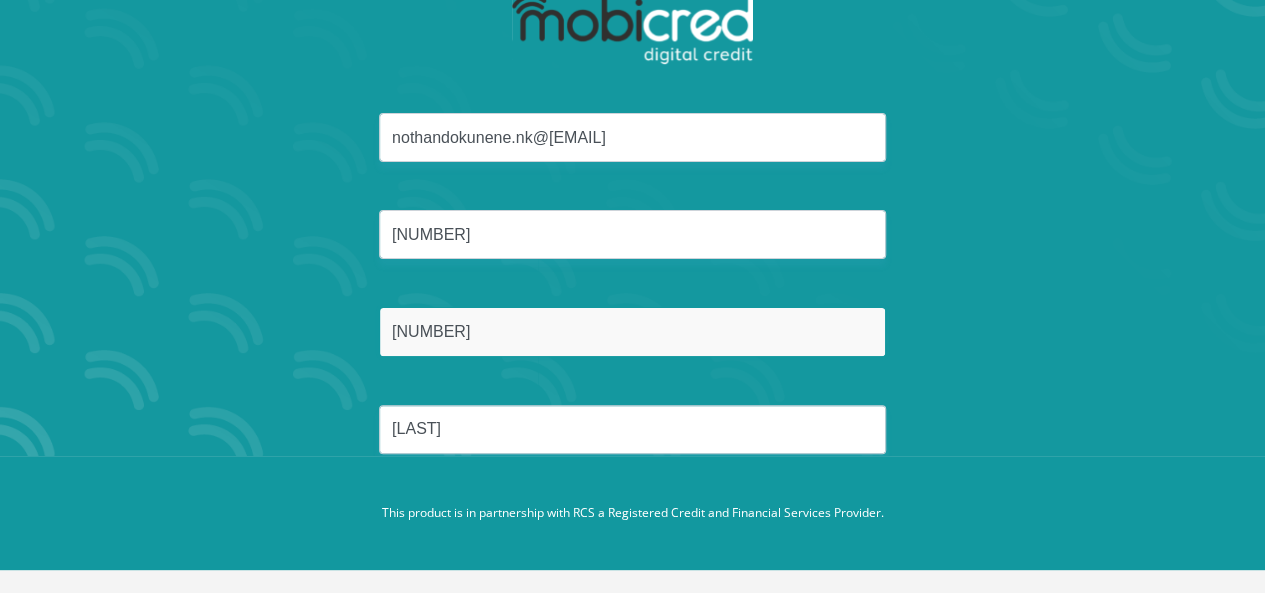click on "[NUMBER]" at bounding box center (632, 331) 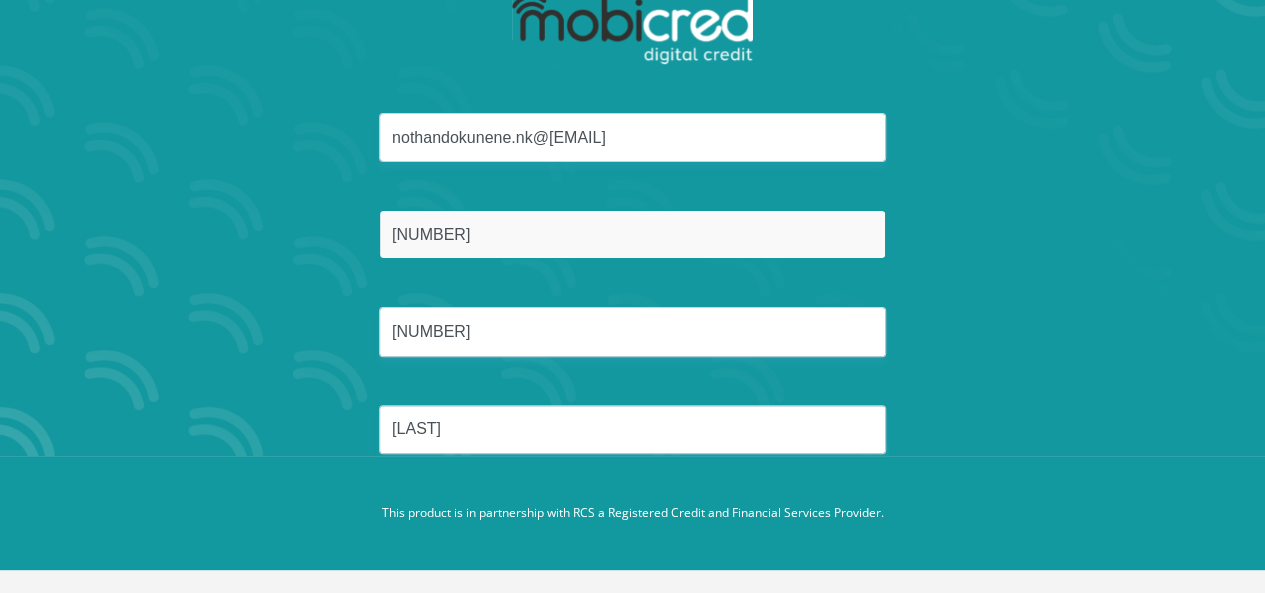 drag, startPoint x: 570, startPoint y: 240, endPoint x: 32, endPoint y: 205, distance: 539.13727 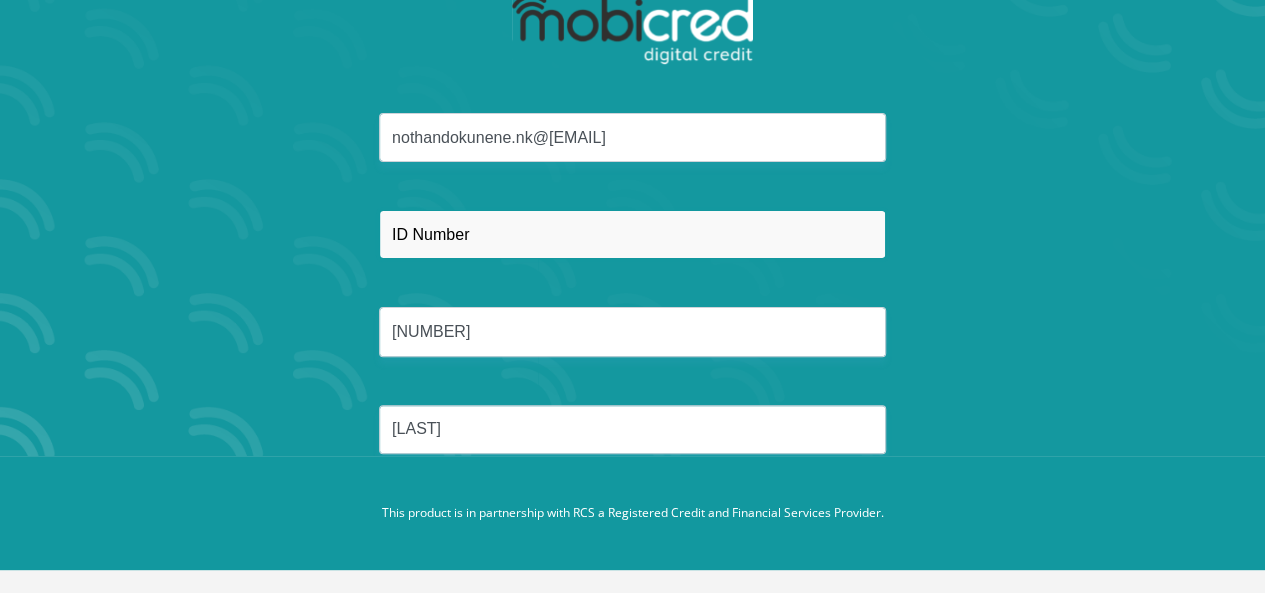 scroll, scrollTop: 0, scrollLeft: 0, axis: both 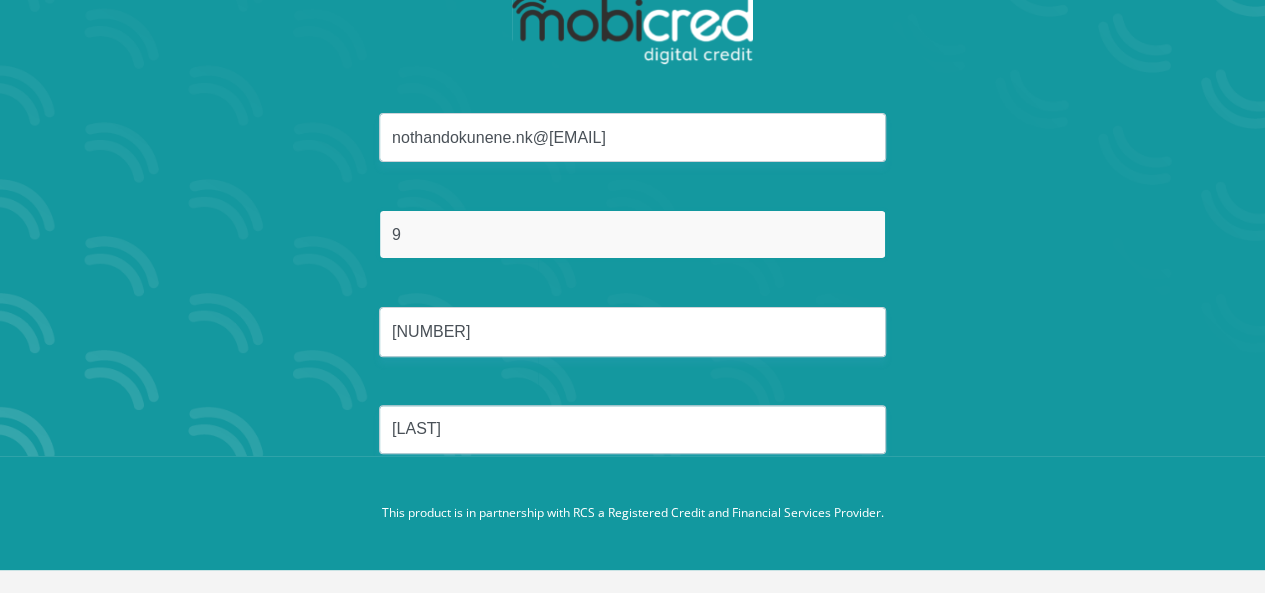 type on "95" 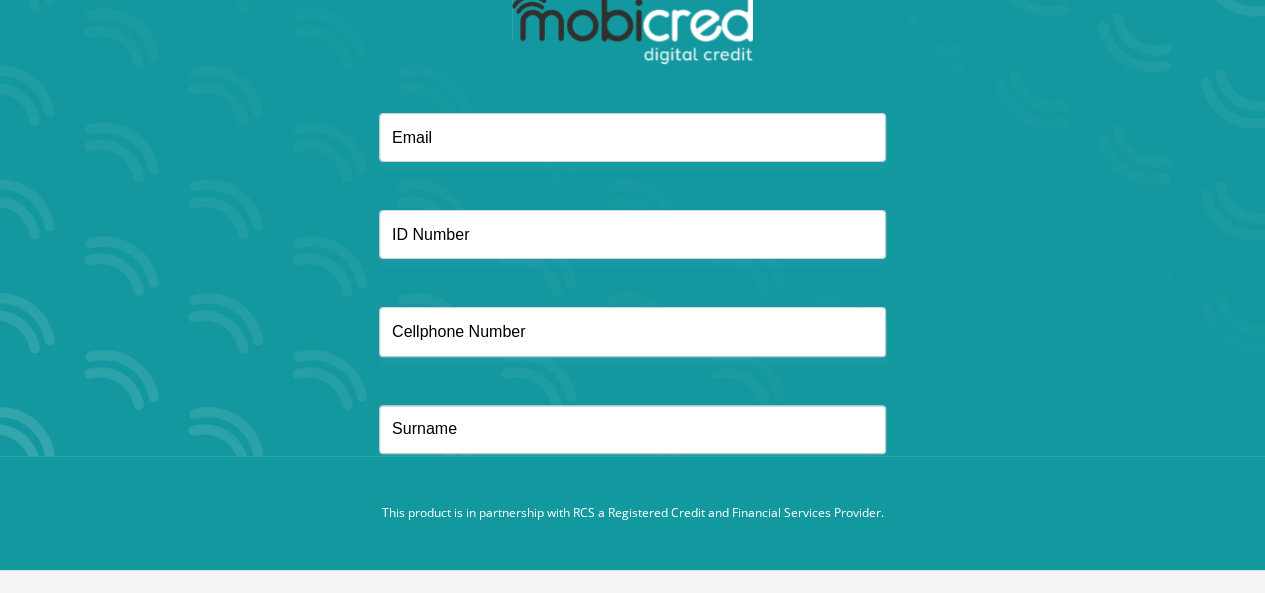 scroll, scrollTop: 137, scrollLeft: 0, axis: vertical 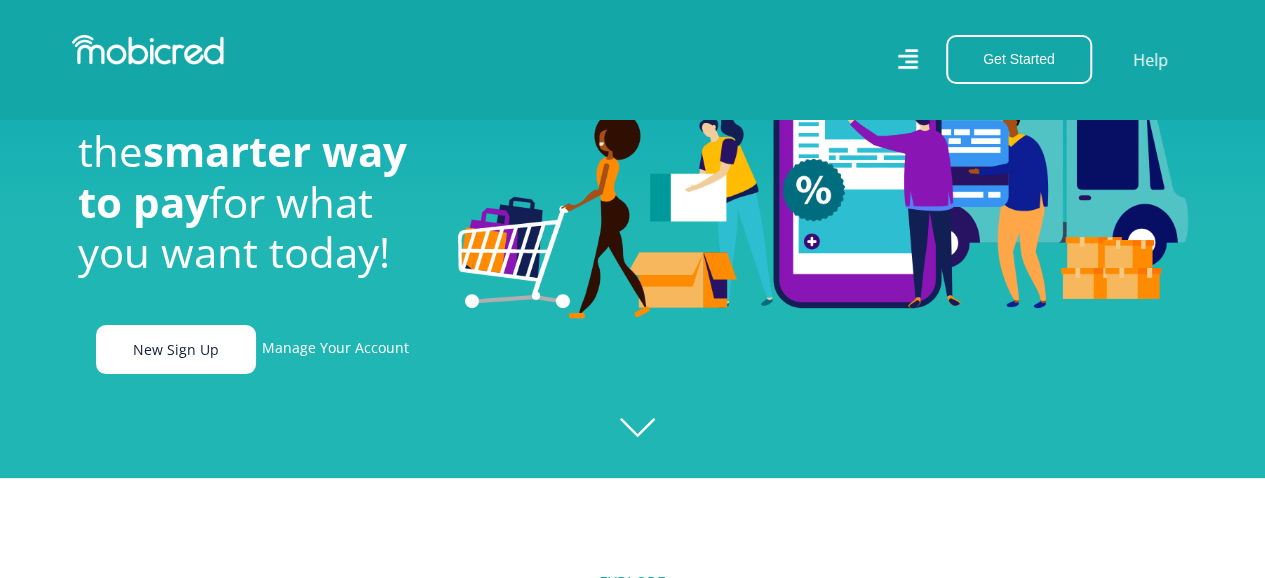 click on "New Sign Up" at bounding box center (176, 349) 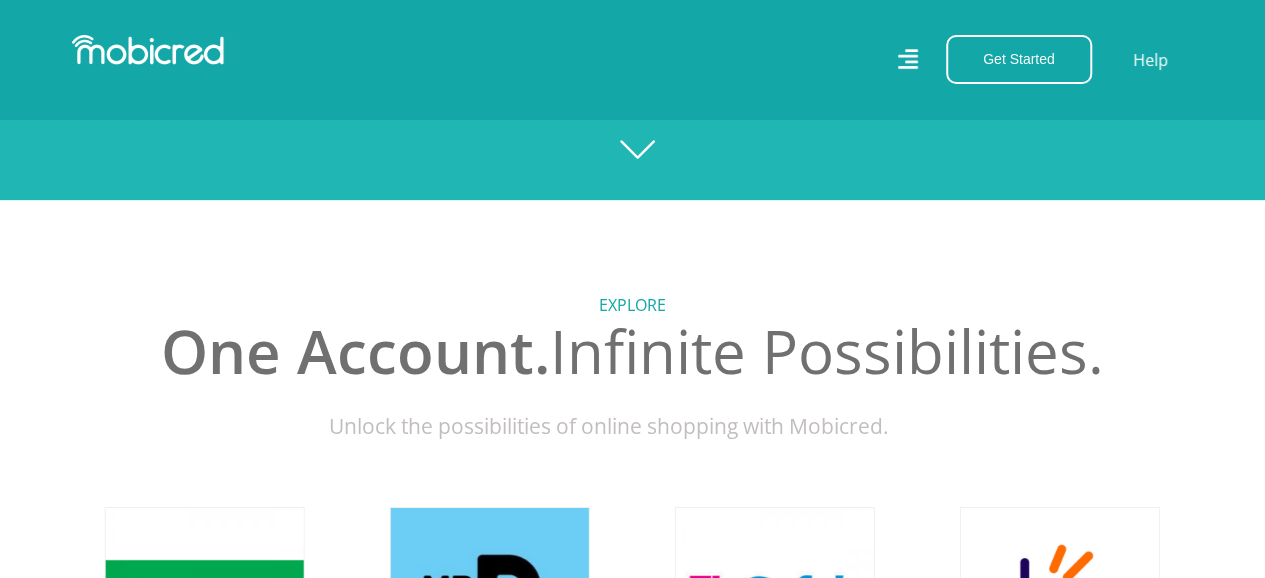 scroll, scrollTop: 400, scrollLeft: 0, axis: vertical 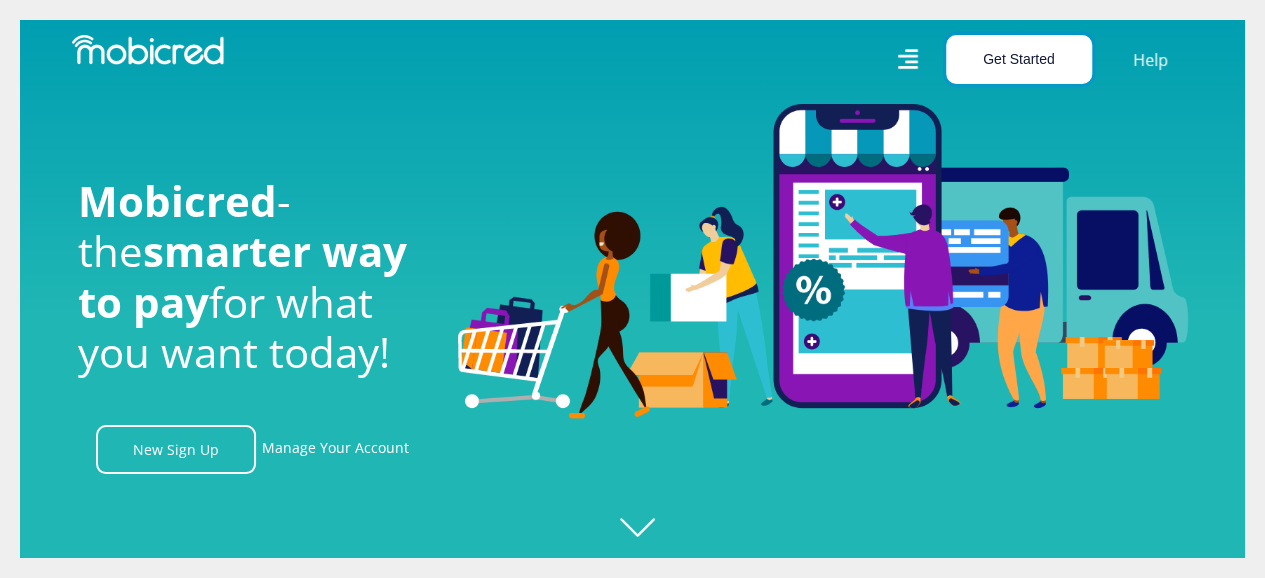 click on "Get Started" at bounding box center (1019, 59) 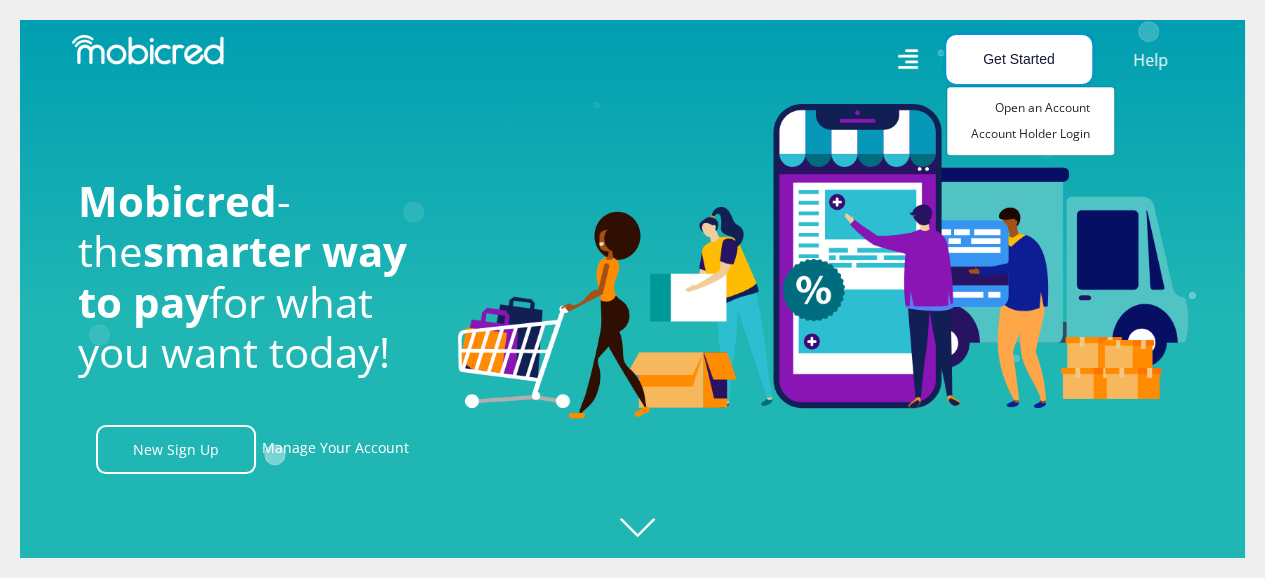 scroll, scrollTop: 0, scrollLeft: 1425, axis: horizontal 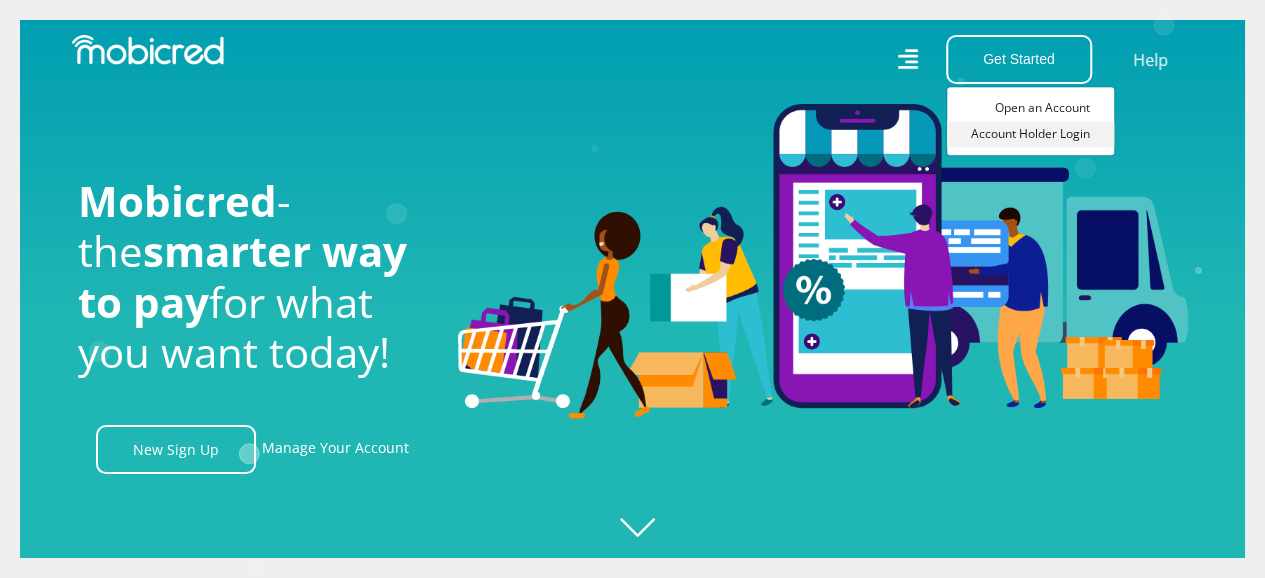 click on "Account Holder Login" at bounding box center (1030, 134) 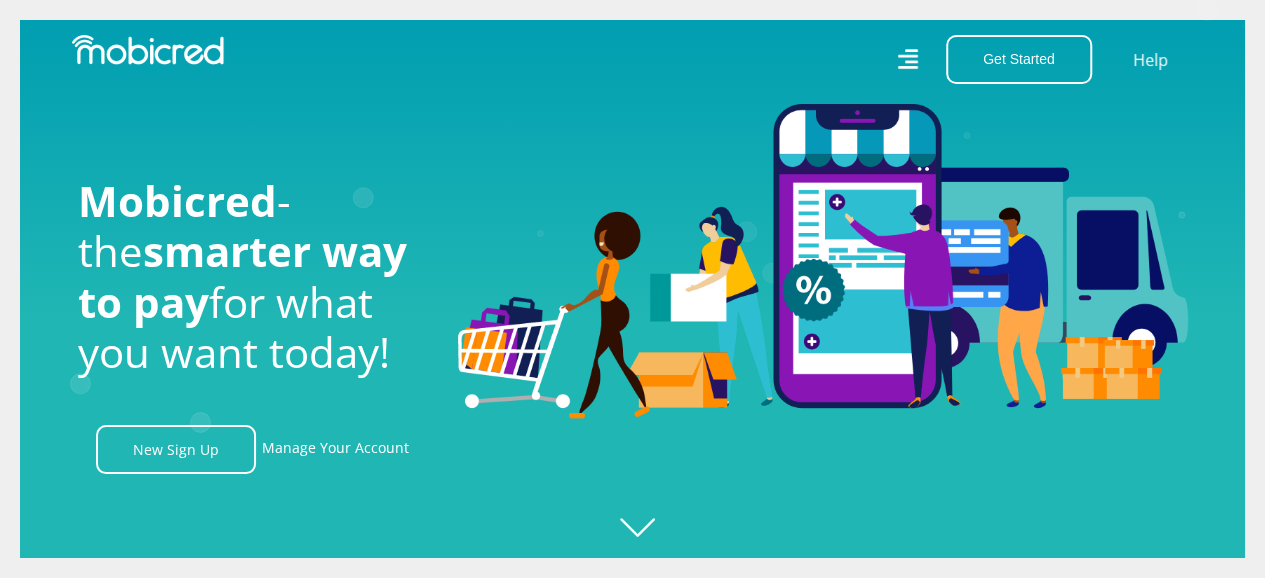 scroll, scrollTop: 0, scrollLeft: 2564, axis: horizontal 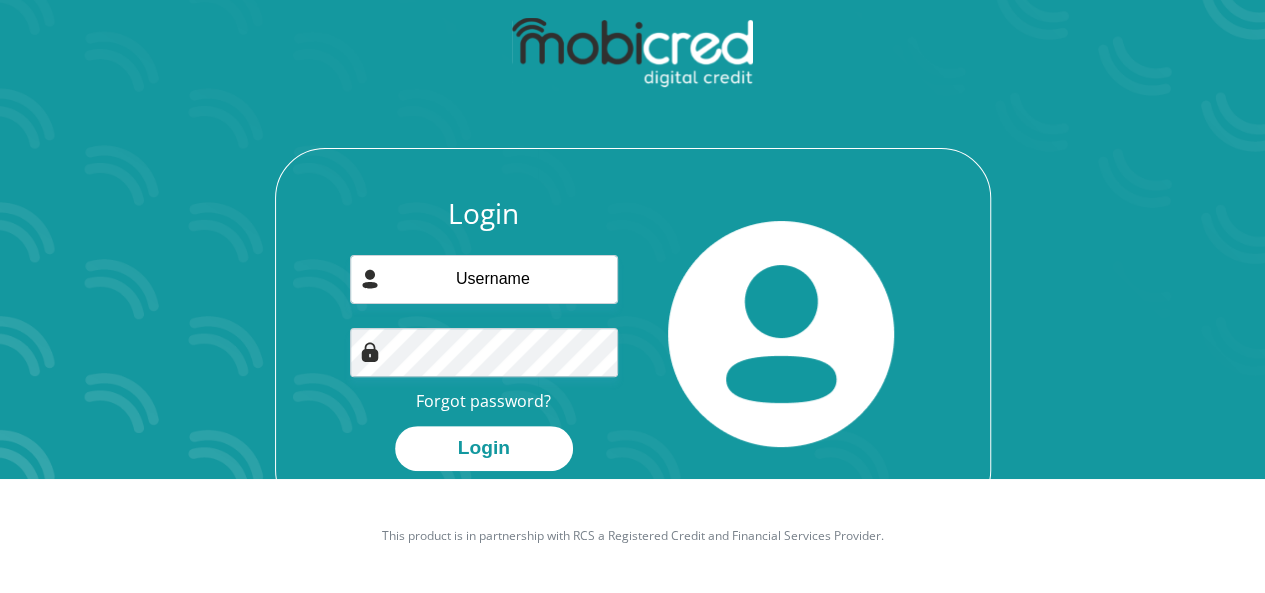 click on "Forgot password?" at bounding box center (483, 401) 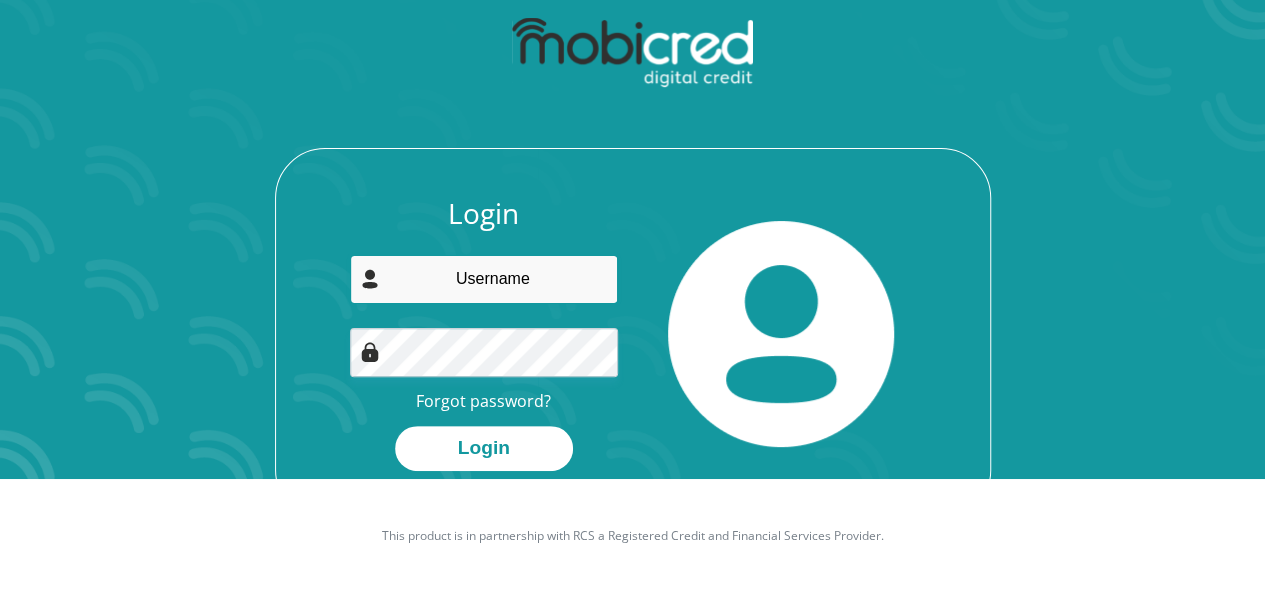 click at bounding box center (484, 279) 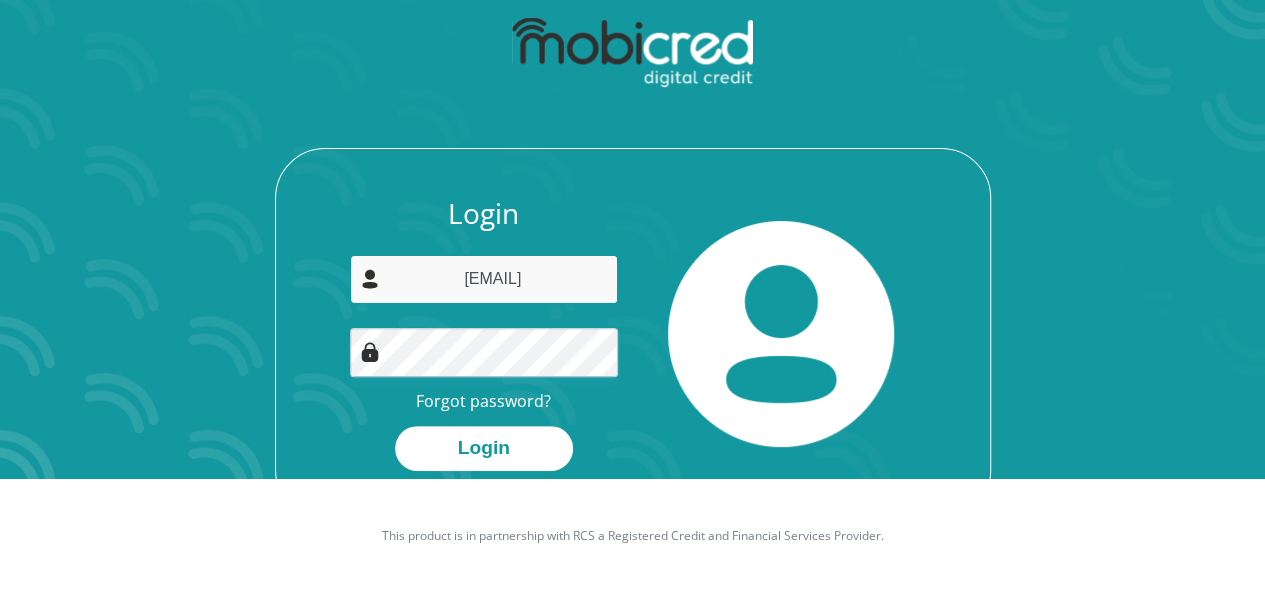 scroll, scrollTop: 0, scrollLeft: 4, axis: horizontal 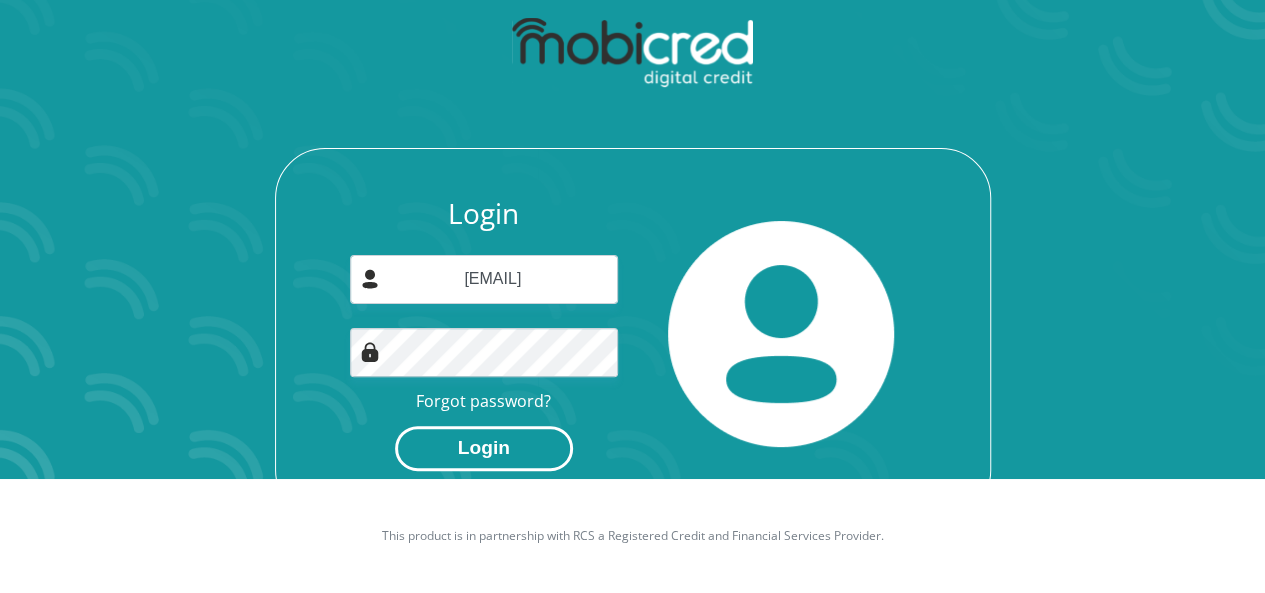 click on "Login" at bounding box center [484, 448] 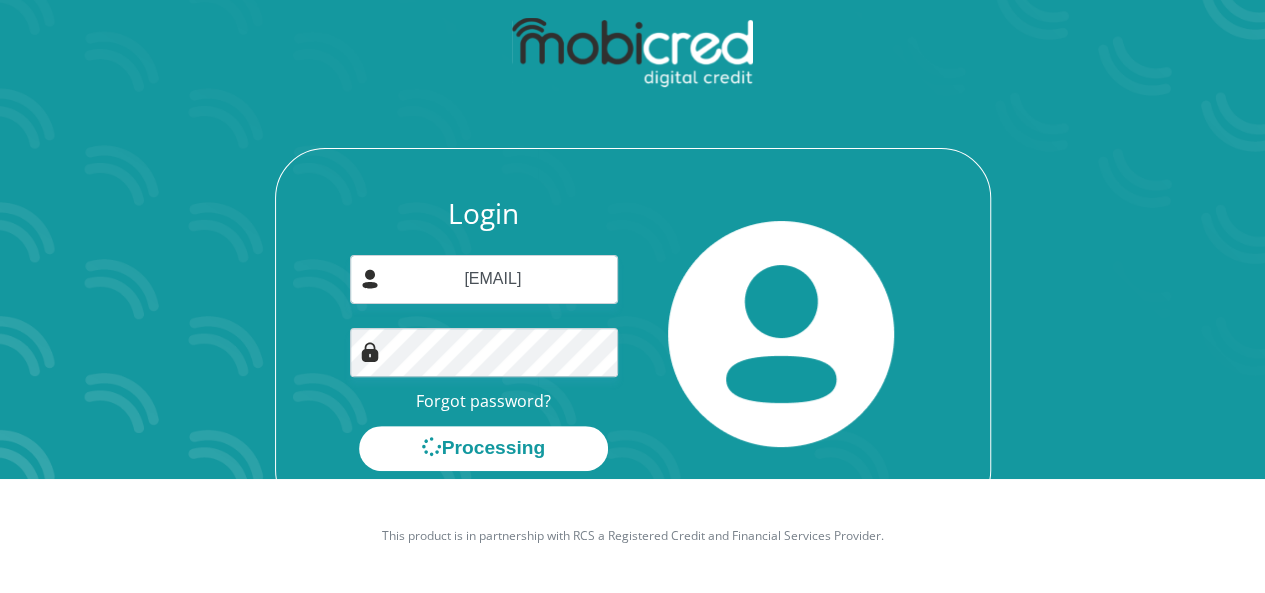 scroll, scrollTop: 0, scrollLeft: 0, axis: both 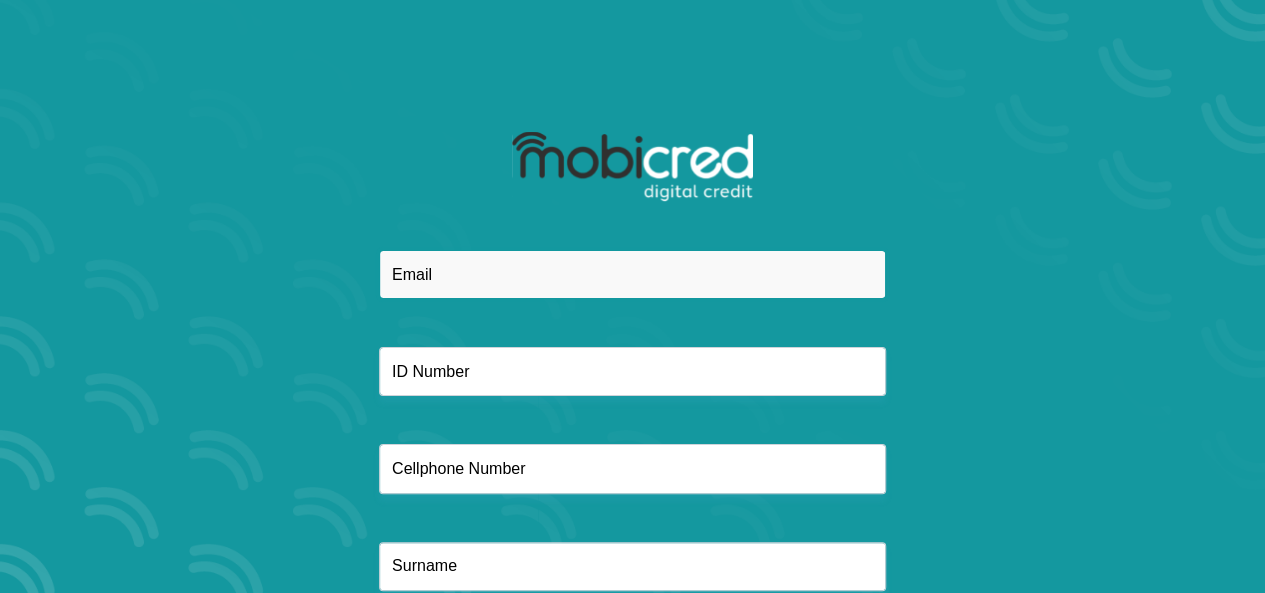click at bounding box center (632, 274) 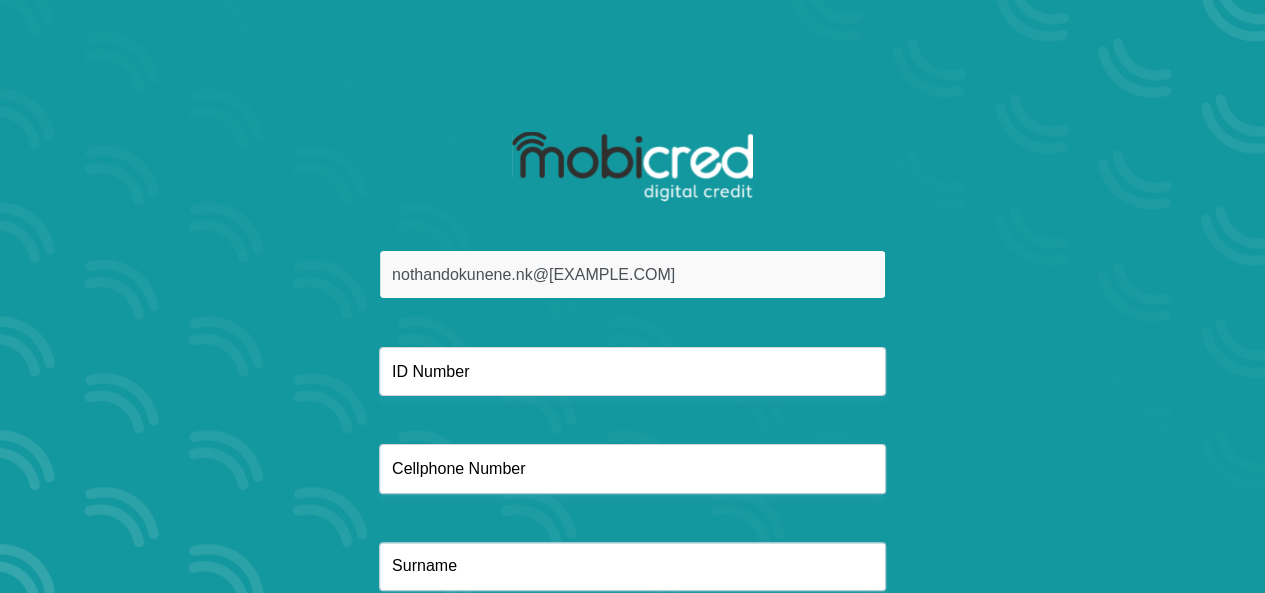 type on "nothandokunene.nk@[EXAMPLE.COM]" 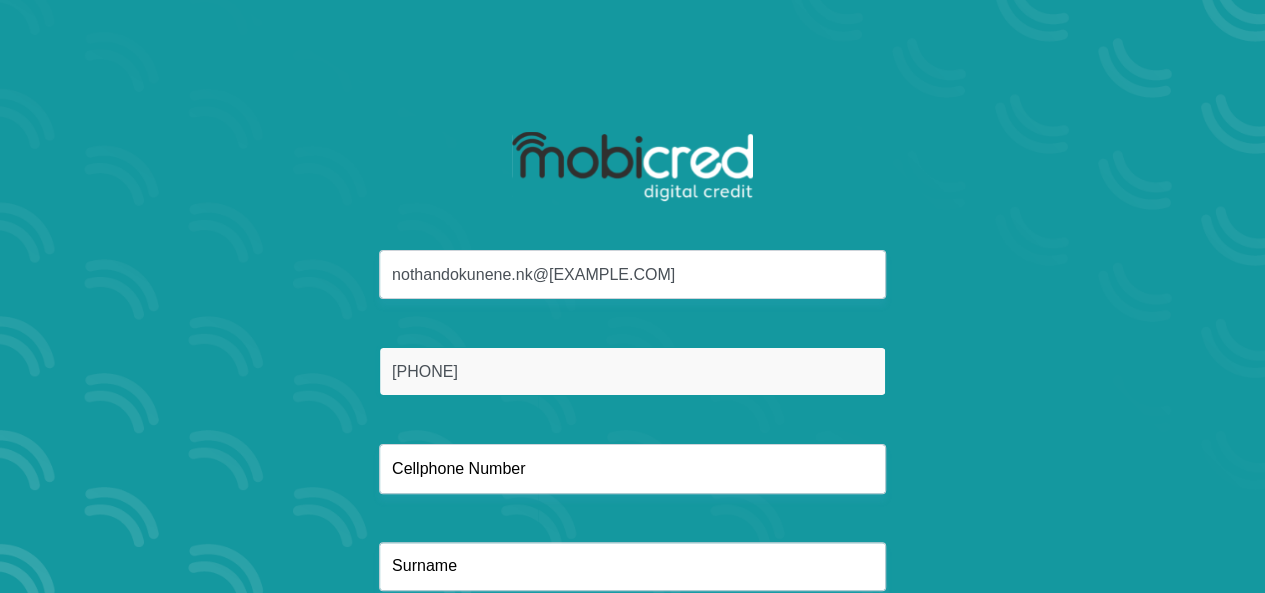 type on "[PHONE]" 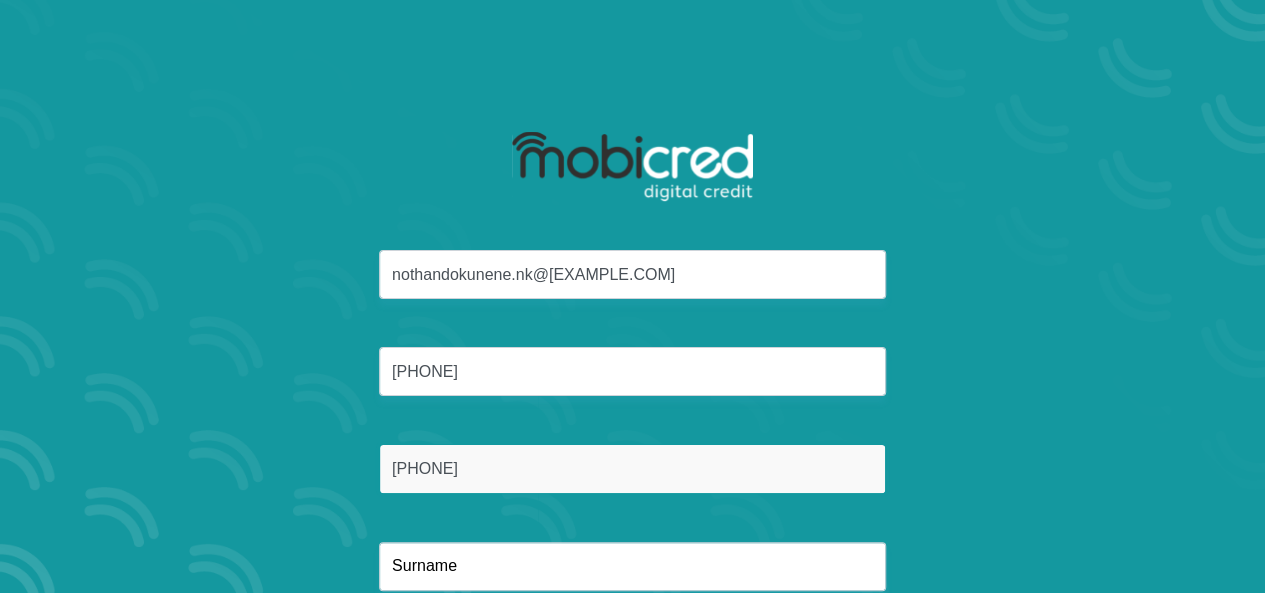 type on "[PHONE]" 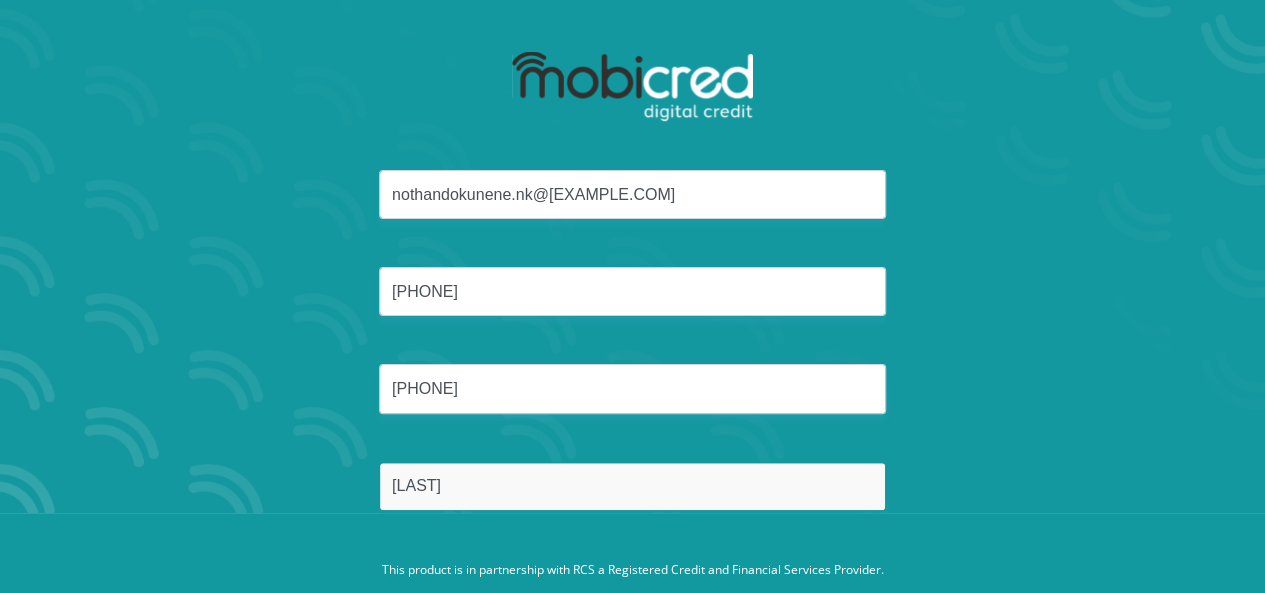 scroll, scrollTop: 137, scrollLeft: 0, axis: vertical 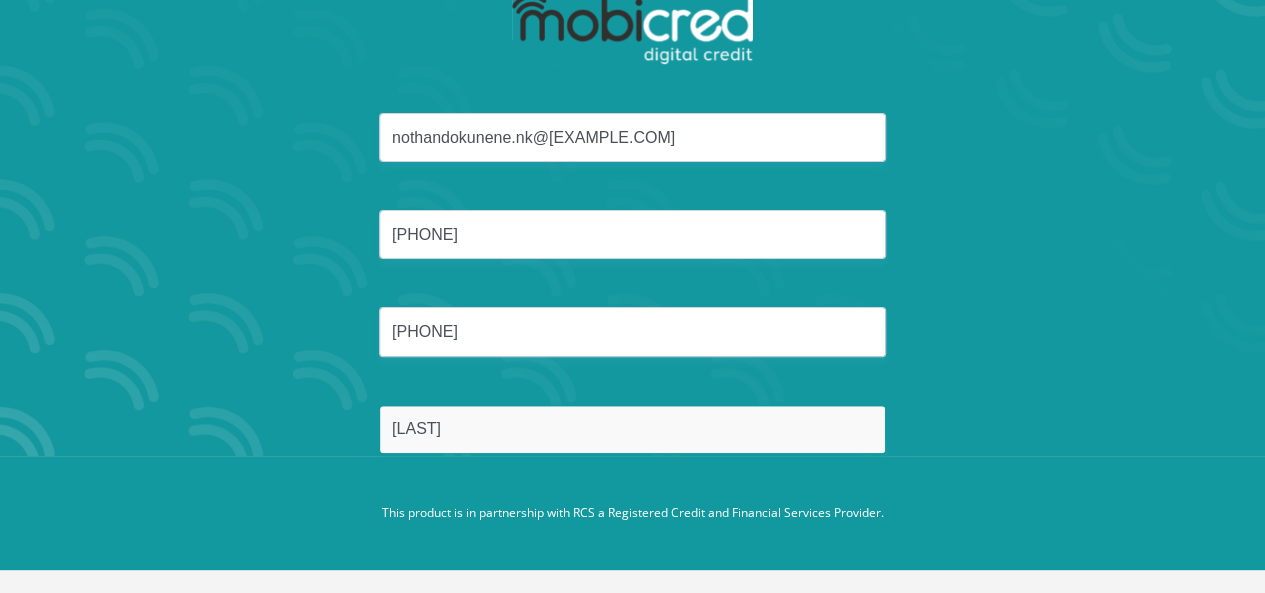 type on "[LAST]" 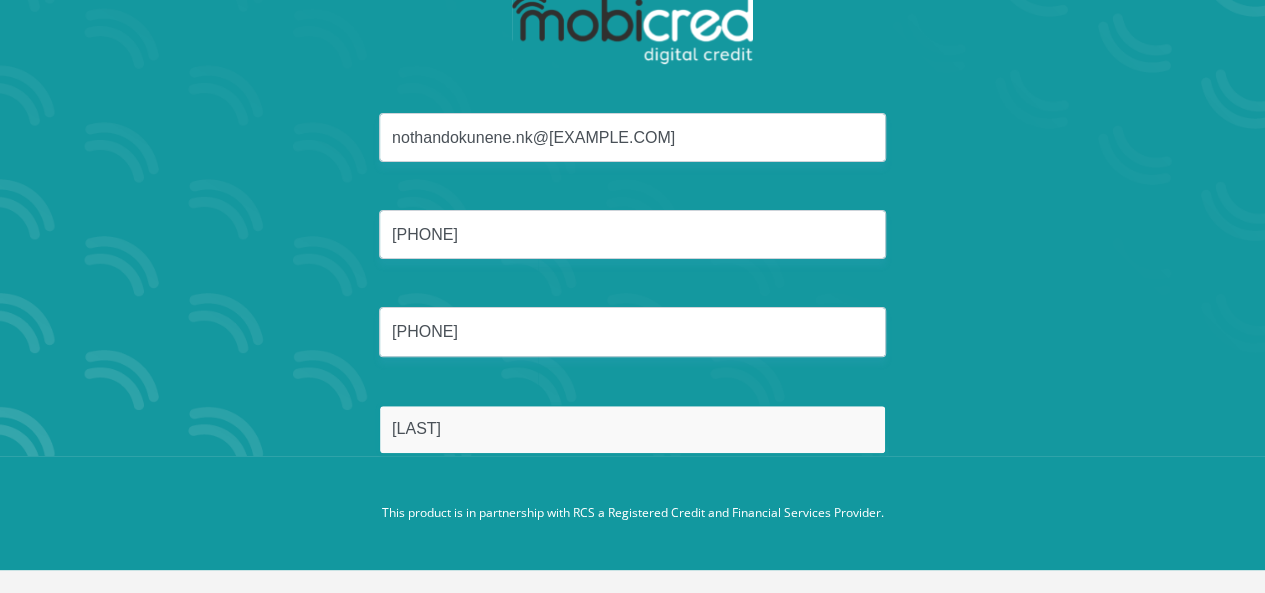 scroll, scrollTop: 0, scrollLeft: 0, axis: both 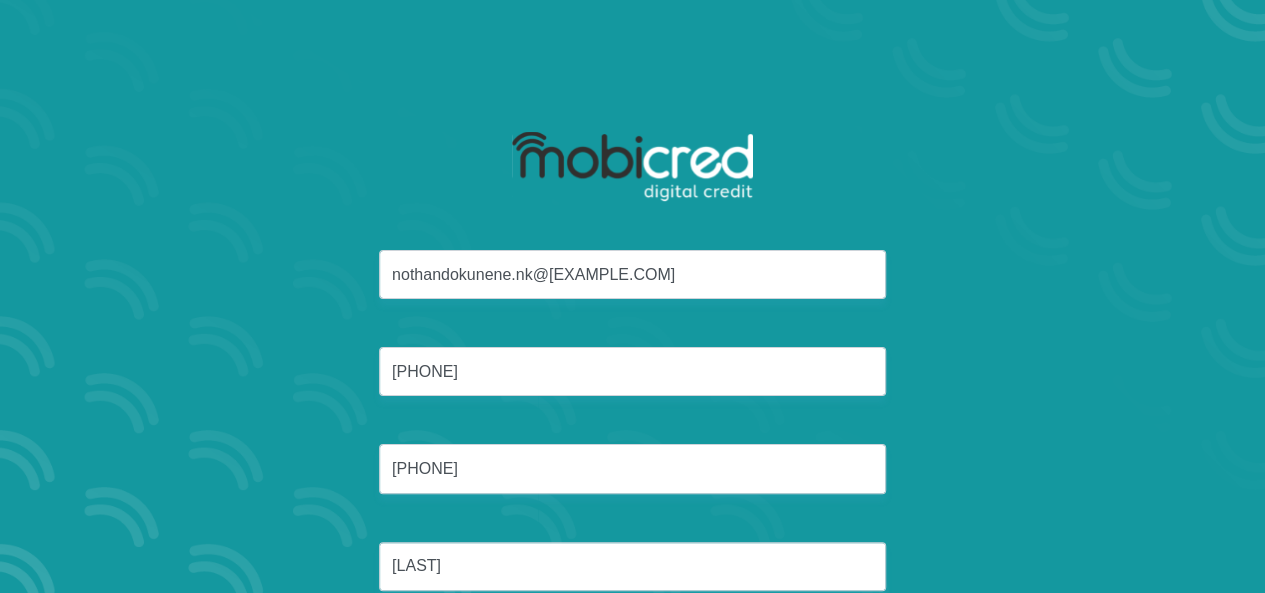 click on "nothandokunene.nk@[EXAMPLE.COM]
[PHONE]
[LAST]
Processing" at bounding box center [633, 402] 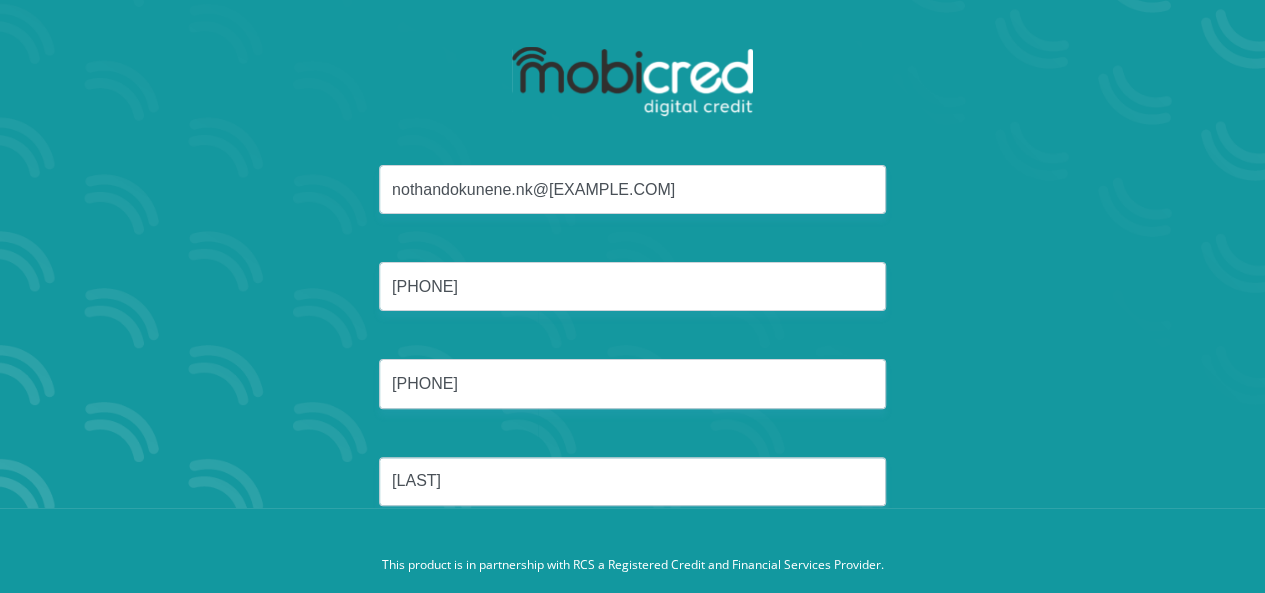 scroll, scrollTop: 137, scrollLeft: 0, axis: vertical 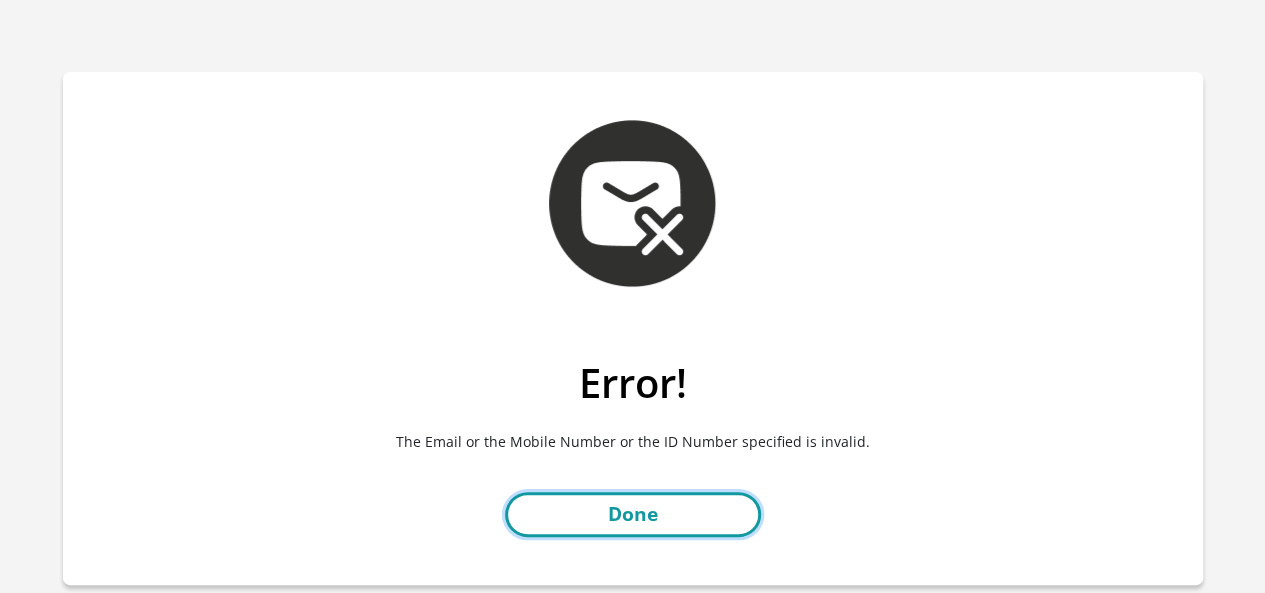 click on "Done" at bounding box center (633, 514) 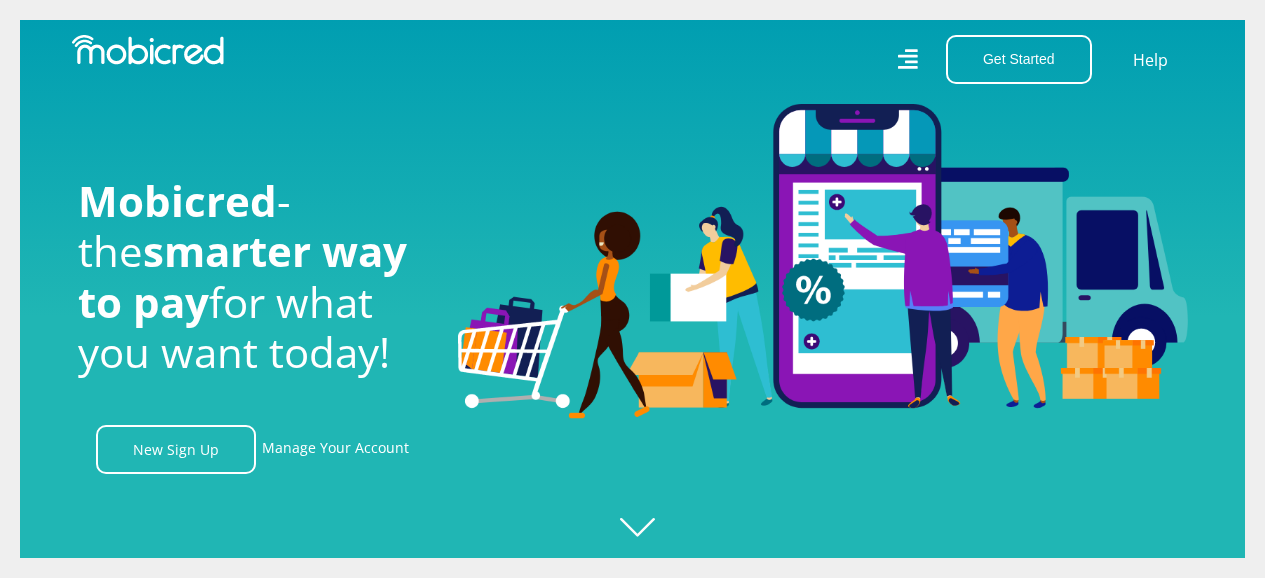 scroll, scrollTop: 0, scrollLeft: 0, axis: both 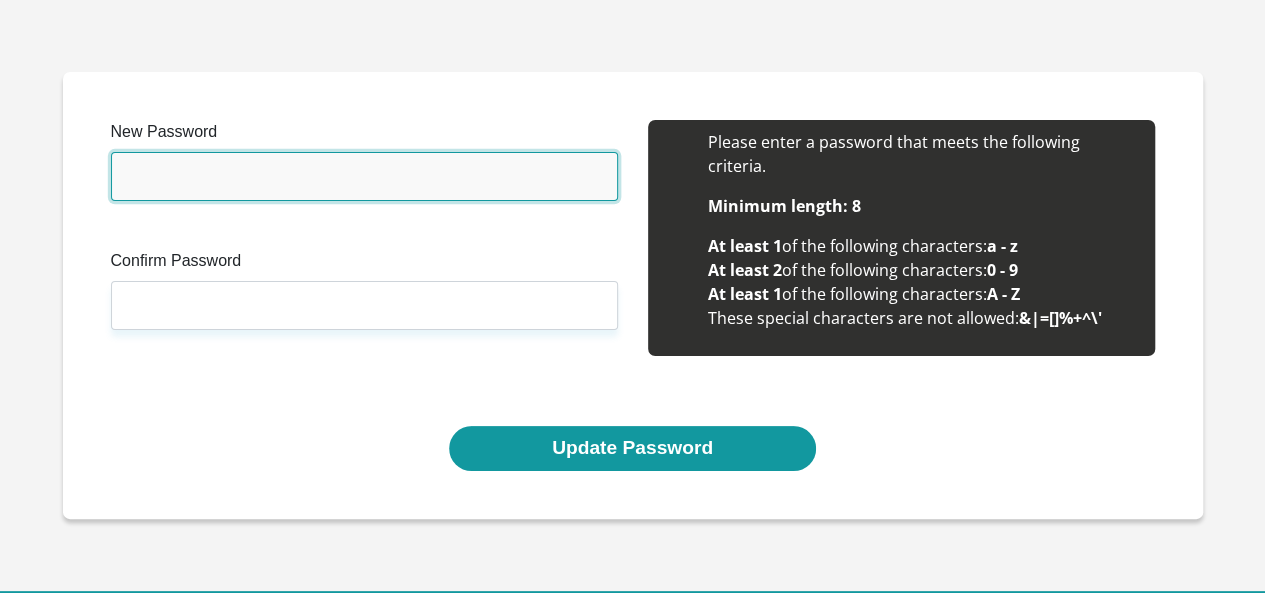 click on "New Password" at bounding box center (364, 176) 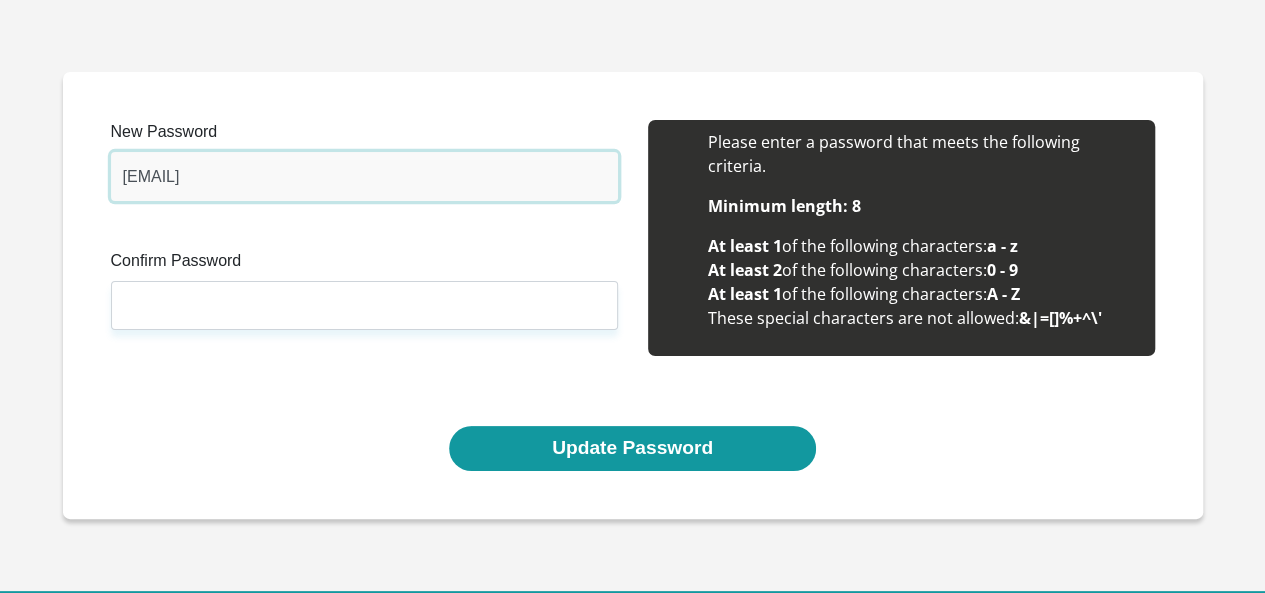 type on "Masego@725" 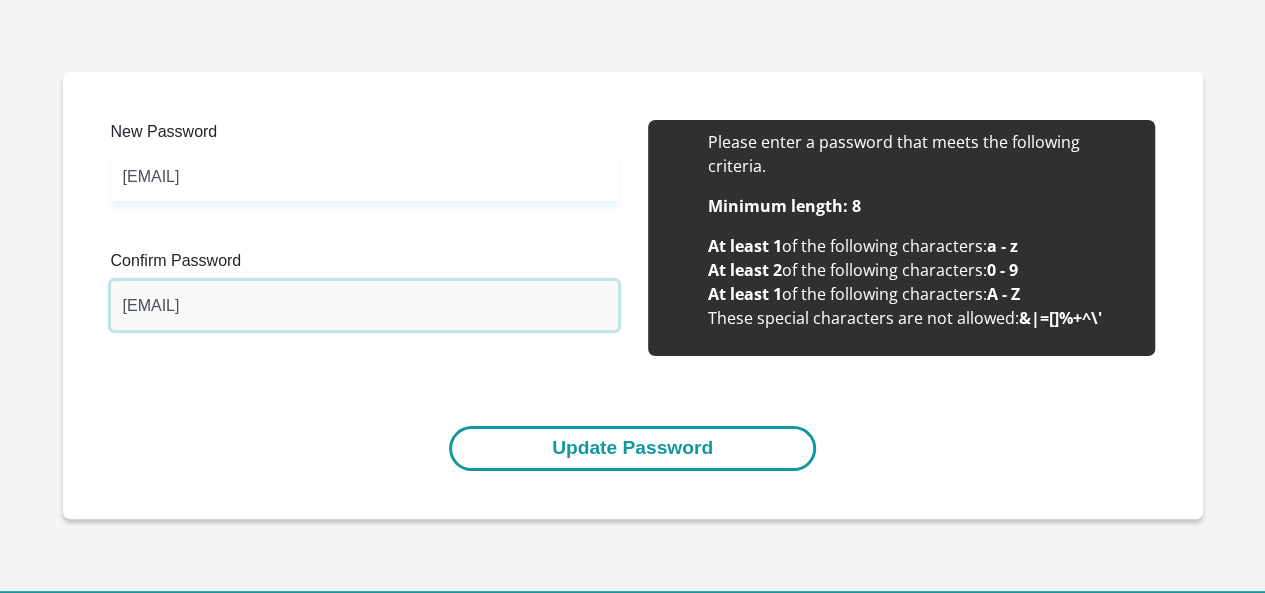type on "Masego@725" 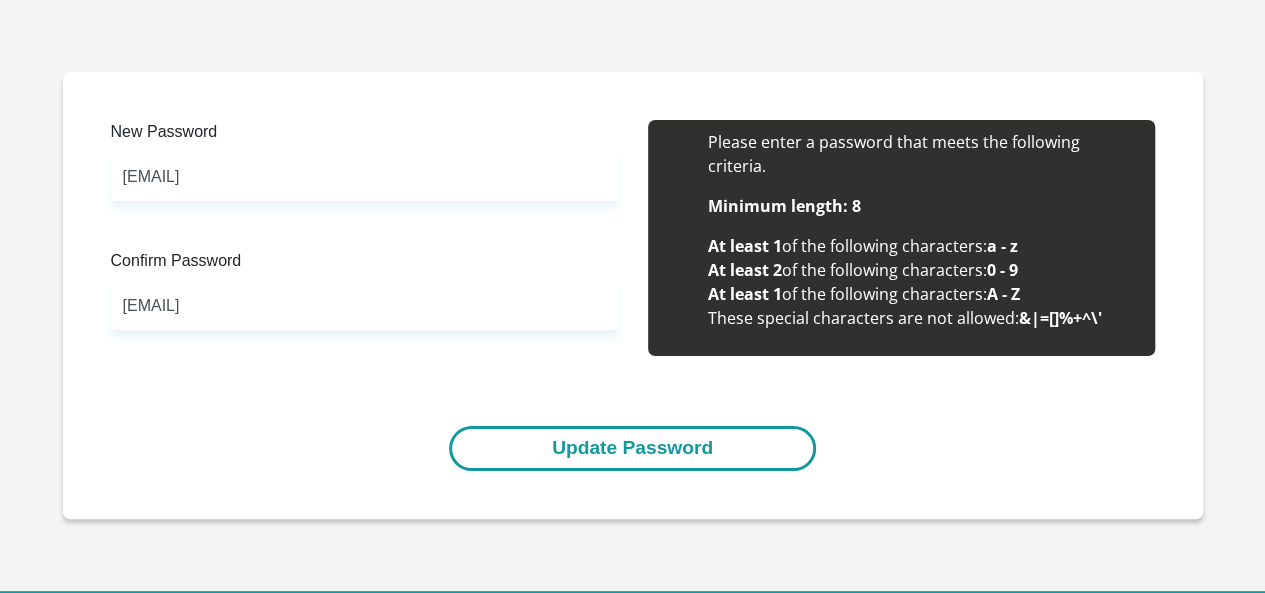 click on "Update Password" at bounding box center (632, 448) 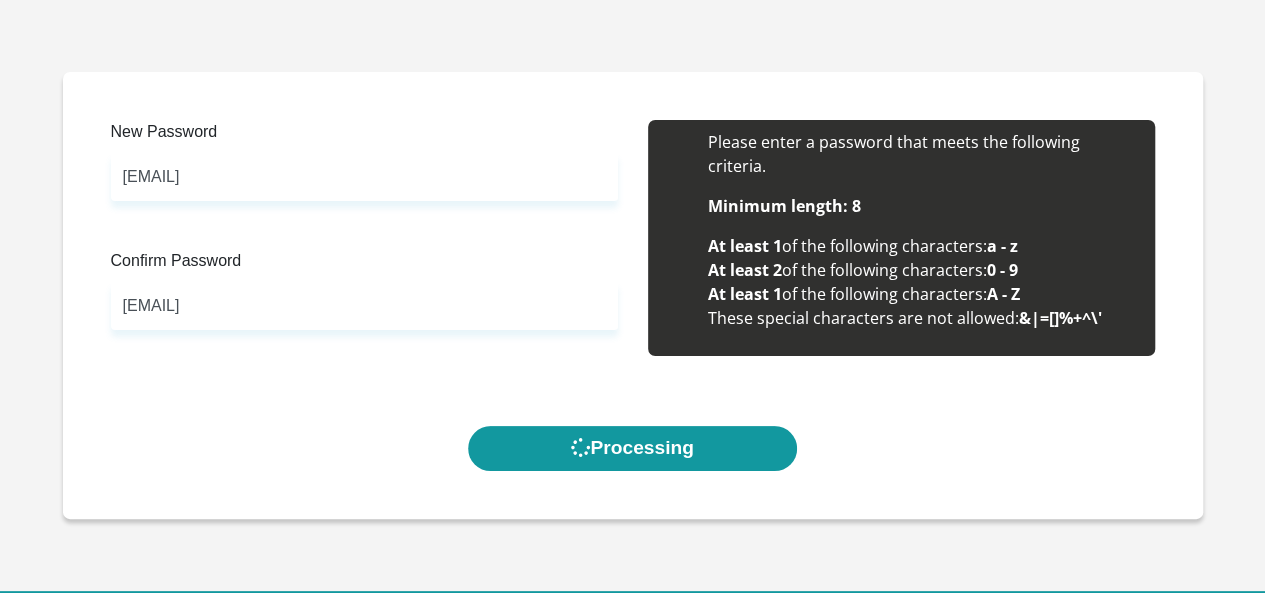 scroll, scrollTop: 0, scrollLeft: 0, axis: both 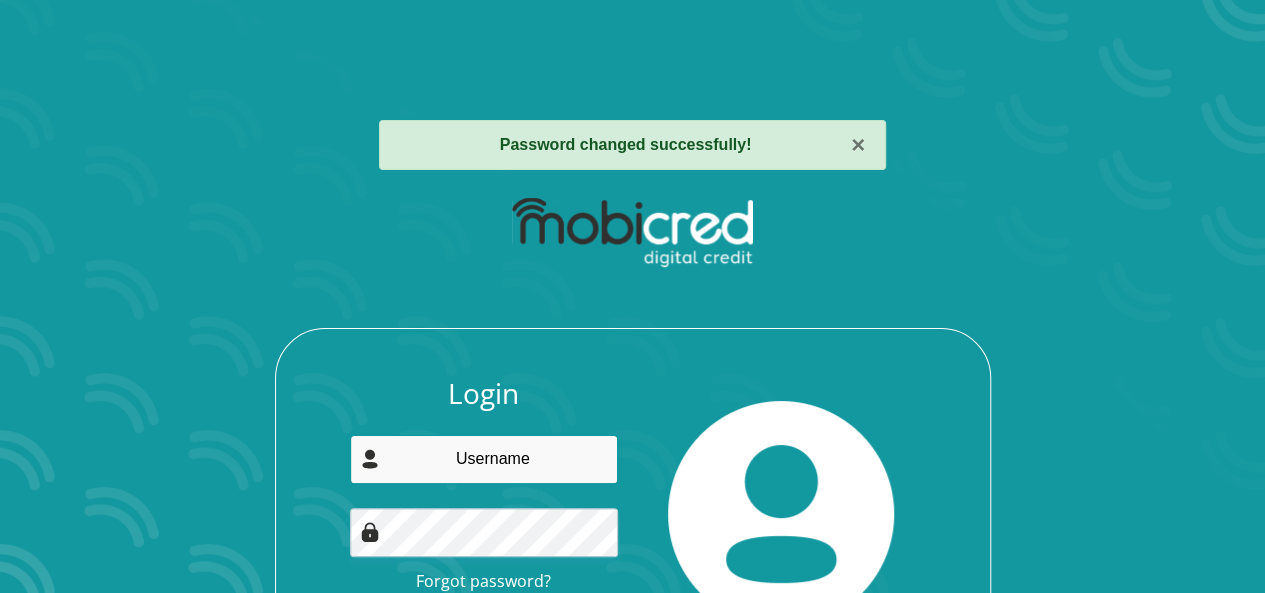click at bounding box center [484, 459] 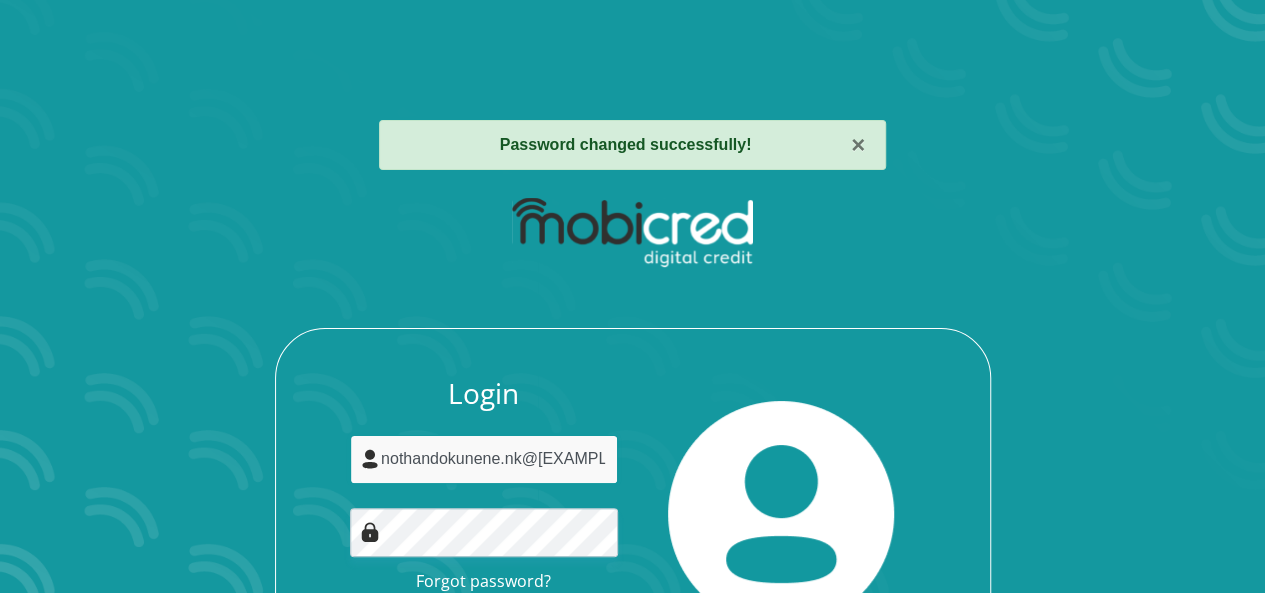 scroll, scrollTop: 0, scrollLeft: 4, axis: horizontal 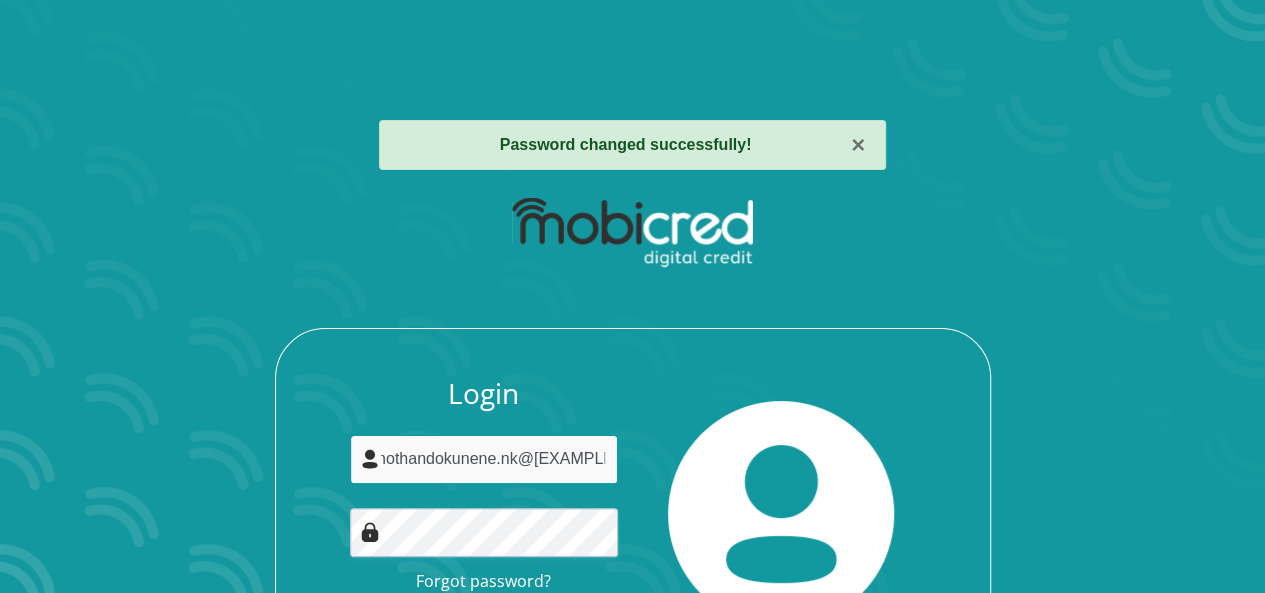 type on "nothandokunene.nk@[EXAMPLE]" 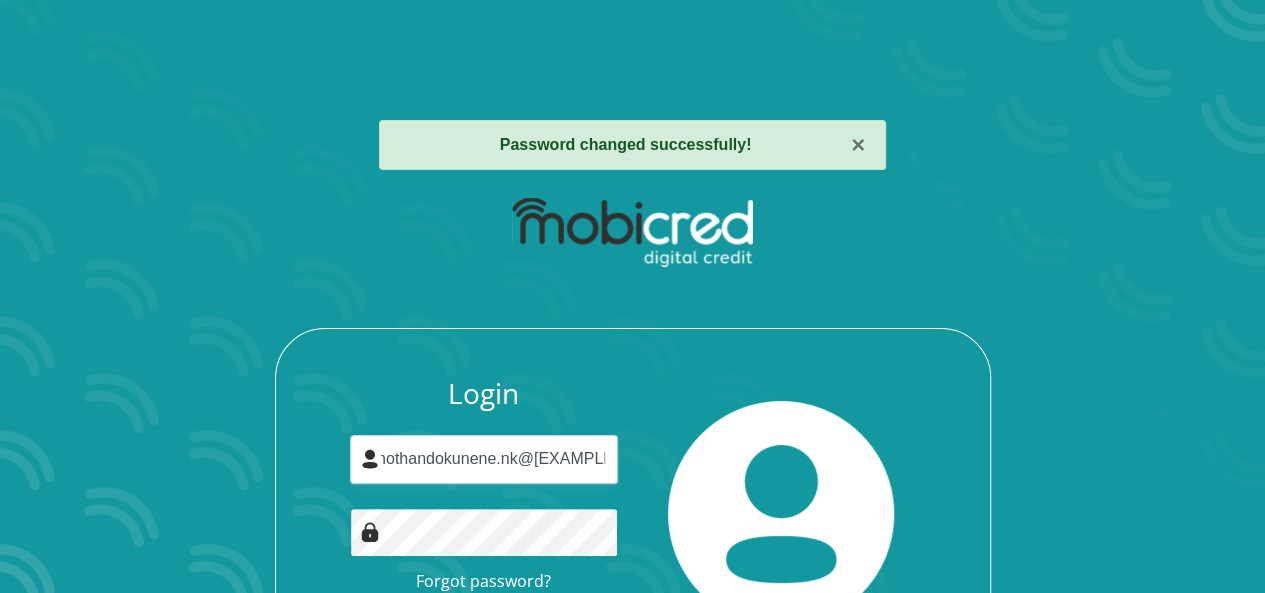 scroll, scrollTop: 0, scrollLeft: 0, axis: both 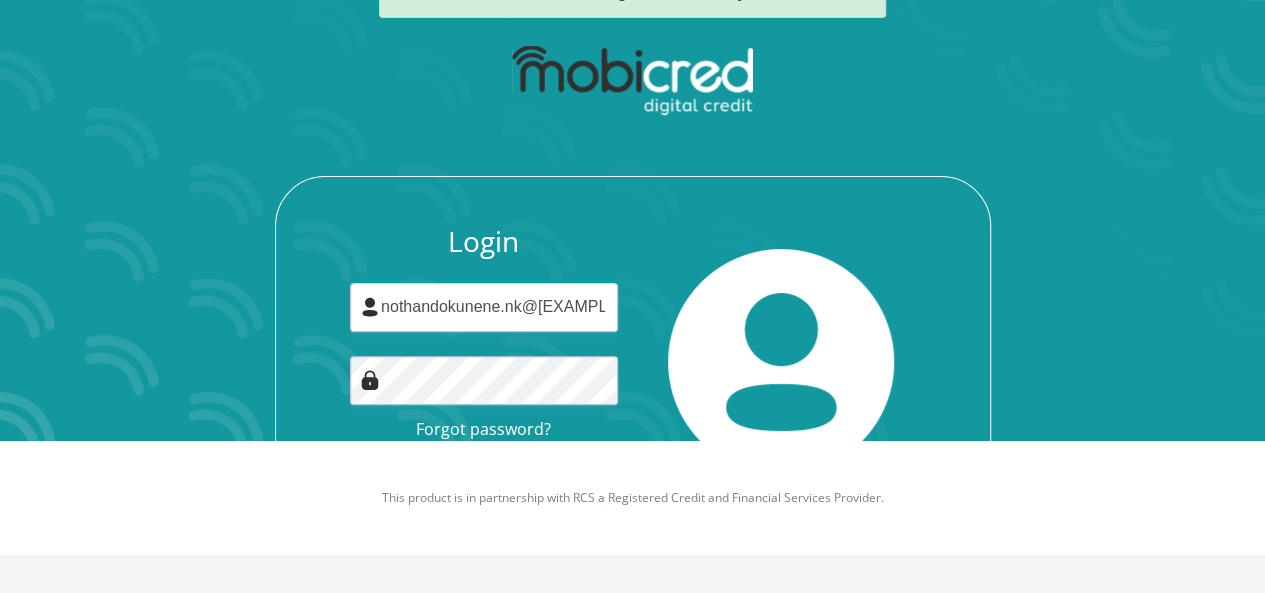 click at bounding box center (781, 362) 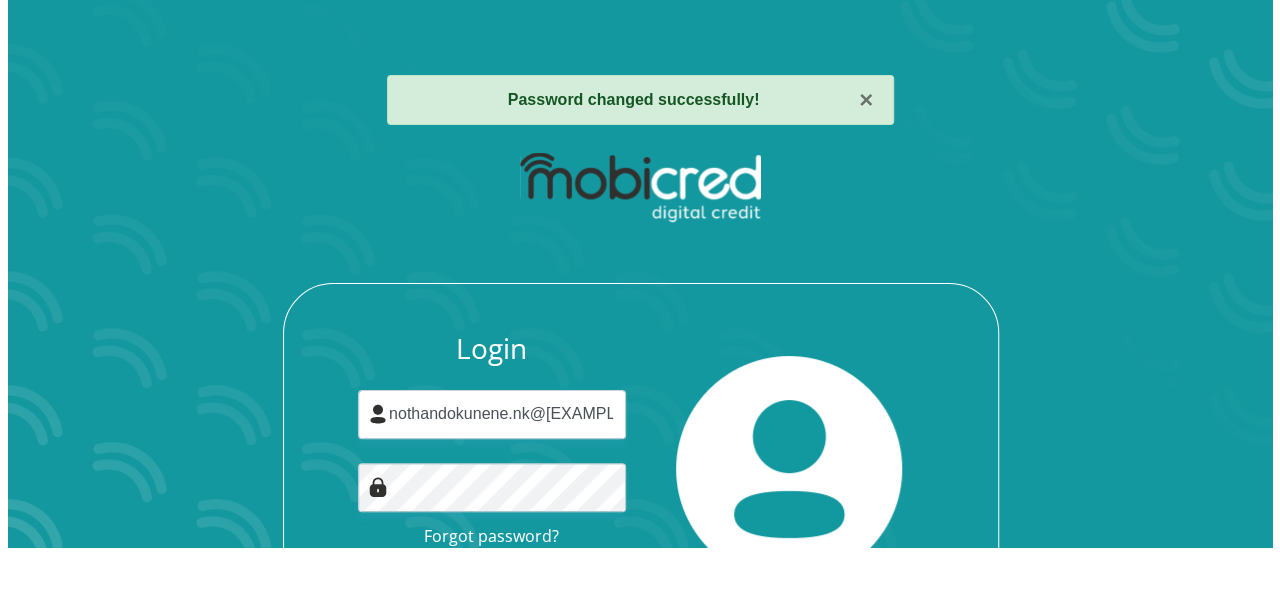 scroll, scrollTop: 0, scrollLeft: 0, axis: both 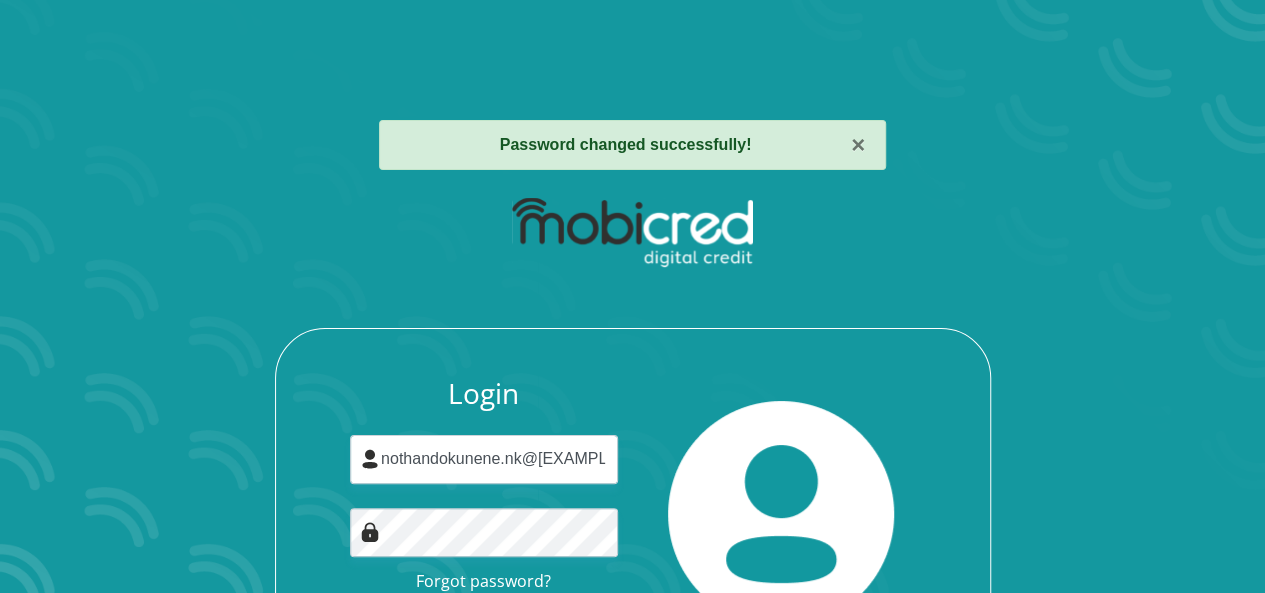 drag, startPoint x: 836, startPoint y: 272, endPoint x: 876, endPoint y: 191, distance: 90.33826 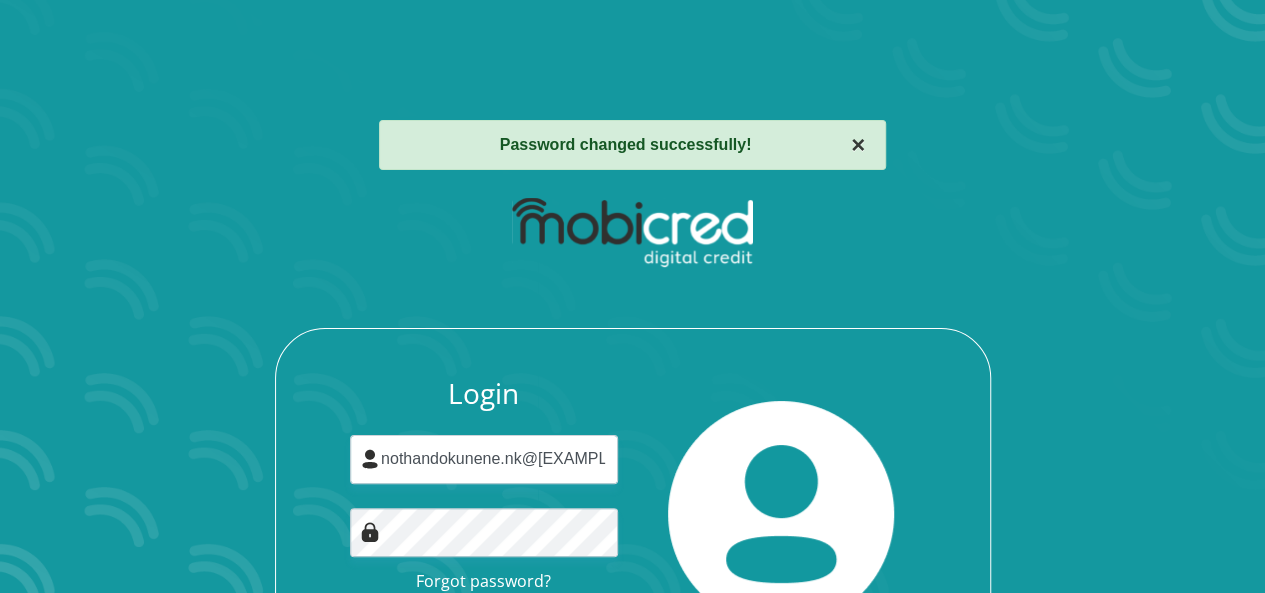 click on "×" at bounding box center [858, 145] 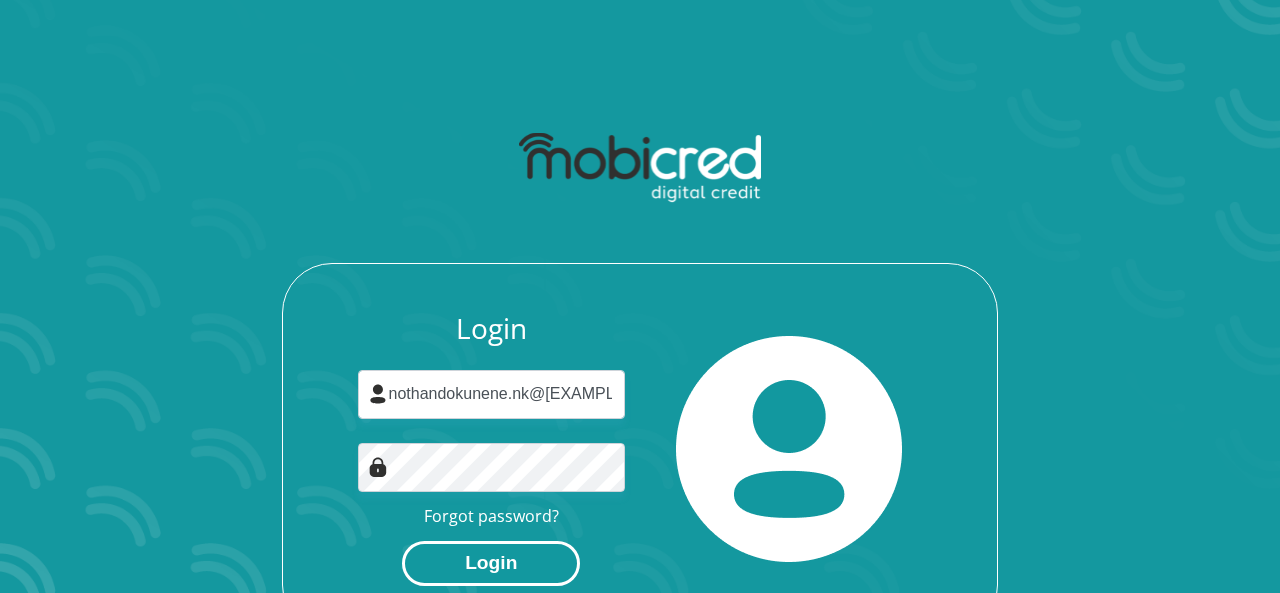 click on "Login" at bounding box center (491, 563) 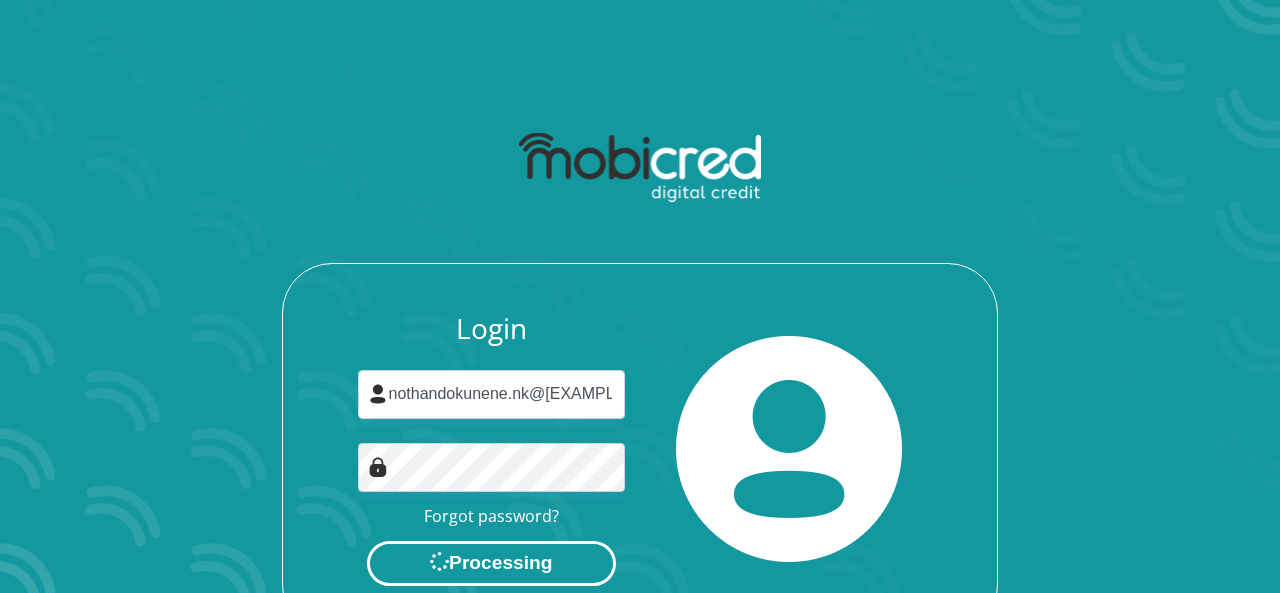 scroll, scrollTop: 0, scrollLeft: 0, axis: both 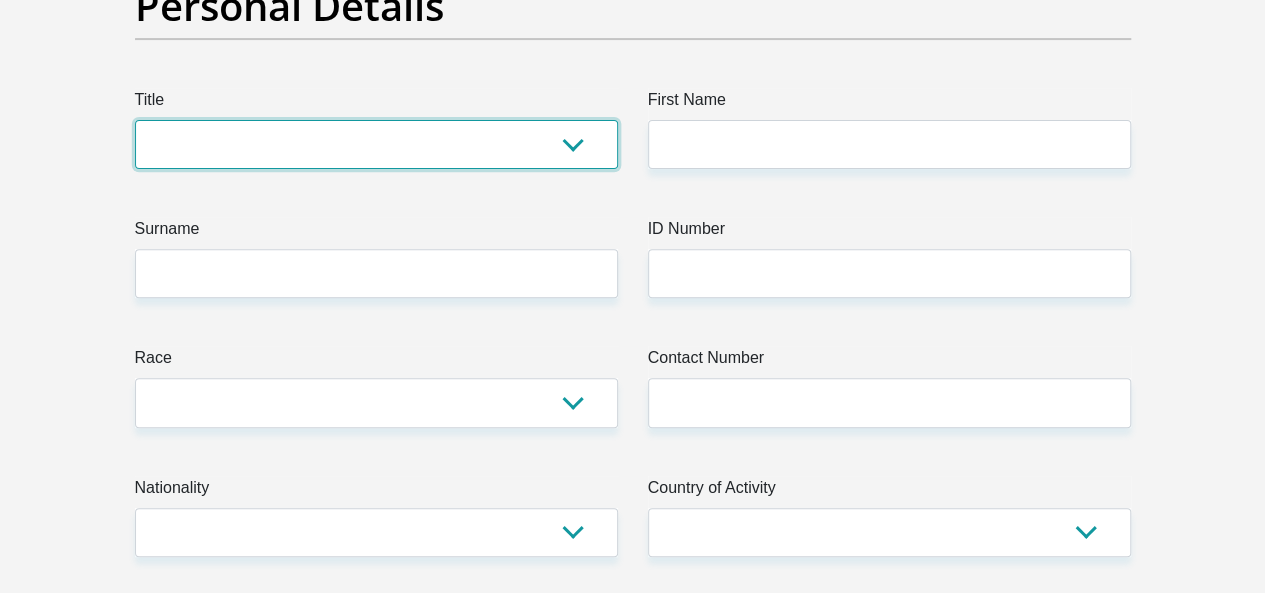click on "Mr
Ms
Mrs
Dr
Other" at bounding box center [376, 144] 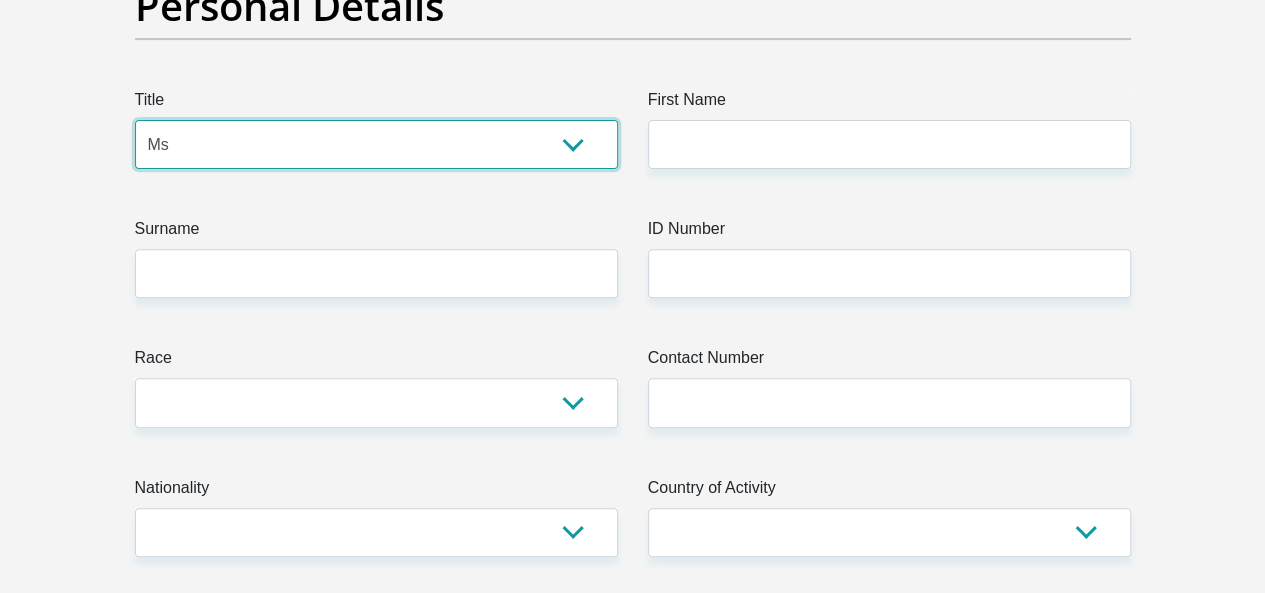 click on "Mr
Ms
Mrs
Dr
Other" at bounding box center (376, 144) 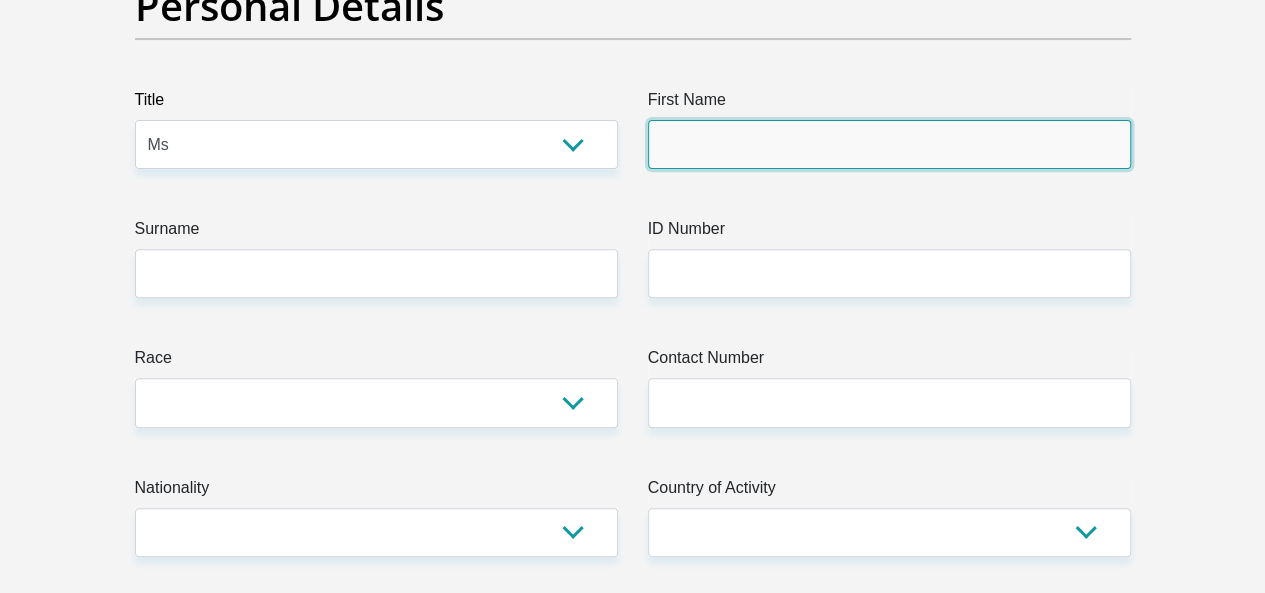 click on "First Name" at bounding box center (889, 144) 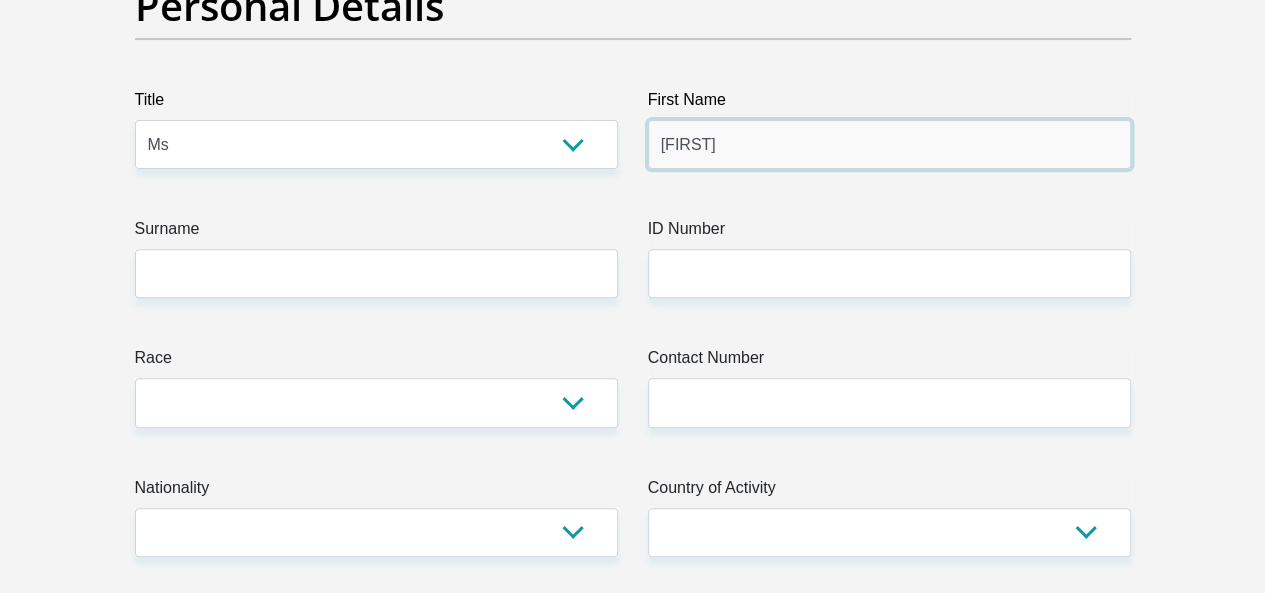 type on "Trymore" 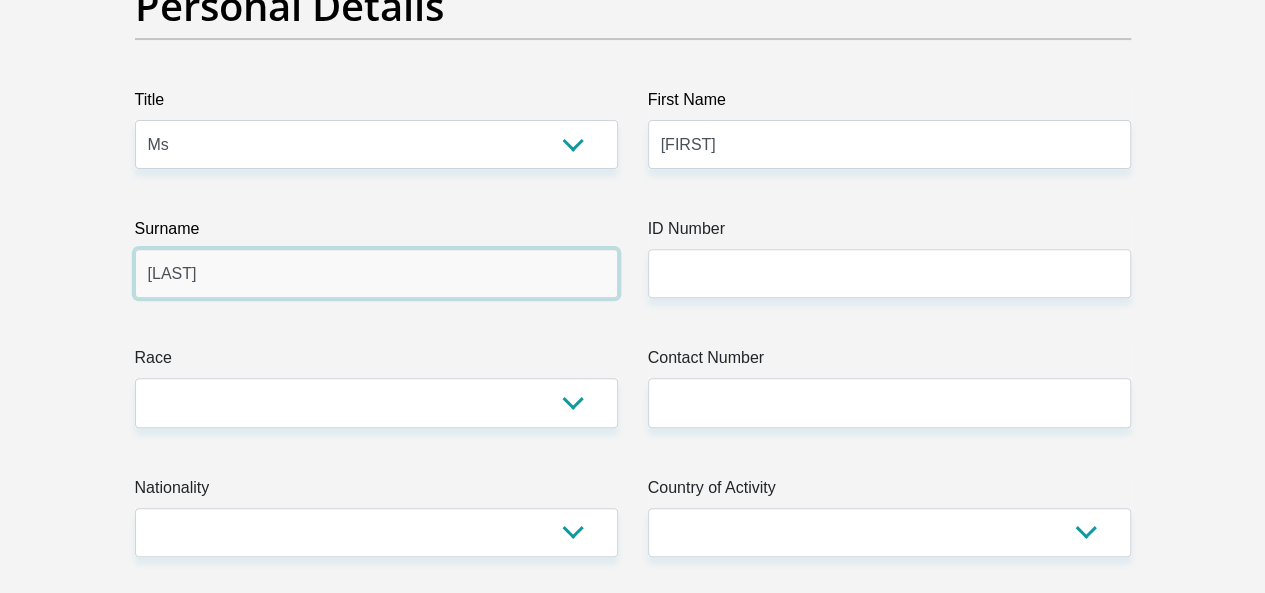 type on "Kunene" 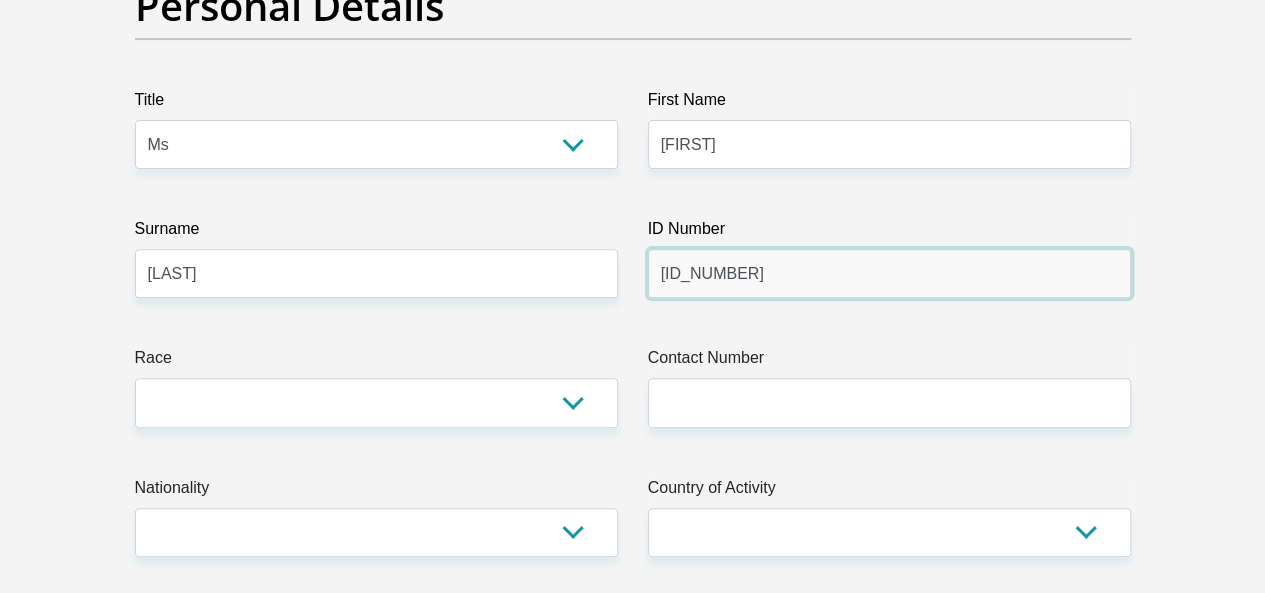 type on "9509250299089" 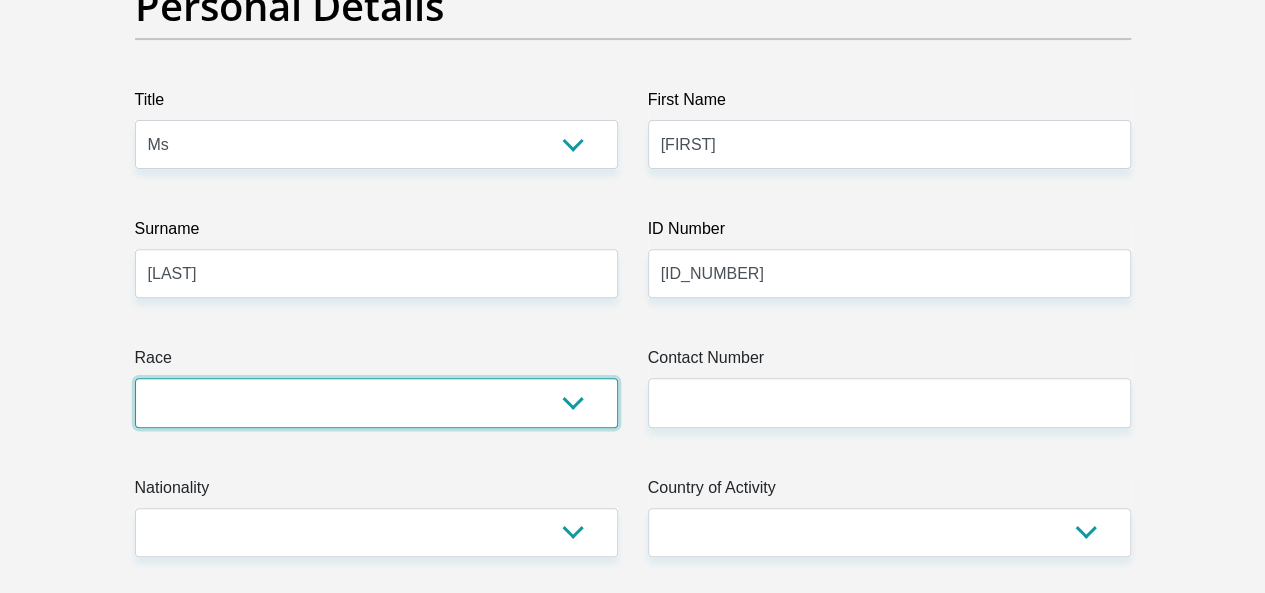 select on "1" 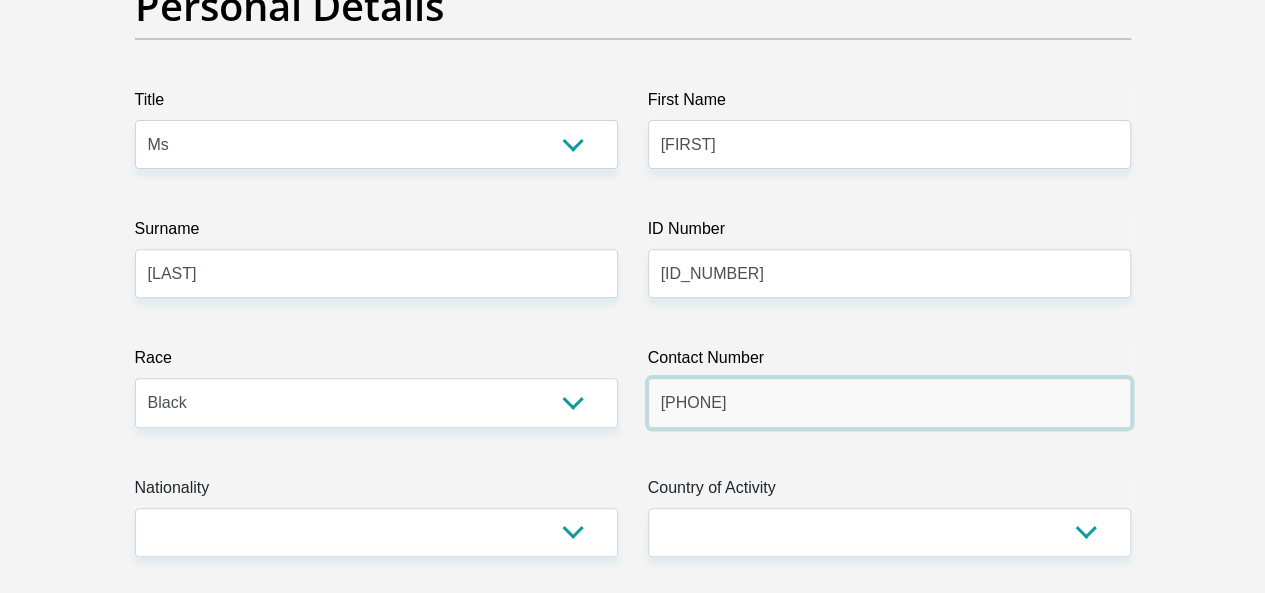 type on "[PHONE]" 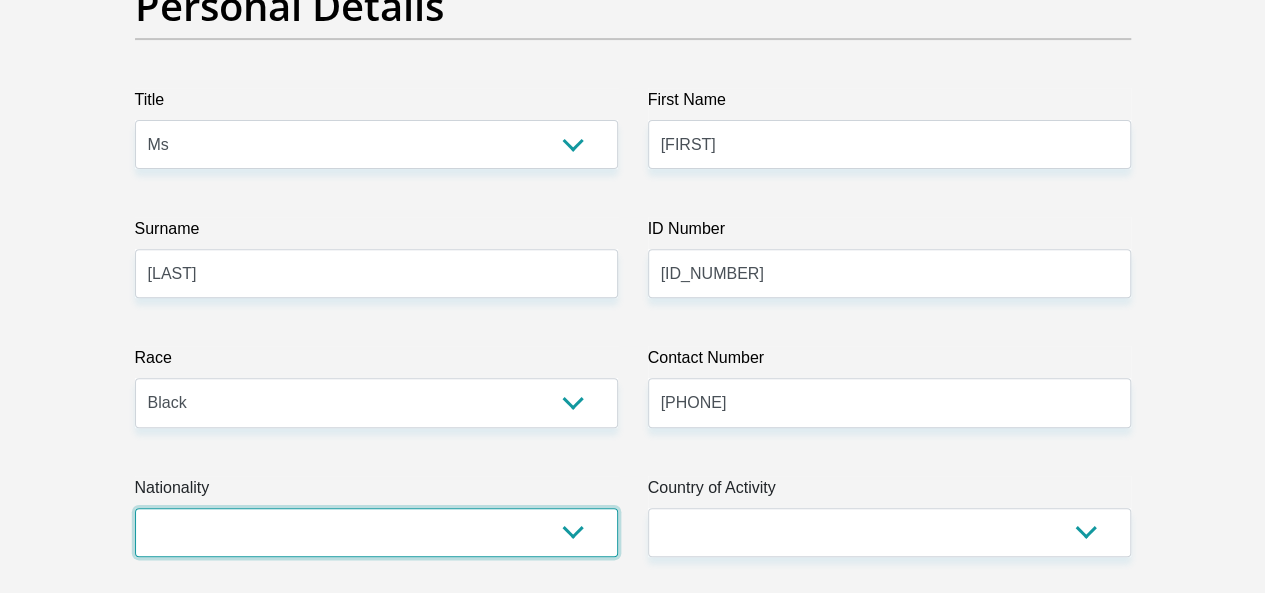 click on "South Africa
Afghanistan
Aland Islands
Albania
Algeria
America Samoa
American Virgin Islands
Andorra
Angola
Anguilla
Antarctica
Antigua and Barbuda
Argentina
Armenia
Aruba
Ascension Island
Australia
Austria
Azerbaijan
Bahamas
Bahrain
Bangladesh
Barbados
Chad" at bounding box center [376, 532] 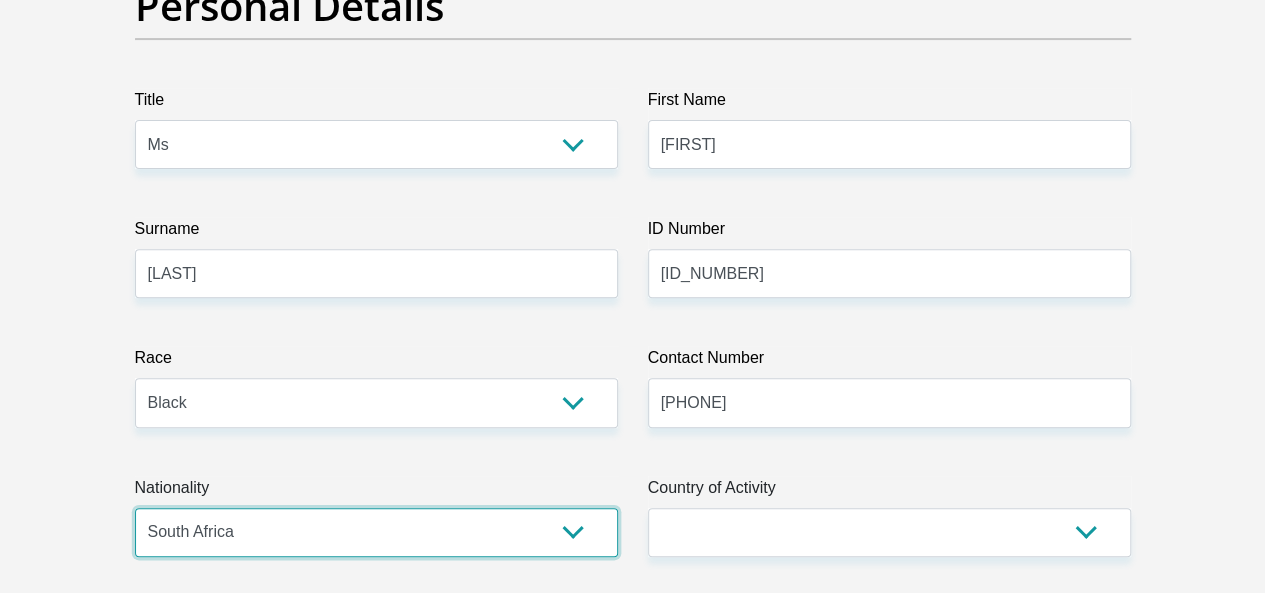 click on "South Africa
Afghanistan
Aland Islands
Albania
Algeria
America Samoa
American Virgin Islands
Andorra
Angola
Anguilla
Antarctica
Antigua and Barbuda
Argentina
Armenia
Aruba
Ascension Island
Australia
Austria
Azerbaijan
Bahamas
Bahrain
Bangladesh
Barbados
Chad" at bounding box center (376, 532) 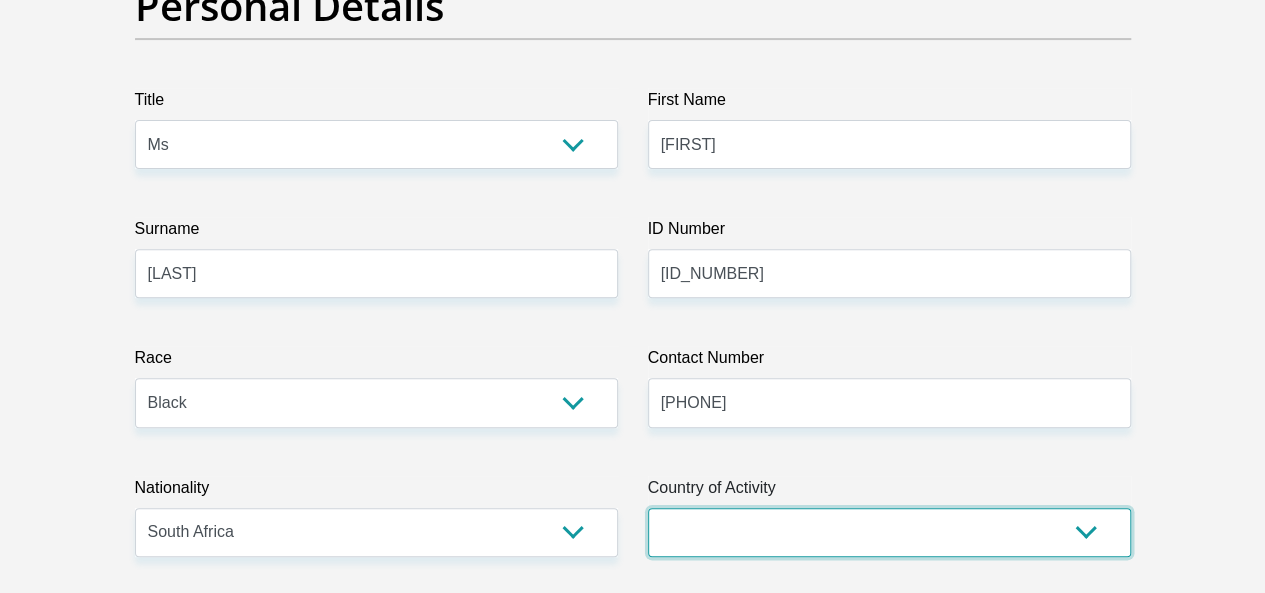select on "ZAF" 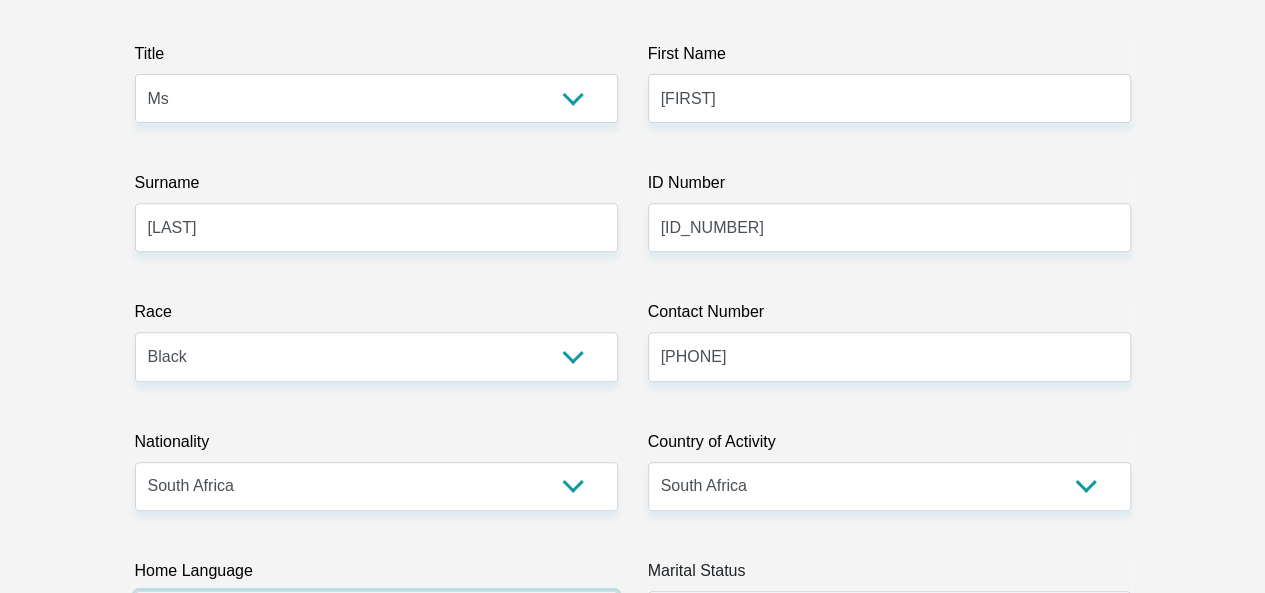 scroll, scrollTop: 418, scrollLeft: 0, axis: vertical 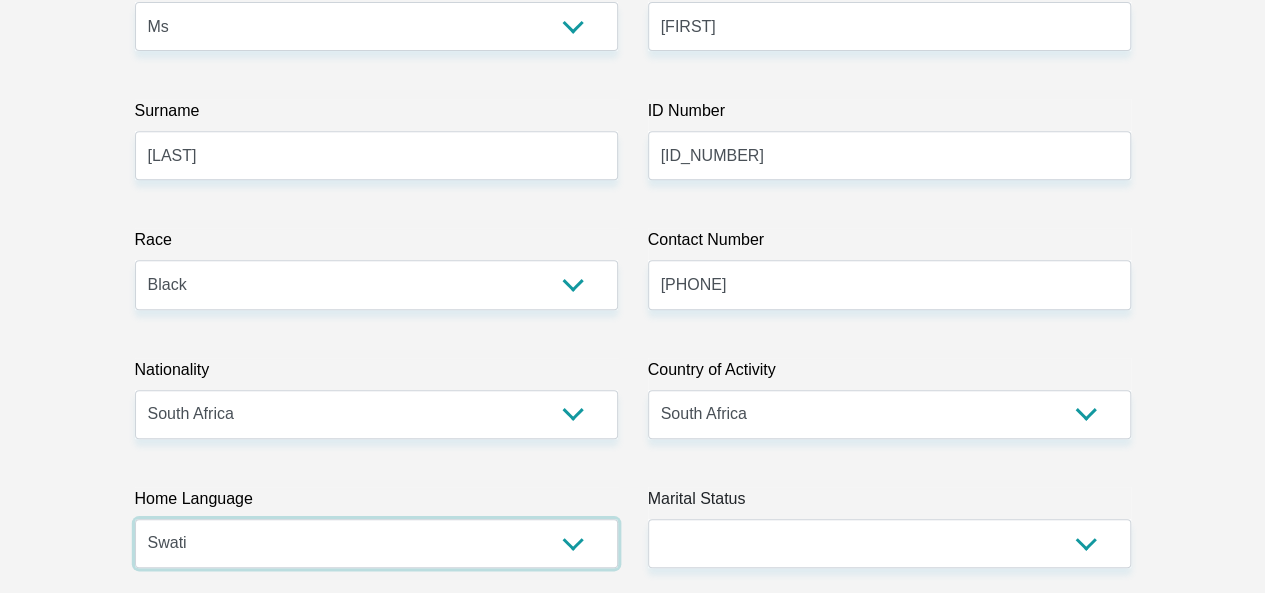 drag, startPoint x: 436, startPoint y: 478, endPoint x: 420, endPoint y: 460, distance: 24.083189 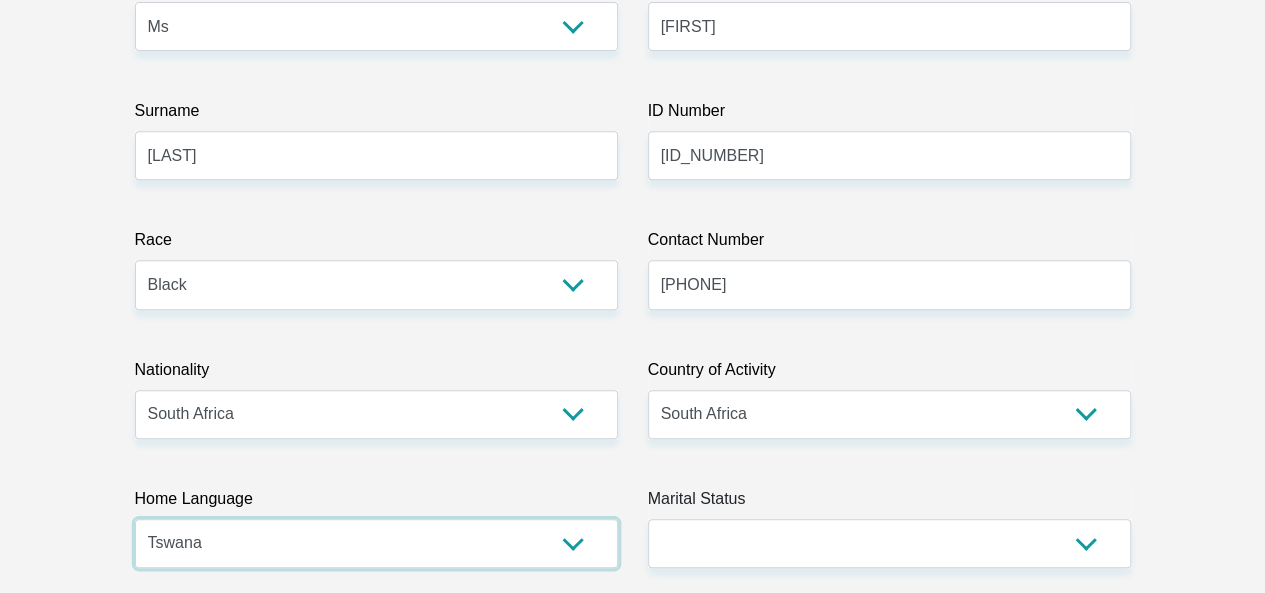 click on "Afrikaans
English
Sepedi
South Ndebele
Southern Sotho
Swati
Tsonga
Tswana
Venda
Xhosa
Zulu
Other" at bounding box center [376, 543] 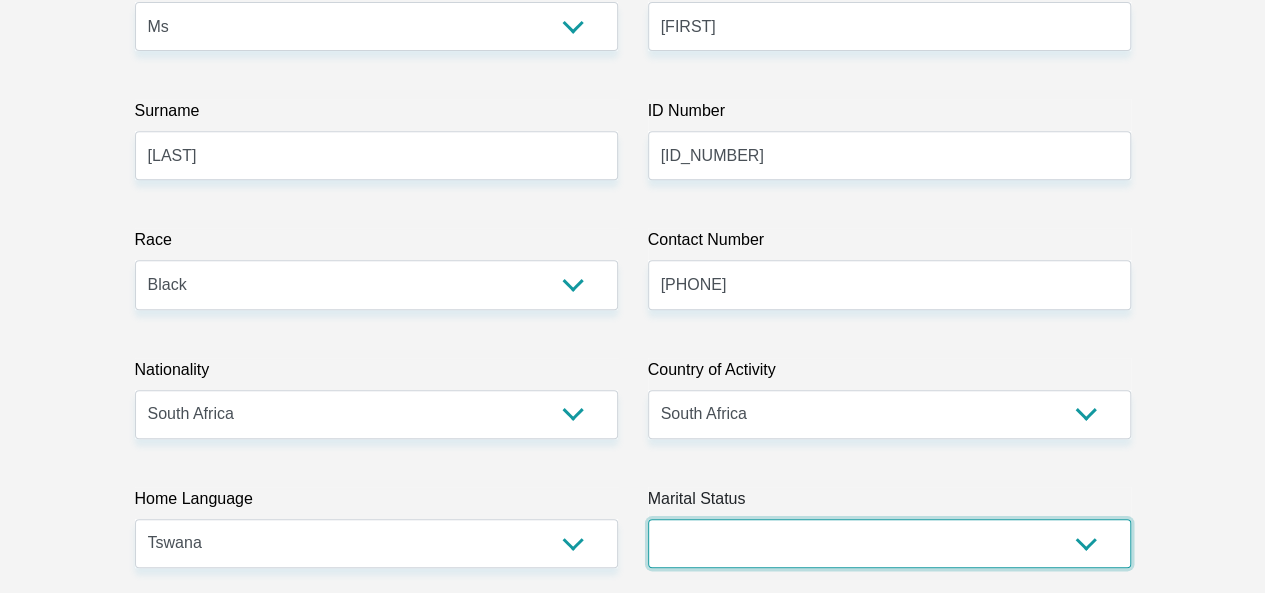 click on "Married ANC
Single
Divorced
Widowed
Married COP or Customary Law" at bounding box center (889, 543) 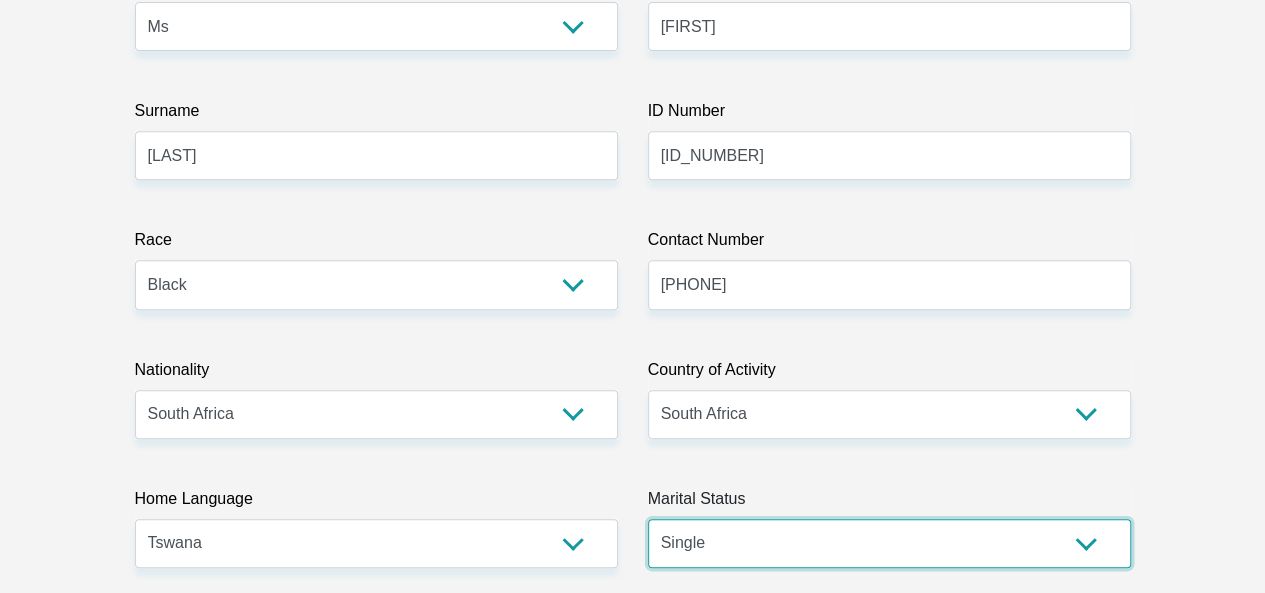 click on "Married ANC
Single
Divorced
Widowed
Married COP or Customary Law" at bounding box center [889, 543] 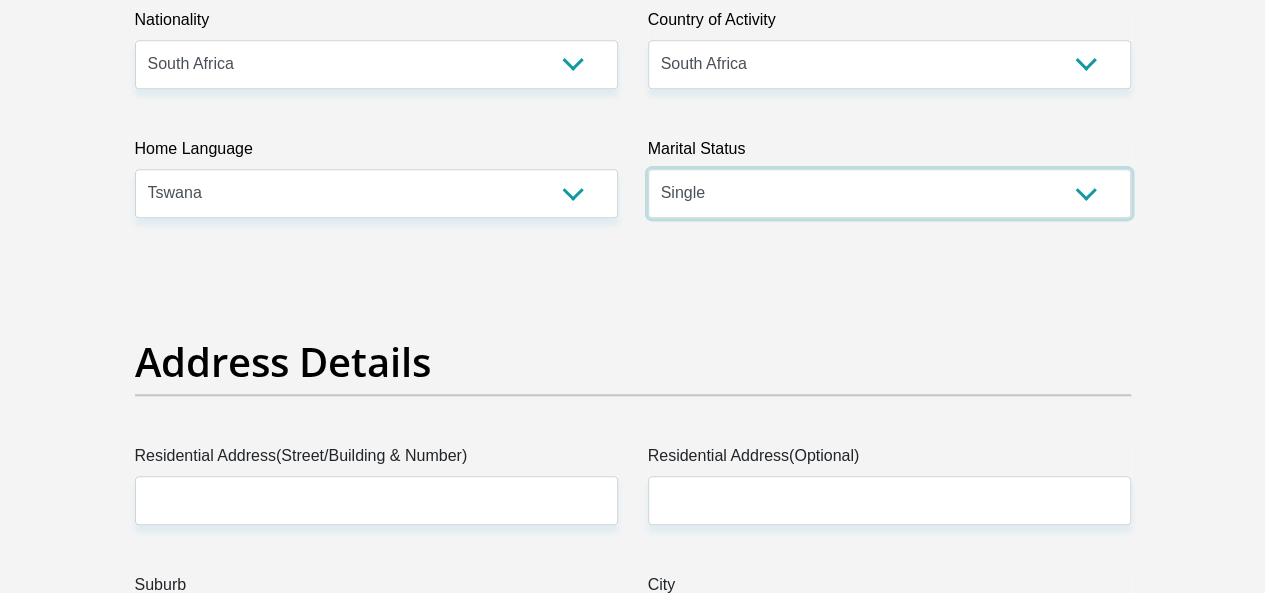 scroll, scrollTop: 918, scrollLeft: 0, axis: vertical 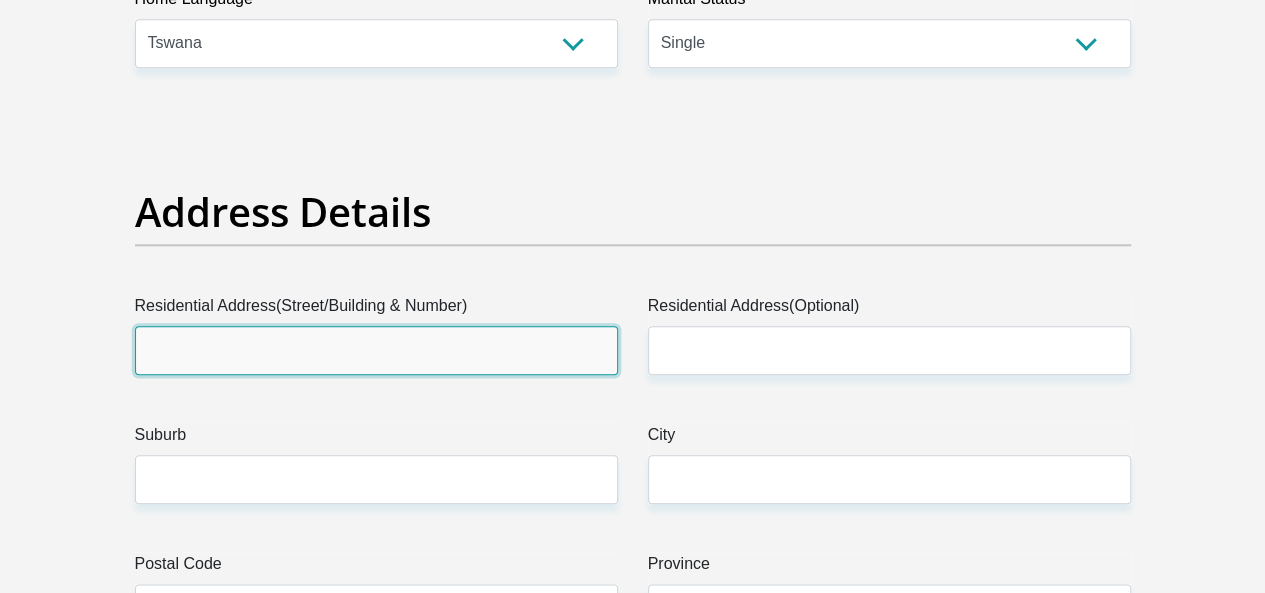 click on "Residential Address(Street/Building & Number)" at bounding box center [376, 350] 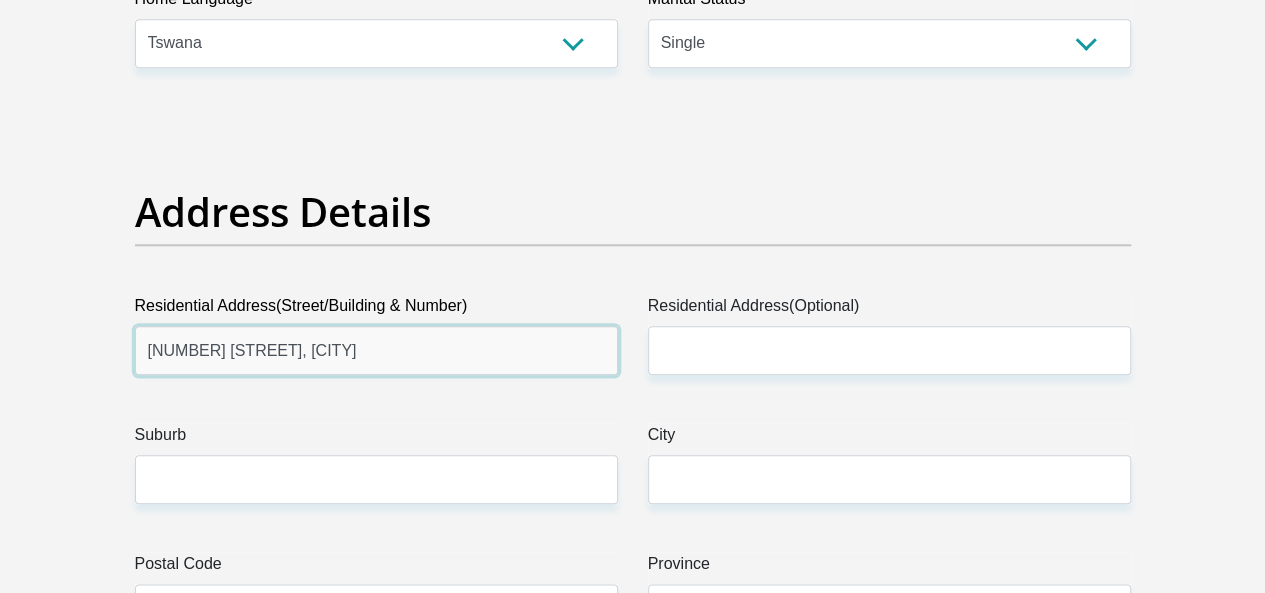 drag, startPoint x: 372, startPoint y: 278, endPoint x: 274, endPoint y: 283, distance: 98.12747 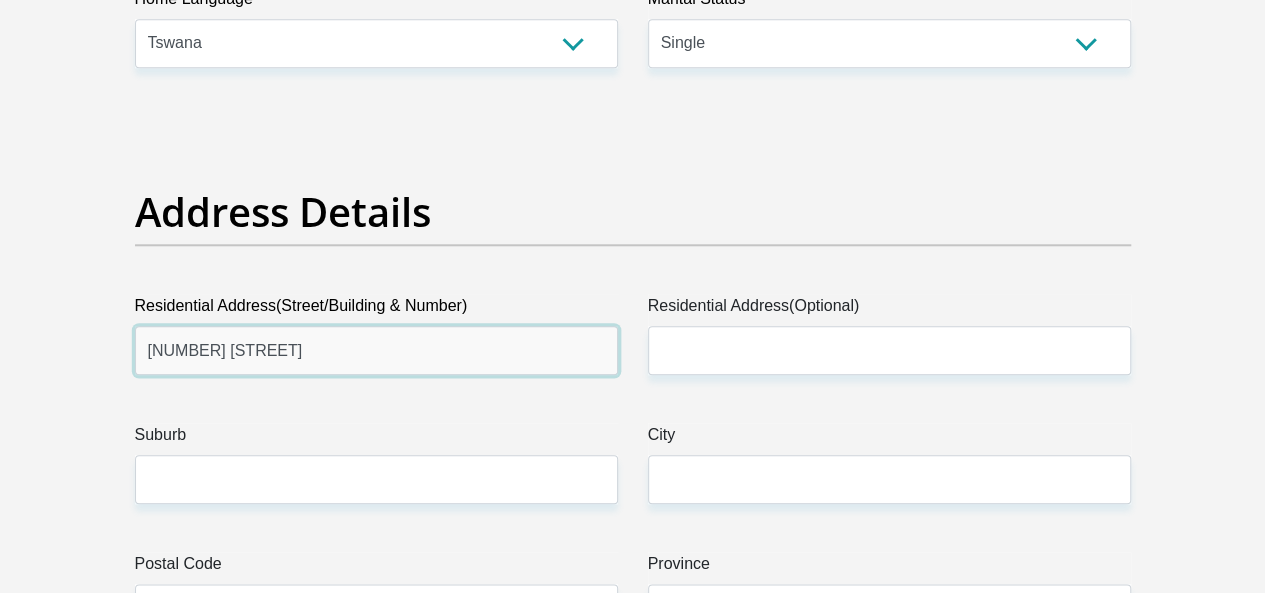 type on "109 South Street" 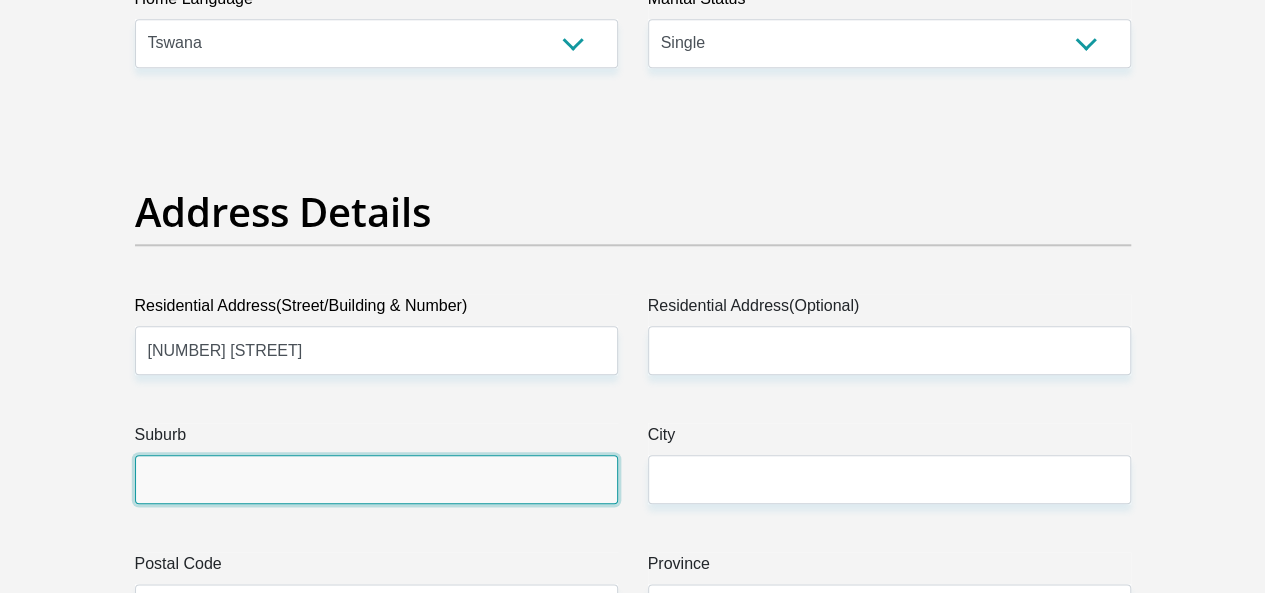 click on "Suburb" at bounding box center (376, 479) 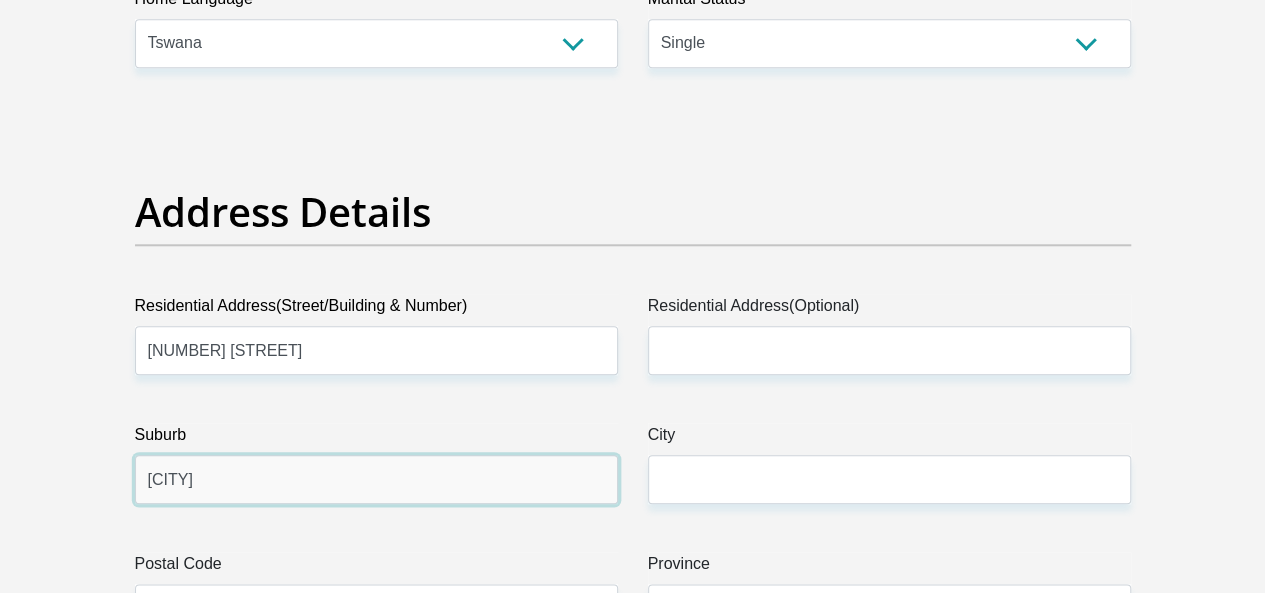 type on "Die Hoewies" 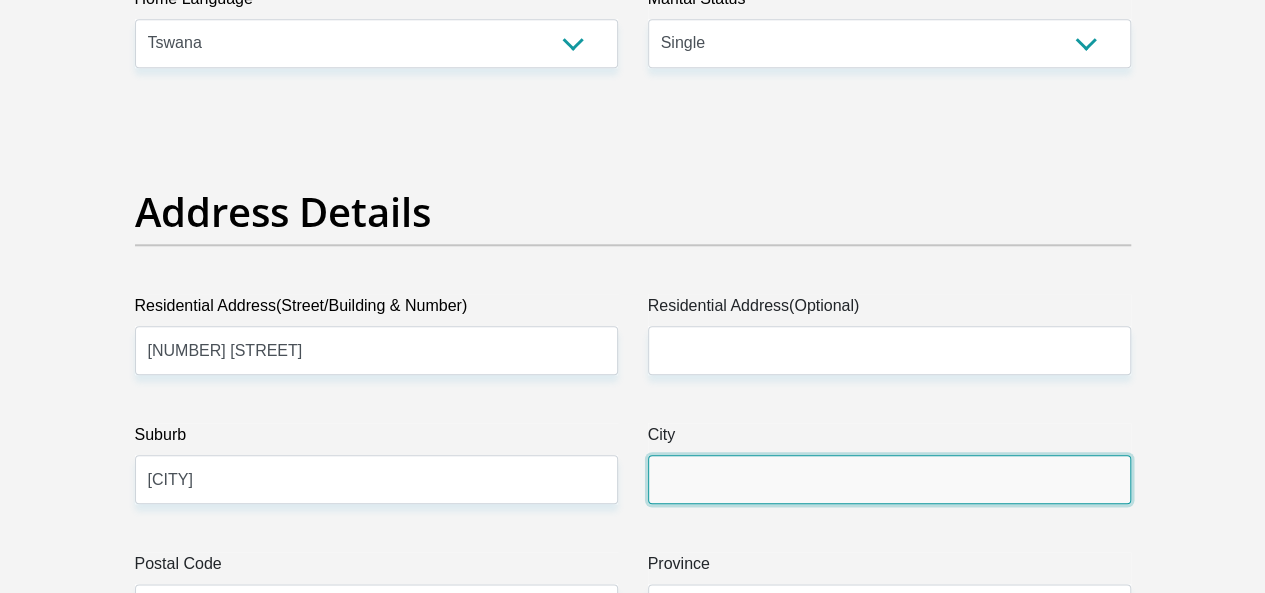 click on "City" at bounding box center [889, 479] 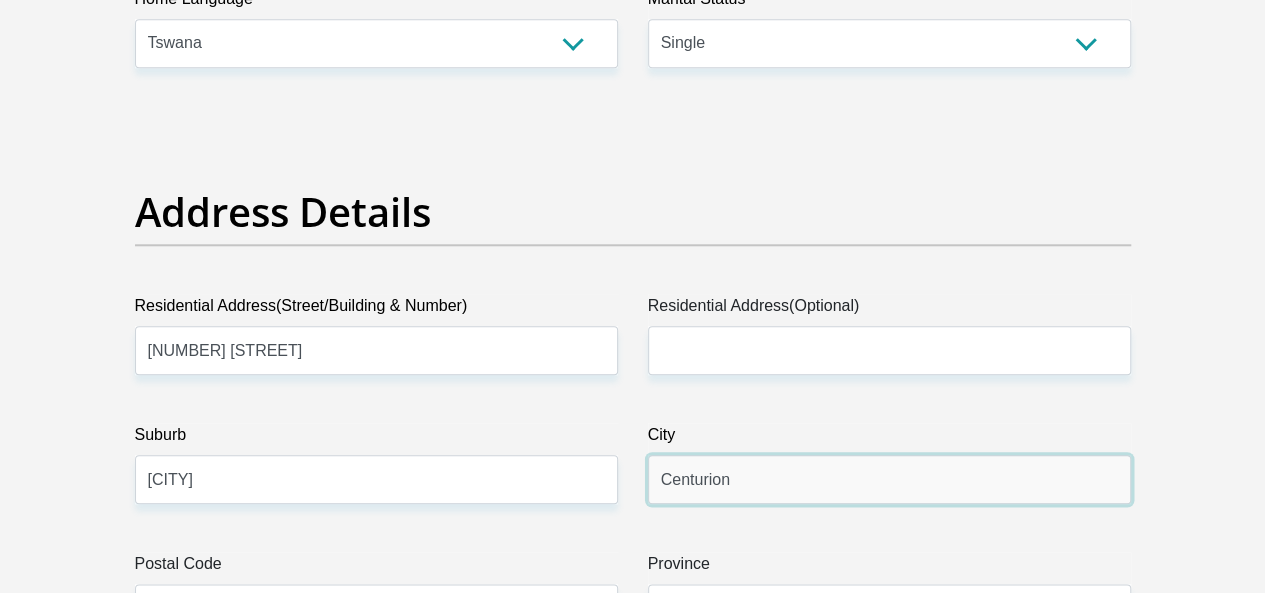 type on "Centurion" 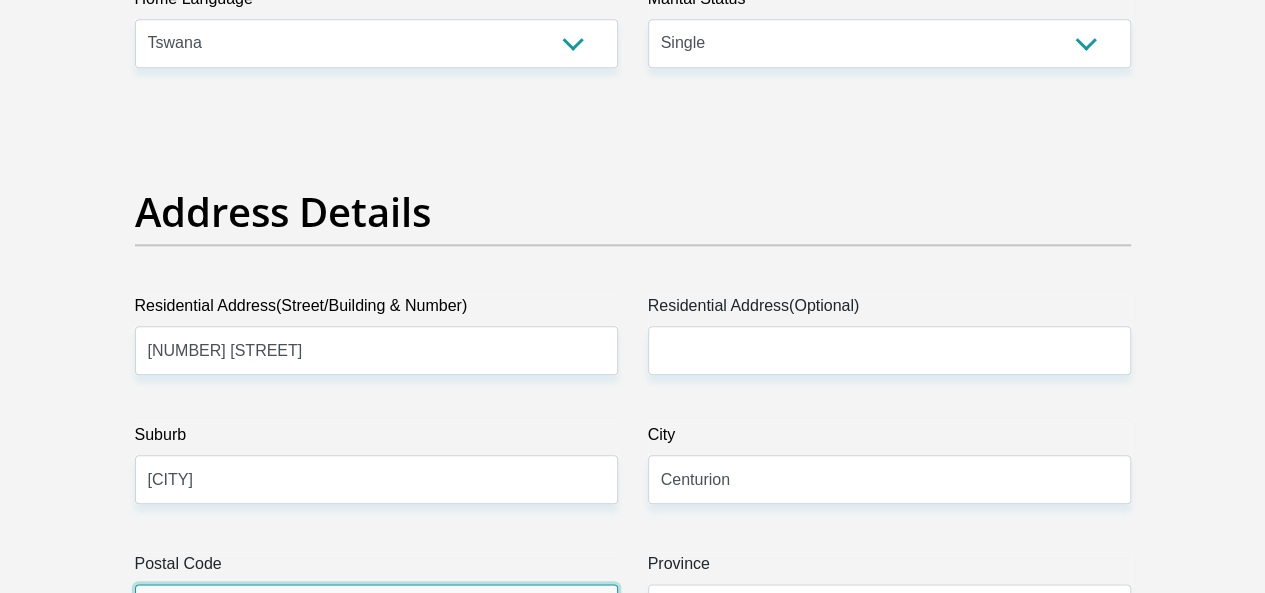 click on "Postal Code" at bounding box center (376, 608) 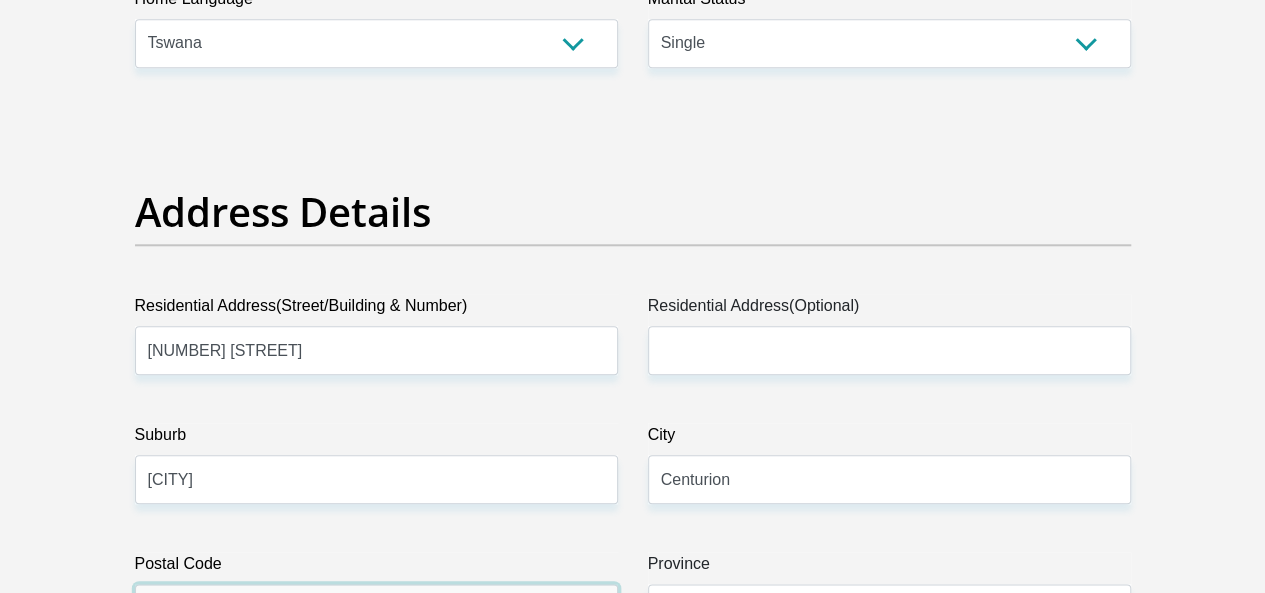 type on "0163" 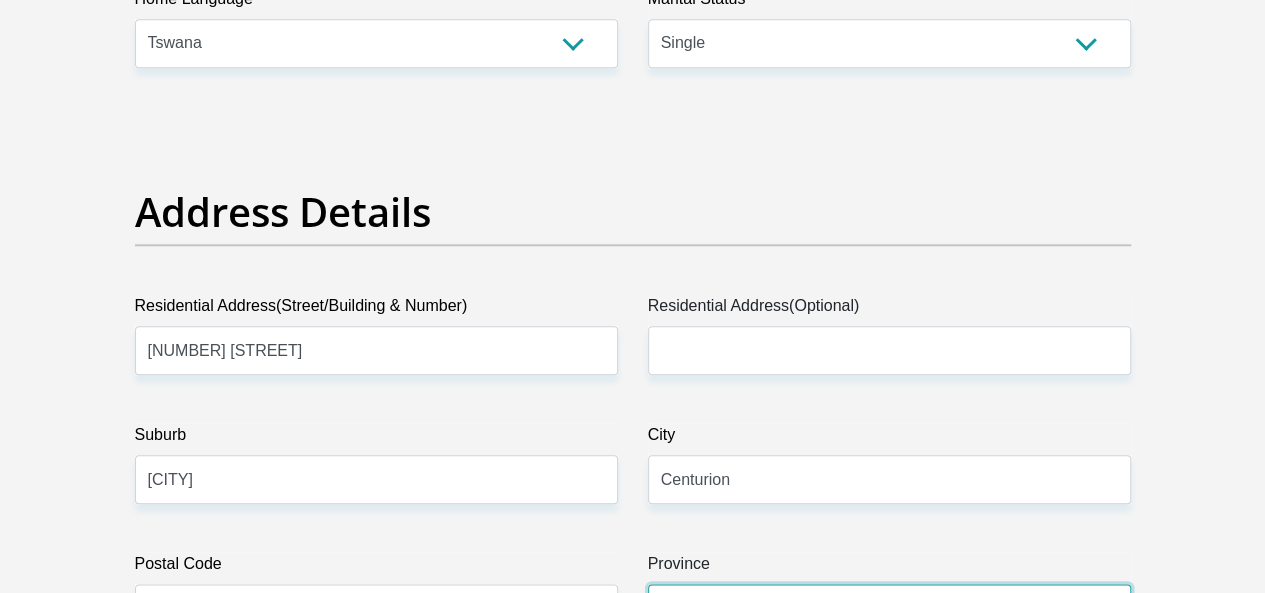 select on "Gauteng" 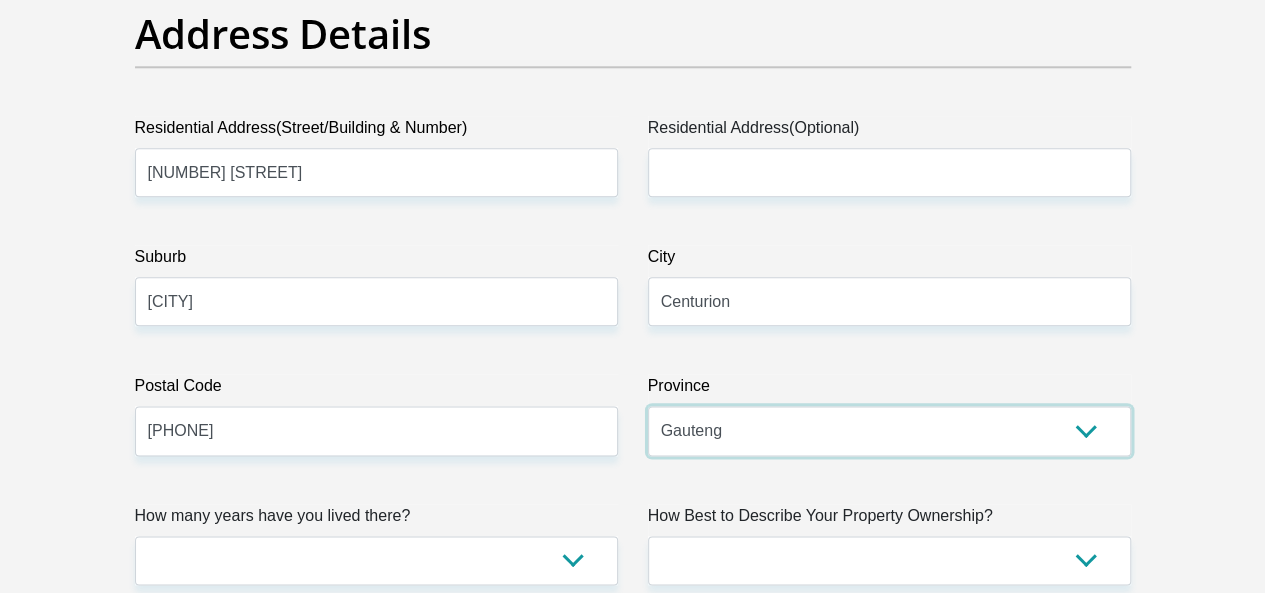 scroll, scrollTop: 1218, scrollLeft: 0, axis: vertical 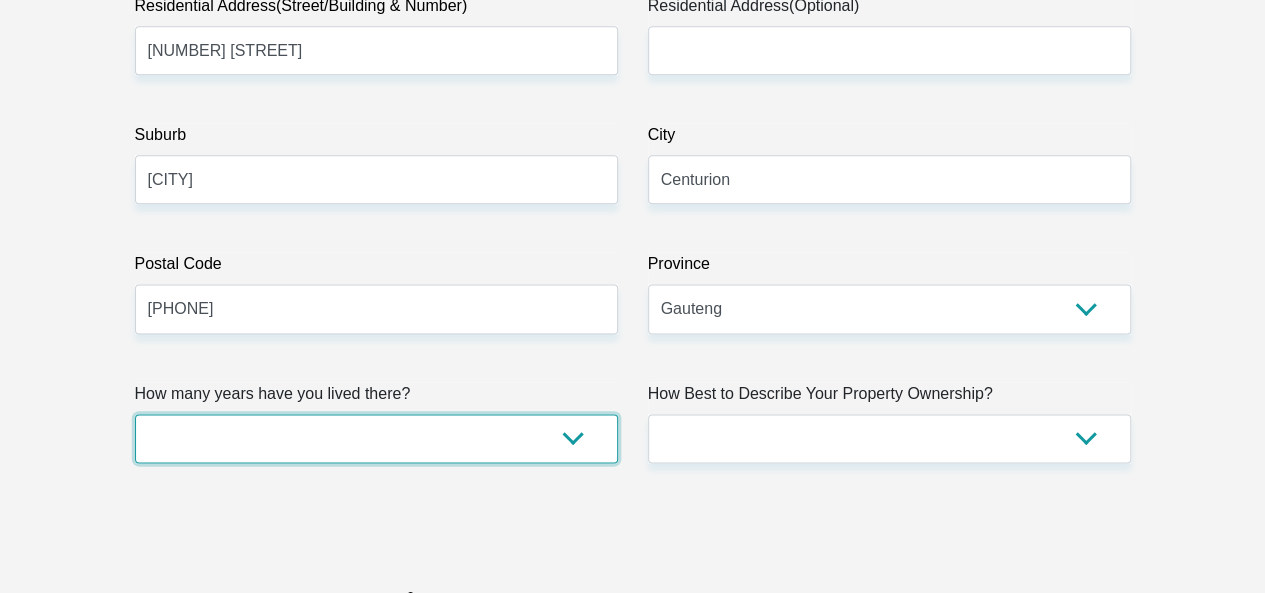 click on "less than 1 year
1-3 years
3-5 years
5+ years" at bounding box center [376, 438] 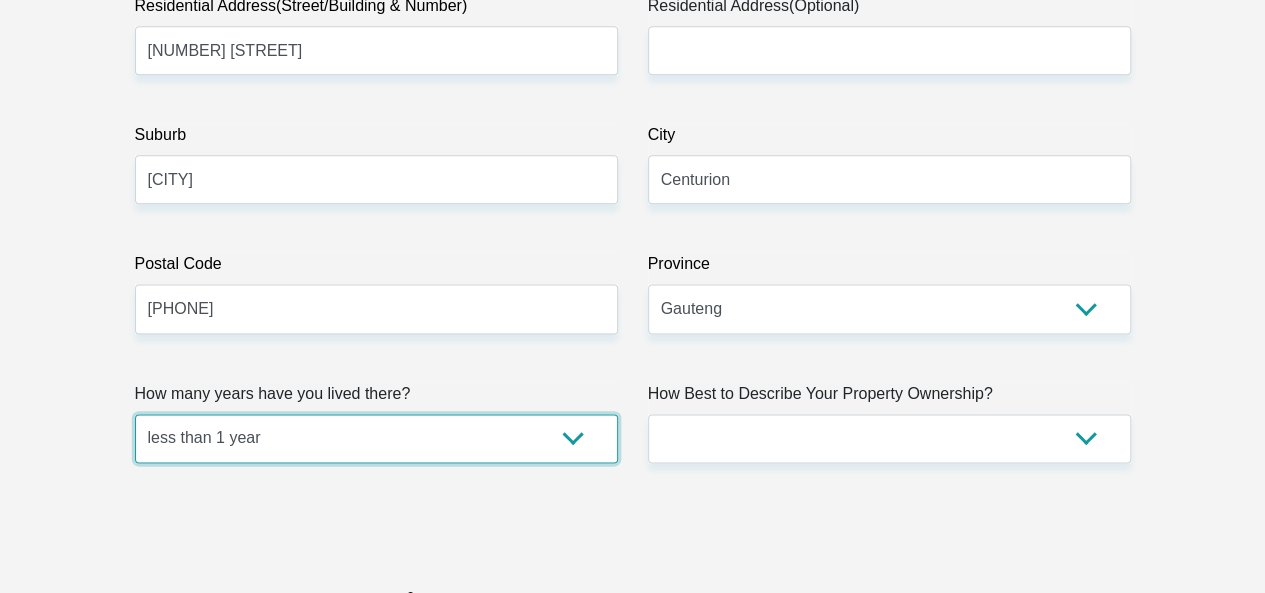 click on "less than 1 year
1-3 years
3-5 years
5+ years" at bounding box center (376, 438) 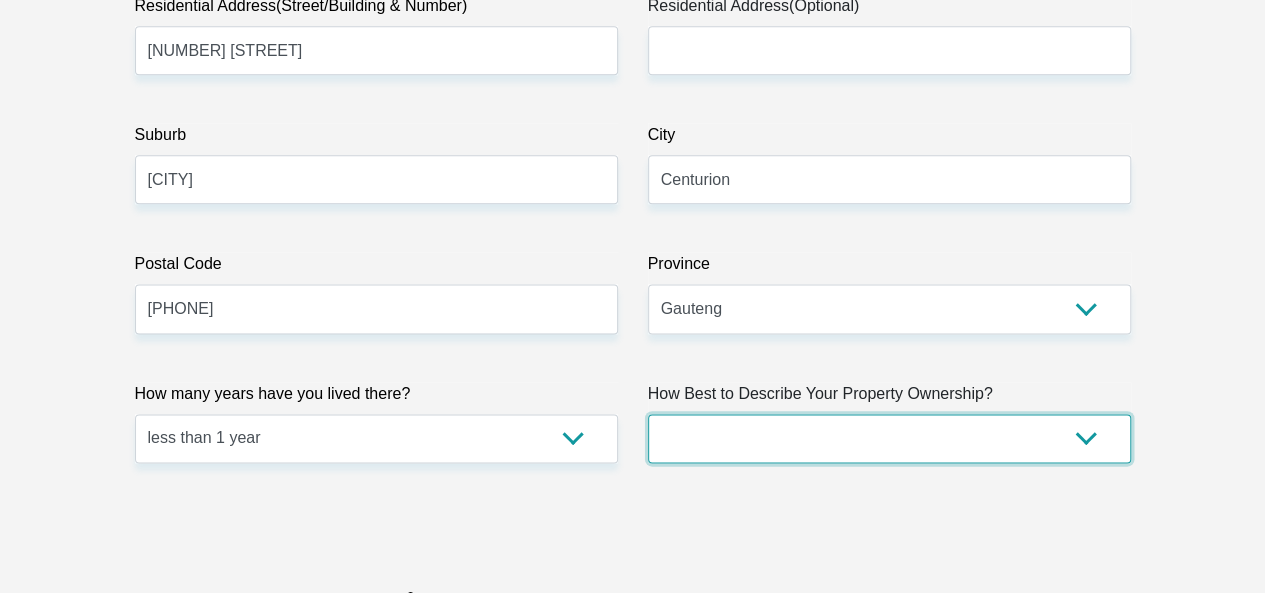 click on "Owned
Rented
Family Owned
Company Dwelling" at bounding box center (889, 438) 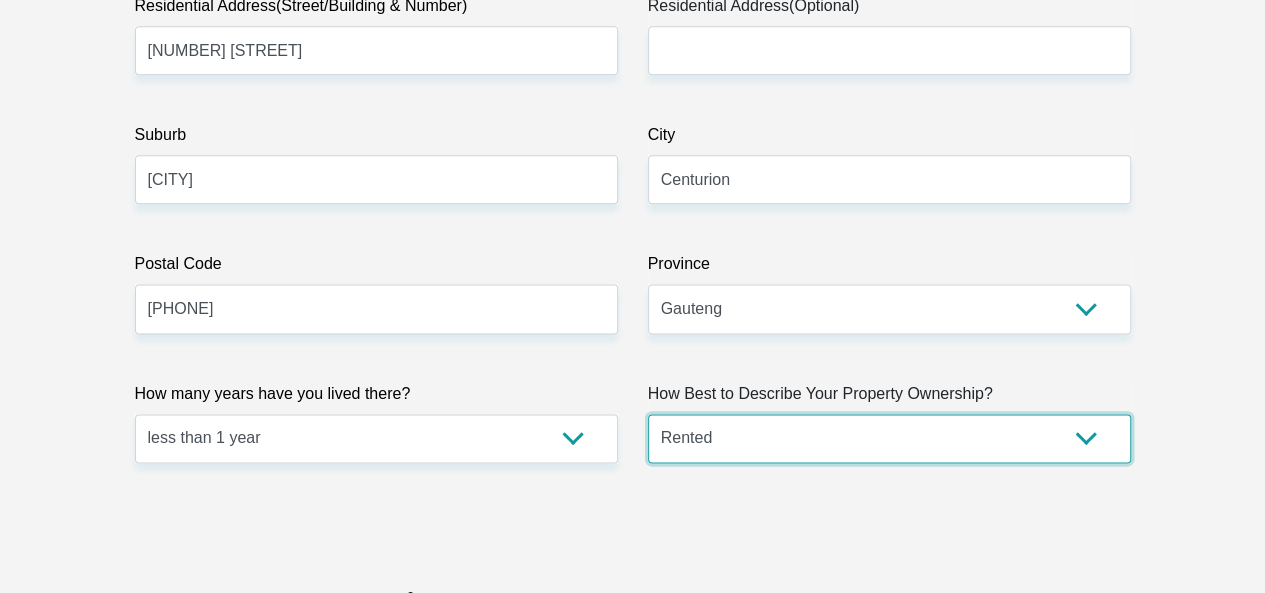 click on "Owned
Rented
Family Owned
Company Dwelling" at bounding box center (889, 438) 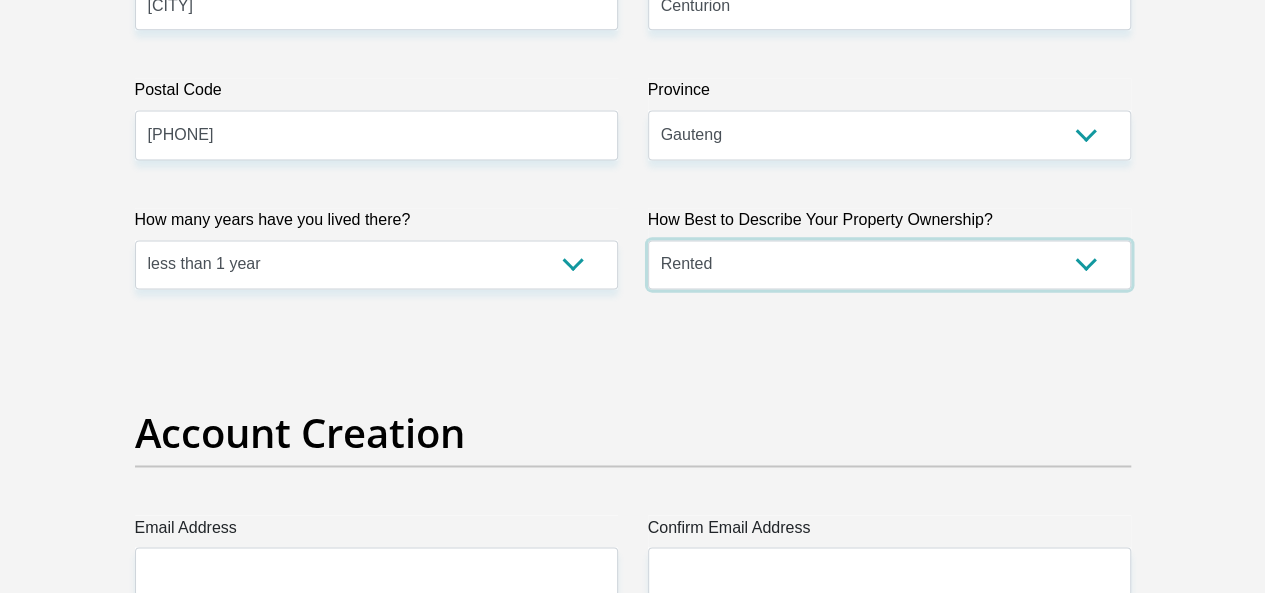 scroll, scrollTop: 1618, scrollLeft: 0, axis: vertical 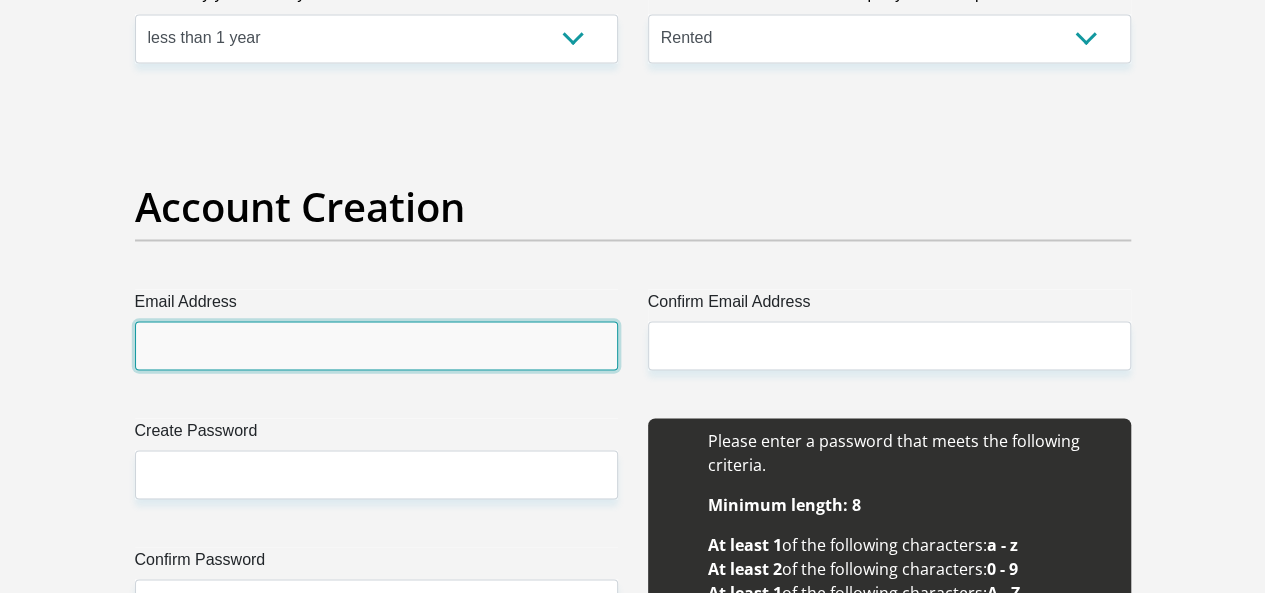 click on "Email Address" at bounding box center [376, 345] 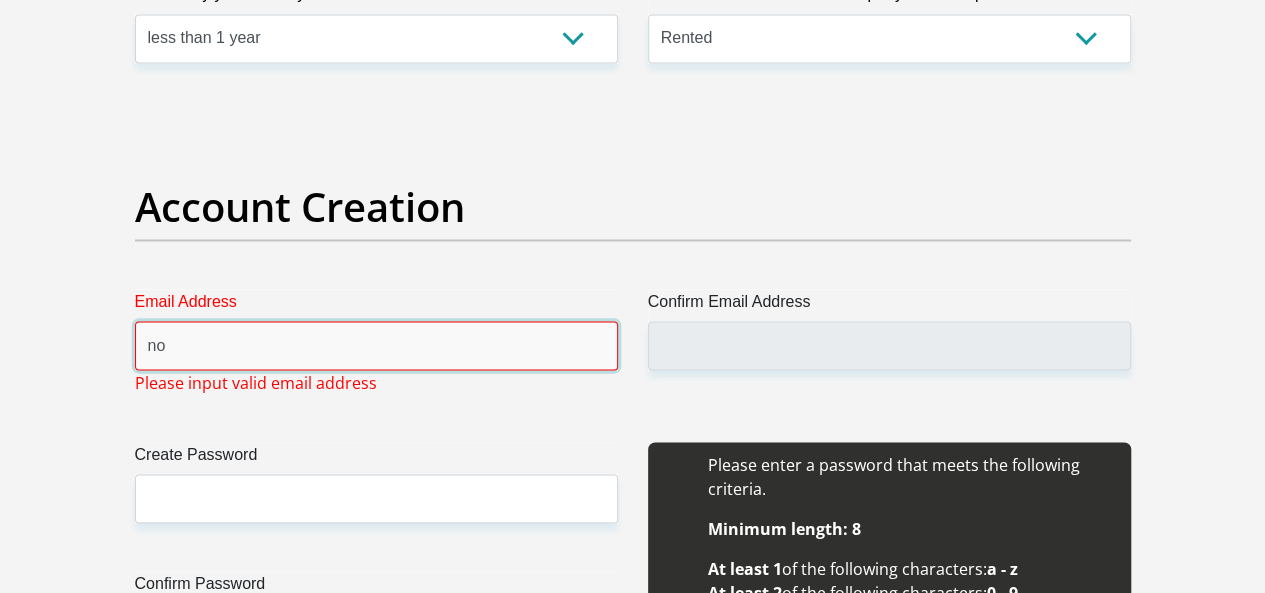type on "n" 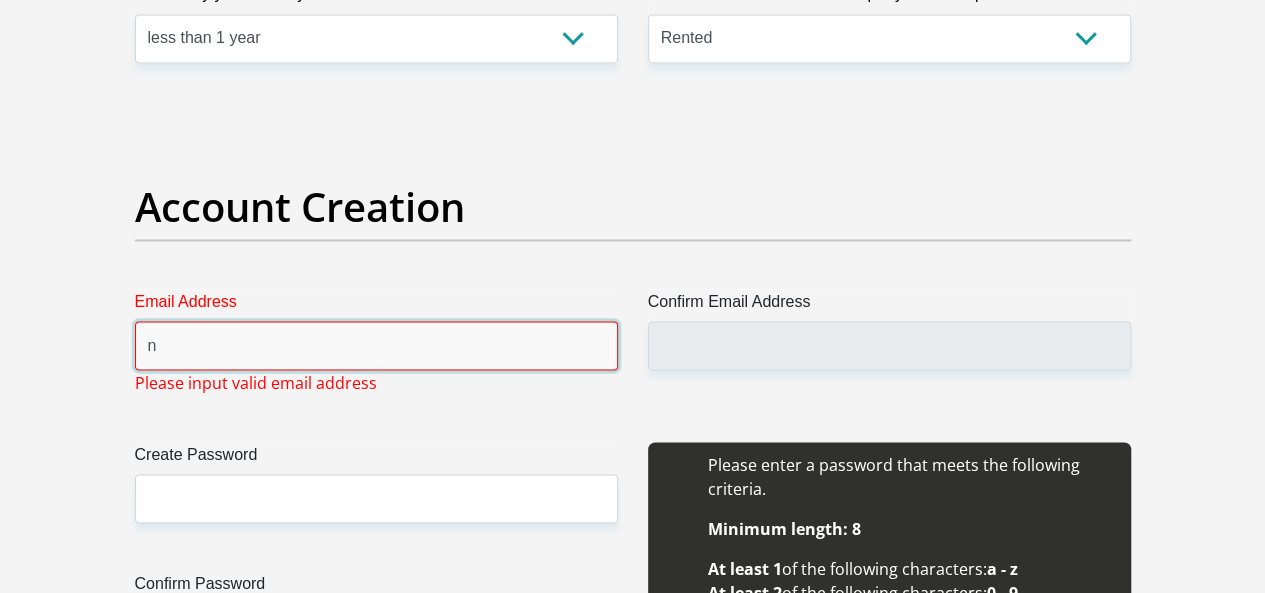 type 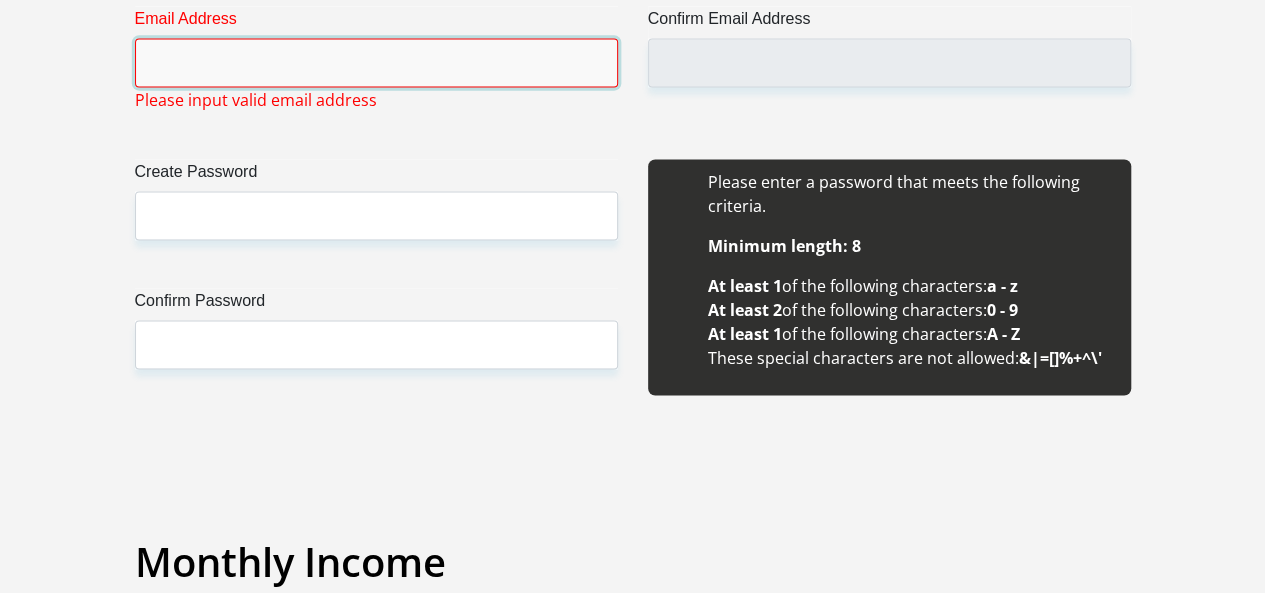 scroll, scrollTop: 2199, scrollLeft: 0, axis: vertical 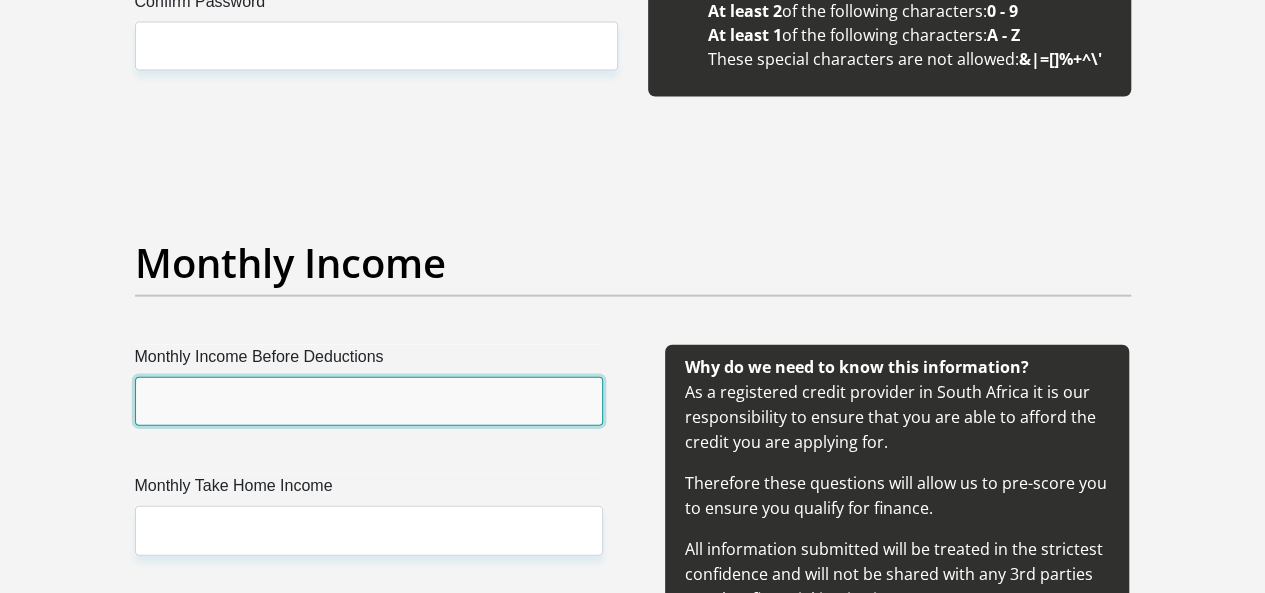 click on "Monthly Income Before Deductions" at bounding box center (369, 401) 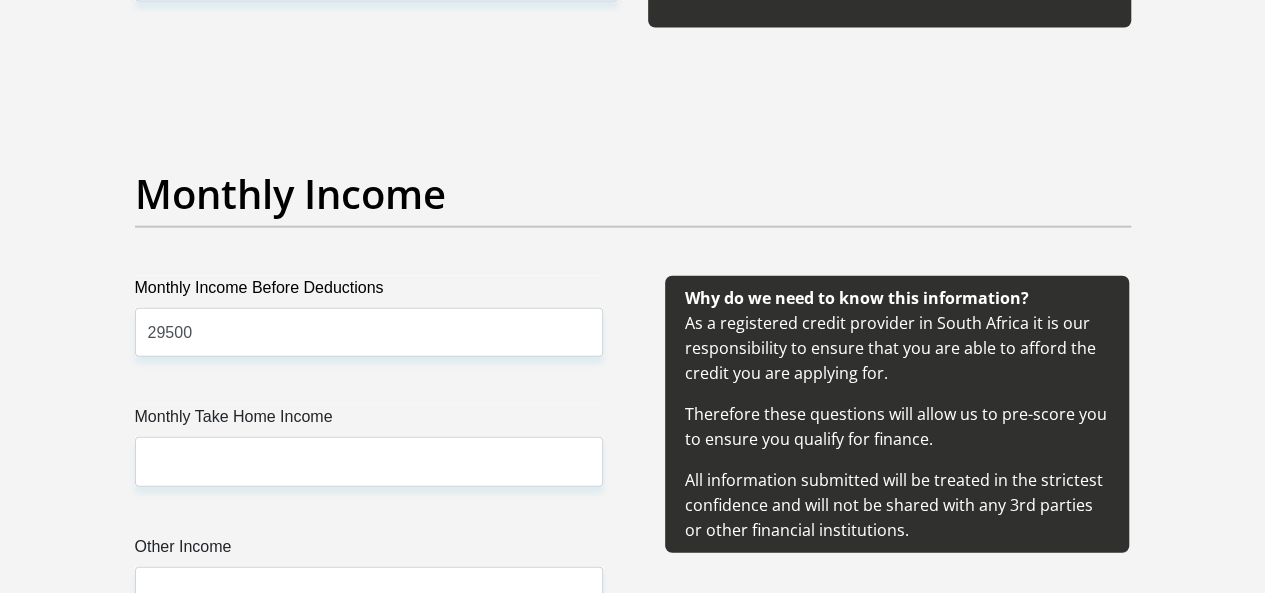 scroll, scrollTop: 2299, scrollLeft: 0, axis: vertical 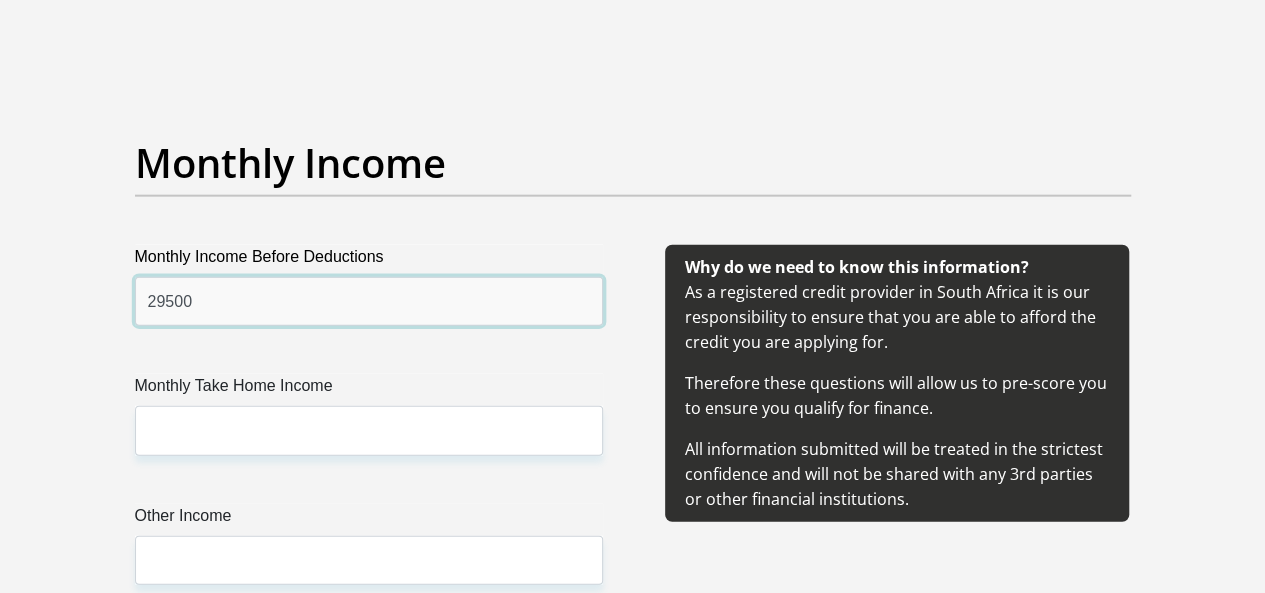 click on "29500" at bounding box center (369, 301) 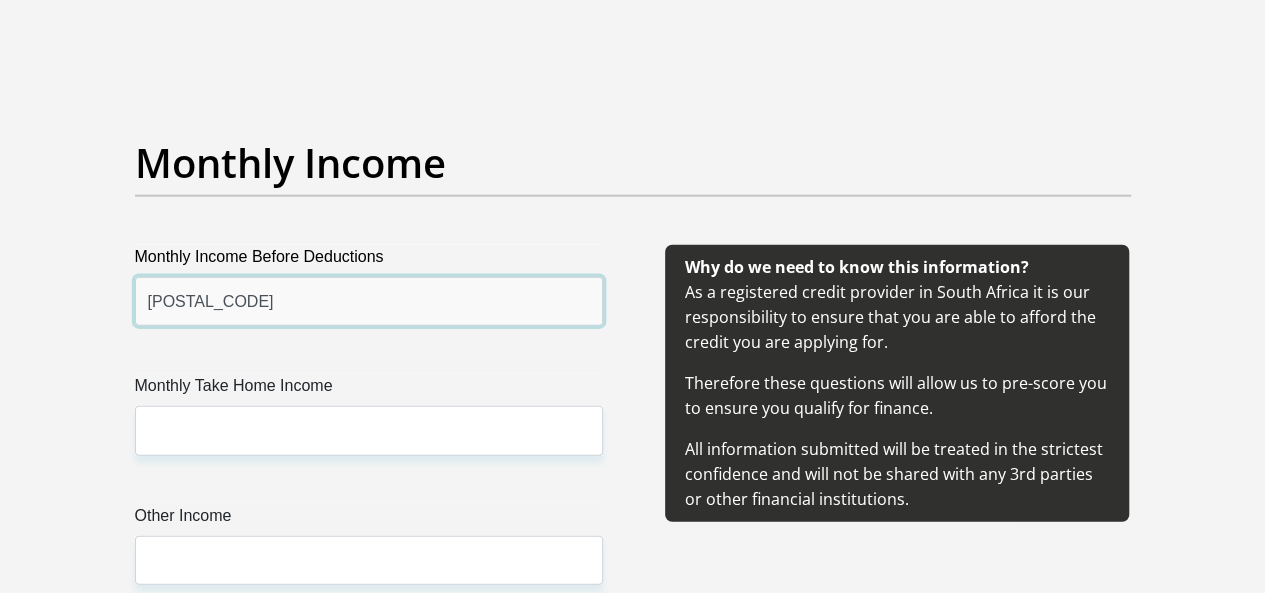 type on "29510" 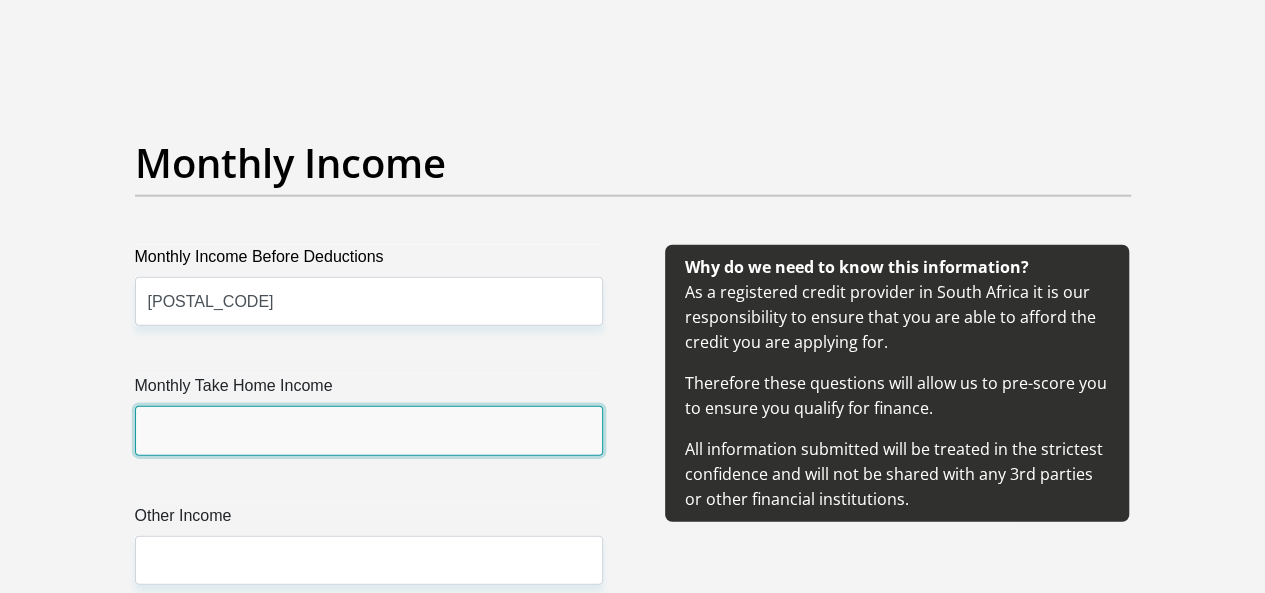 click on "Monthly Take Home Income" at bounding box center [369, 430] 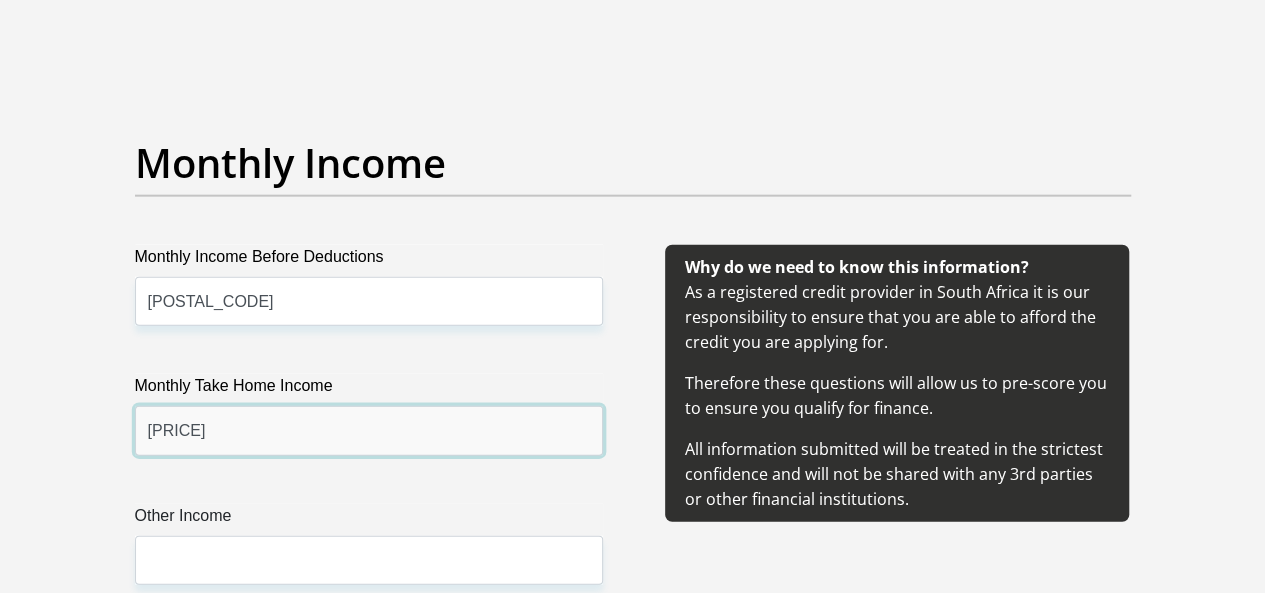 type on "19439.08" 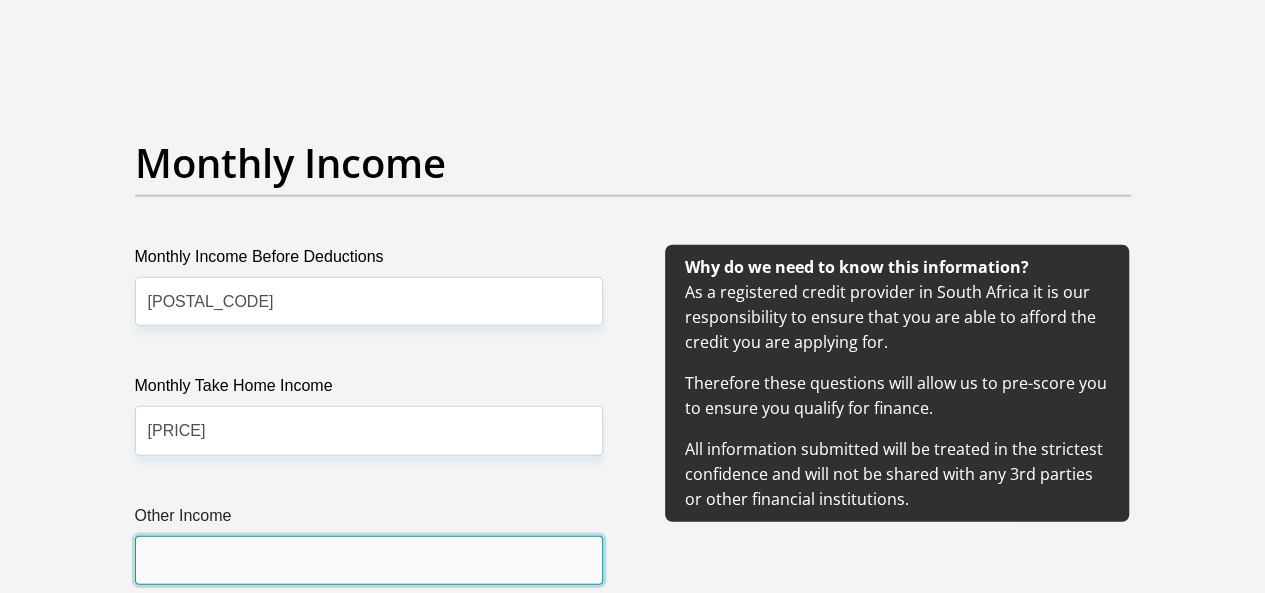 click on "Other Income" at bounding box center (369, 560) 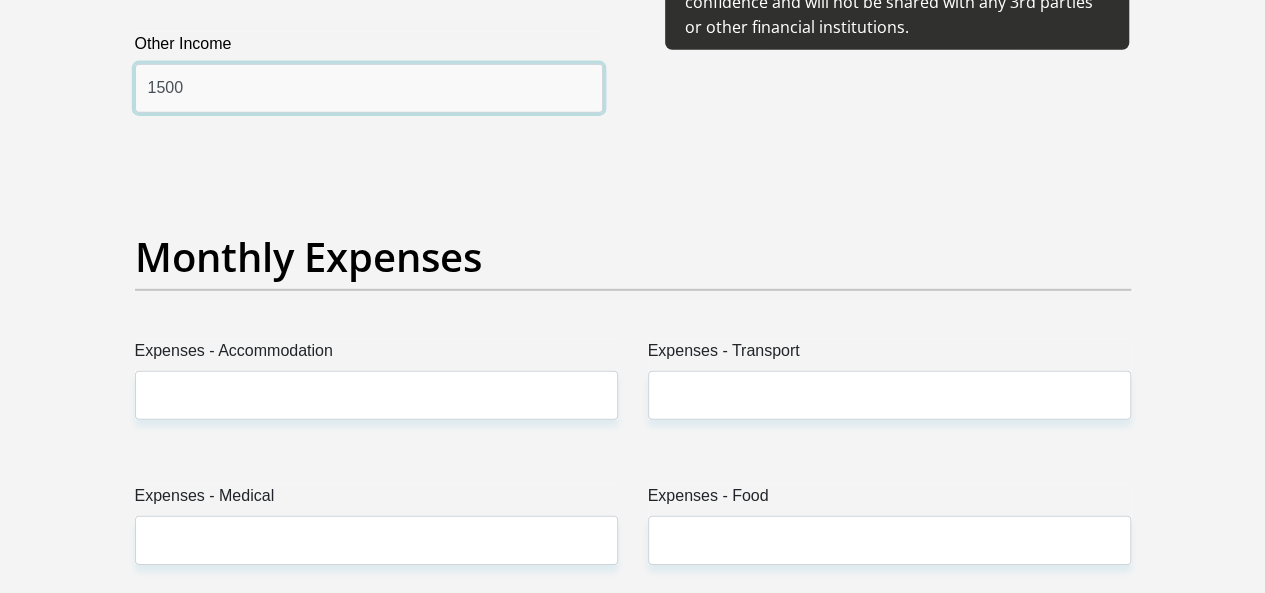 scroll, scrollTop: 2799, scrollLeft: 0, axis: vertical 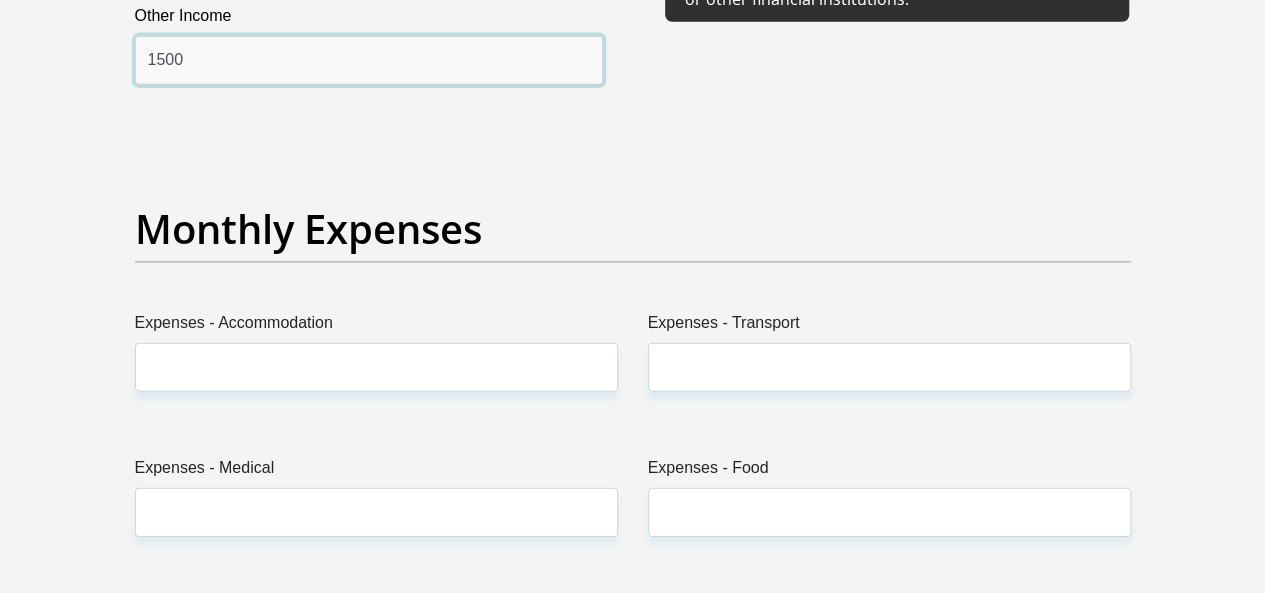 type on "1500" 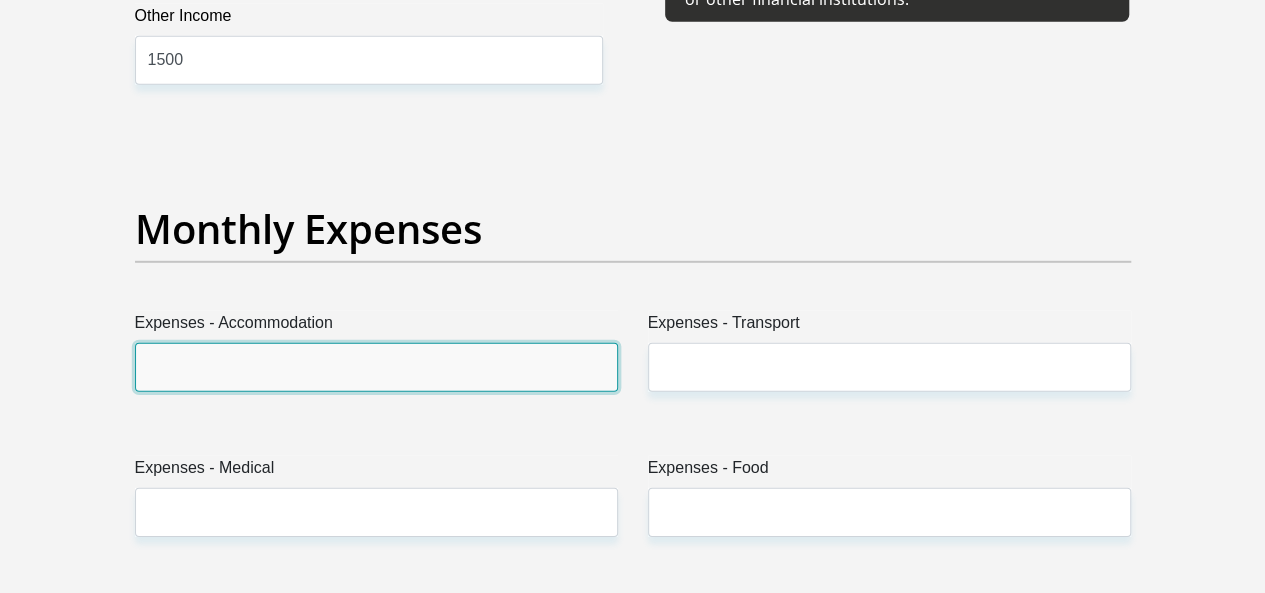 click on "Expenses - Accommodation" at bounding box center (376, 367) 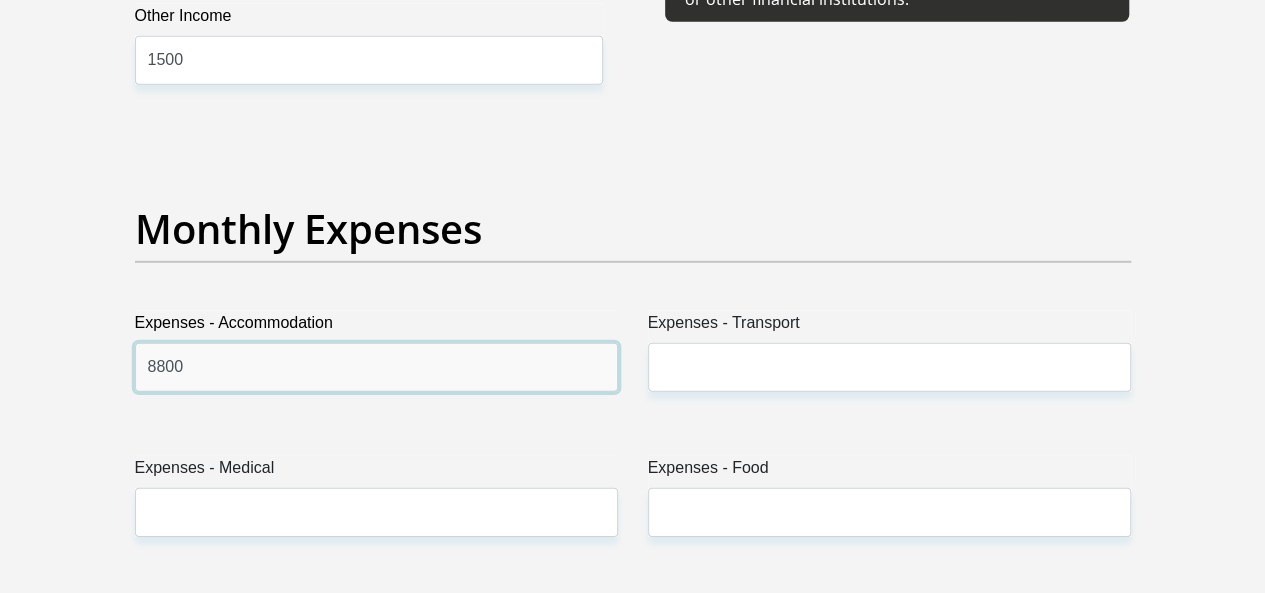 type on "8800" 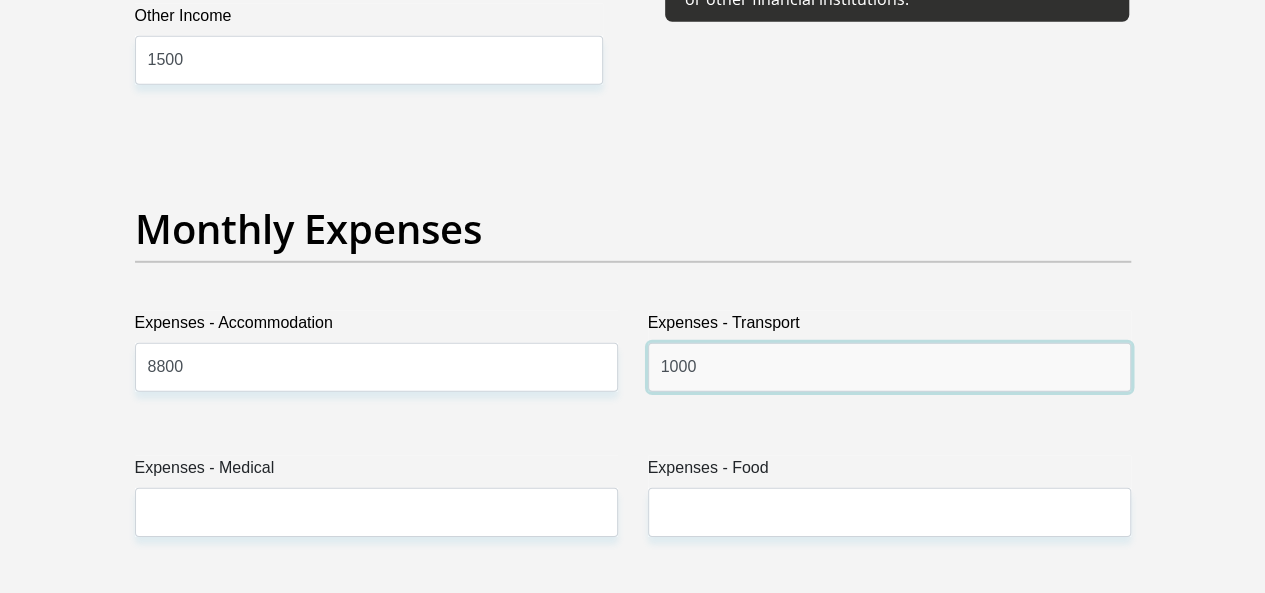 type on "1000" 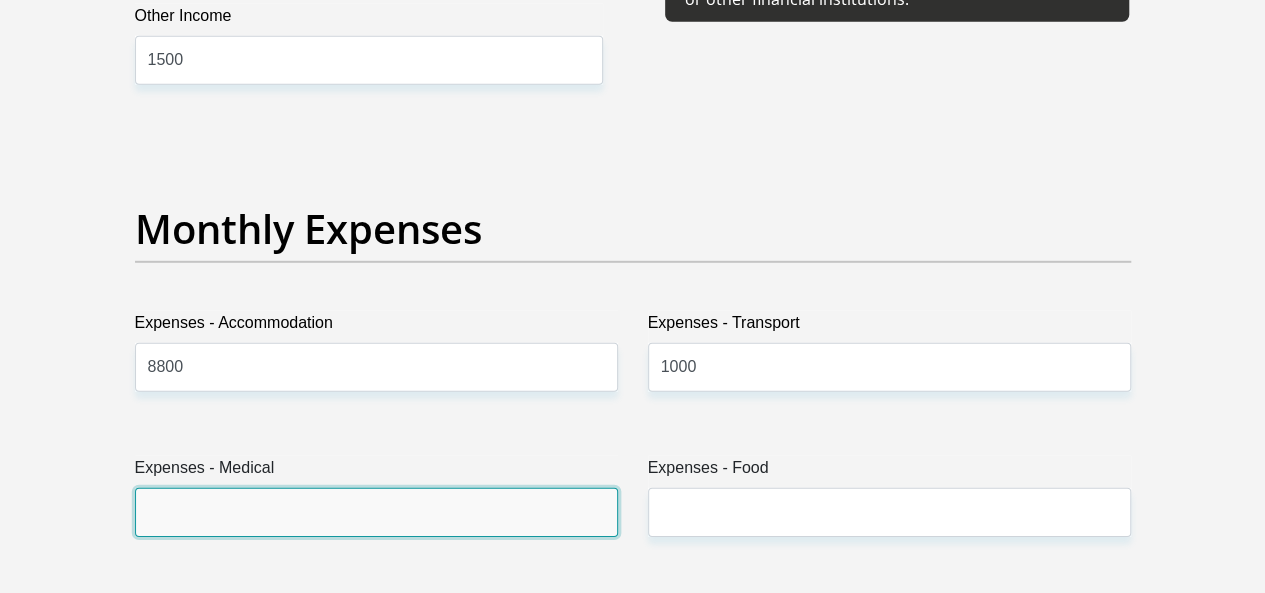 click on "Expenses - Medical" at bounding box center [376, 512] 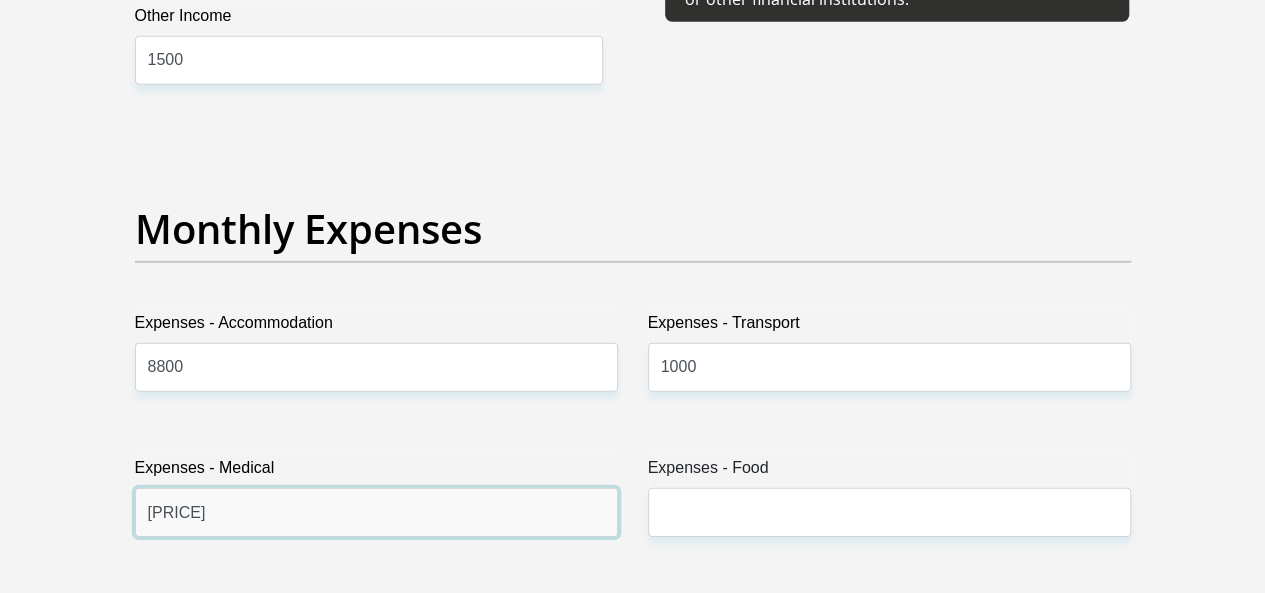 type on "2633.00" 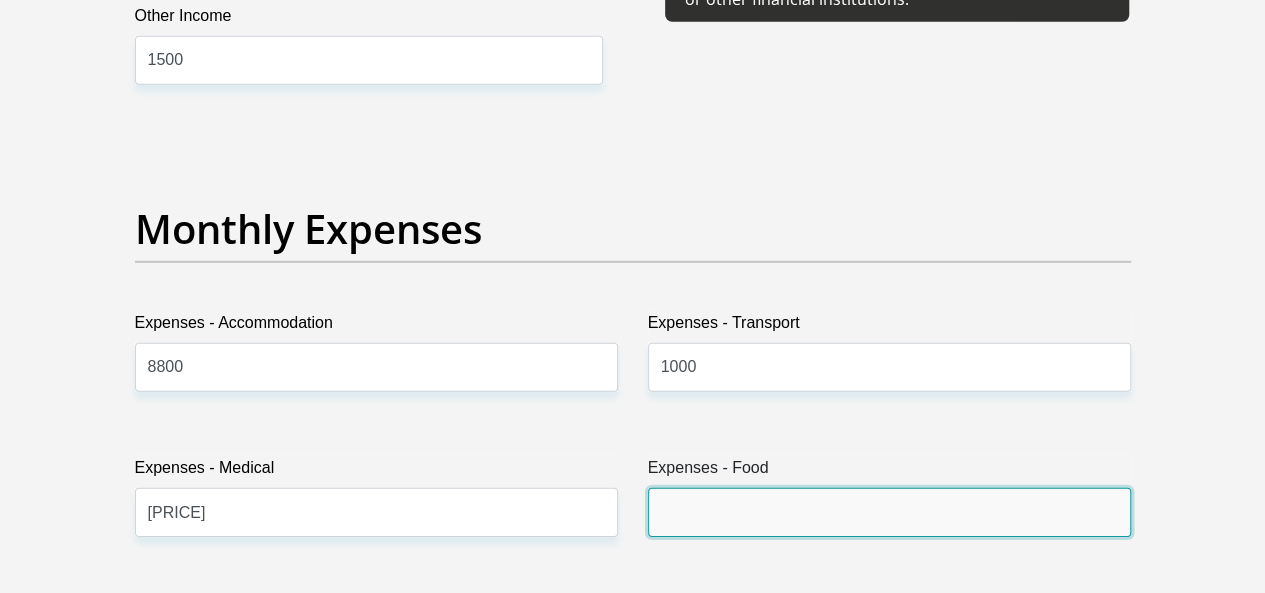 click on "Expenses - Food" at bounding box center (889, 512) 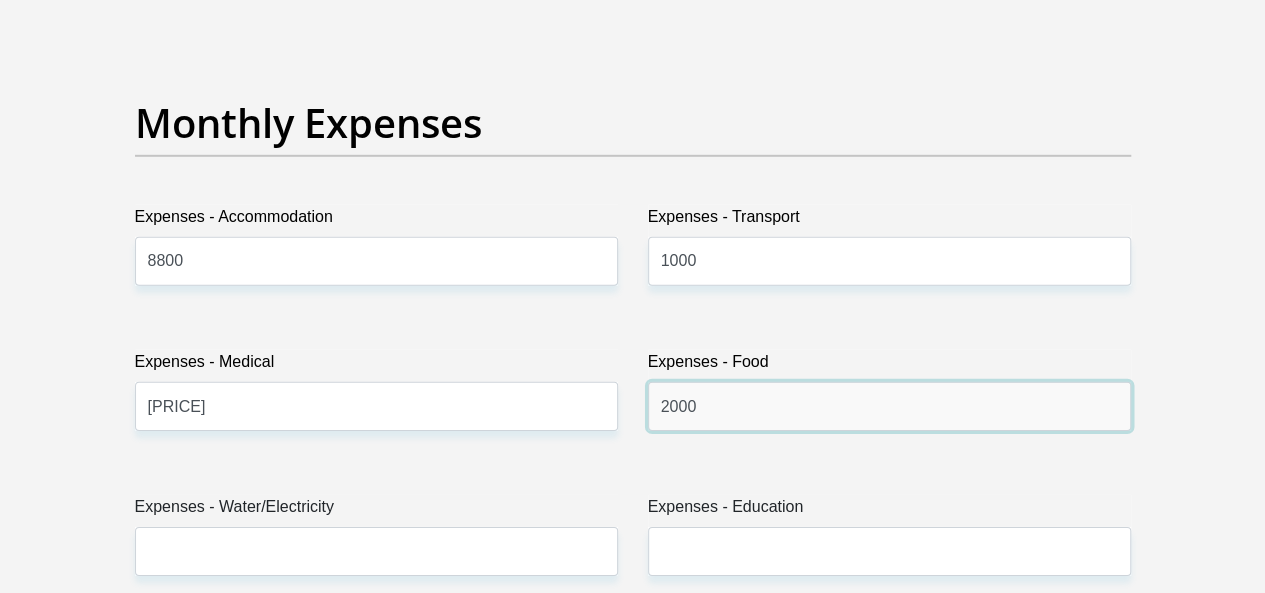 scroll, scrollTop: 3099, scrollLeft: 0, axis: vertical 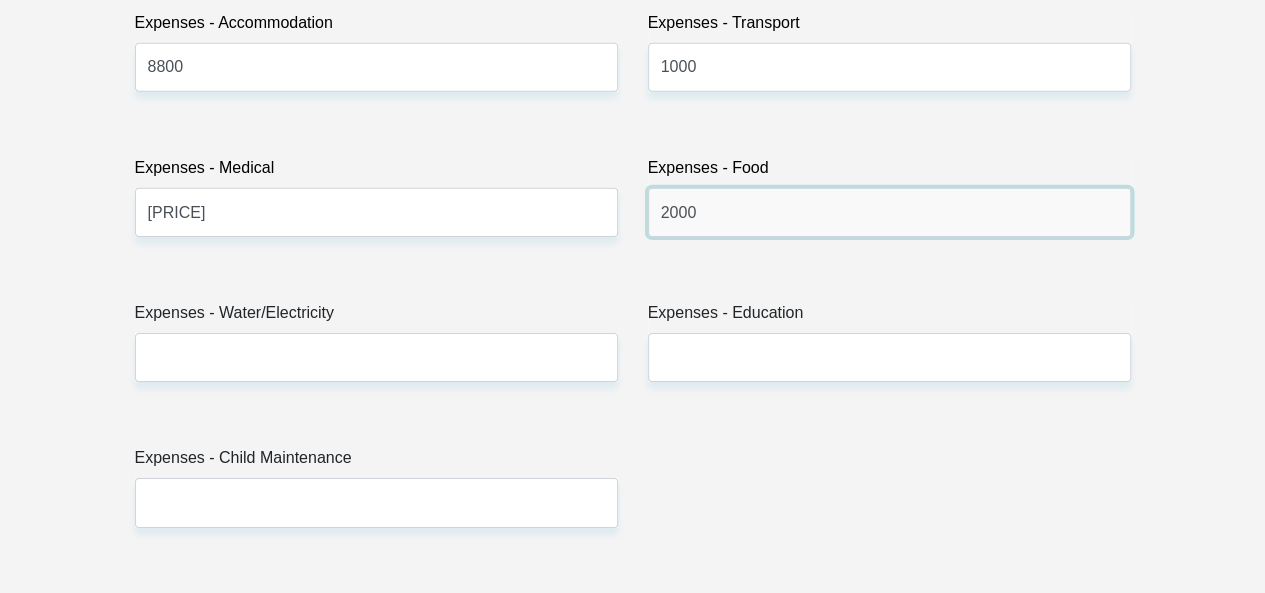type on "2000" 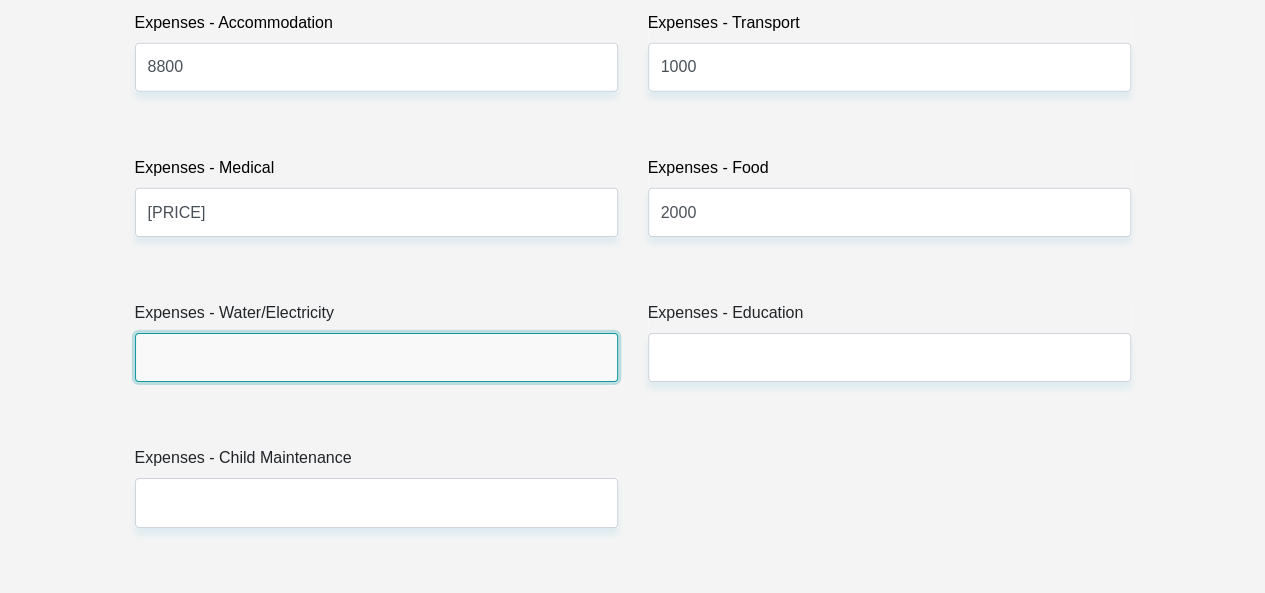 click on "Expenses - Water/Electricity" at bounding box center (376, 357) 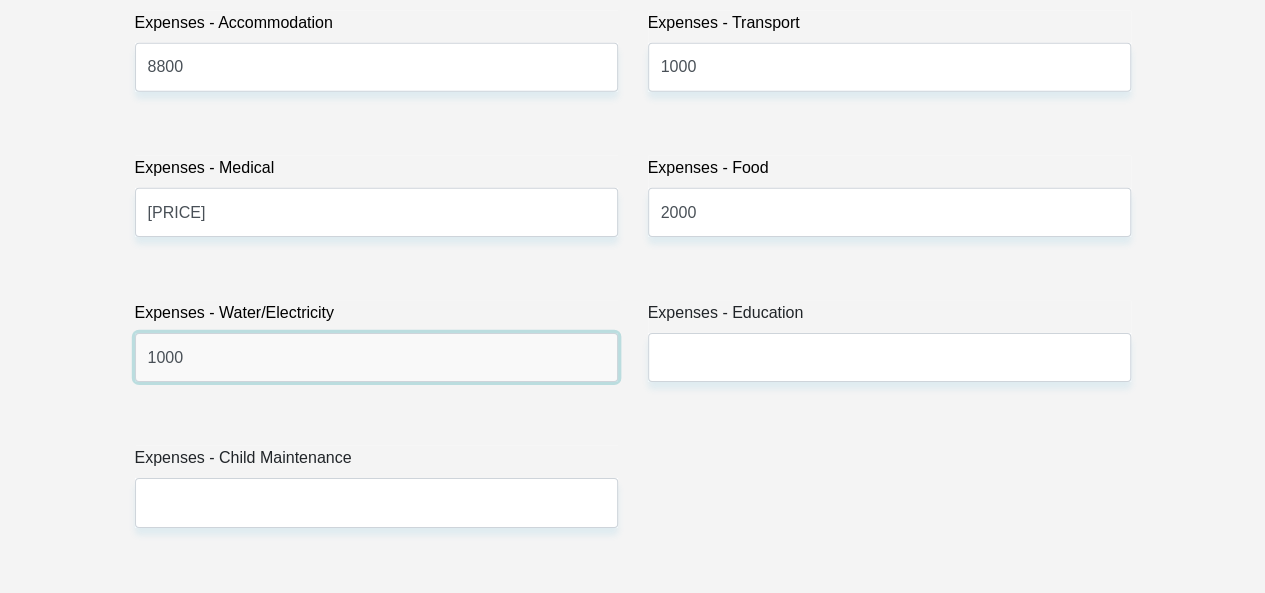type on "1000" 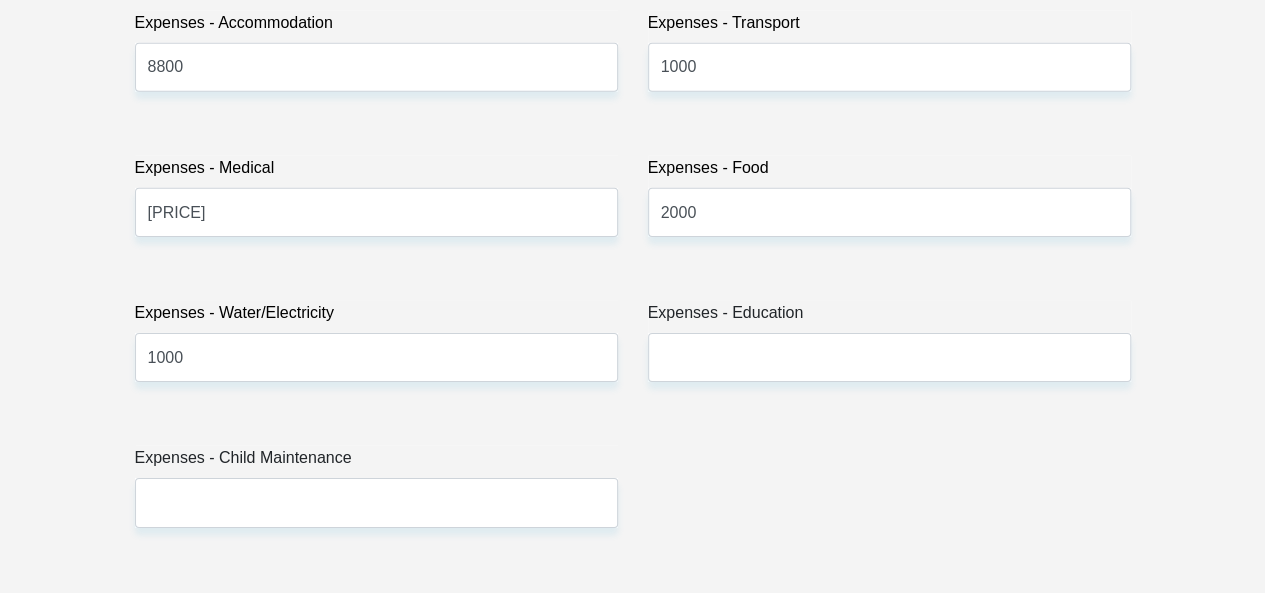 click on "Expenses - Education" at bounding box center [889, 349] 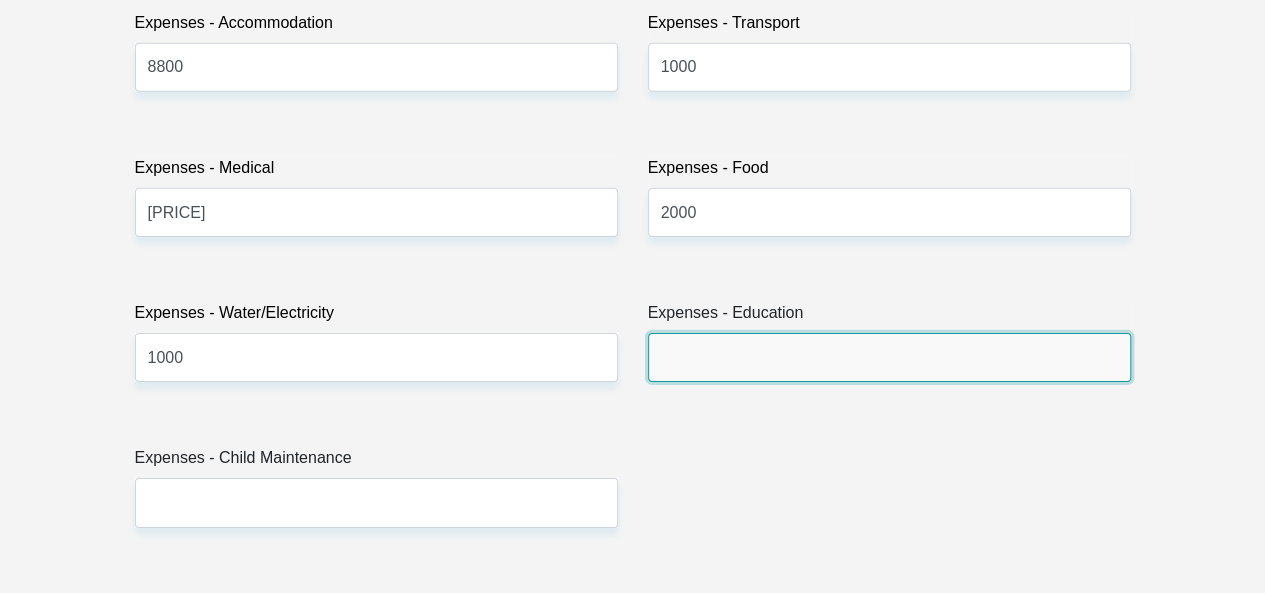 click on "Expenses - Education" at bounding box center (889, 357) 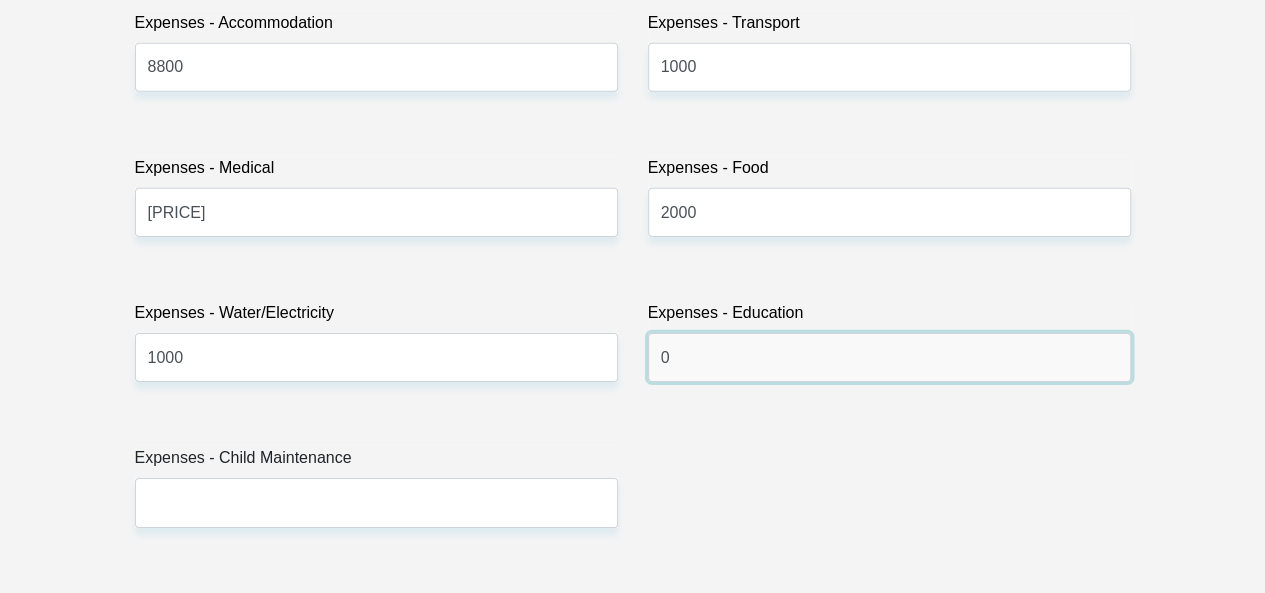 type on "0" 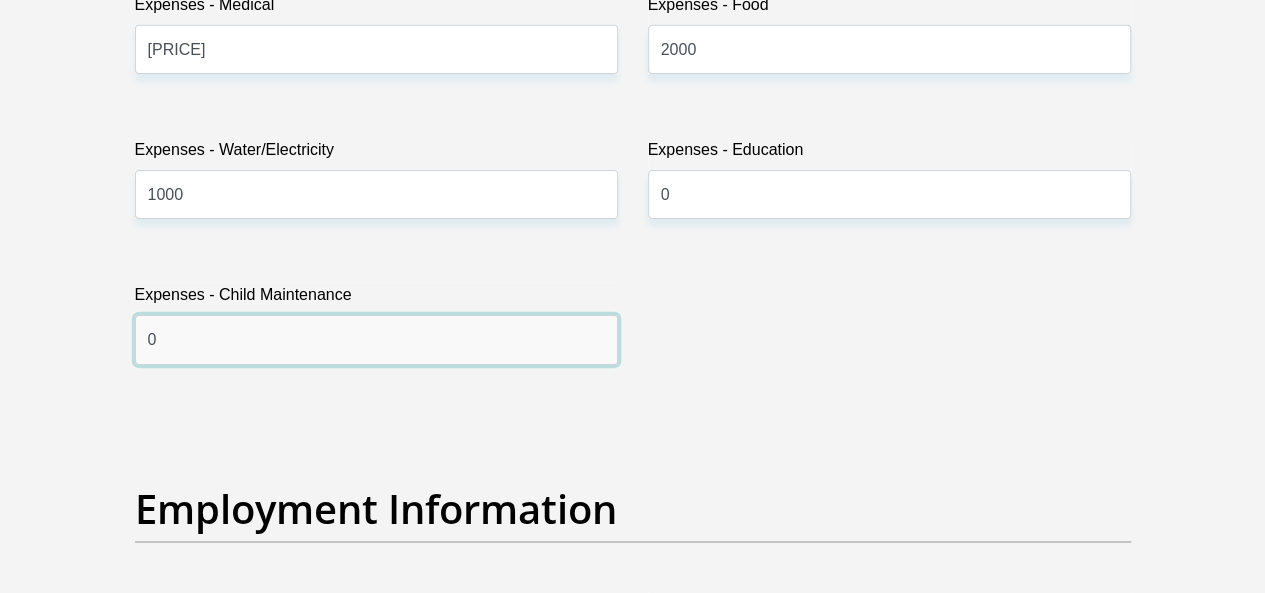 scroll, scrollTop: 3499, scrollLeft: 0, axis: vertical 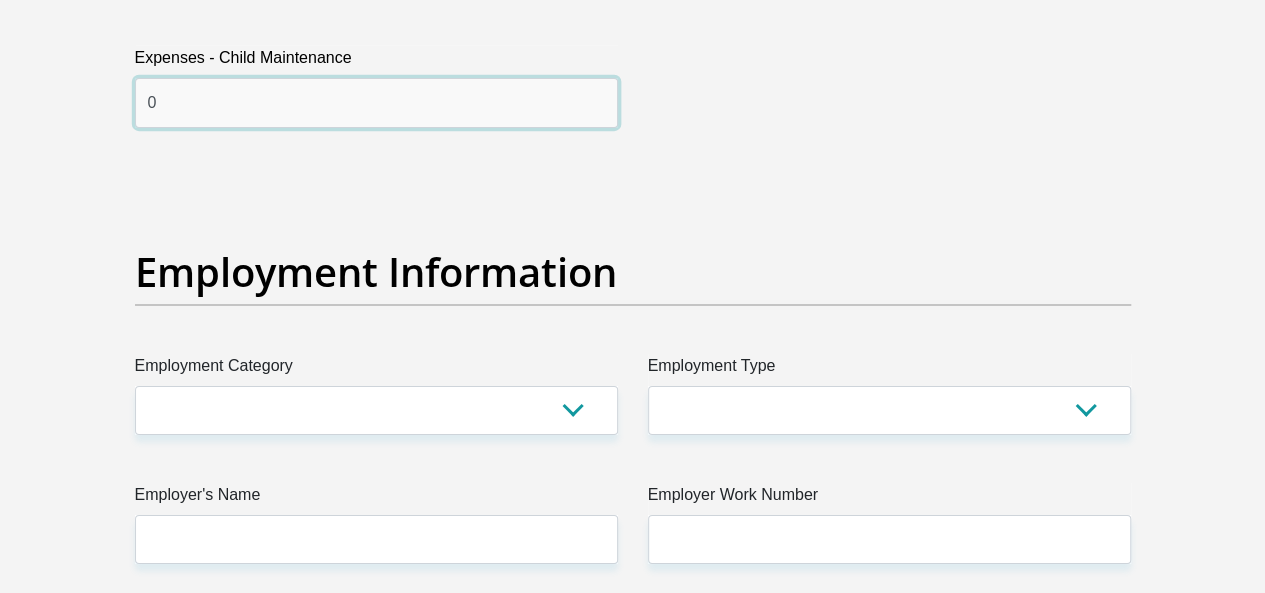 type on "0" 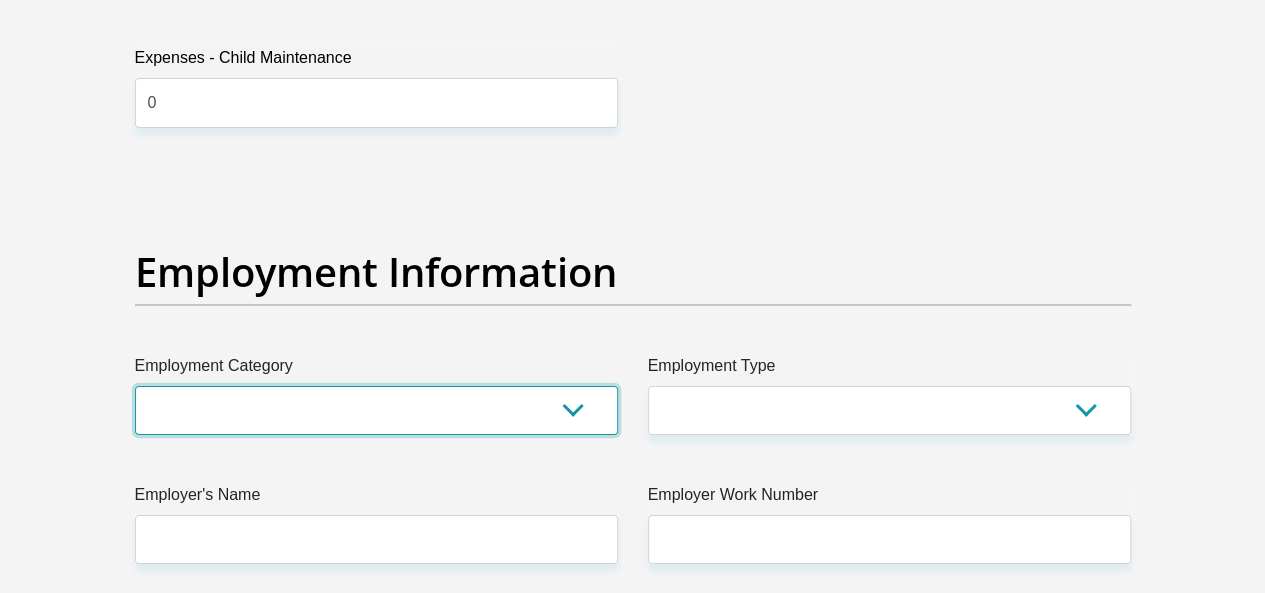 click on "AGRICULTURE
ALCOHOL & TOBACCO
CONSTRUCTION MATERIALS
METALLURGY
EQUIPMENT FOR RENEWABLE ENERGY
SPECIALIZED CONTRACTORS
CAR
GAMING (INCL. INTERNET
OTHER WHOLESALE
UNLICENSED PHARMACEUTICALS
CURRENCY EXCHANGE HOUSES
OTHER FINANCIAL INSTITUTIONS & INSURANCE
REAL ESTATE AGENTS
OIL & GAS
OTHER MATERIALS (E.G. IRON ORE)
PRECIOUS STONES & PRECIOUS METALS
POLITICAL ORGANIZATIONS
RELIGIOUS ORGANIZATIONS(NOT SECTS)
ACTI. HAVING BUSINESS DEAL WITH PUBLIC ADMINISTRATION
LAUNDROMATS" at bounding box center [376, 410] 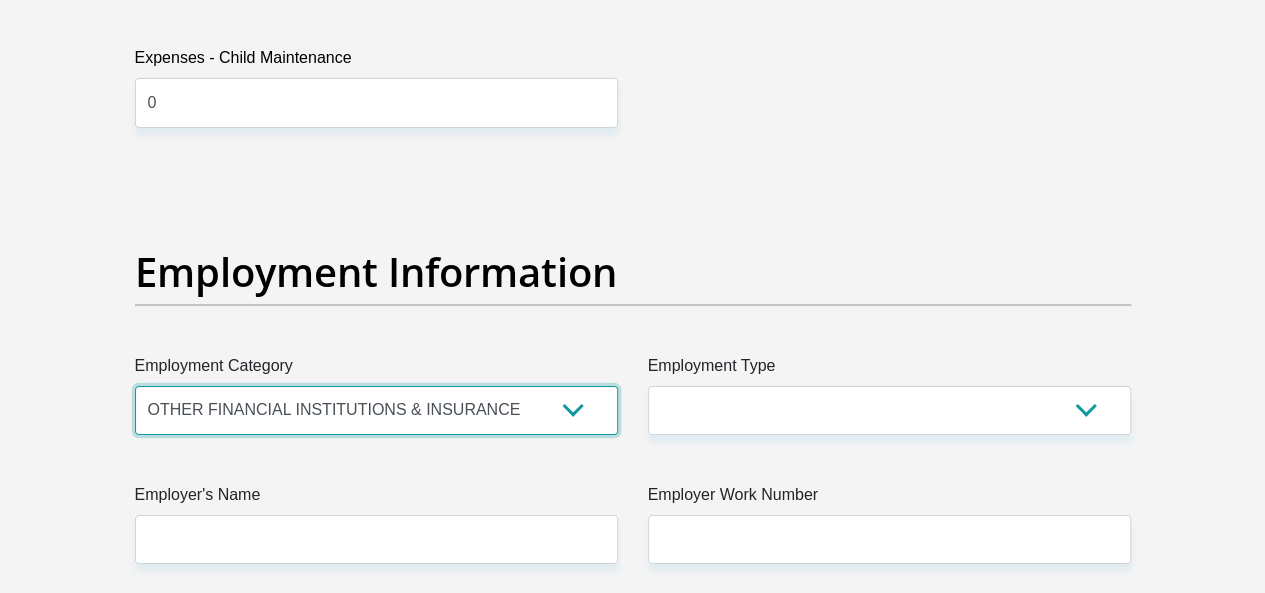 click on "AGRICULTURE
ALCOHOL & TOBACCO
CONSTRUCTION MATERIALS
METALLURGY
EQUIPMENT FOR RENEWABLE ENERGY
SPECIALIZED CONTRACTORS
CAR
GAMING (INCL. INTERNET
OTHER WHOLESALE
UNLICENSED PHARMACEUTICALS
CURRENCY EXCHANGE HOUSES
OTHER FINANCIAL INSTITUTIONS & INSURANCE
REAL ESTATE AGENTS
OIL & GAS
OTHER MATERIALS (E.G. IRON ORE)
PRECIOUS STONES & PRECIOUS METALS
POLITICAL ORGANIZATIONS
RELIGIOUS ORGANIZATIONS(NOT SECTS)
ACTI. HAVING BUSINESS DEAL WITH PUBLIC ADMINISTRATION
LAUNDROMATS" at bounding box center (376, 410) 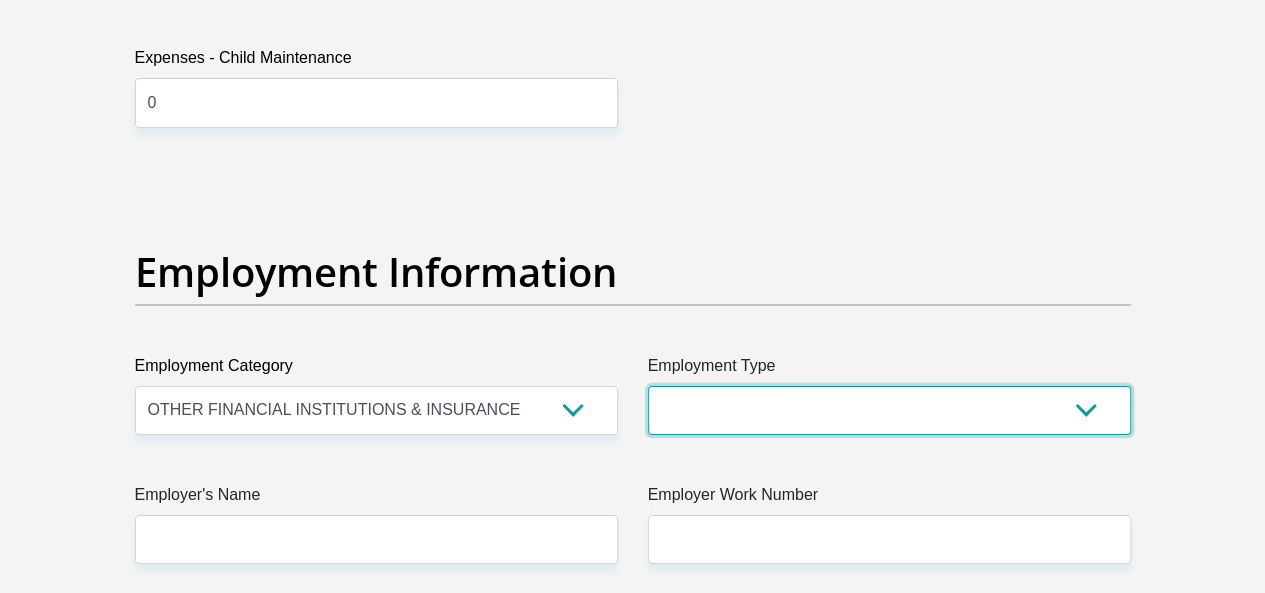 click on "College/Lecturer
Craft Seller
Creative
Driver
Executive
Farmer
Forces - Non Commissioned
Forces - Officer
Hawker
Housewife
Labourer
Licenced Professional
Manager
Miner
Non Licenced Professional
Office Staff/Clerk
Outside Worker
Pensioner
Permanent Teacher
Production/Manufacturing
Sales
Self-Employed
Semi-Professional Worker
Service Industry  Social Worker  Student" at bounding box center [889, 410] 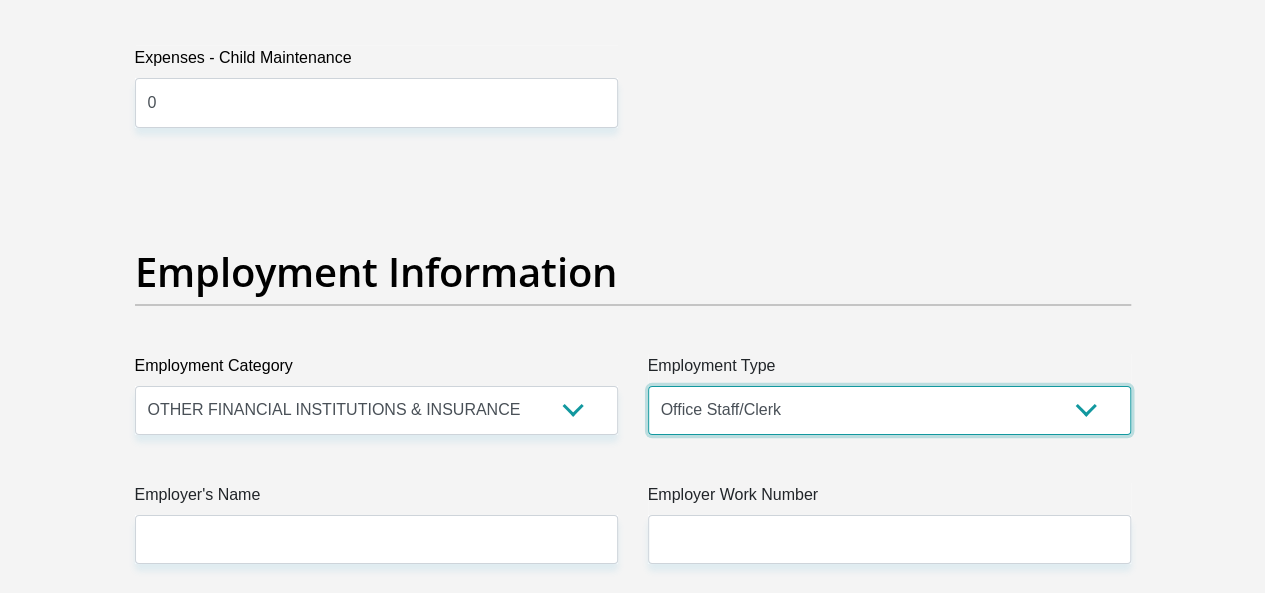 click on "College/Lecturer
Craft Seller
Creative
Driver
Executive
Farmer
Forces - Non Commissioned
Forces - Officer
Hawker
Housewife
Labourer
Licenced Professional
Manager
Miner
Non Licenced Professional
Office Staff/Clerk
Outside Worker
Pensioner
Permanent Teacher
Production/Manufacturing
Sales
Self-Employed
Semi-Professional Worker
Service Industry  Social Worker  Student" at bounding box center (889, 410) 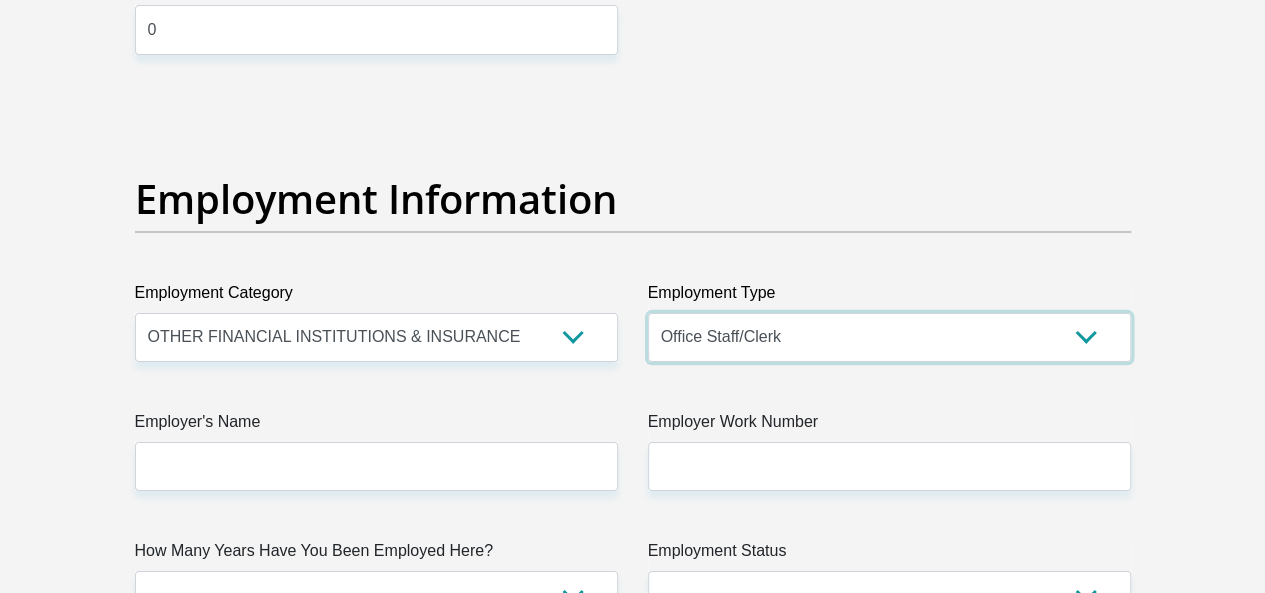 scroll, scrollTop: 3699, scrollLeft: 0, axis: vertical 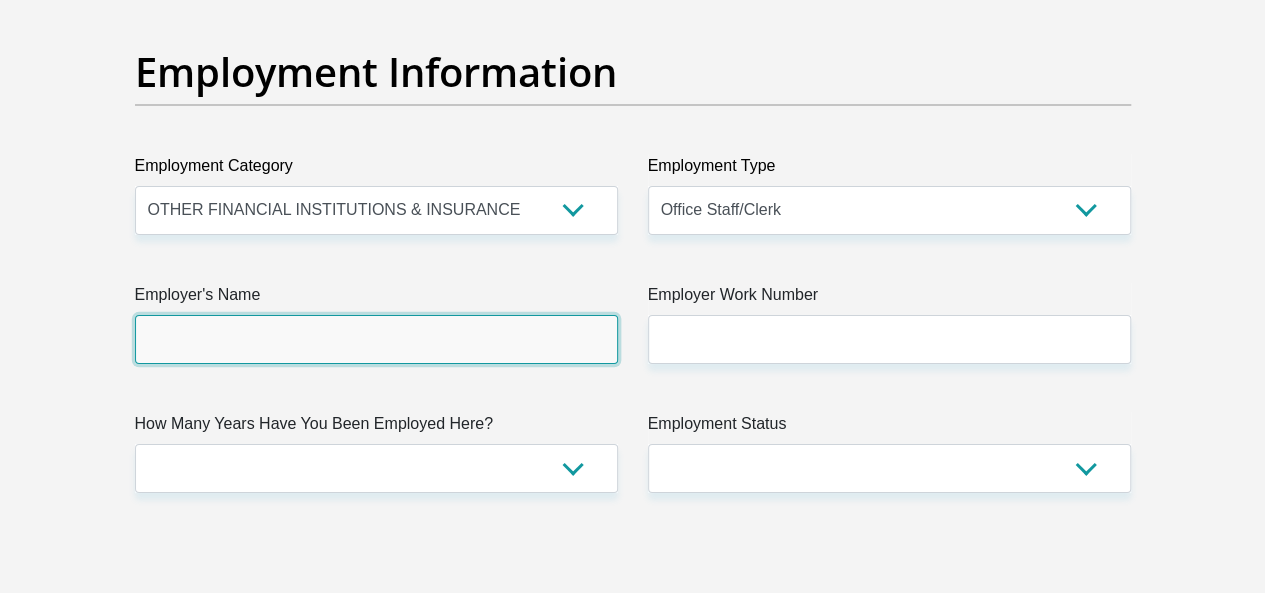 click on "Employer's Name" at bounding box center (376, 339) 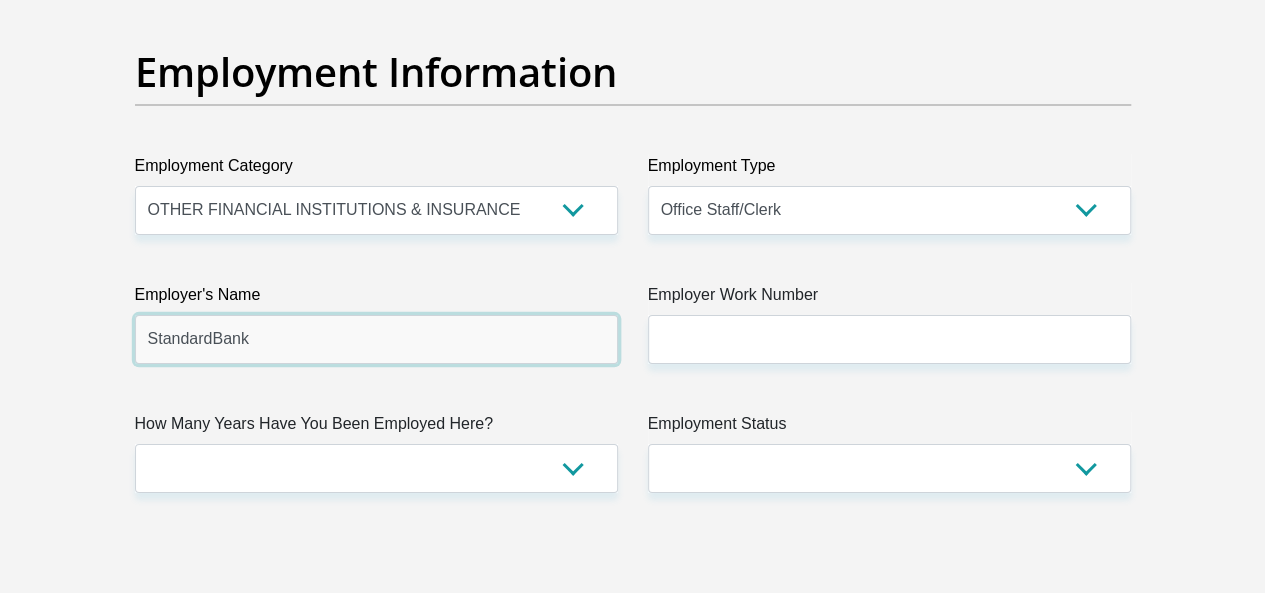 click on "StandardBank" at bounding box center [376, 339] 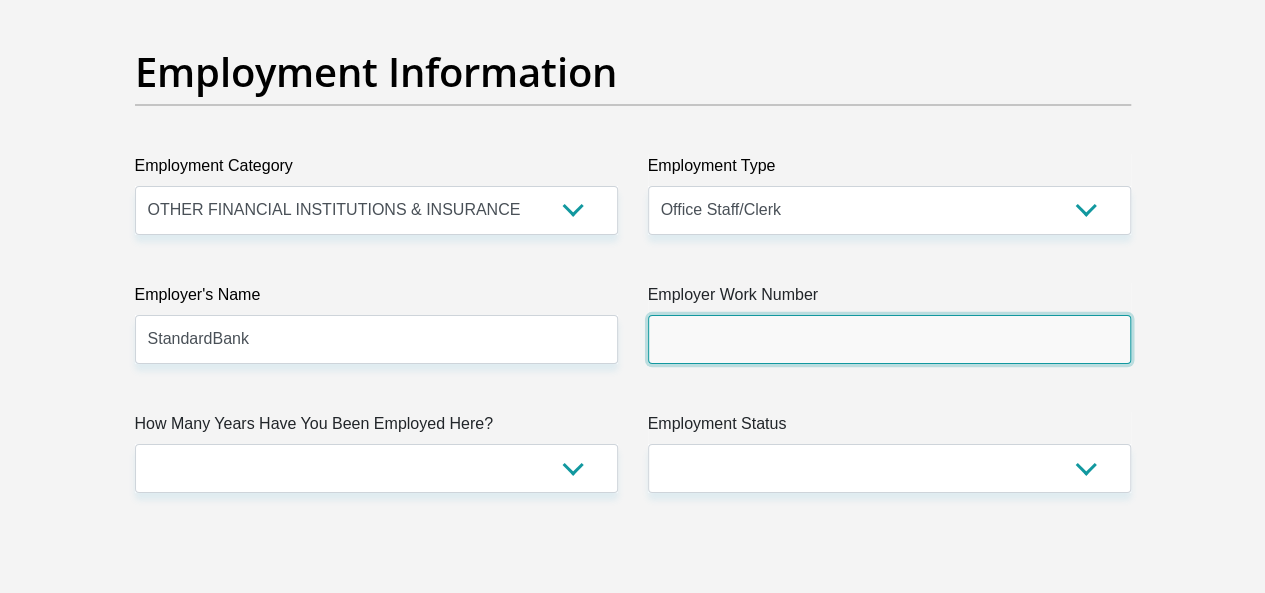 click on "Employer Work Number" at bounding box center (889, 339) 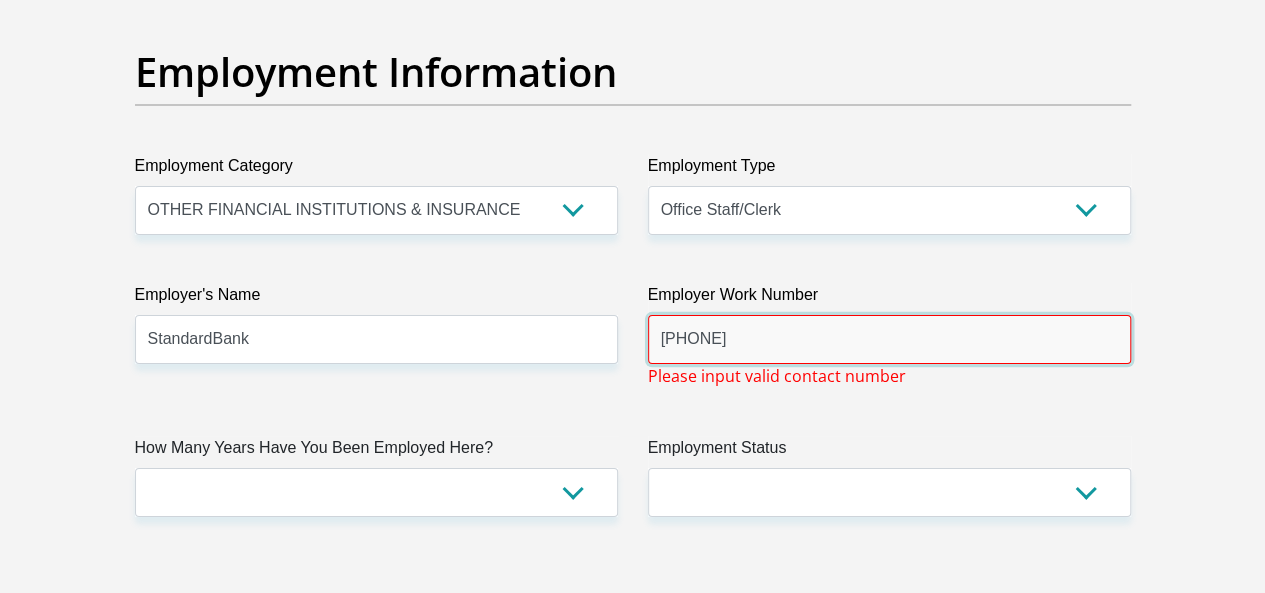 type on "01163167992" 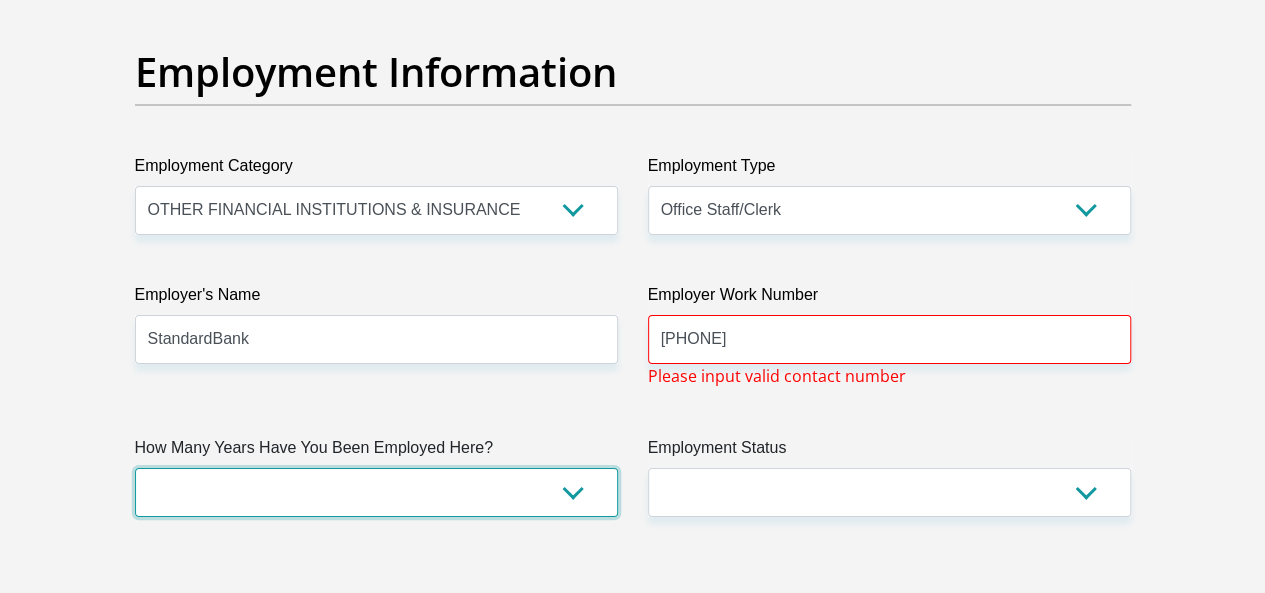 click on "less than 1 year
1-3 years
3-5 years
5+ years" at bounding box center (376, 492) 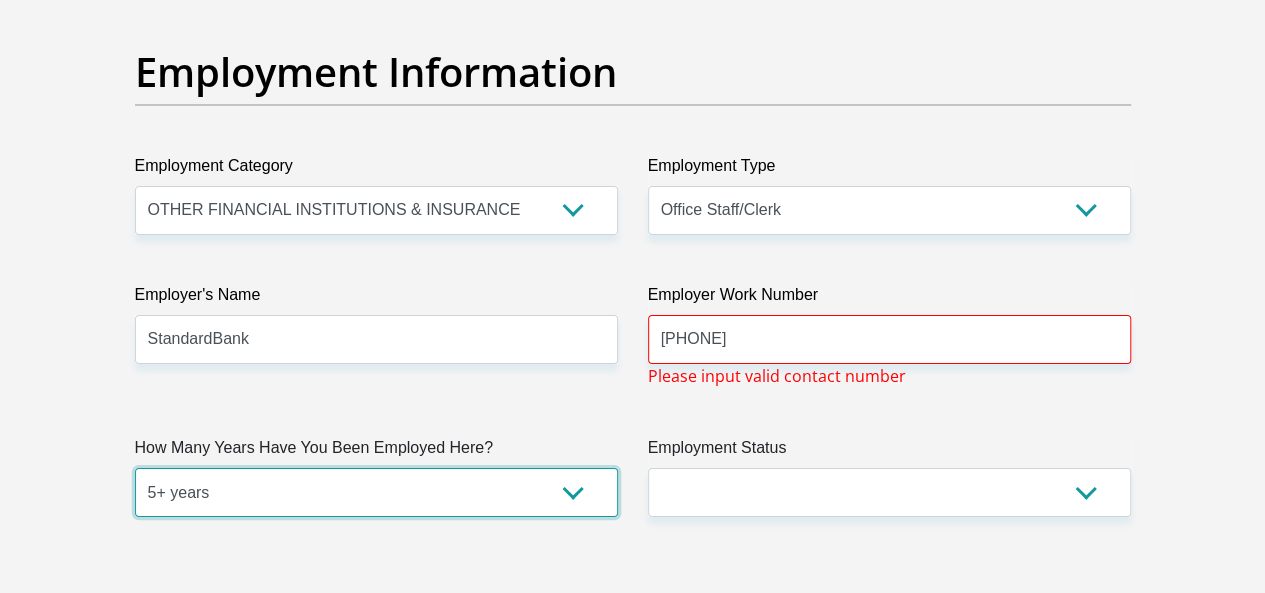 click on "less than 1 year
1-3 years
3-5 years
5+ years" at bounding box center [376, 492] 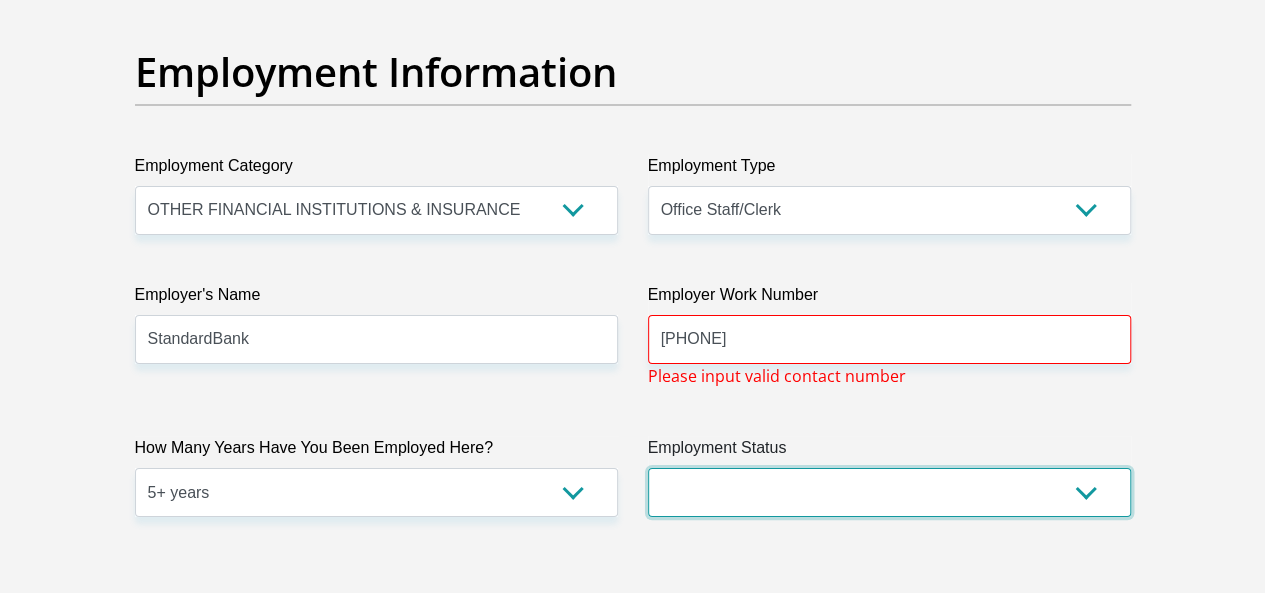 click on "Permanent/Full-time
Part-time/Casual
Contract Worker
Self-Employed
Housewife
Retired
Student
Medically Boarded
Disability
Unemployed" at bounding box center (889, 492) 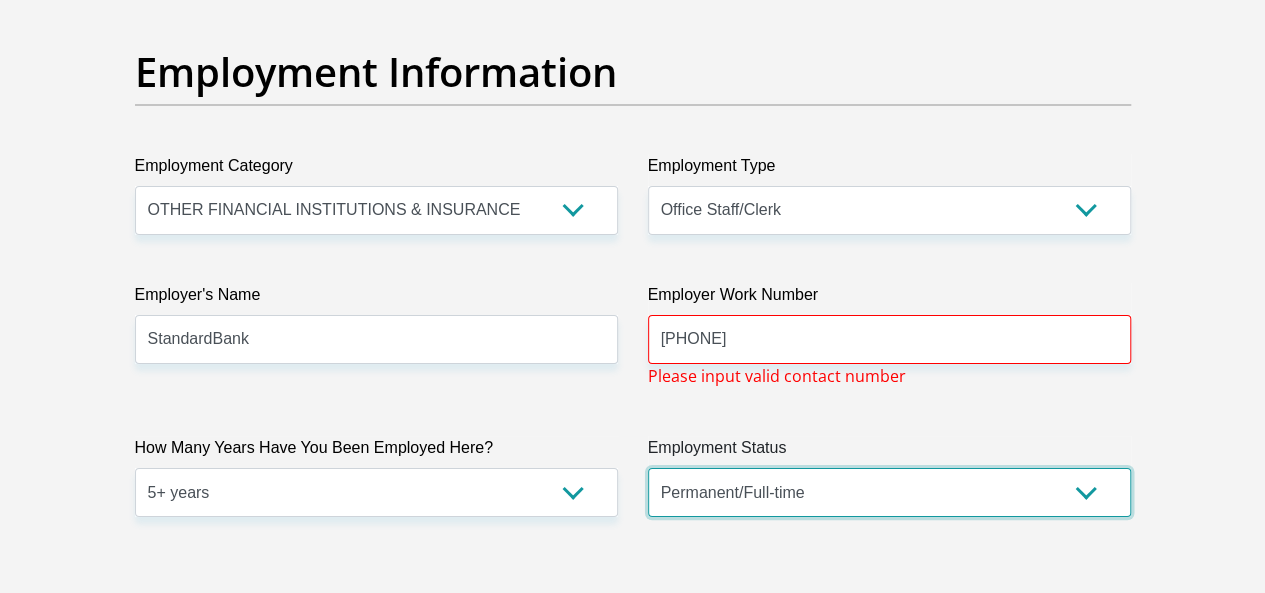 click on "Permanent/Full-time
Part-time/Casual
Contract Worker
Self-Employed
Housewife
Retired
Student
Medically Boarded
Disability
Unemployed" at bounding box center [889, 492] 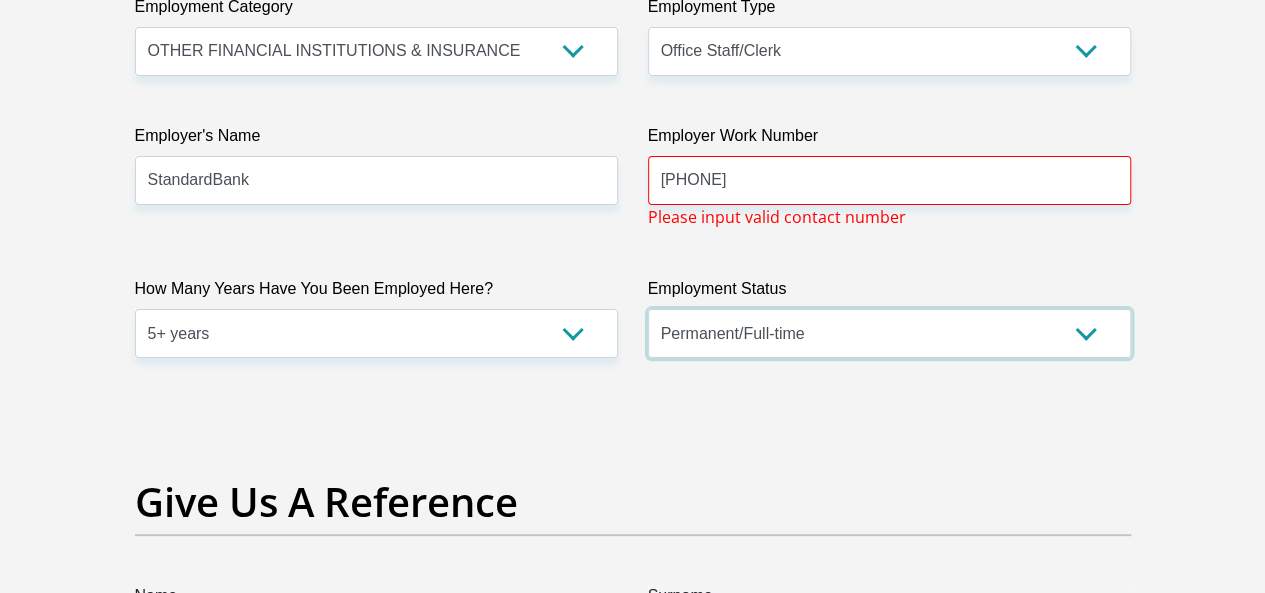 scroll, scrollTop: 3999, scrollLeft: 0, axis: vertical 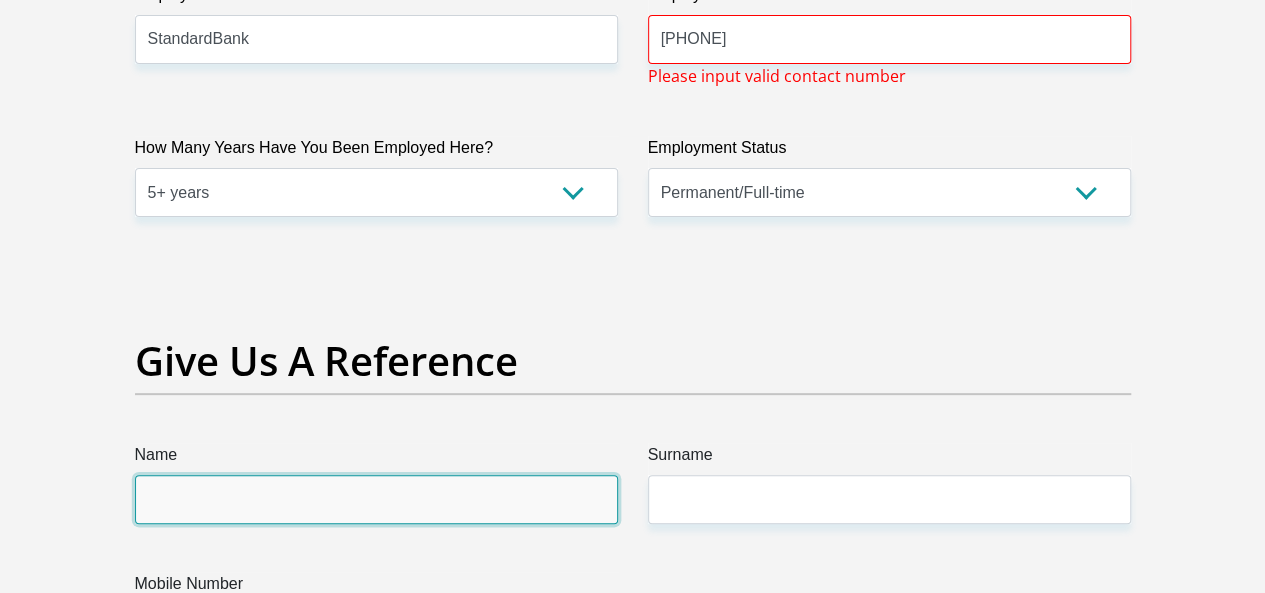 click on "Name" at bounding box center [376, 499] 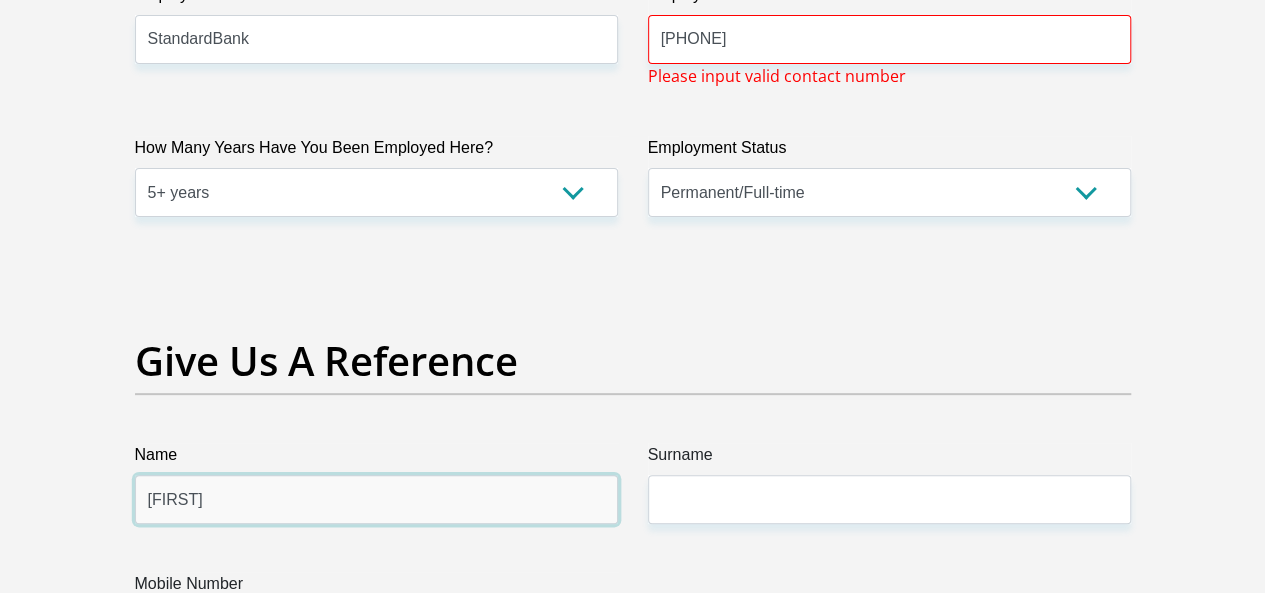 type on "Refilwe" 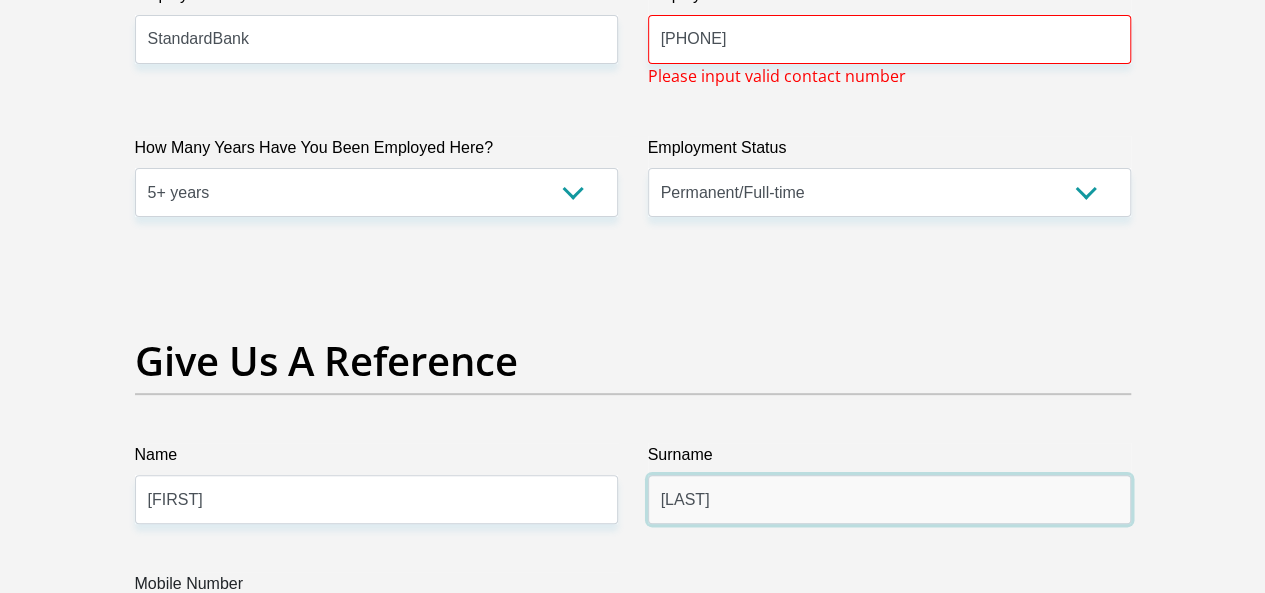 type on "Kunene" 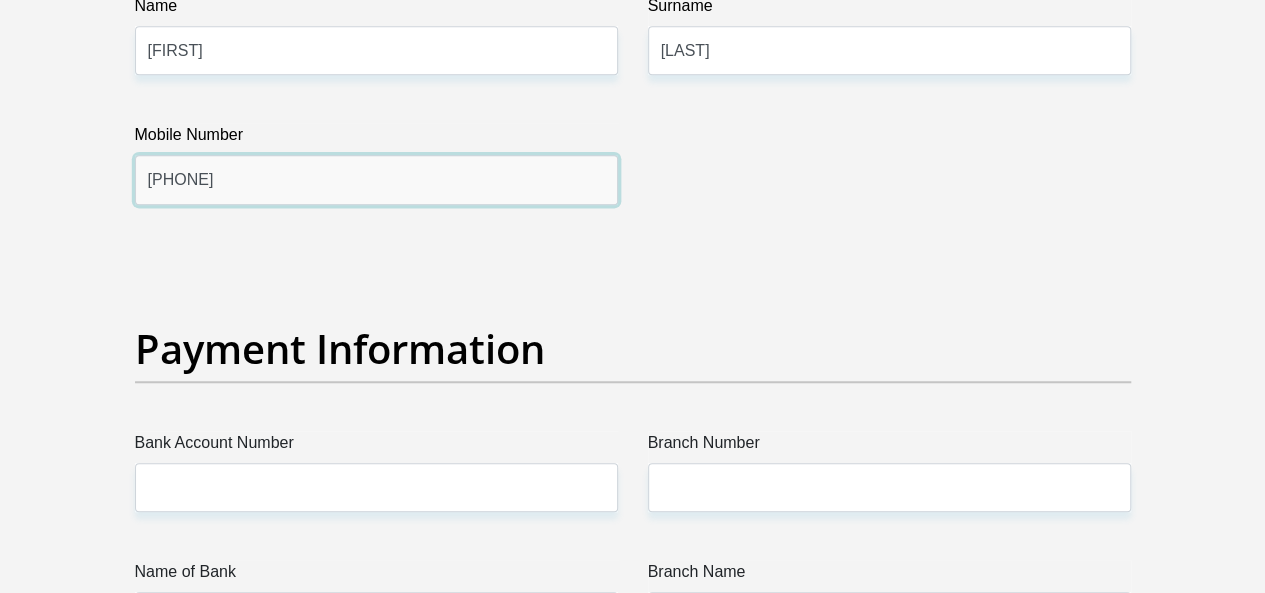 scroll, scrollTop: 4599, scrollLeft: 0, axis: vertical 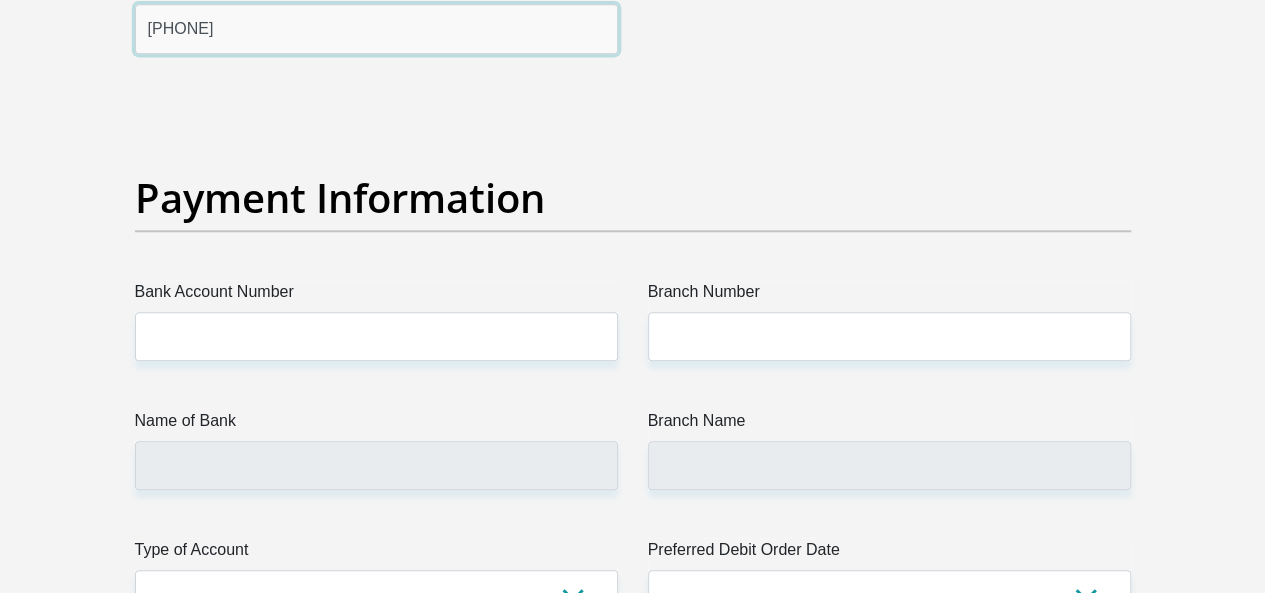 type on "0837203327" 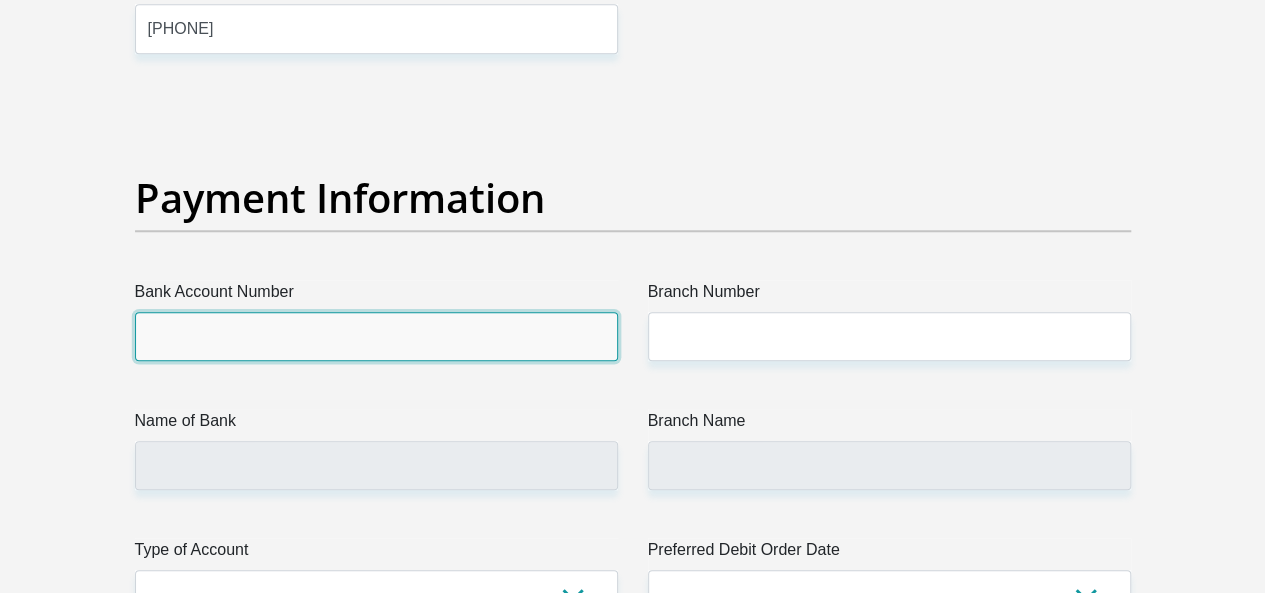 click on "Bank Account Number" at bounding box center [376, 336] 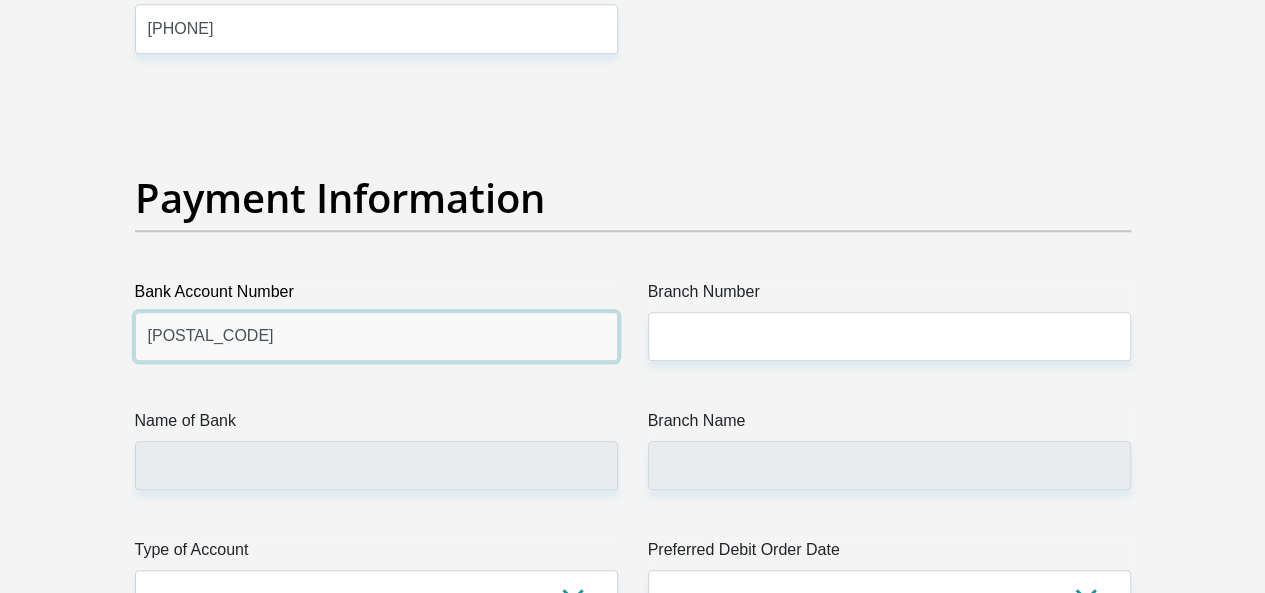 type on "300932065" 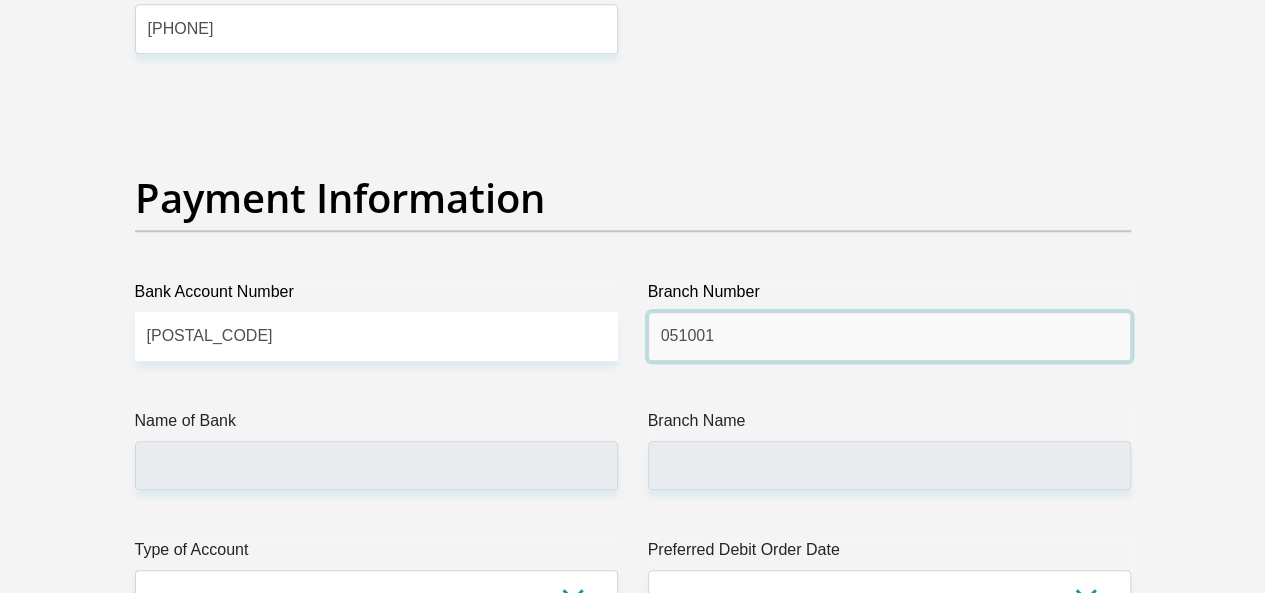 type on "051001" 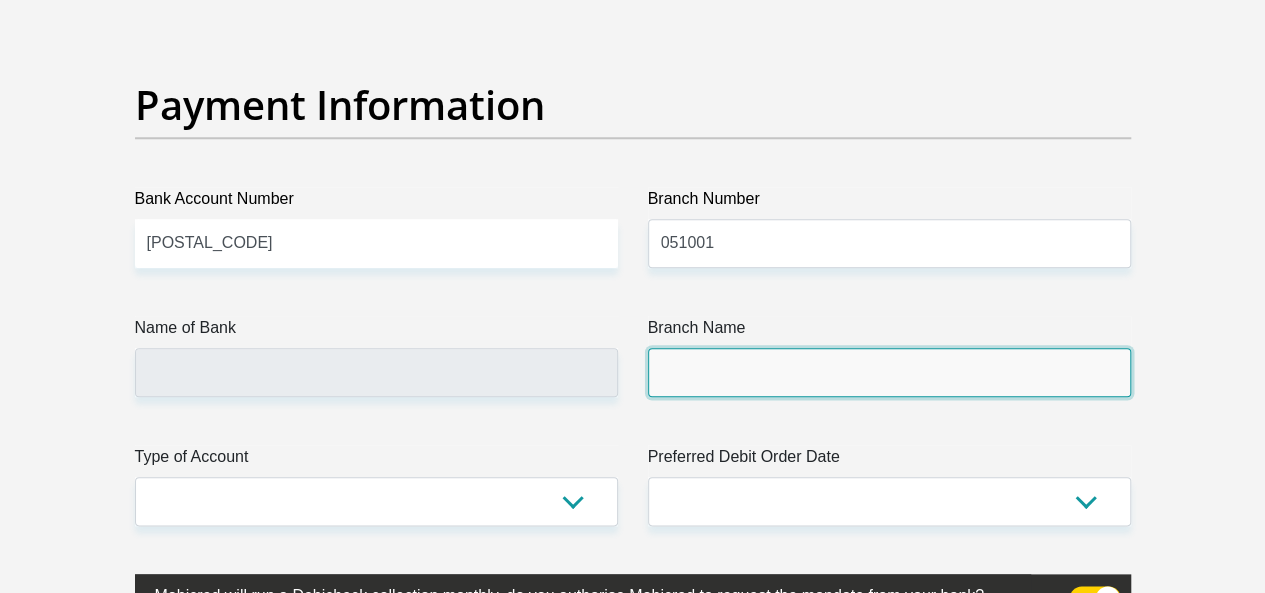 scroll, scrollTop: 4799, scrollLeft: 0, axis: vertical 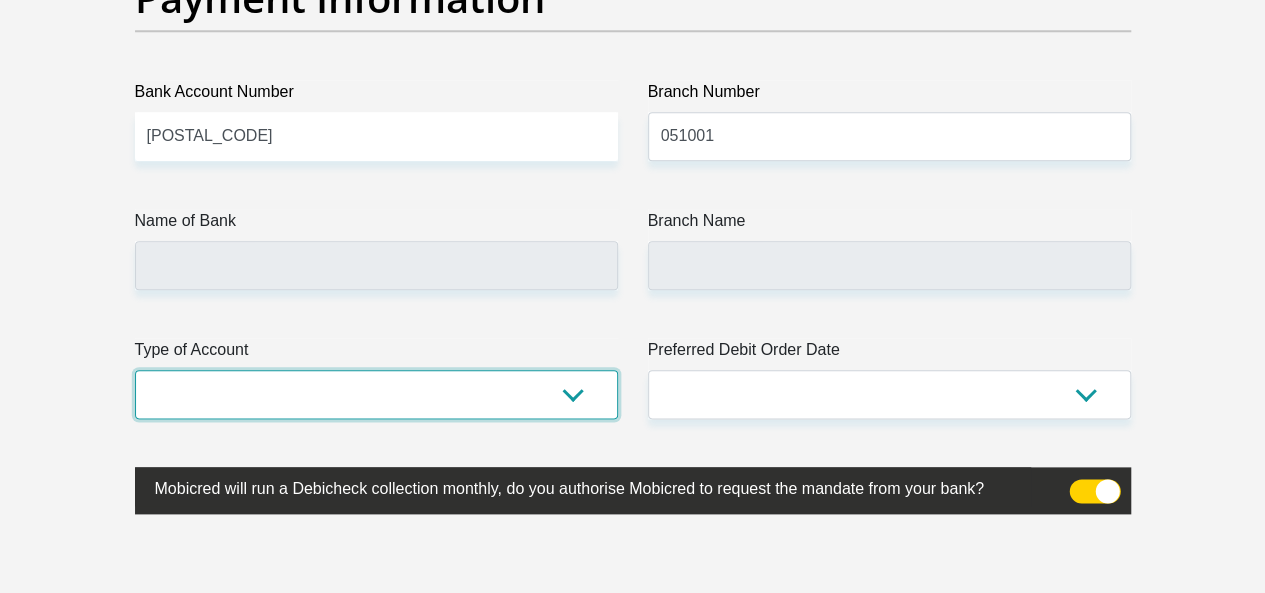 click on "Cheque
Savings" at bounding box center [376, 394] 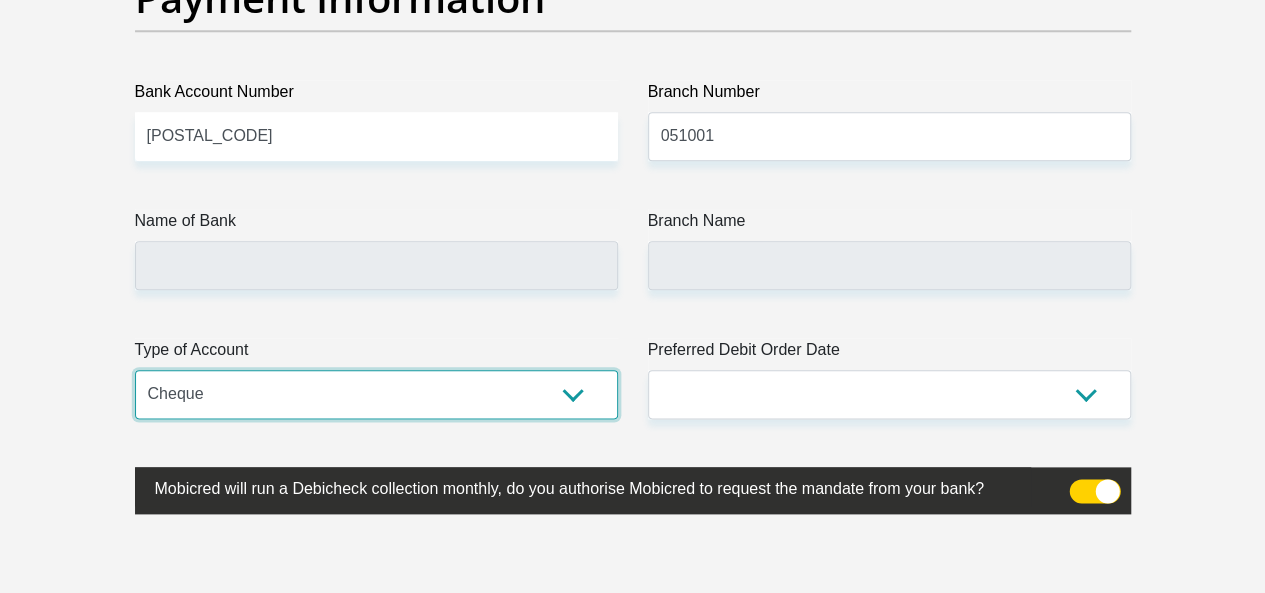 click on "Cheque
Savings" at bounding box center [376, 394] 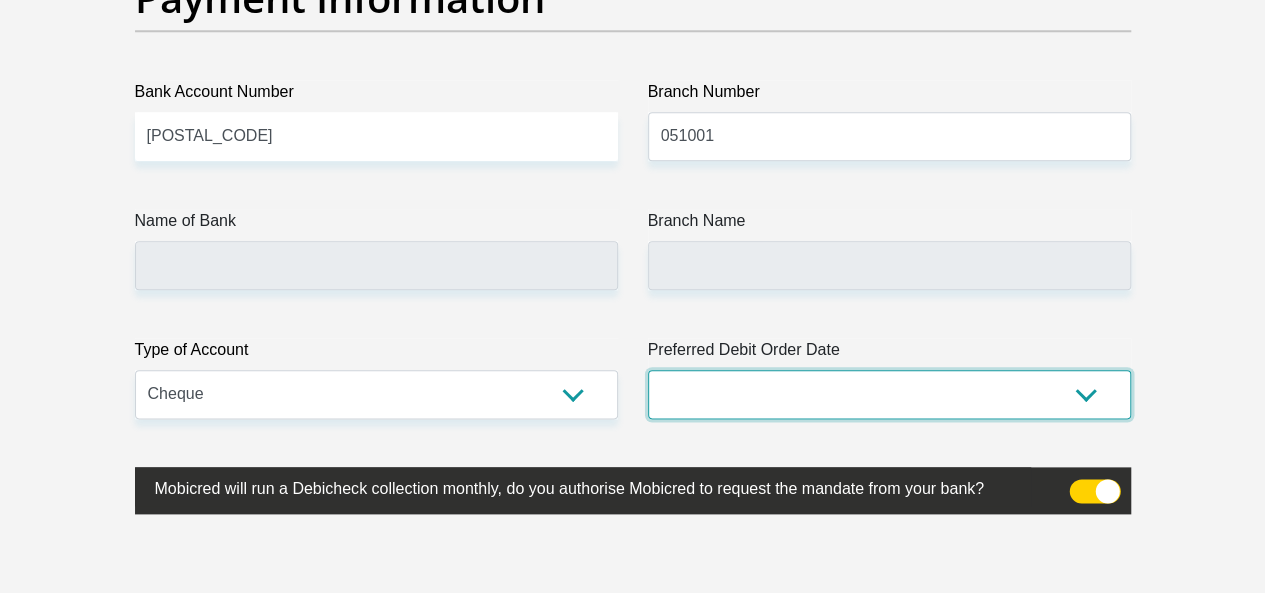 click on "1st
2nd
3rd
4th
5th
7th
18th
19th
20th
21st
22nd
23rd
24th
25th
26th
27th
28th
29th
30th" at bounding box center [889, 394] 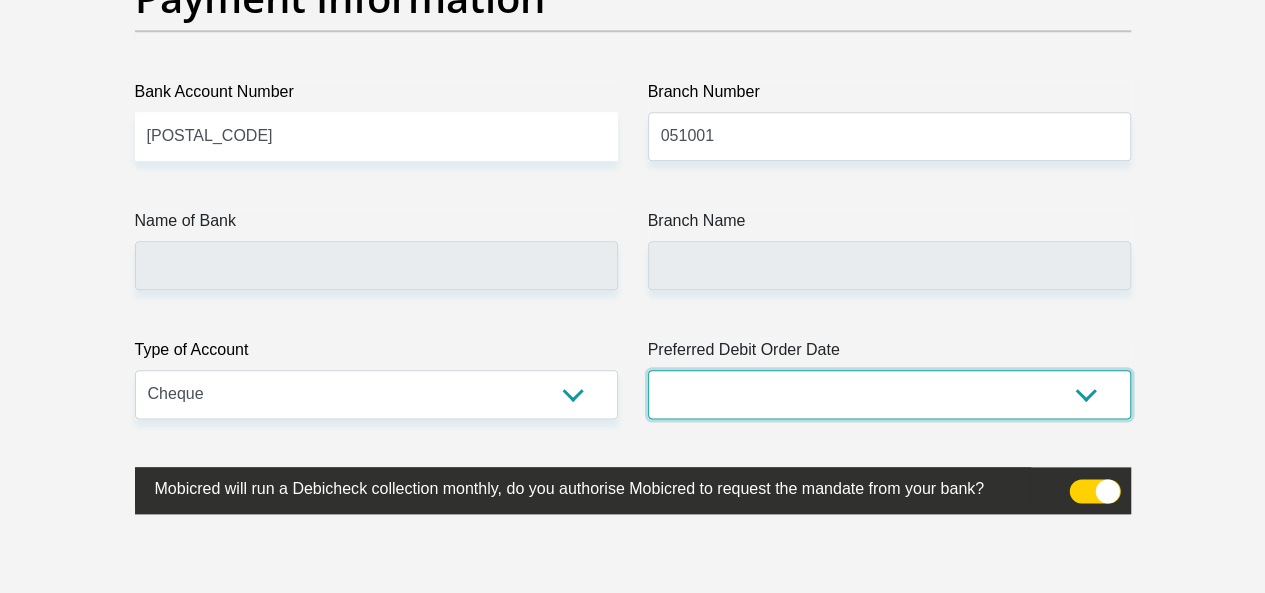 type on "STANDARD BANK" 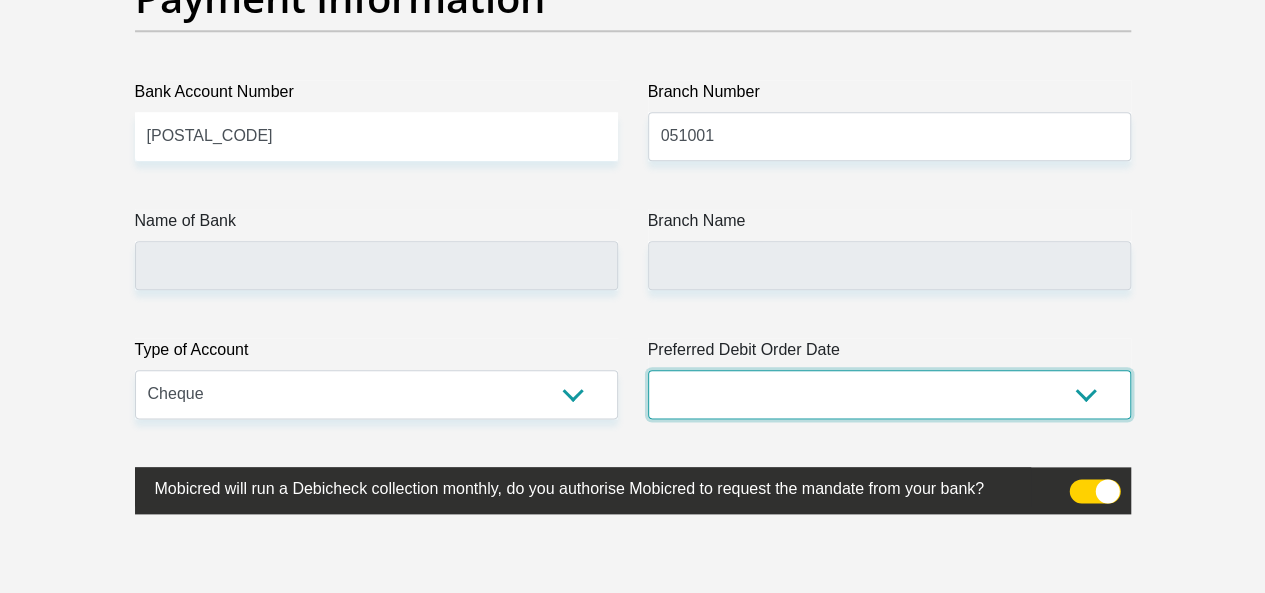 type on "STANDARD BANK SOUTH AFRICA" 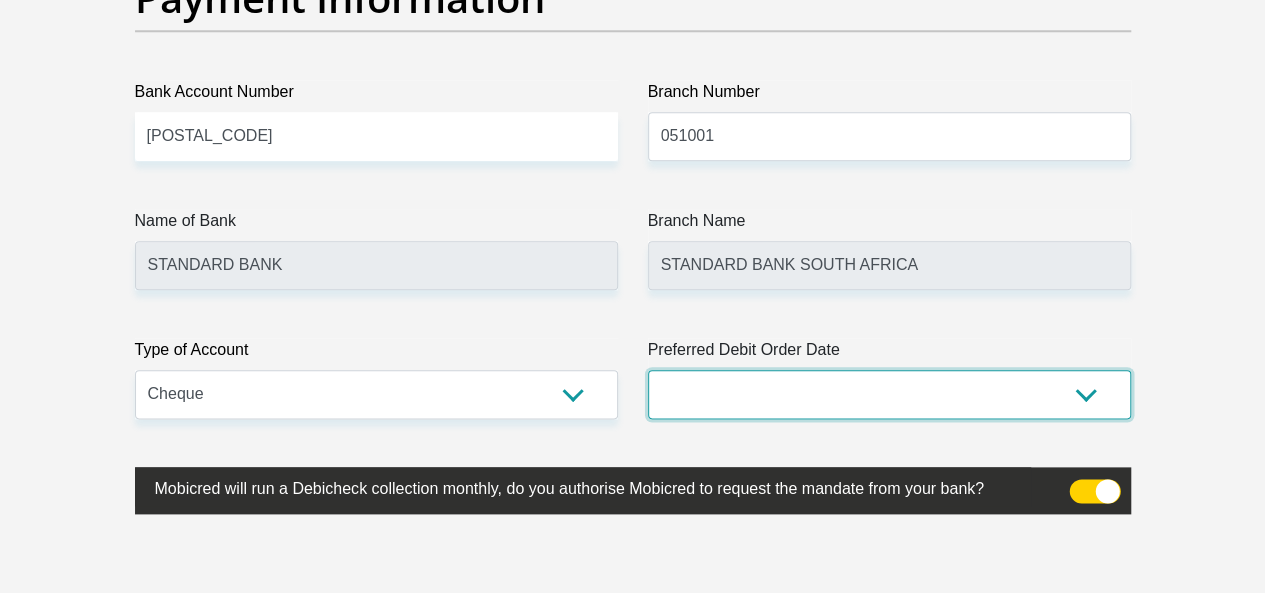 select on "20" 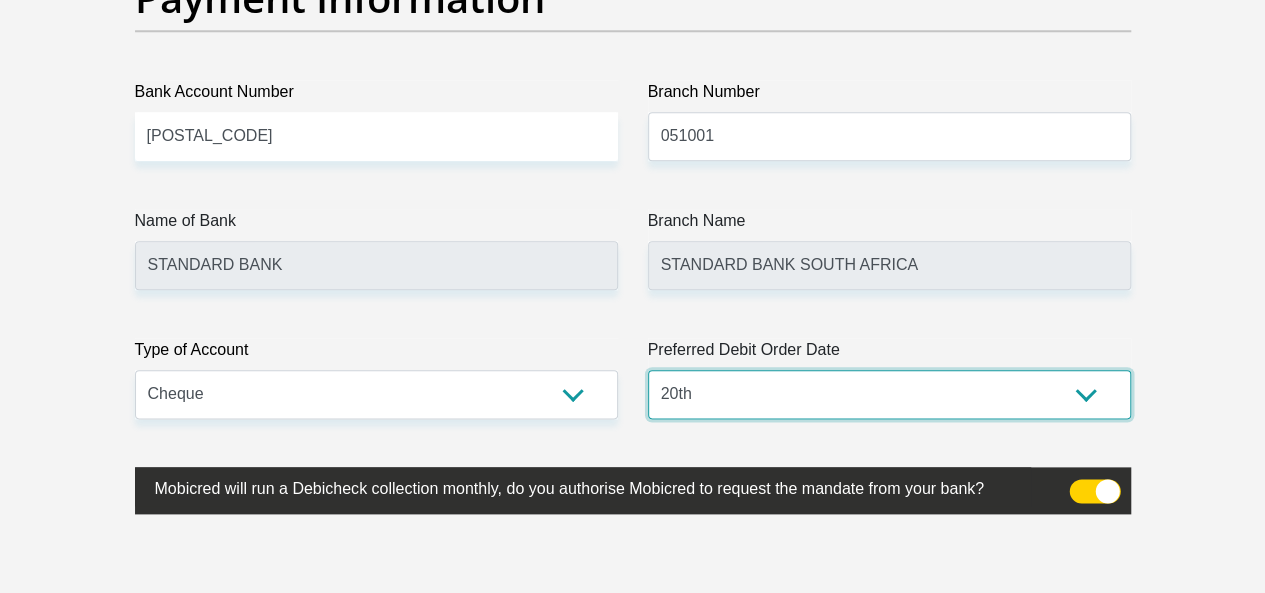 click on "1st
2nd
3rd
4th
5th
7th
18th
19th
20th
21st
22nd
23rd
24th
25th
26th
27th
28th
29th
30th" at bounding box center [889, 394] 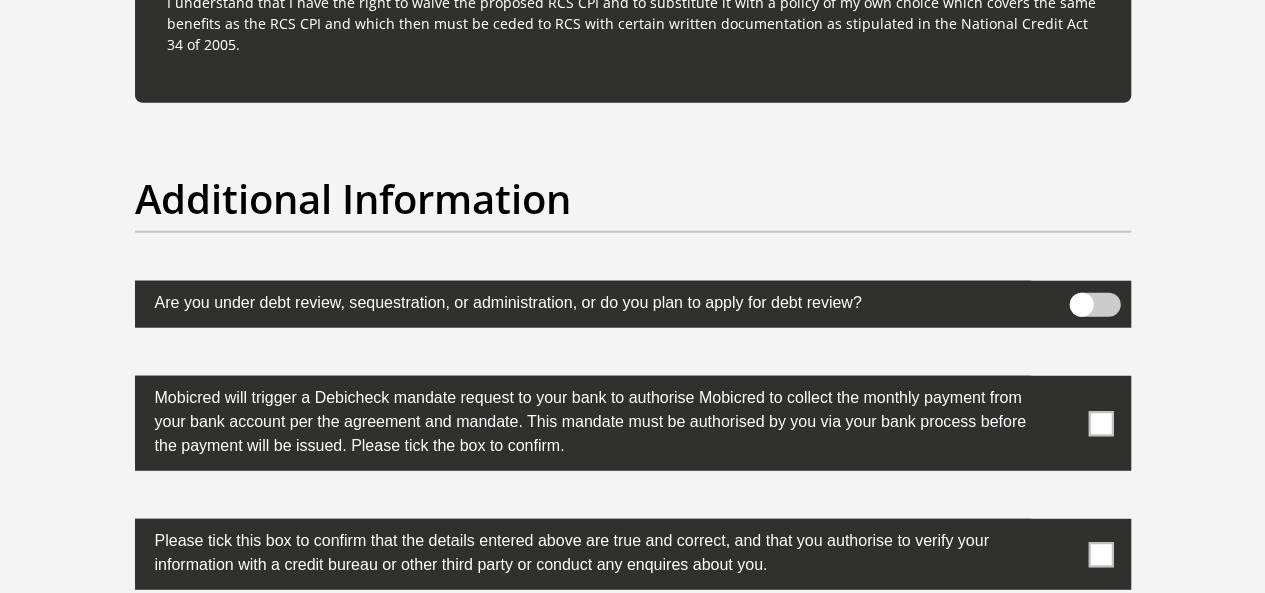 scroll, scrollTop: 6299, scrollLeft: 0, axis: vertical 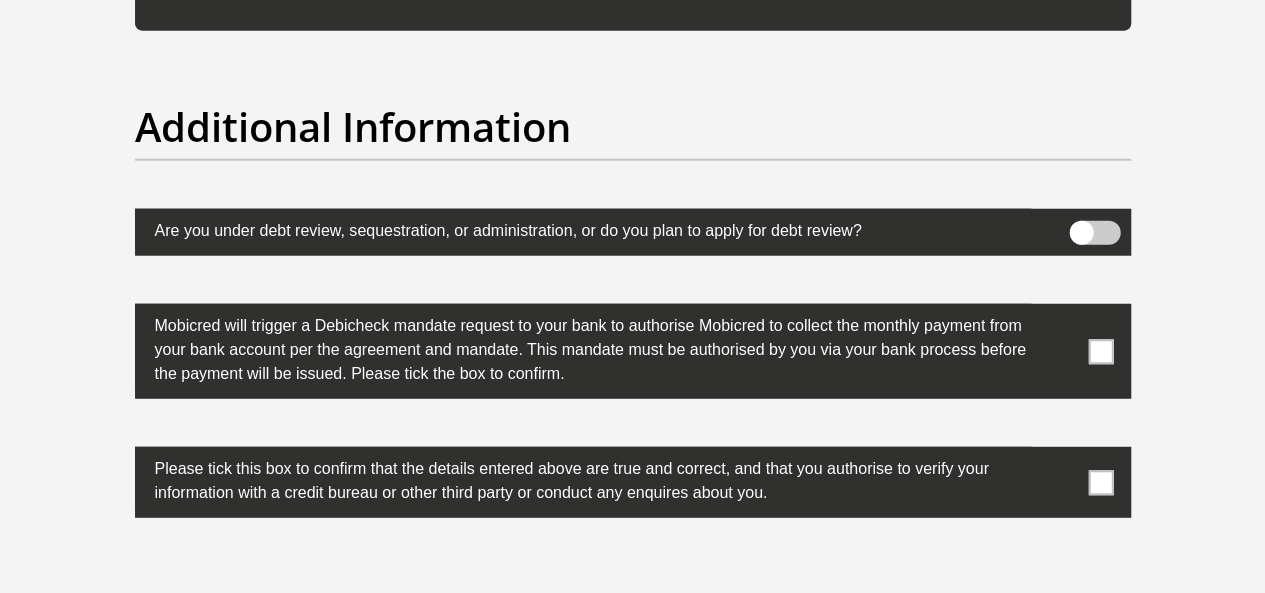 click at bounding box center [1100, 351] 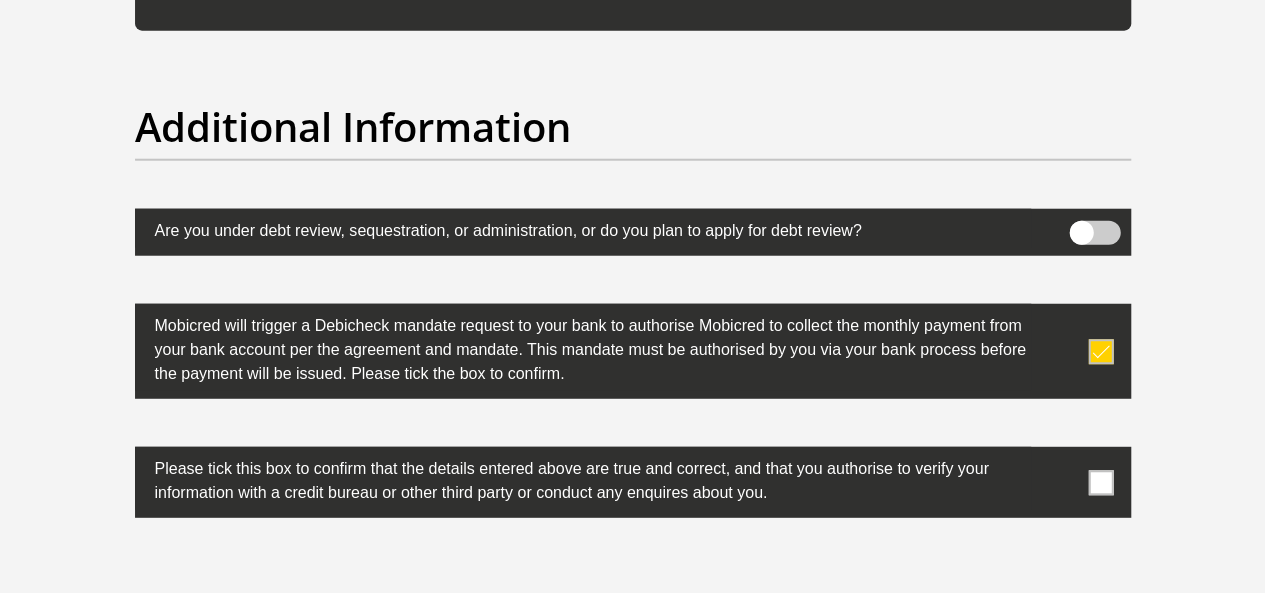 click at bounding box center [1100, 482] 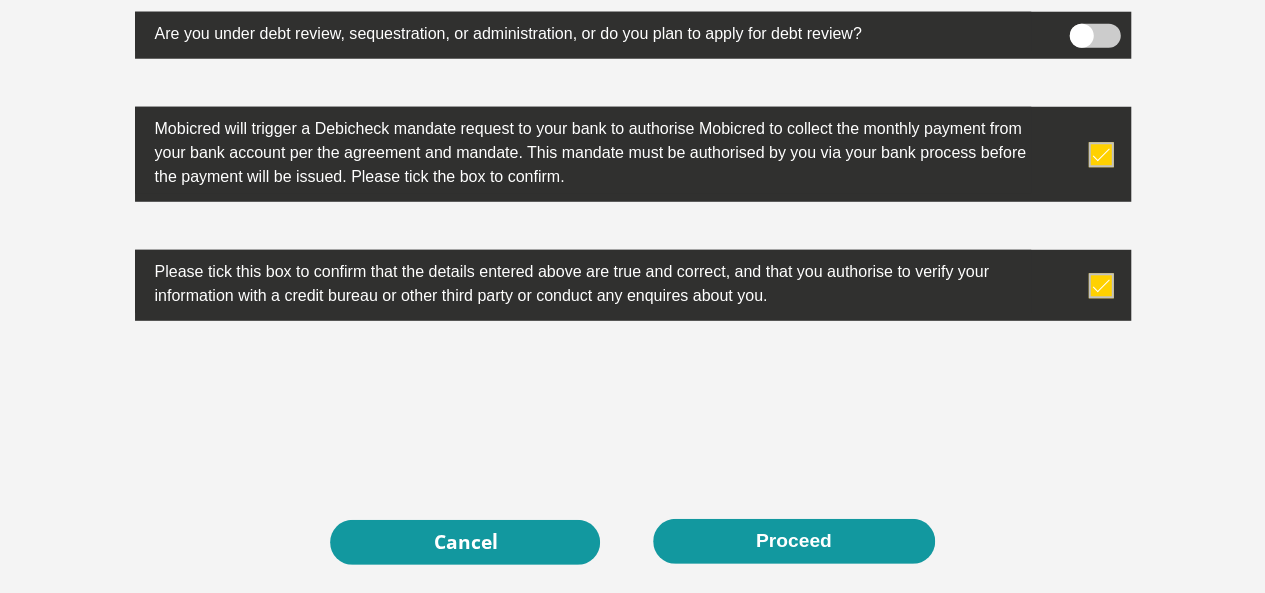 scroll, scrollTop: 6499, scrollLeft: 0, axis: vertical 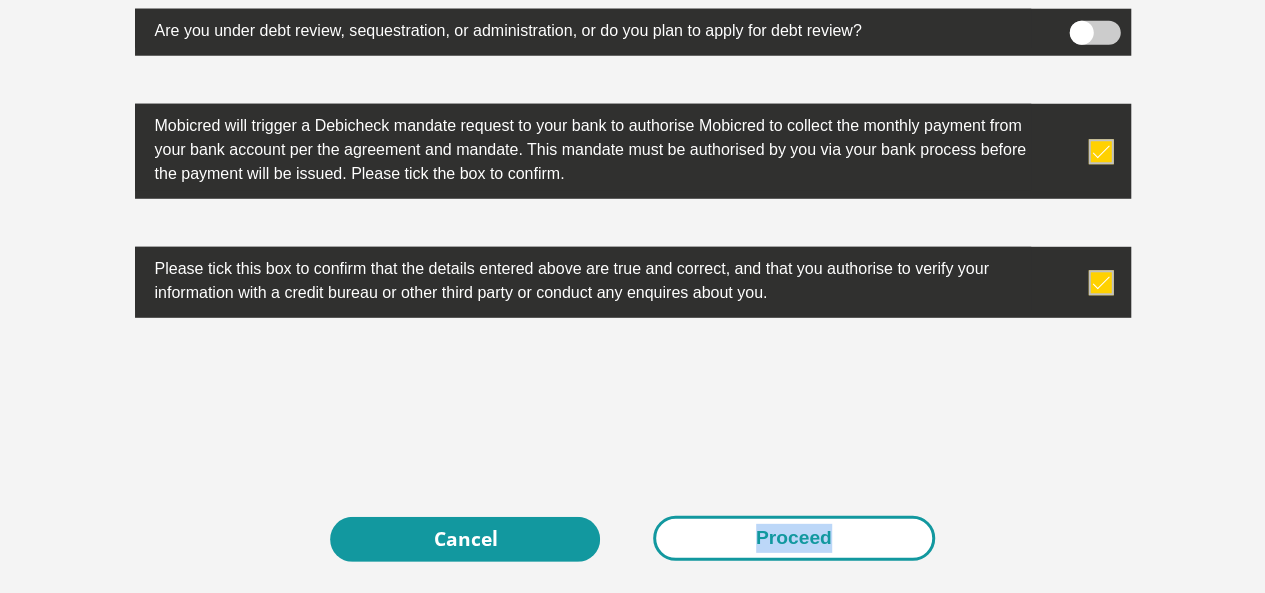 drag, startPoint x: 867, startPoint y: 459, endPoint x: 898, endPoint y: 463, distance: 31.257 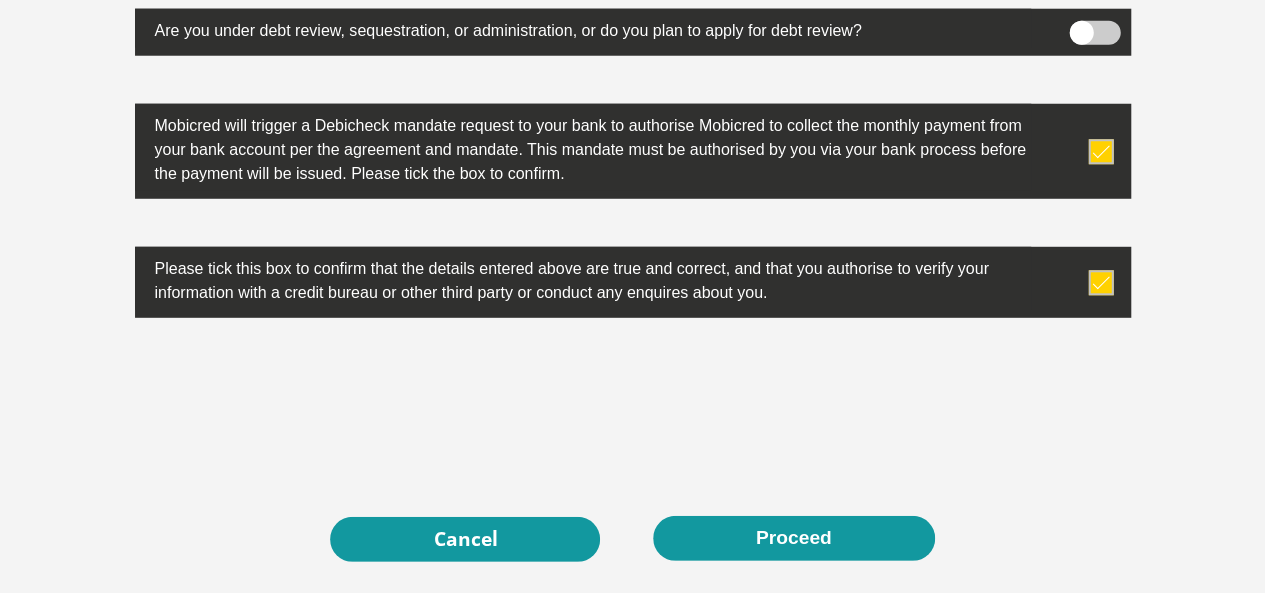 click at bounding box center (633, 405) 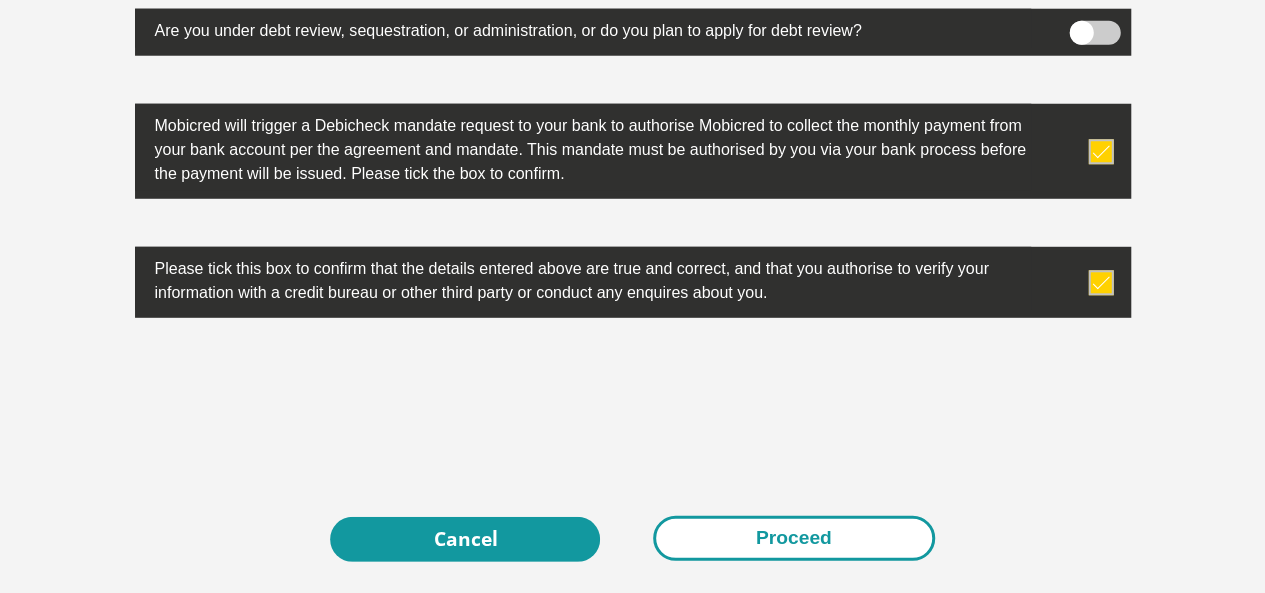 click on "Proceed" at bounding box center [794, 538] 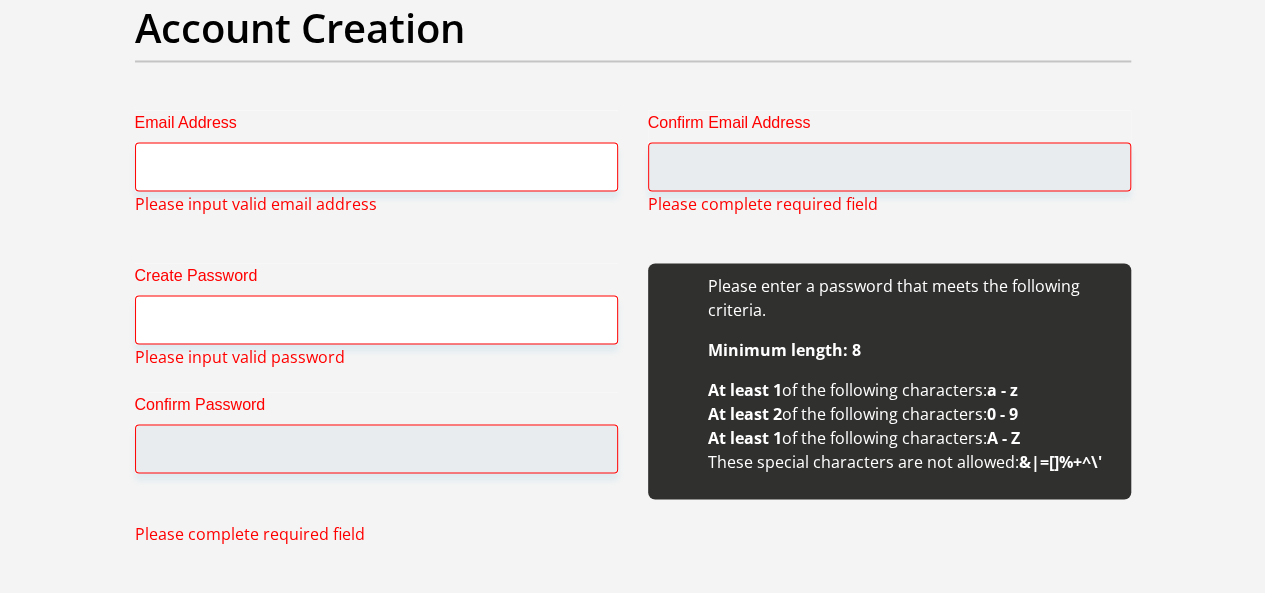 scroll, scrollTop: 1812, scrollLeft: 0, axis: vertical 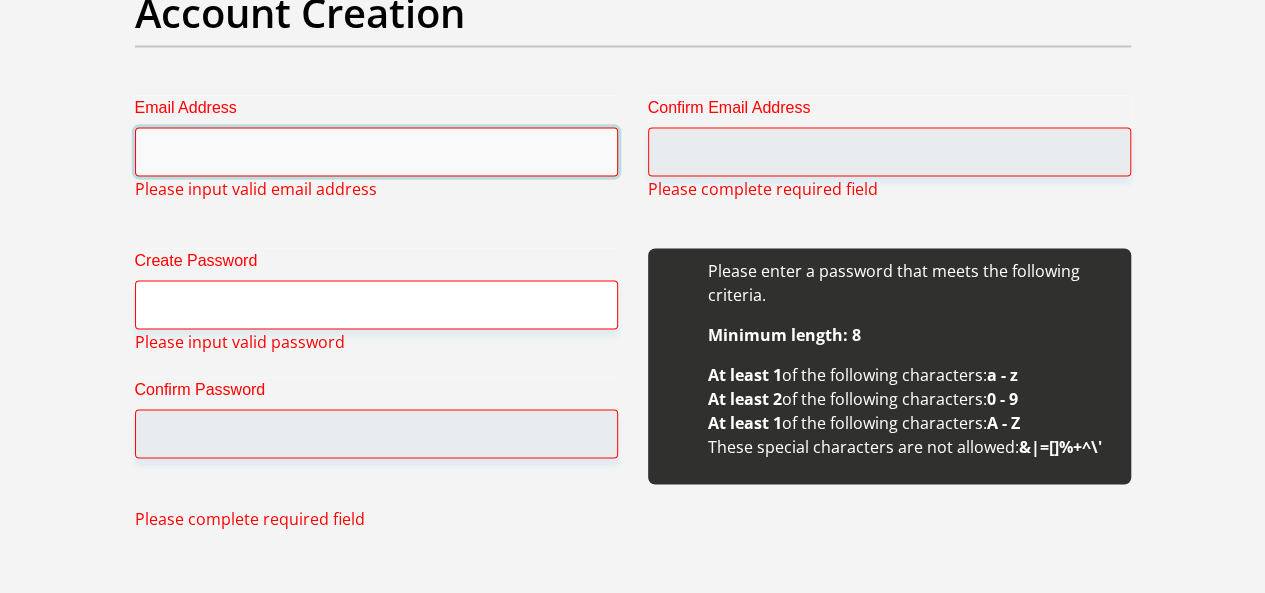 click on "Email Address" at bounding box center (376, 151) 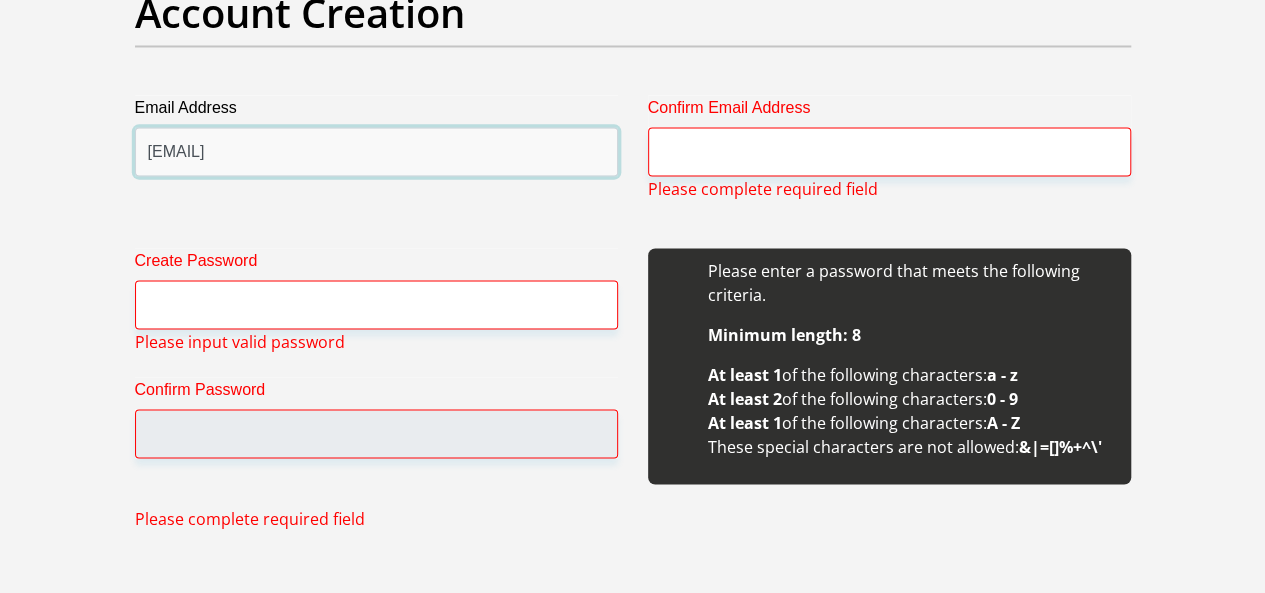 type on "nothandokunene.nk@gmail.com" 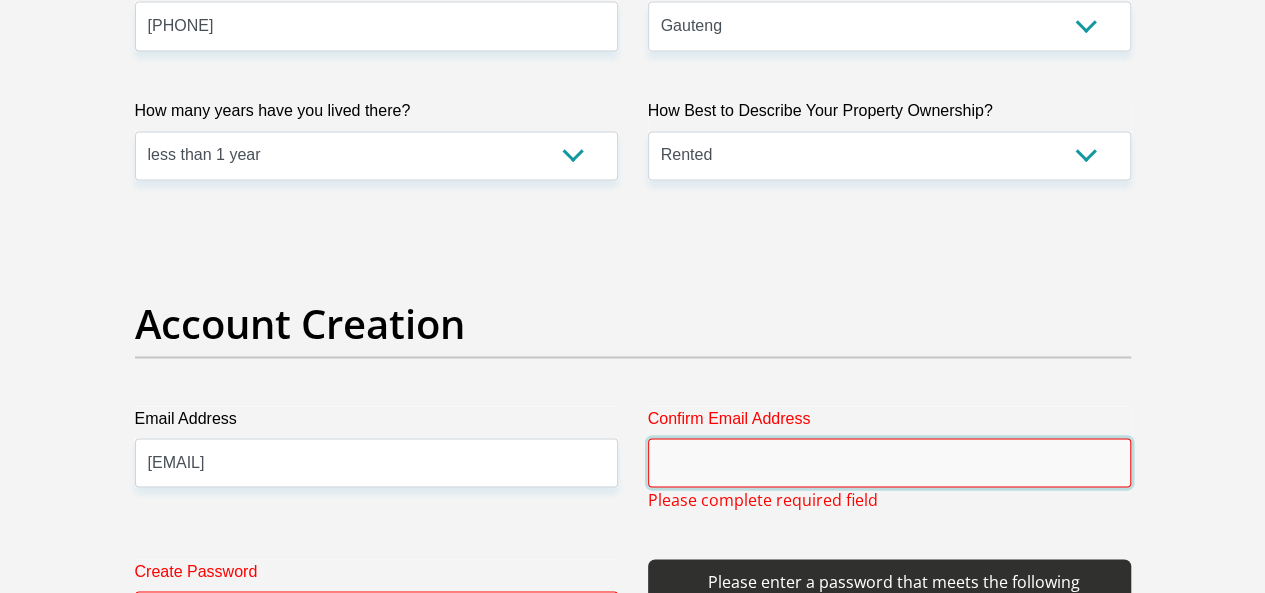 click on "Confirm Email Address" at bounding box center [889, 462] 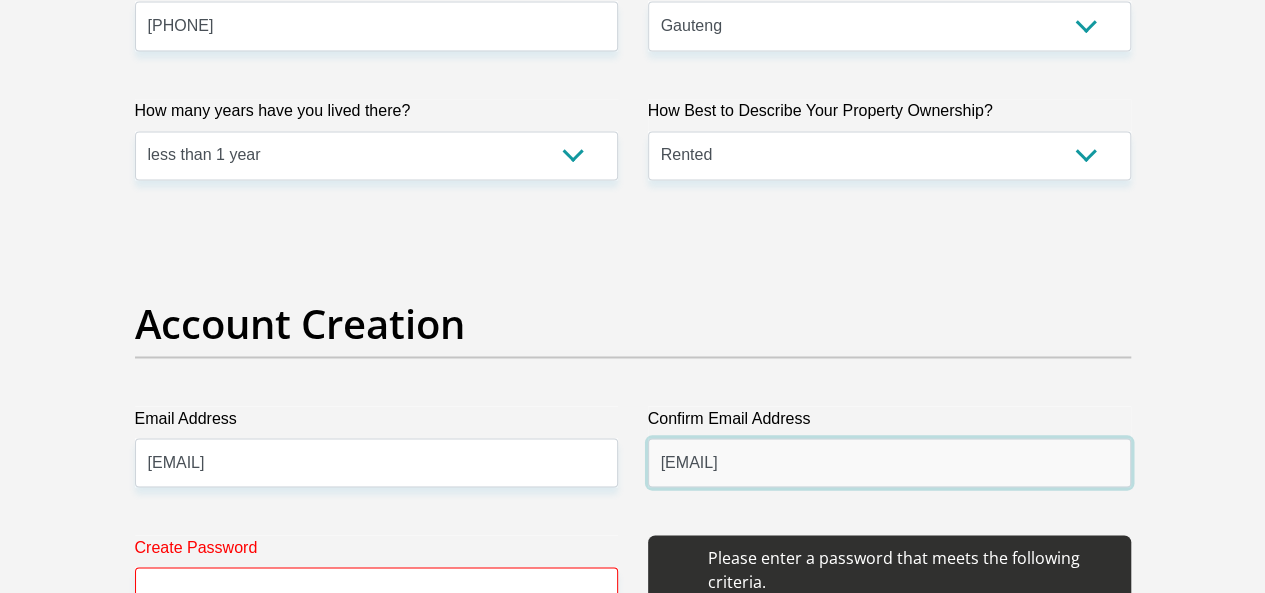 type on "nothandokunene.nk@gmail.com" 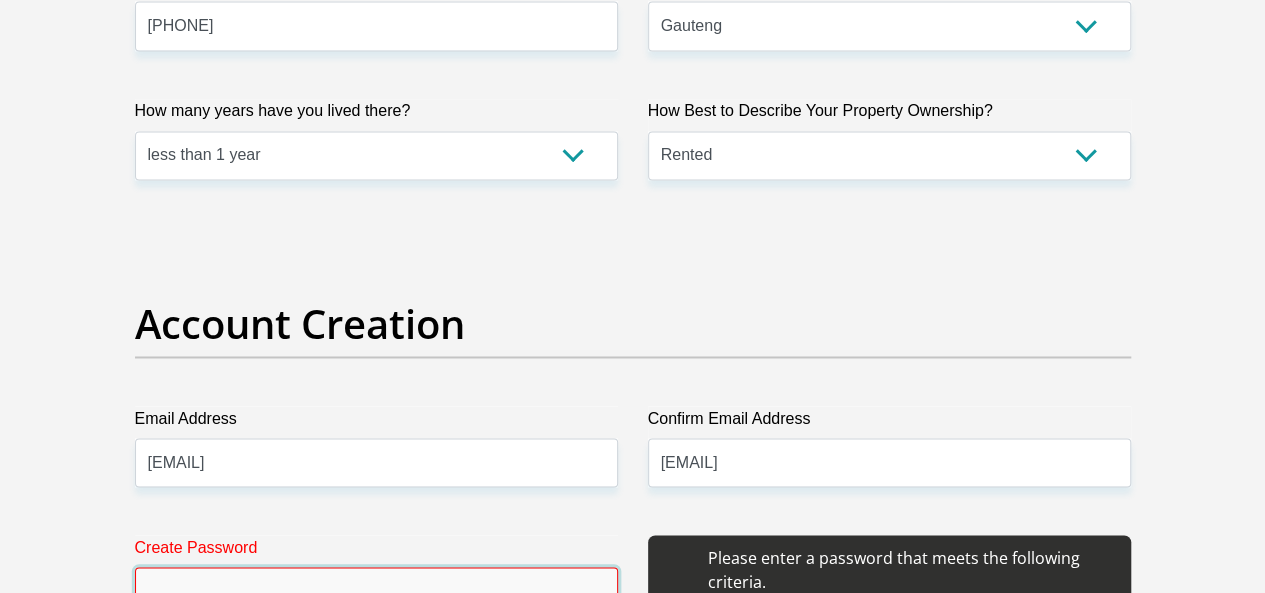 click on "Create Password" at bounding box center [376, 591] 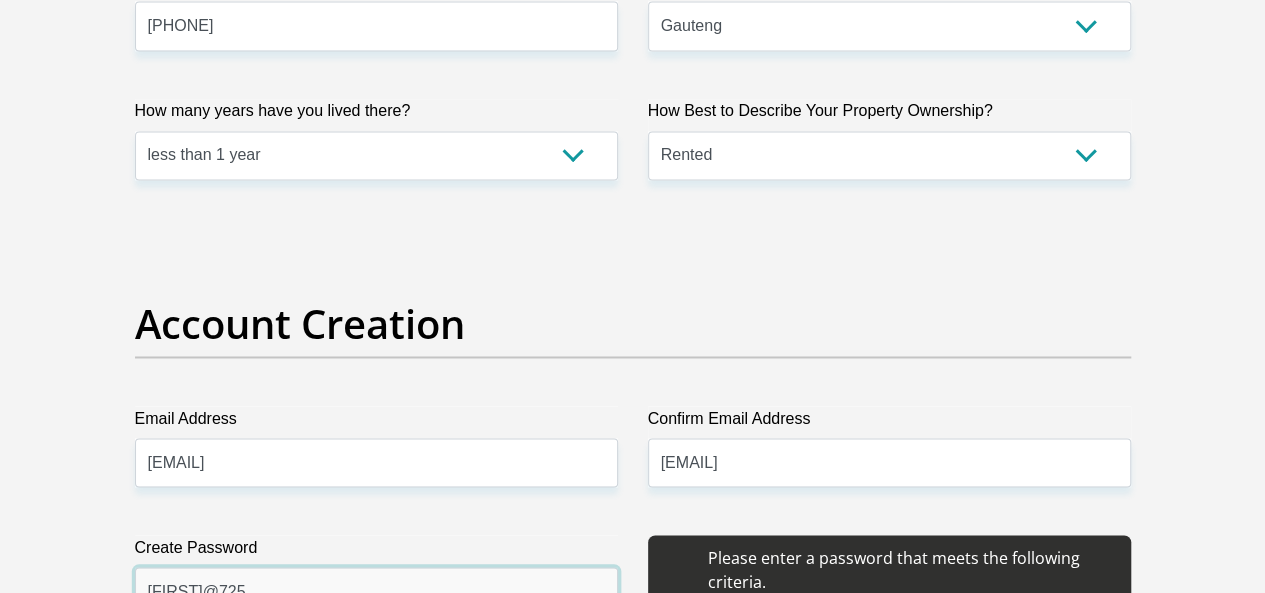 type on "Masego@725" 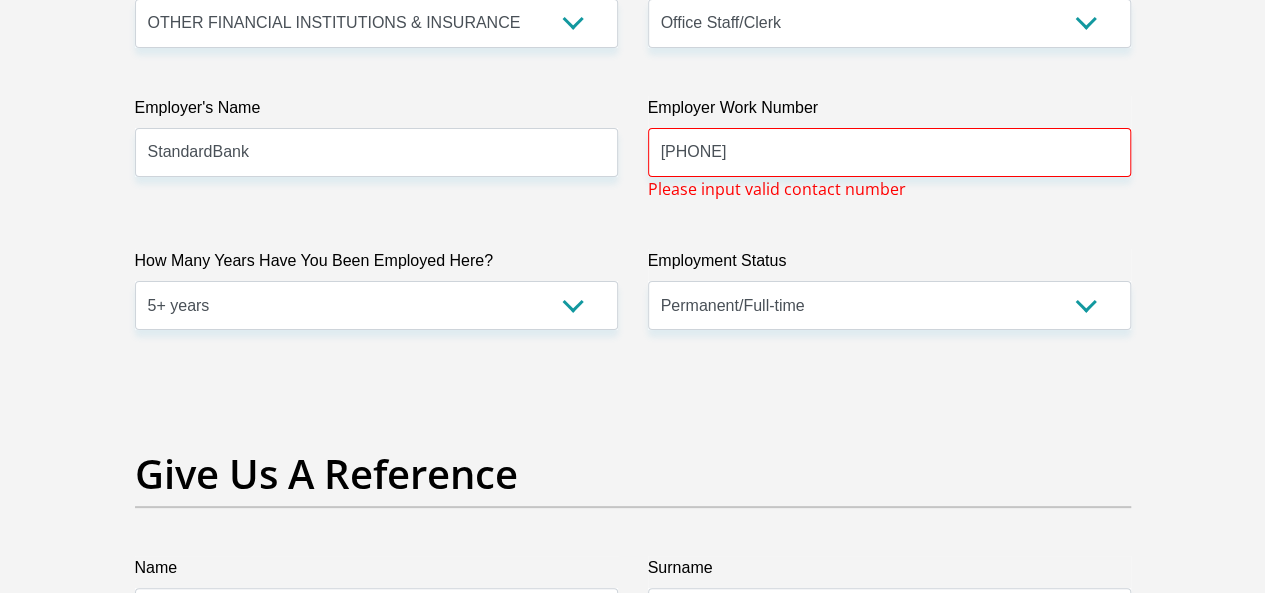 scroll, scrollTop: 3749, scrollLeft: 0, axis: vertical 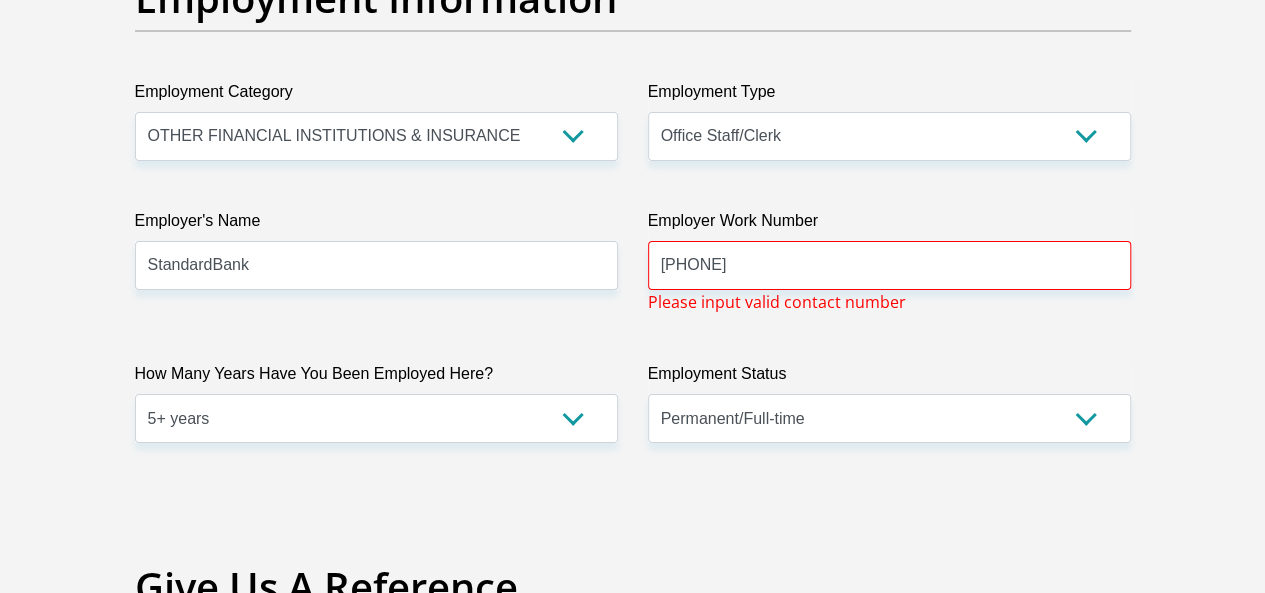 type on "Masego@725" 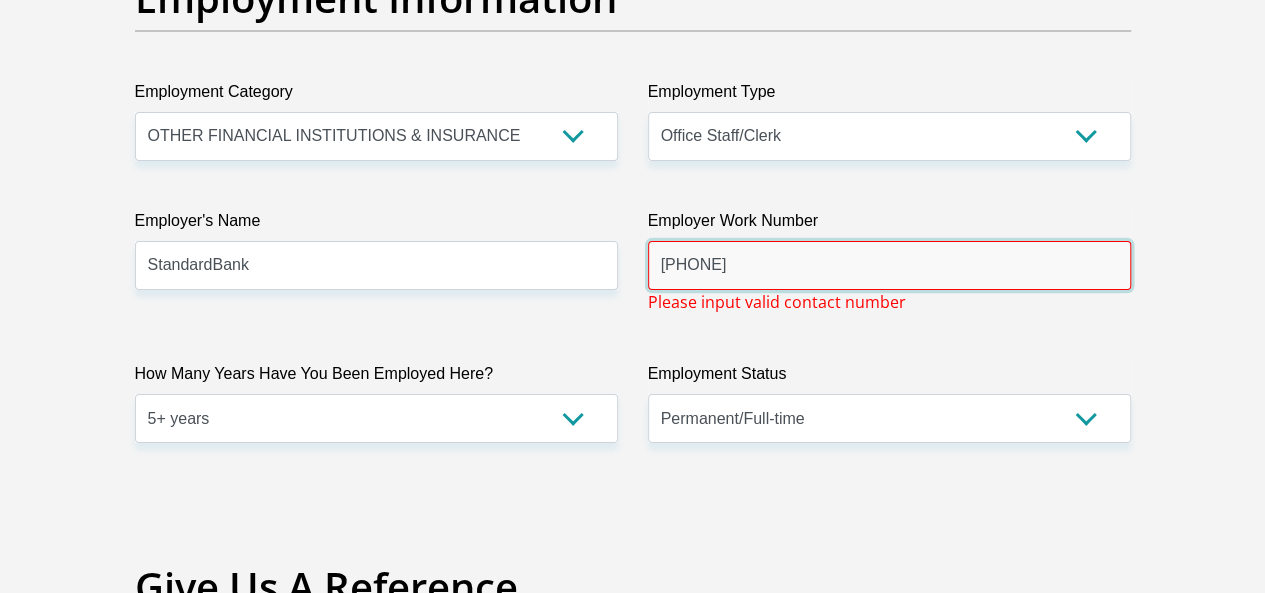 click on "01163167992" at bounding box center (889, 265) 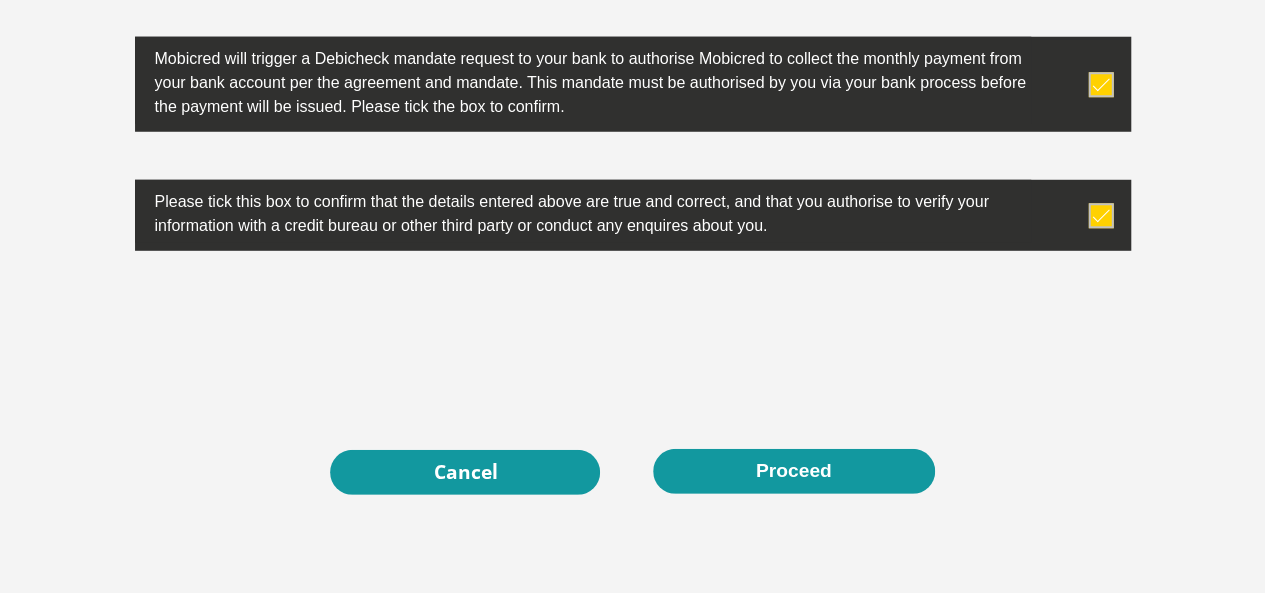 scroll, scrollTop: 6575, scrollLeft: 0, axis: vertical 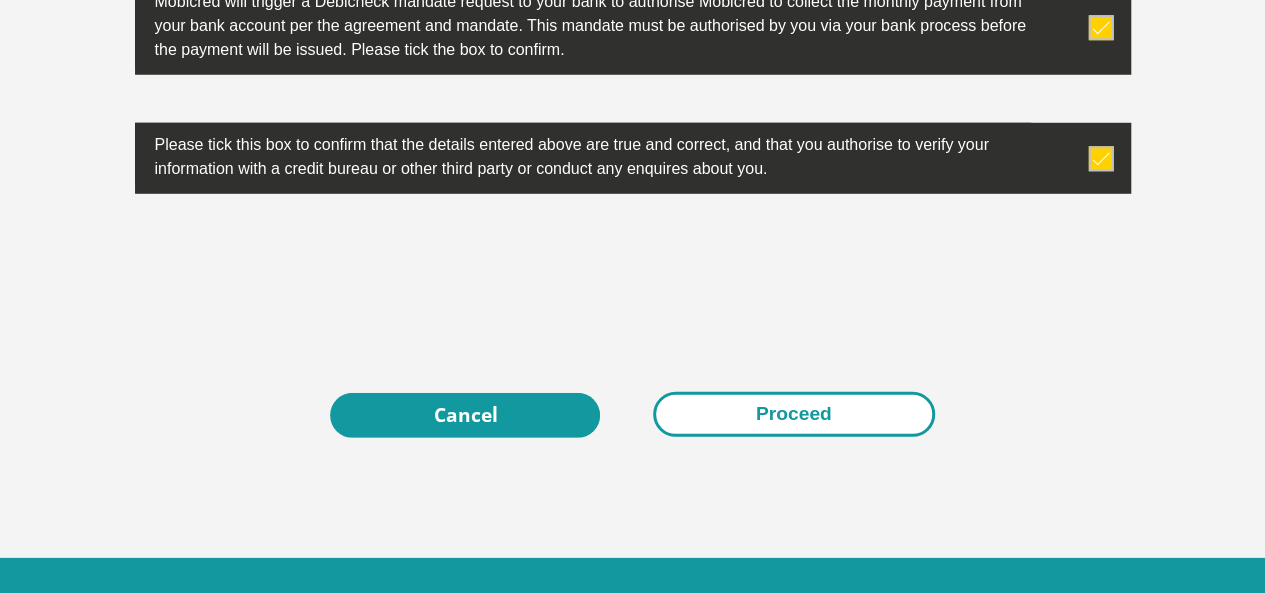 type on "0116316799" 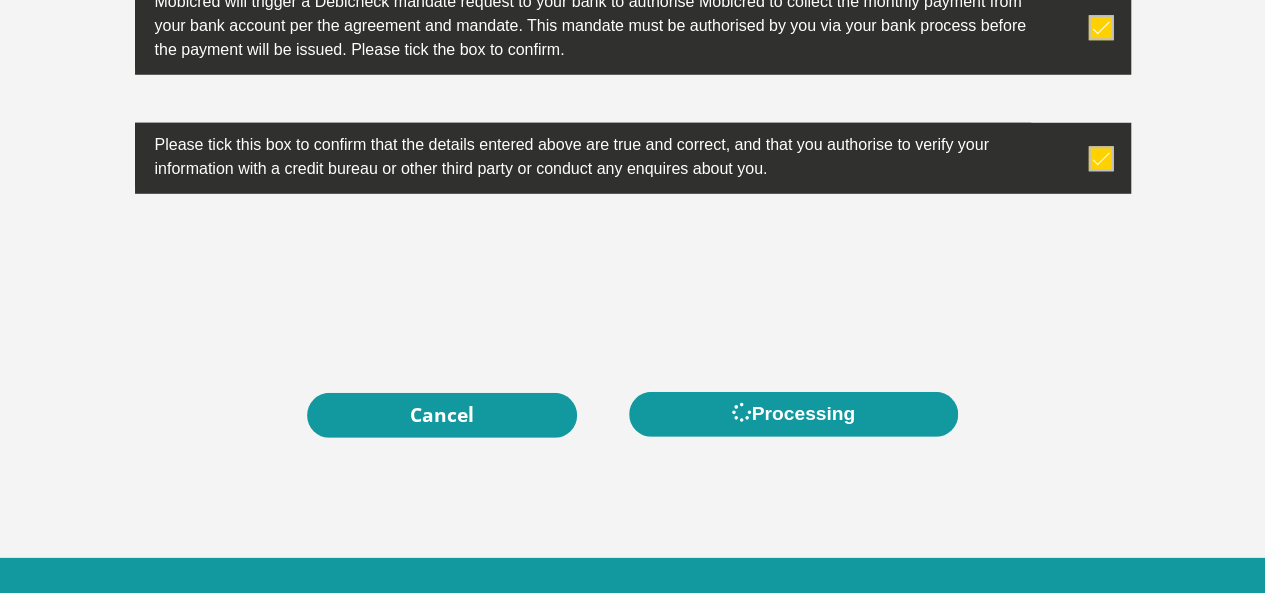 scroll, scrollTop: 0, scrollLeft: 0, axis: both 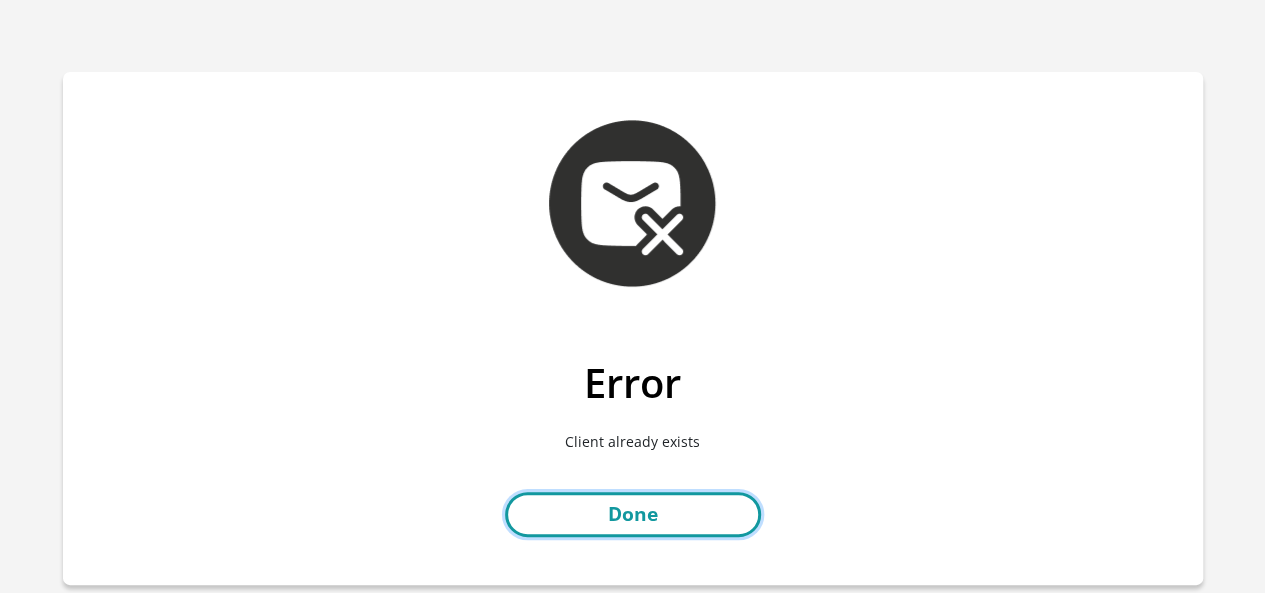 click on "Done" at bounding box center (633, 514) 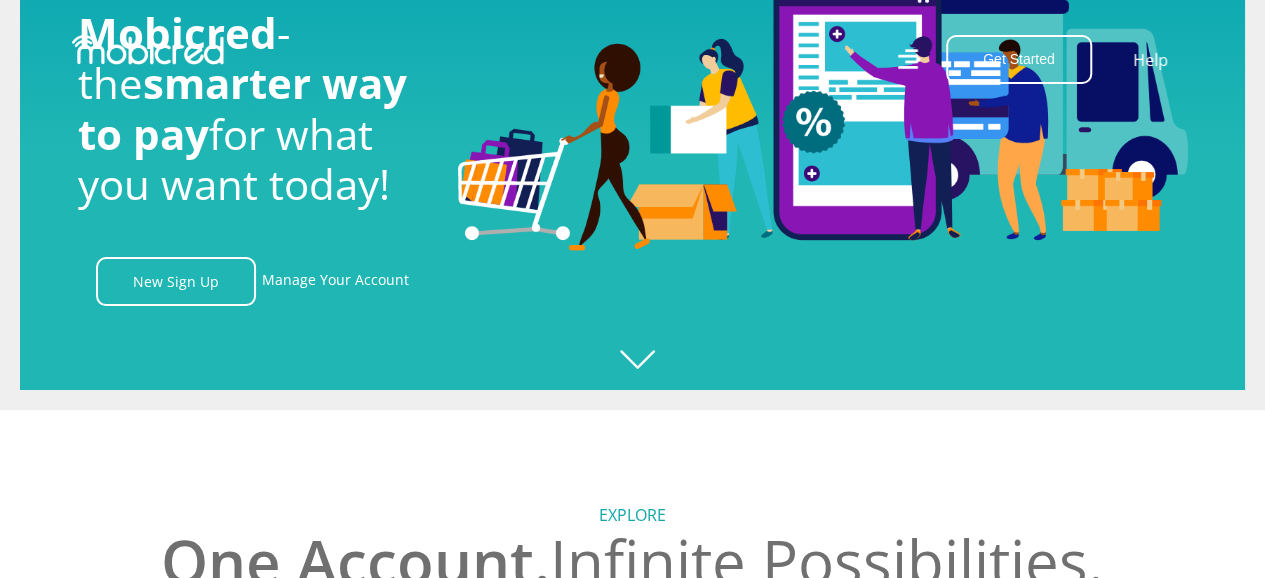 scroll, scrollTop: 200, scrollLeft: 0, axis: vertical 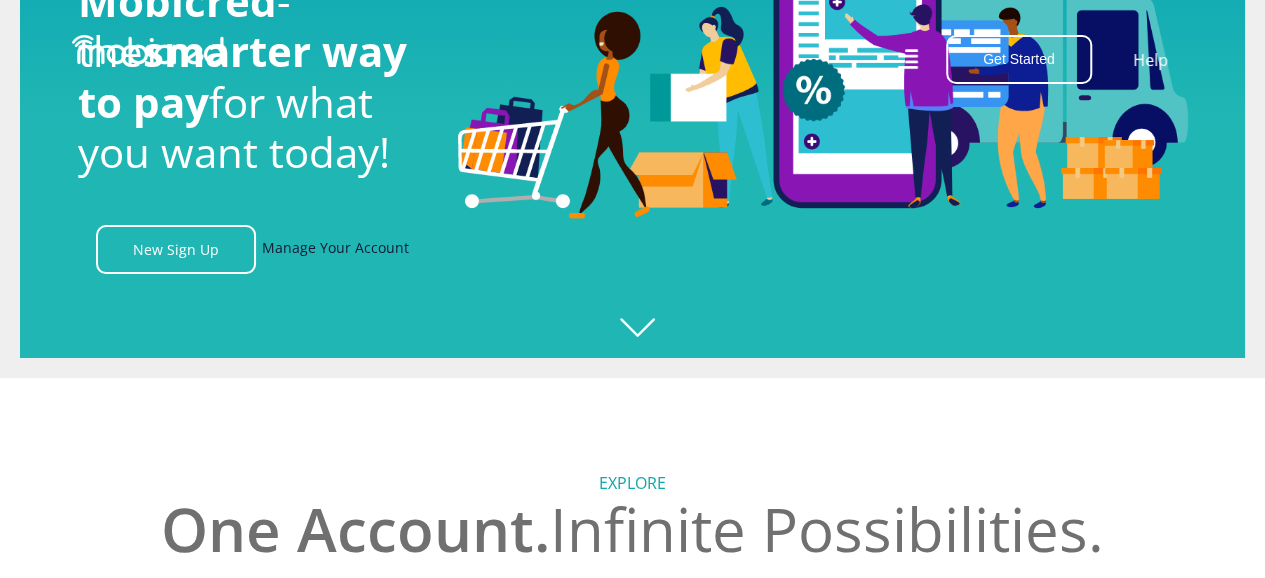 click on "Manage Your Account" at bounding box center (335, 249) 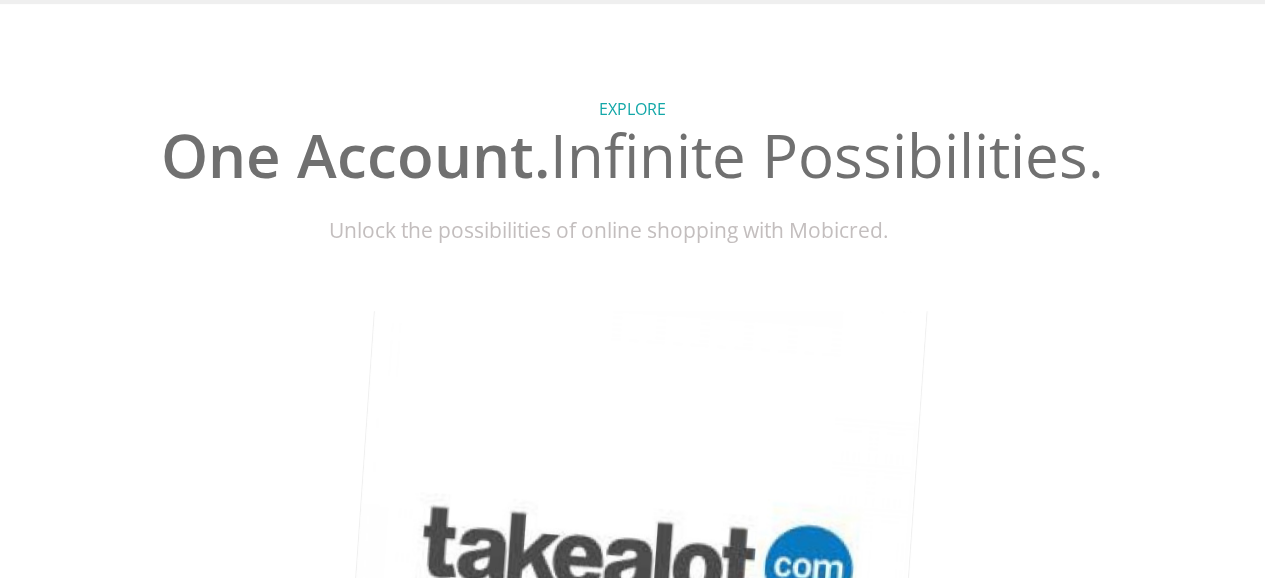 scroll, scrollTop: 700, scrollLeft: 0, axis: vertical 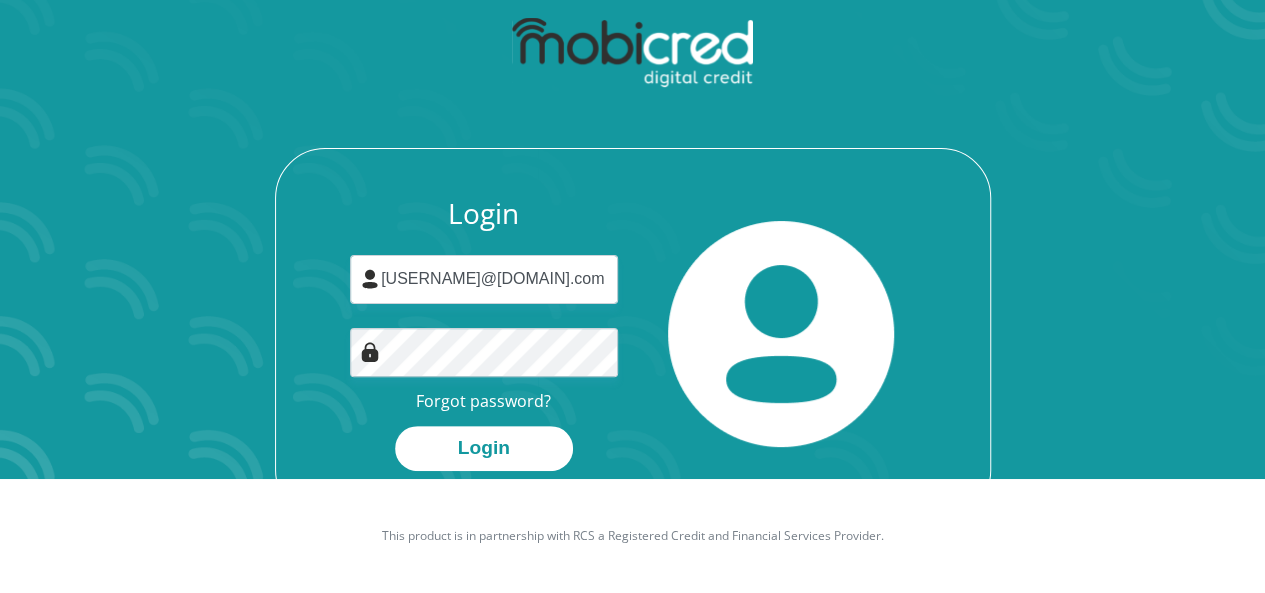 type on "[USERNAME]@[DOMAIN].com" 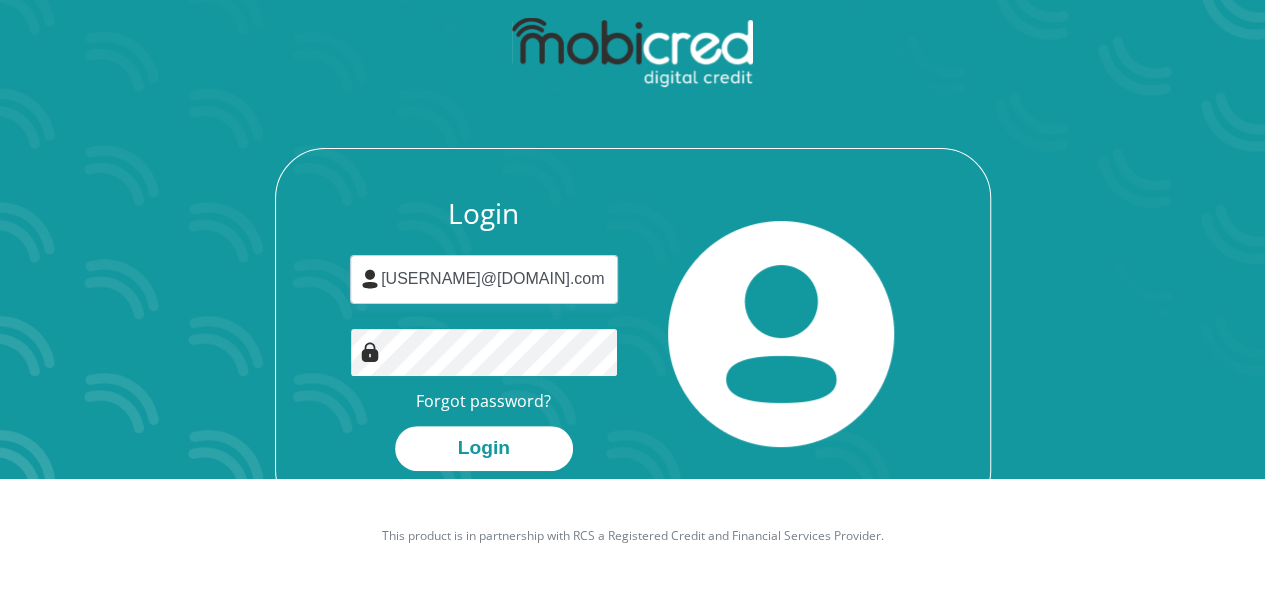 scroll, scrollTop: 0, scrollLeft: 0, axis: both 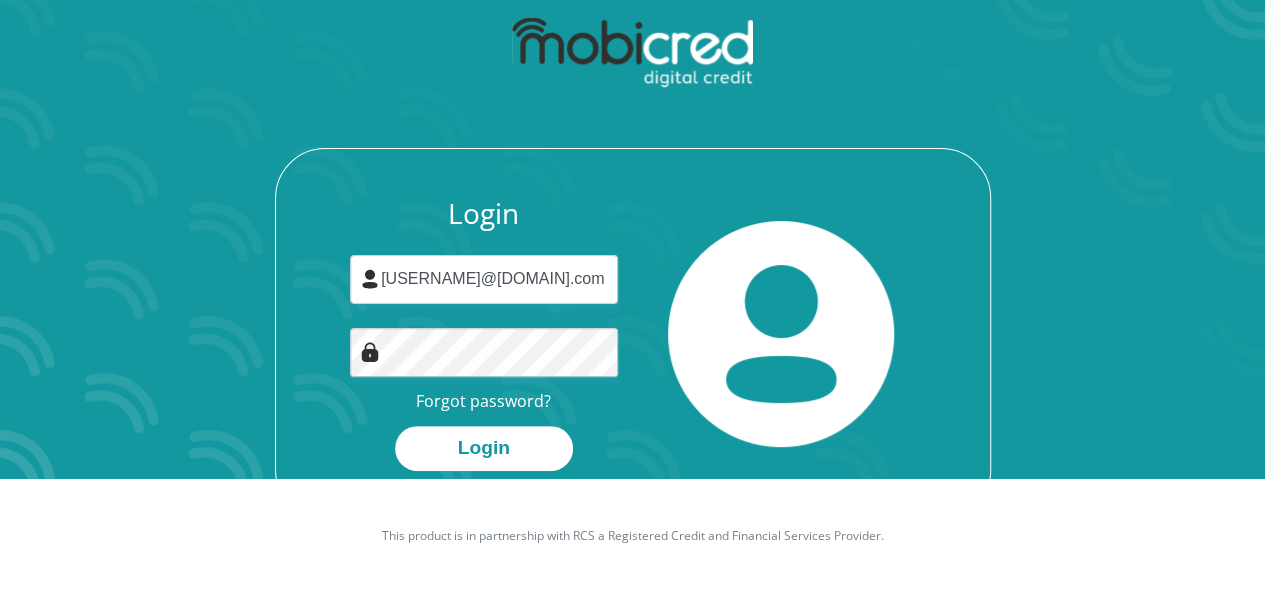 type 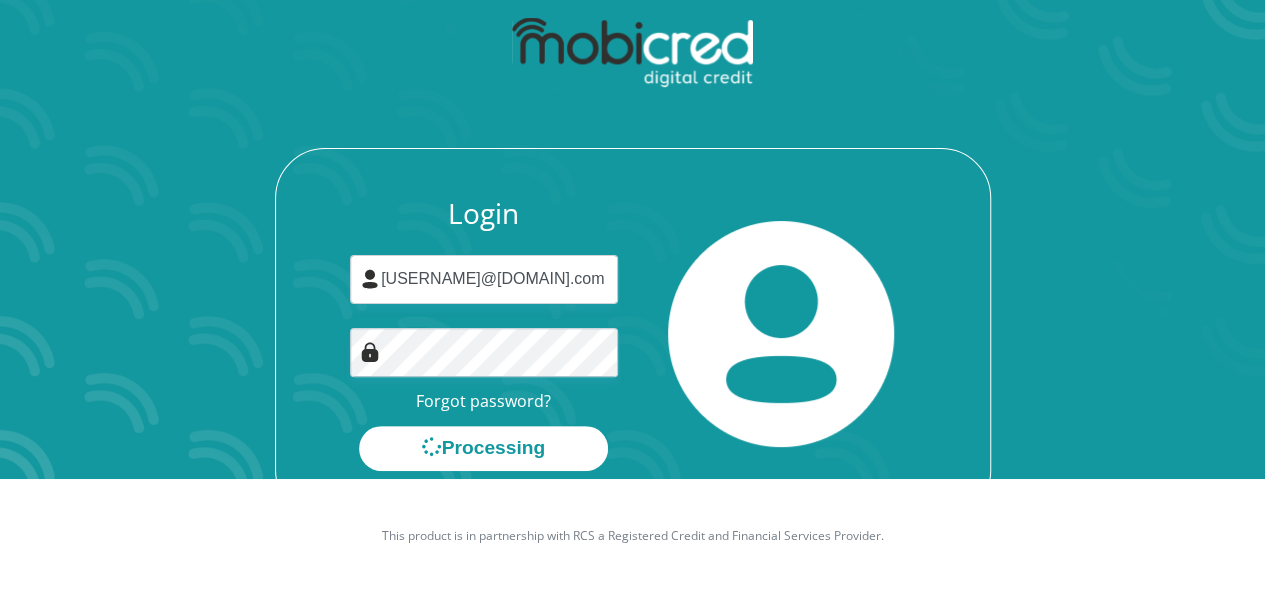 scroll, scrollTop: 0, scrollLeft: 0, axis: both 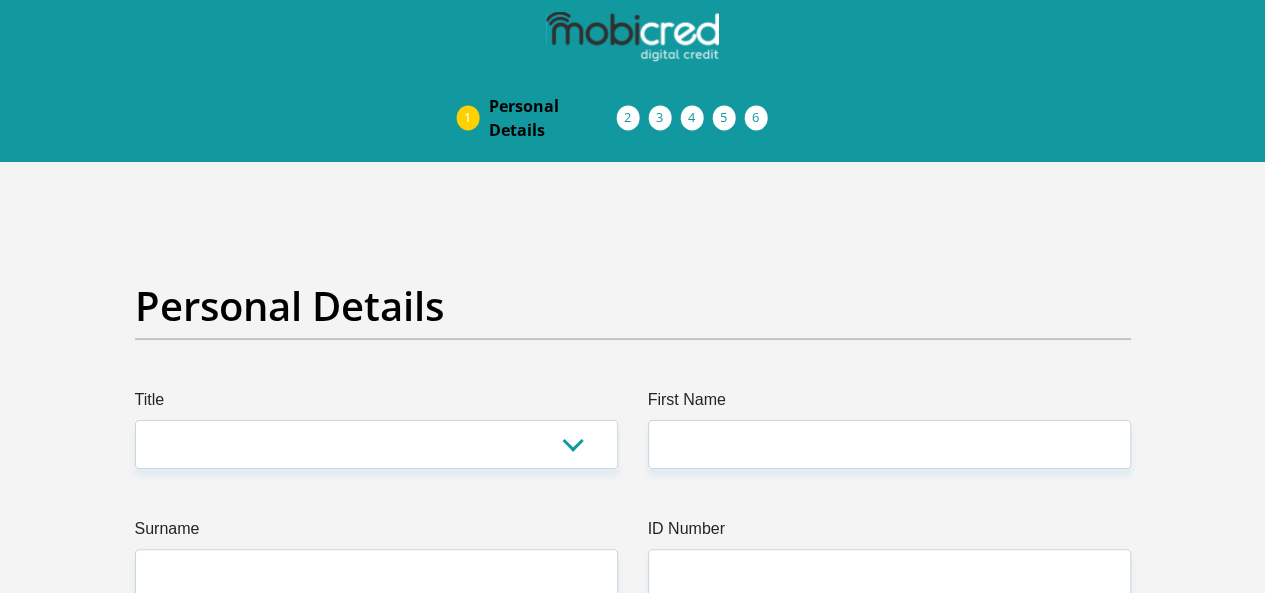 click on "Acceptance  of Services" at bounding box center (0, 0) 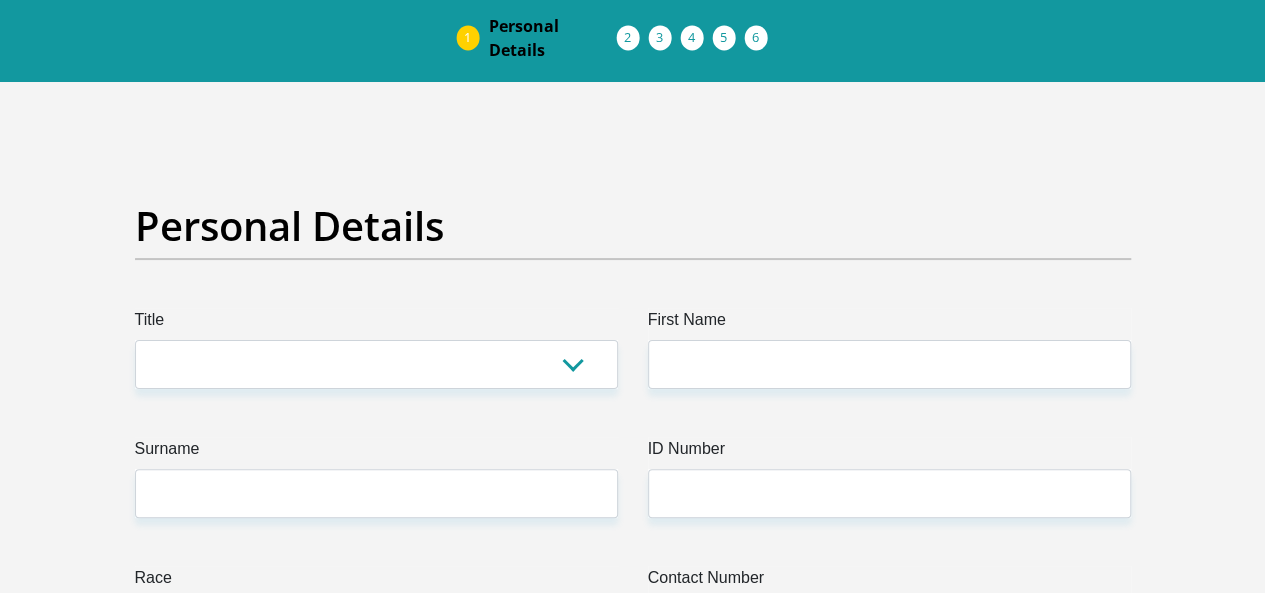 scroll, scrollTop: 0, scrollLeft: 0, axis: both 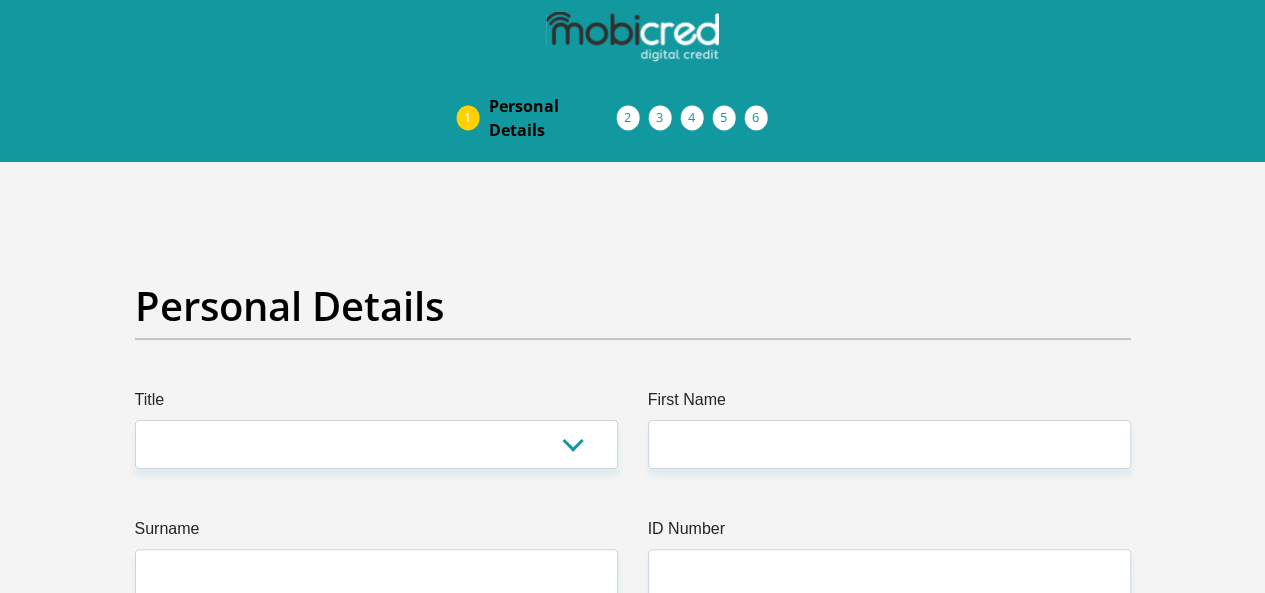 click on "Acceptance  of Services" at bounding box center (0, 0) 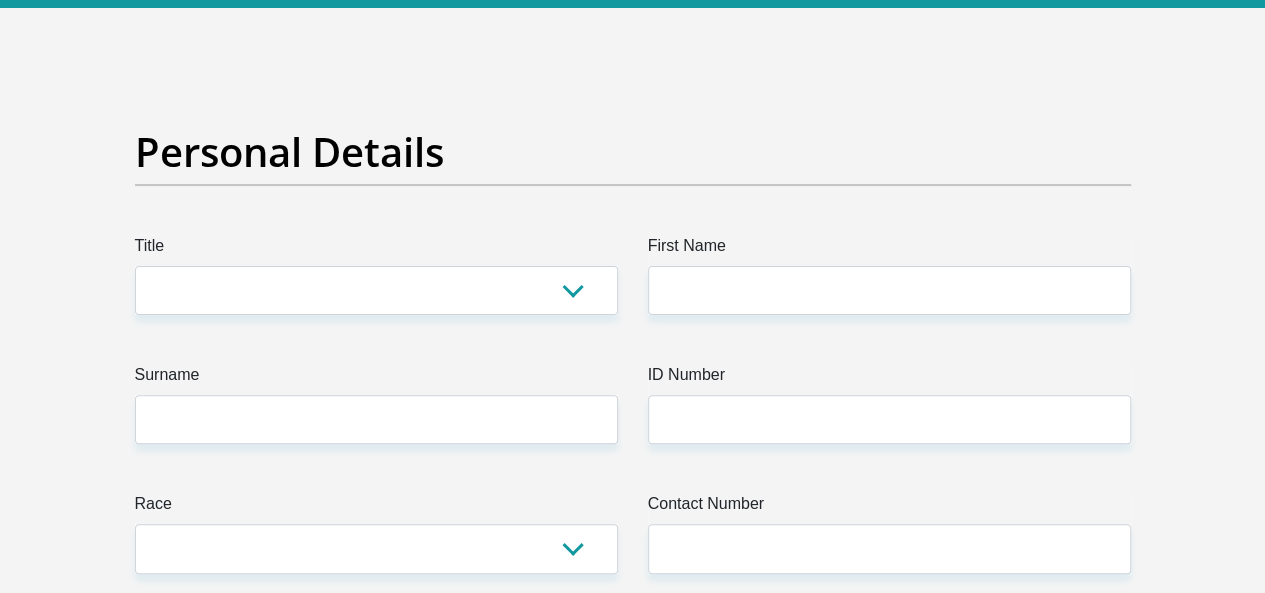 scroll, scrollTop: 0, scrollLeft: 0, axis: both 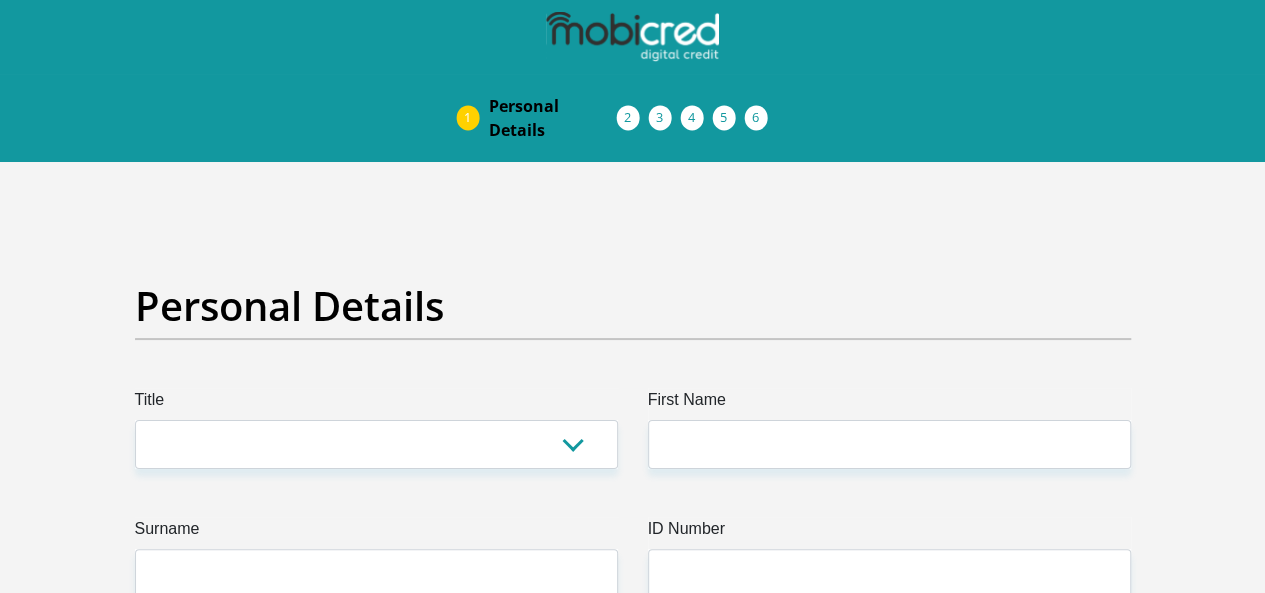 click at bounding box center [0, 0] 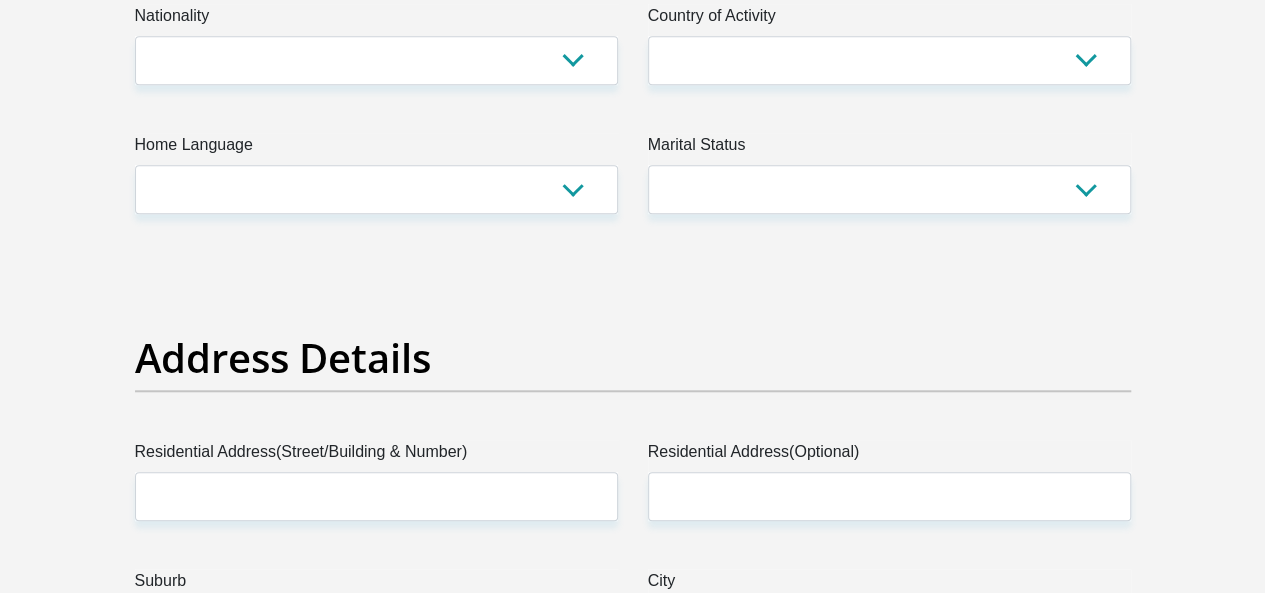 scroll, scrollTop: 1000, scrollLeft: 0, axis: vertical 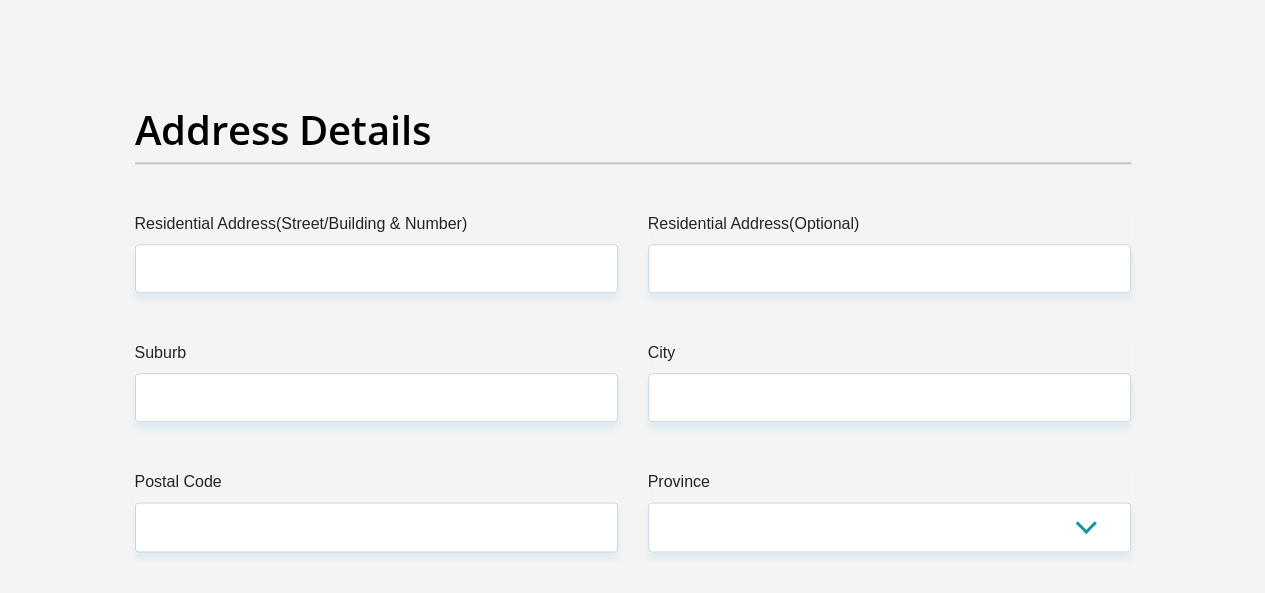 drag, startPoint x: 510, startPoint y: 175, endPoint x: 51, endPoint y: 143, distance: 460.1141 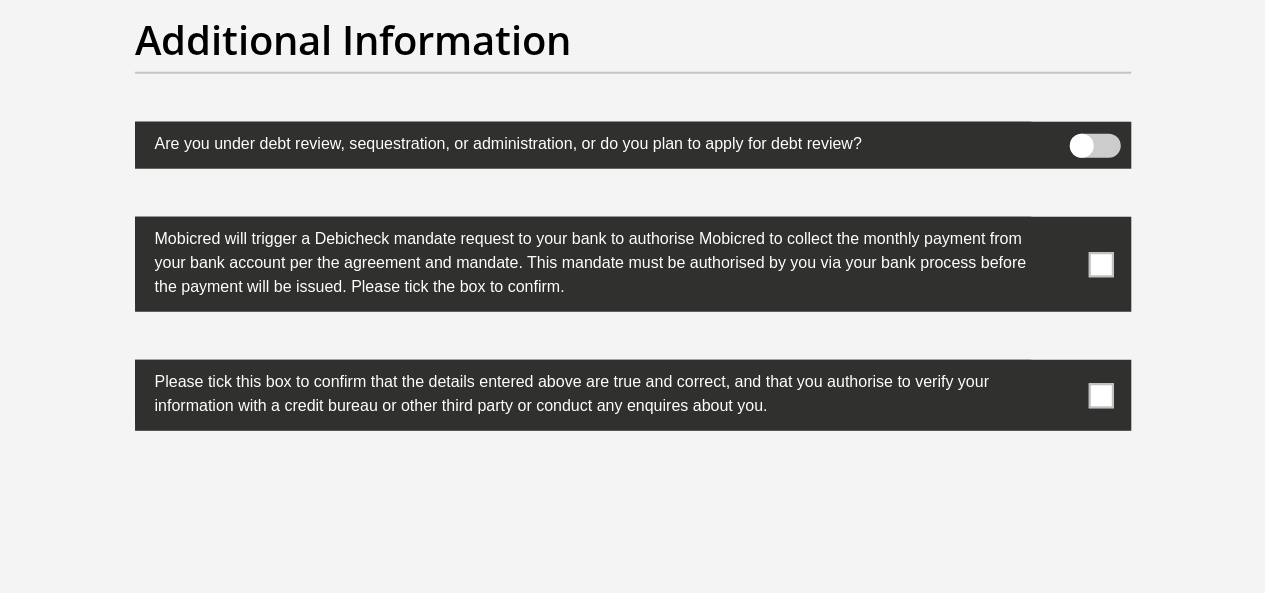 scroll, scrollTop: 6500, scrollLeft: 0, axis: vertical 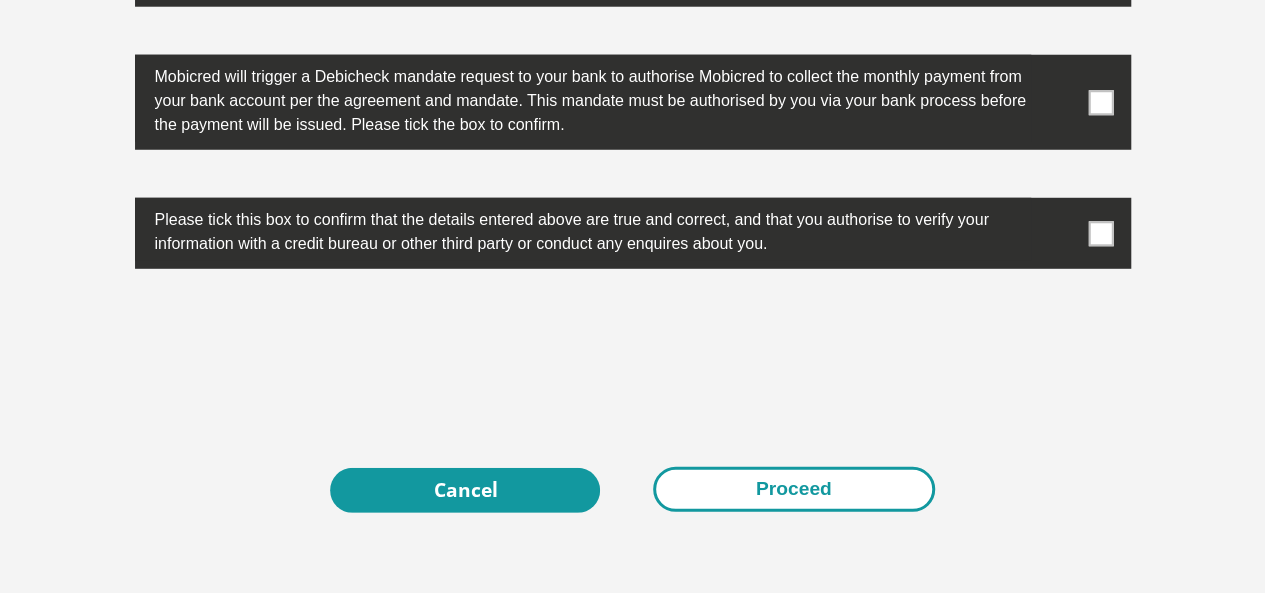 click on "Proceed" at bounding box center [794, 489] 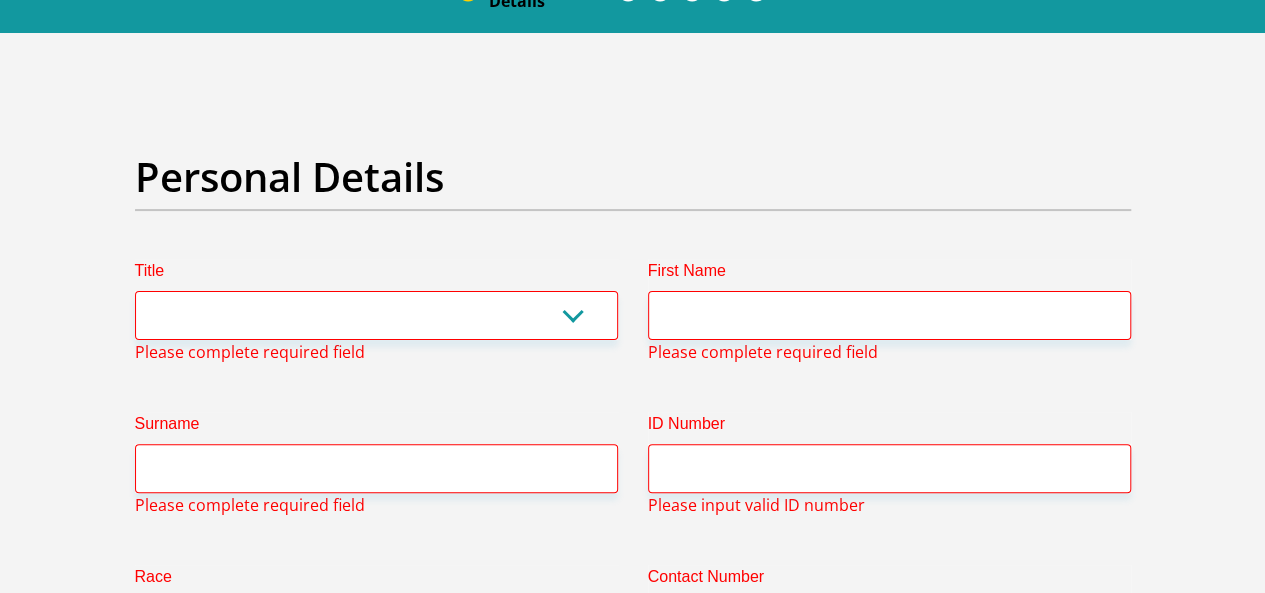 scroll, scrollTop: 94, scrollLeft: 0, axis: vertical 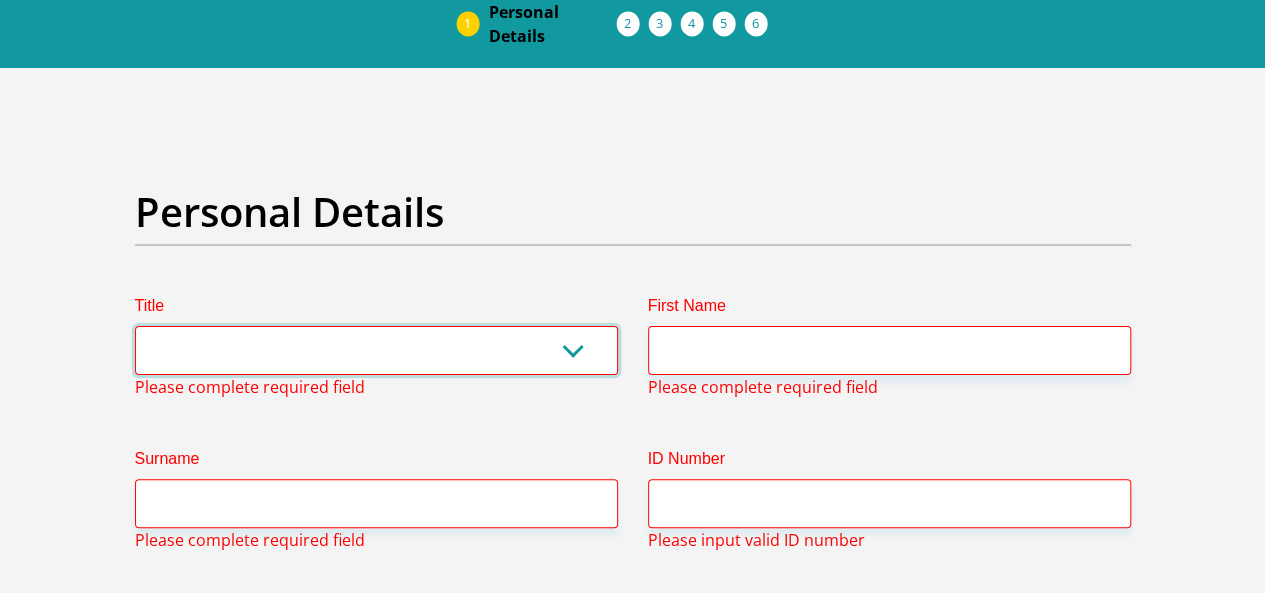 click on "Mr
Ms
Mrs
Dr
Other" at bounding box center [376, 350] 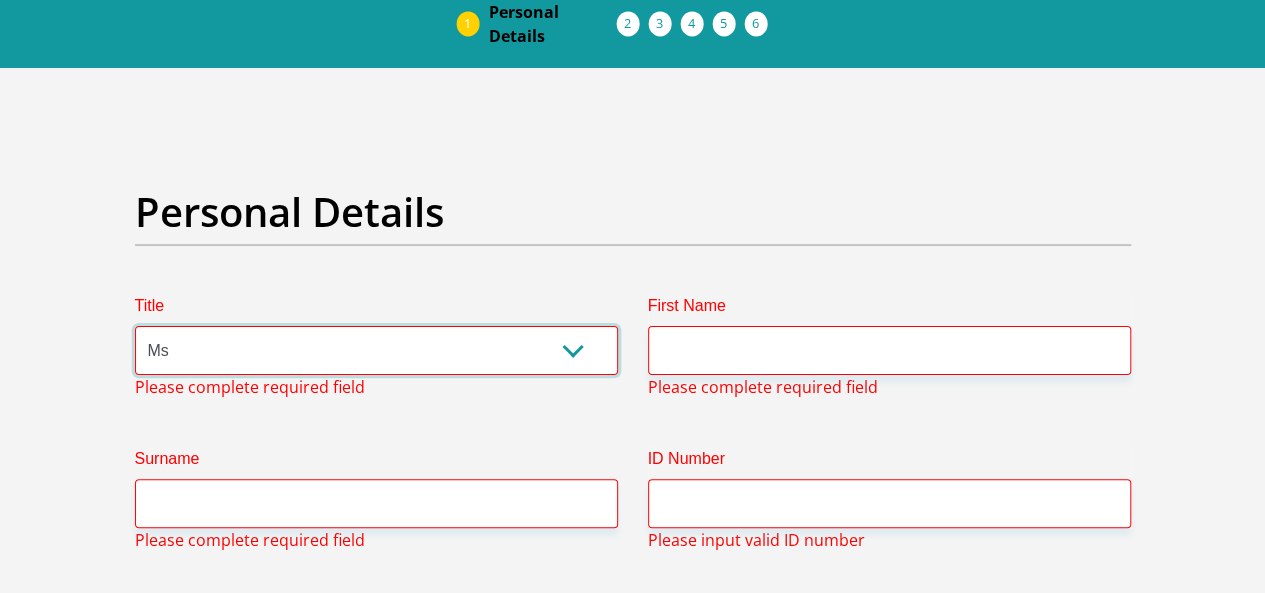 click on "Mr
Ms
Mrs
Dr
Other" at bounding box center (376, 350) 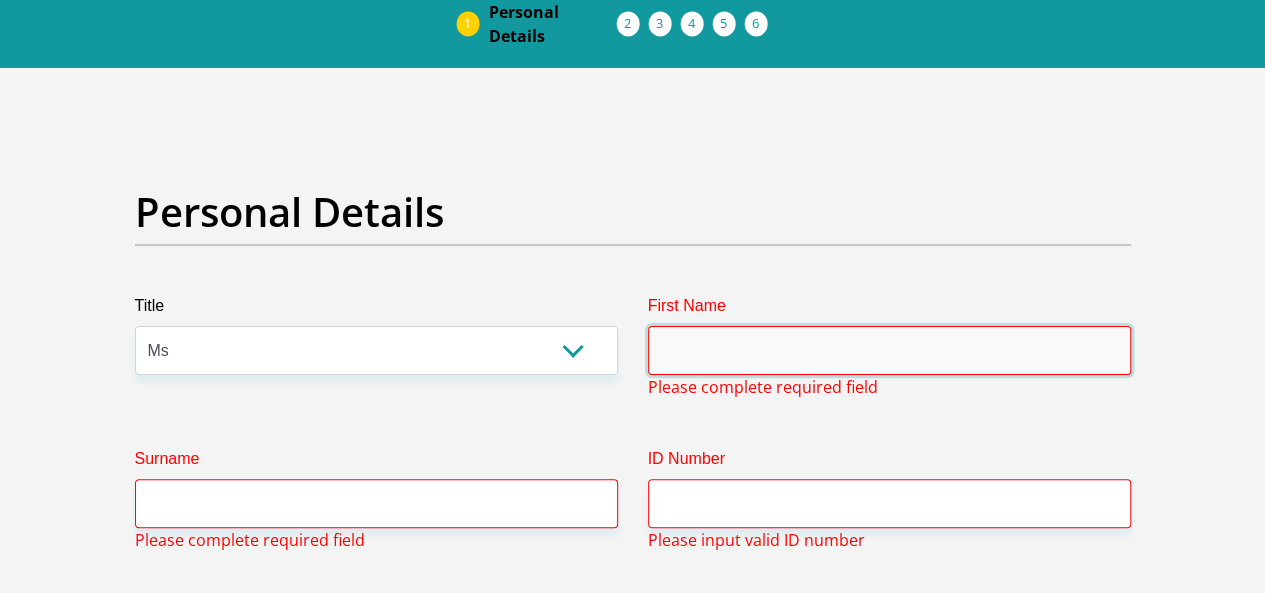 click on "First Name" at bounding box center [889, 350] 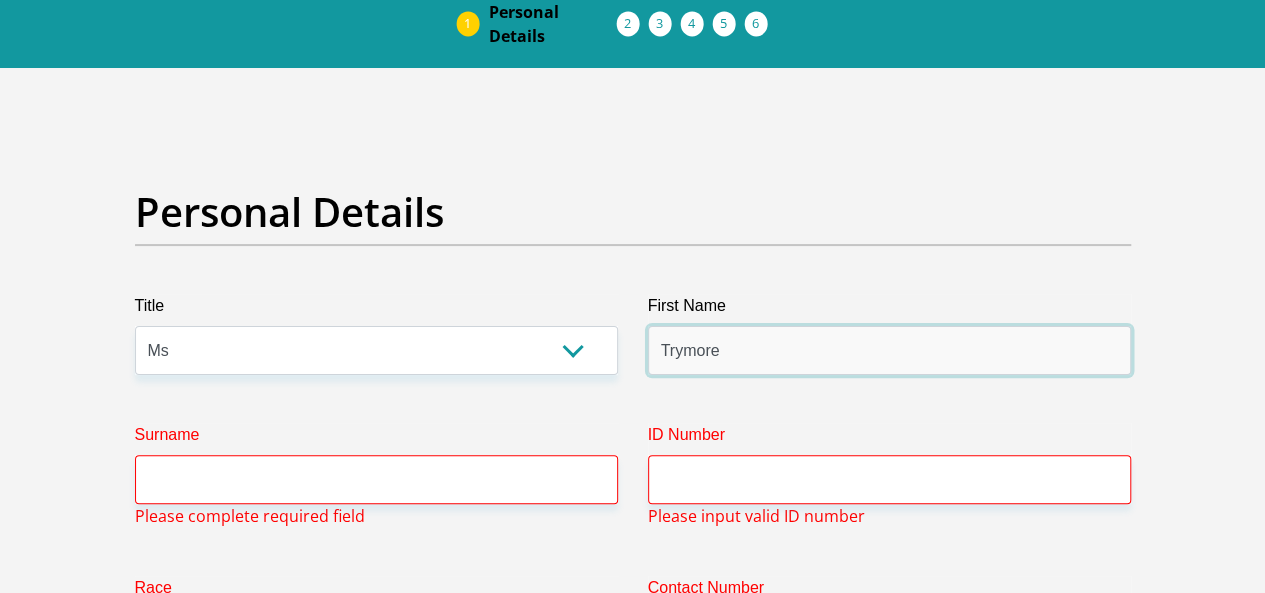 type on "Trymore" 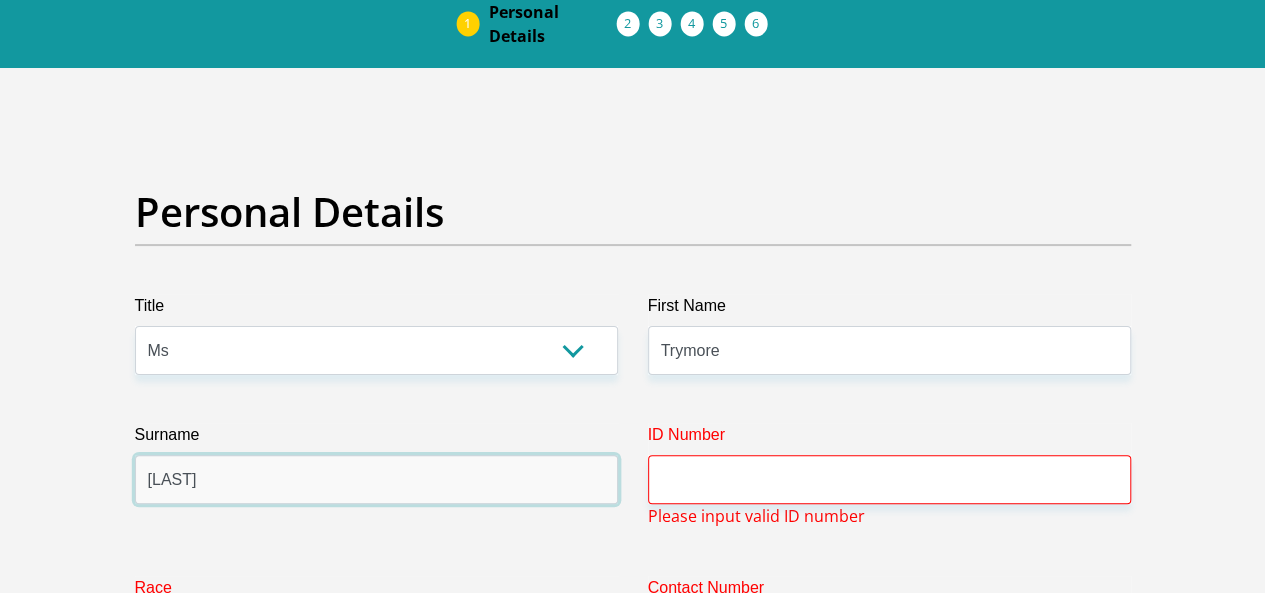 type on "[LAST]" 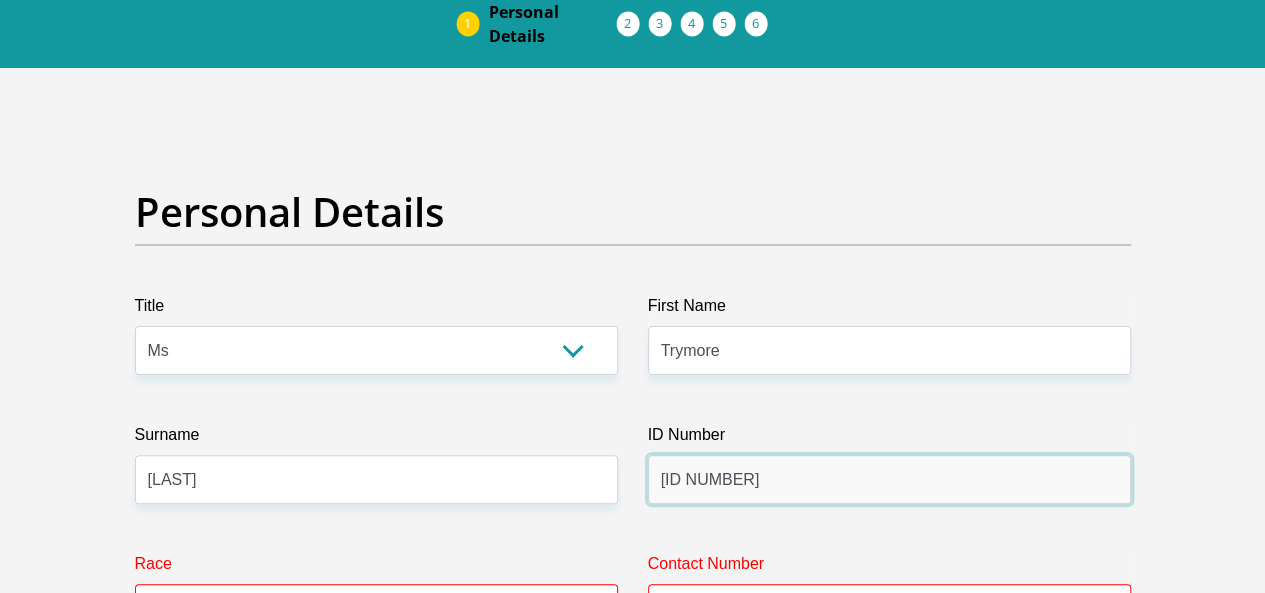 type on "[ID NUMBER]" 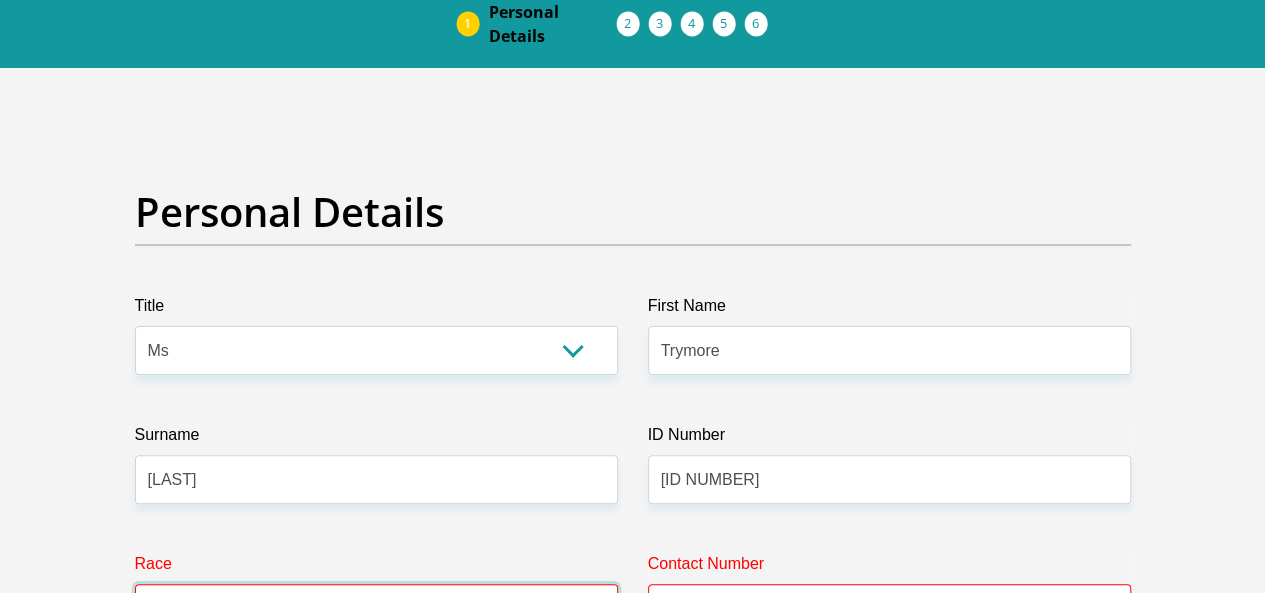 select on "1" 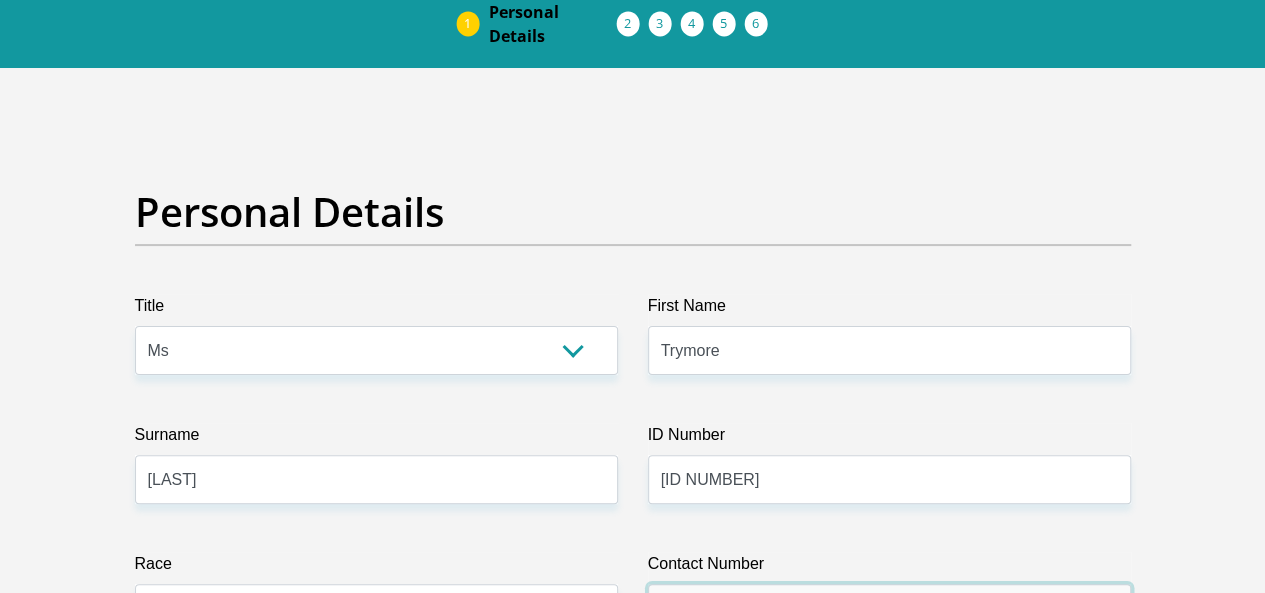 type on "[PHONE]" 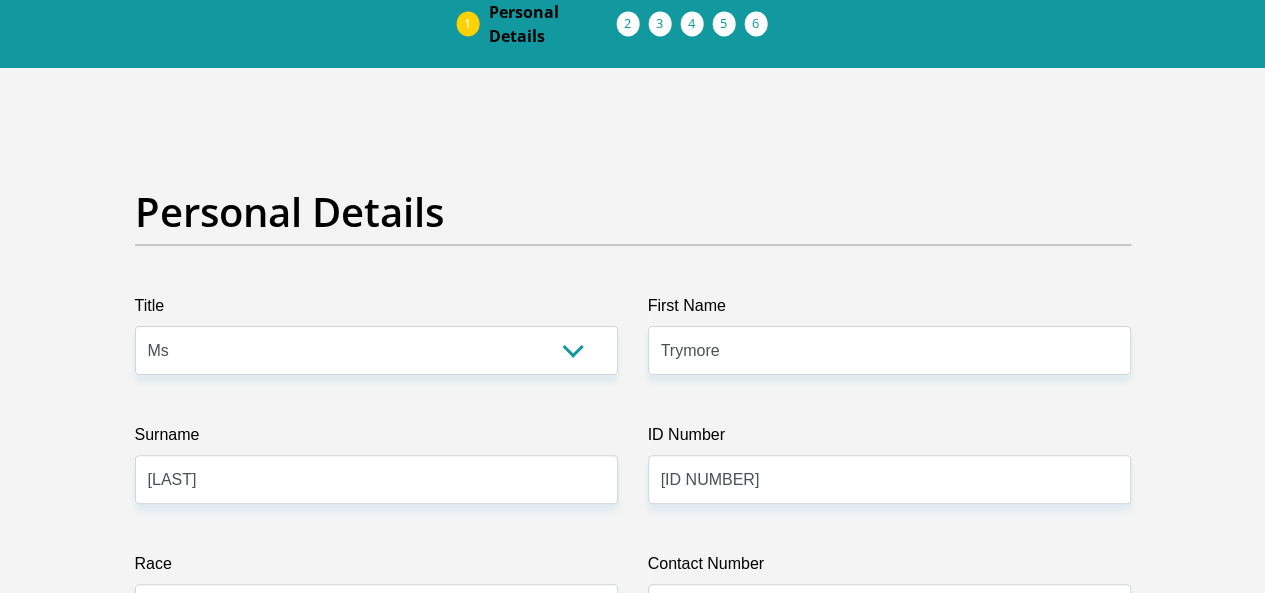 scroll, scrollTop: 460, scrollLeft: 0, axis: vertical 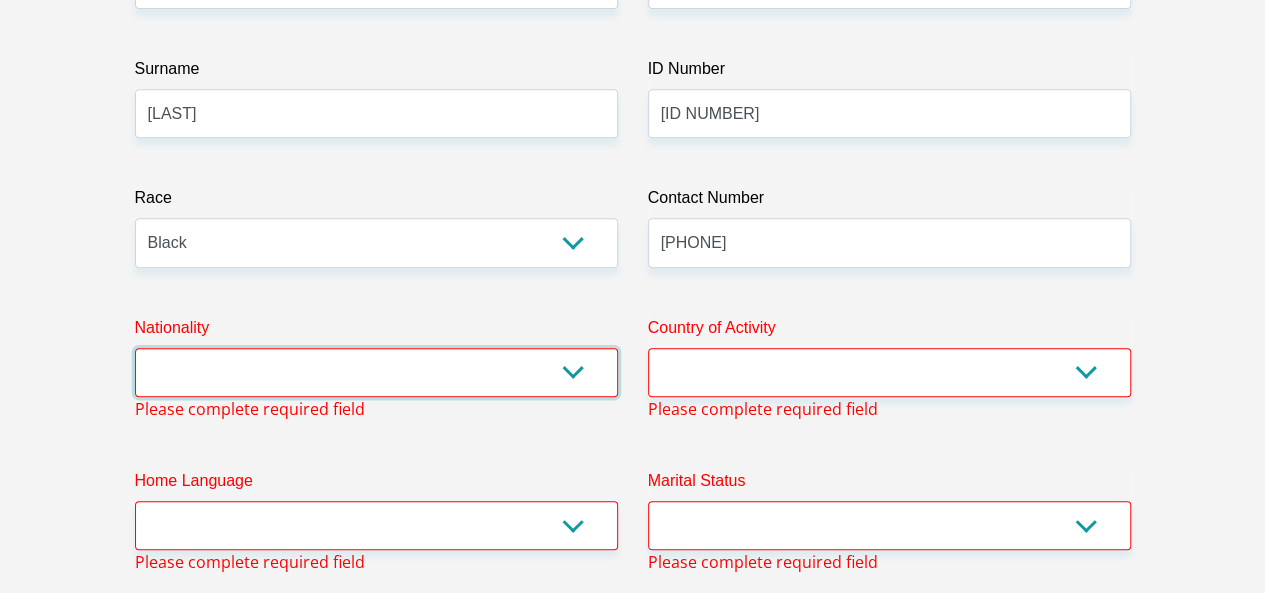 select on "ZAF" 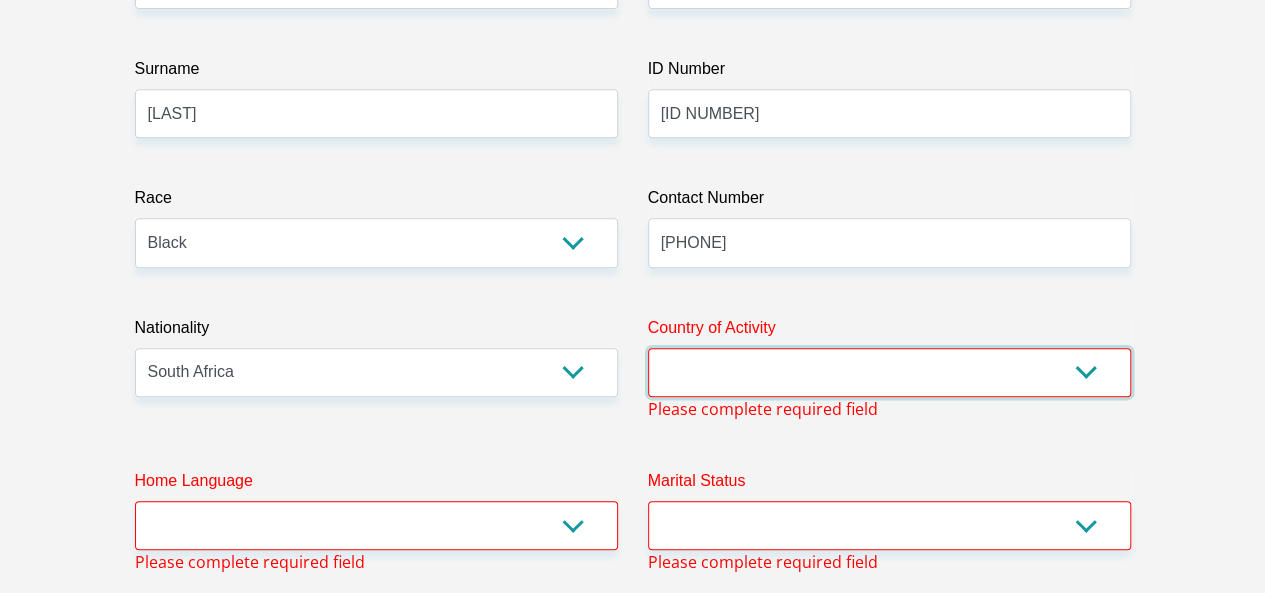 select on "ZAF" 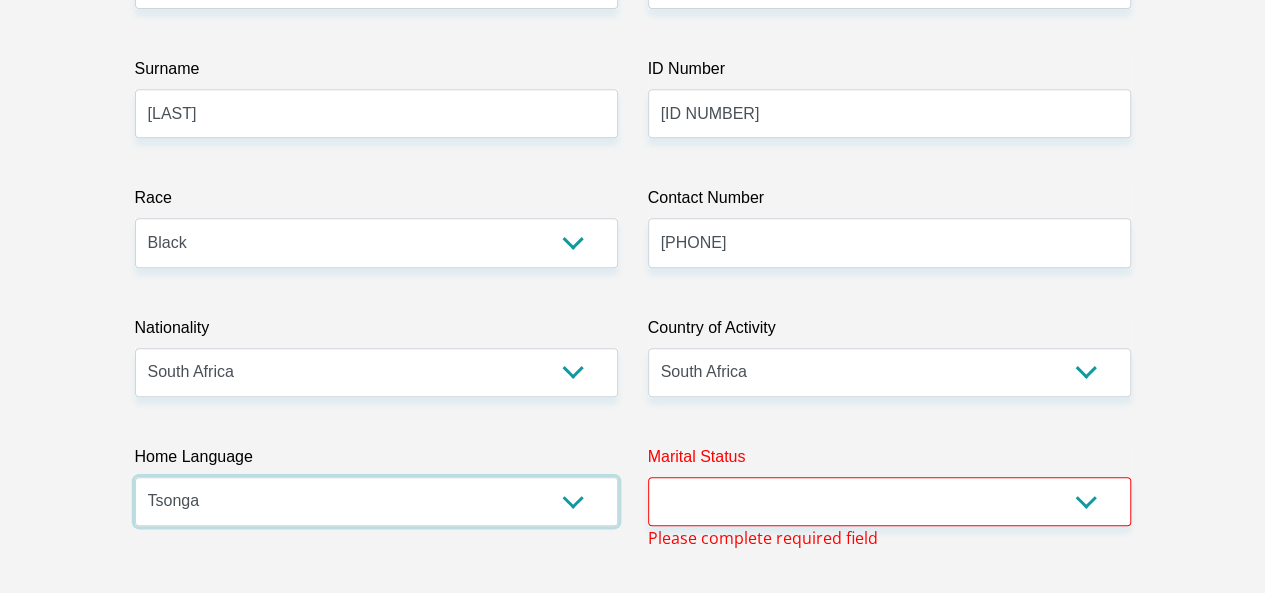 select on "tsn" 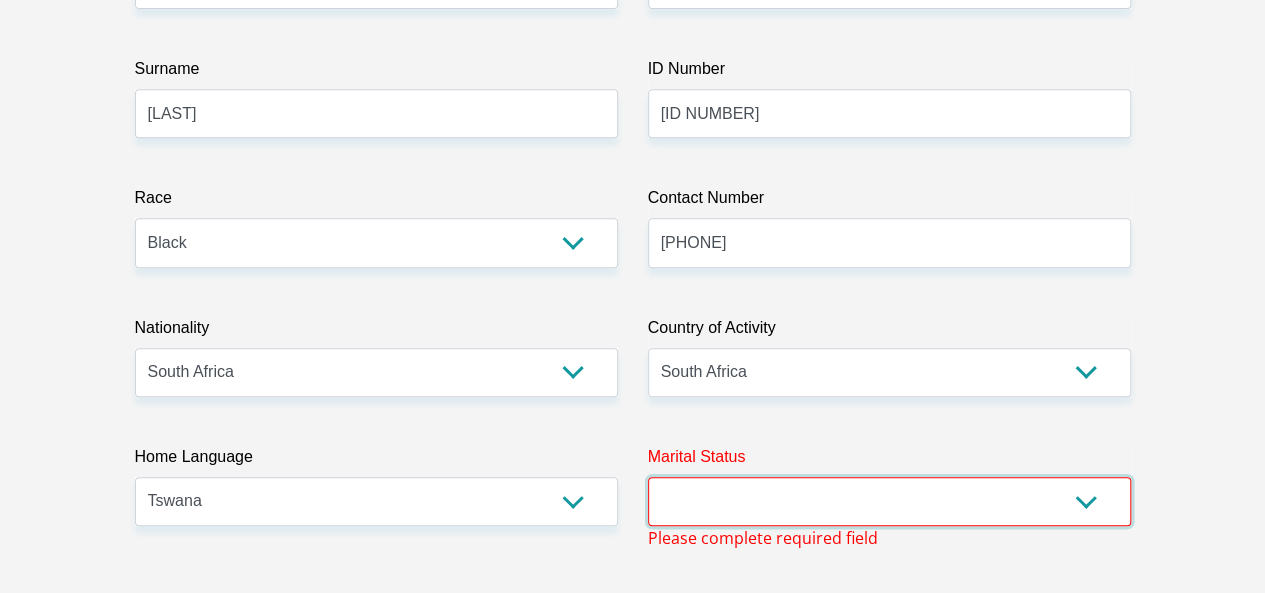 select on "2" 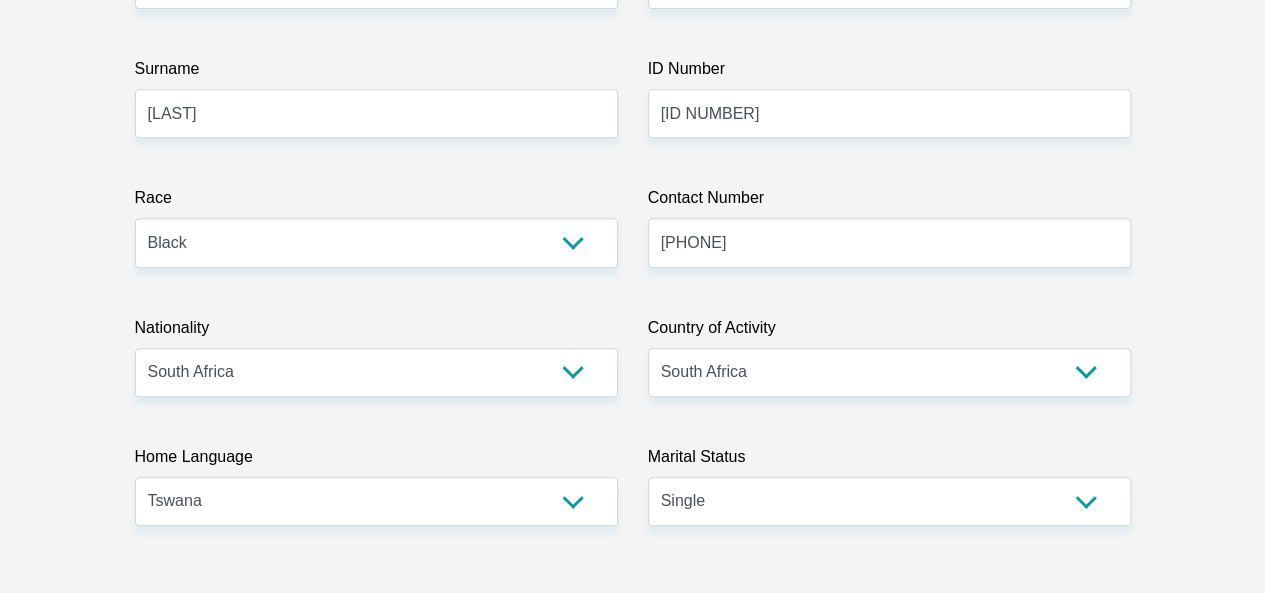 scroll, scrollTop: 896, scrollLeft: 0, axis: vertical 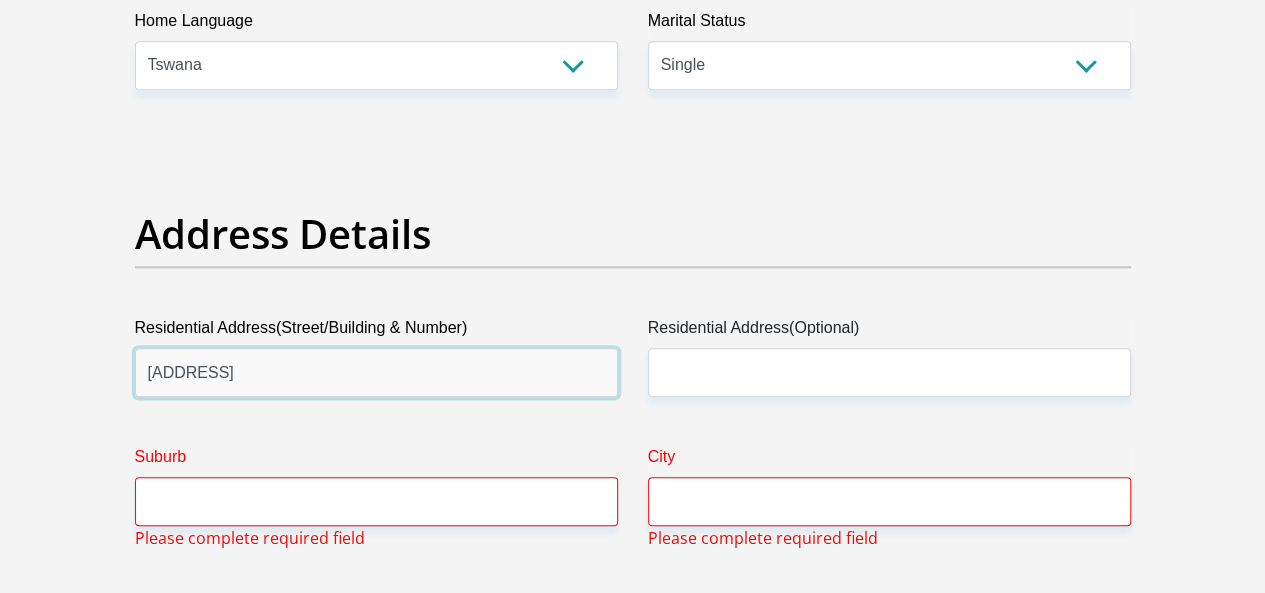 type on "[ADDRESS]" 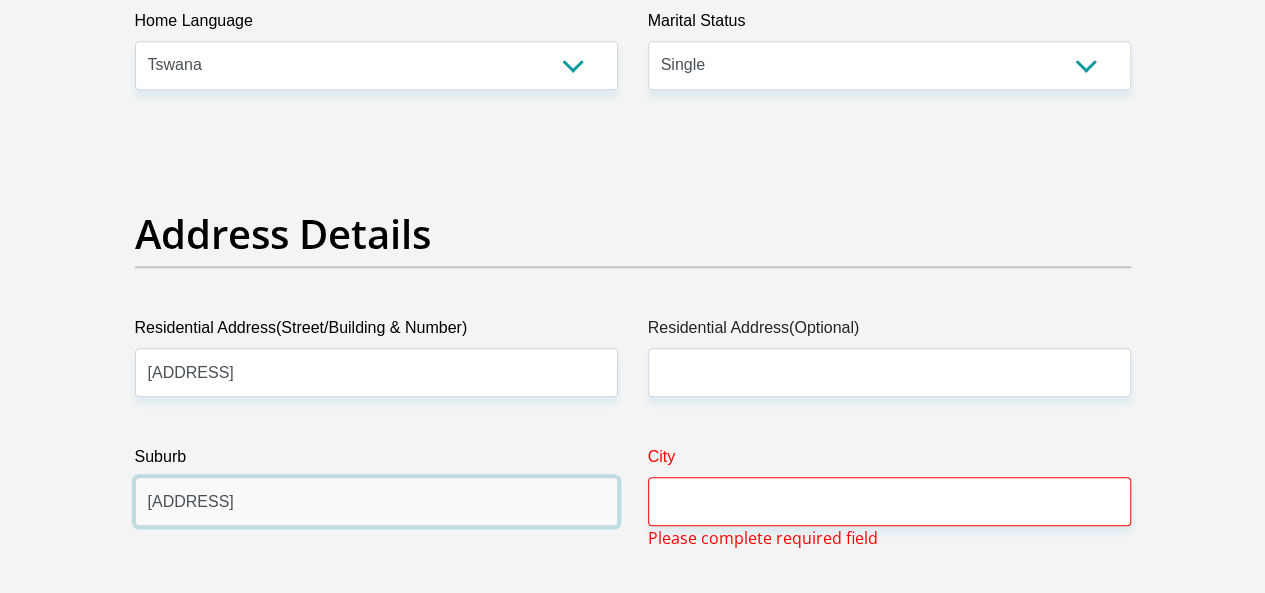 type on "[ADDRESS]" 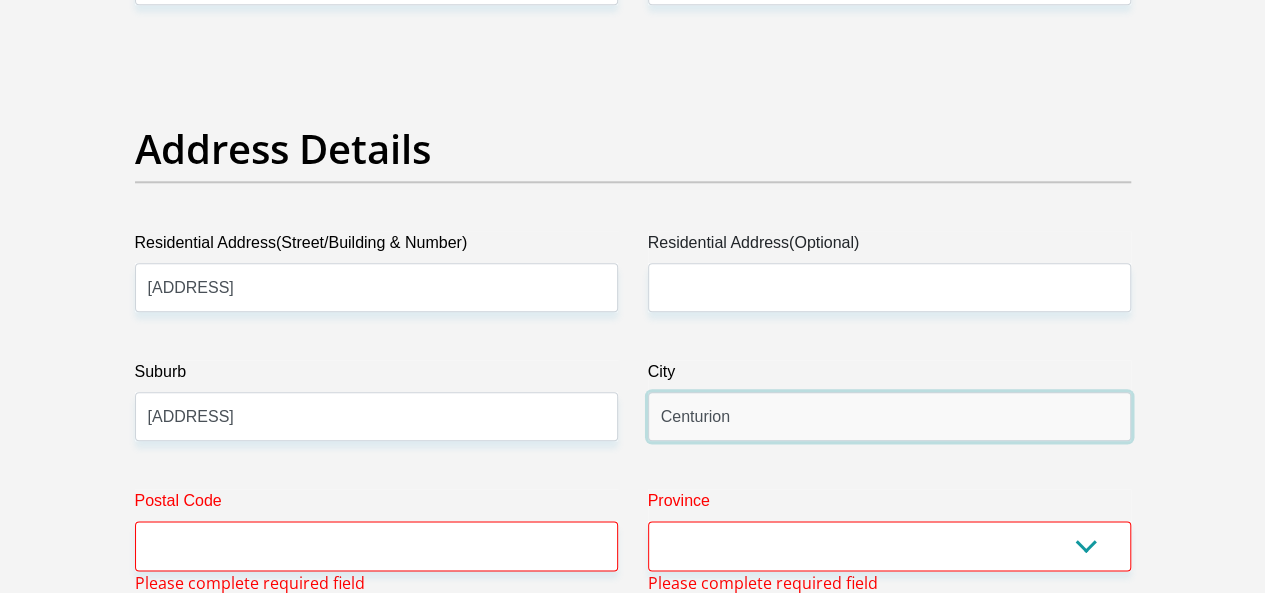 scroll, scrollTop: 1096, scrollLeft: 0, axis: vertical 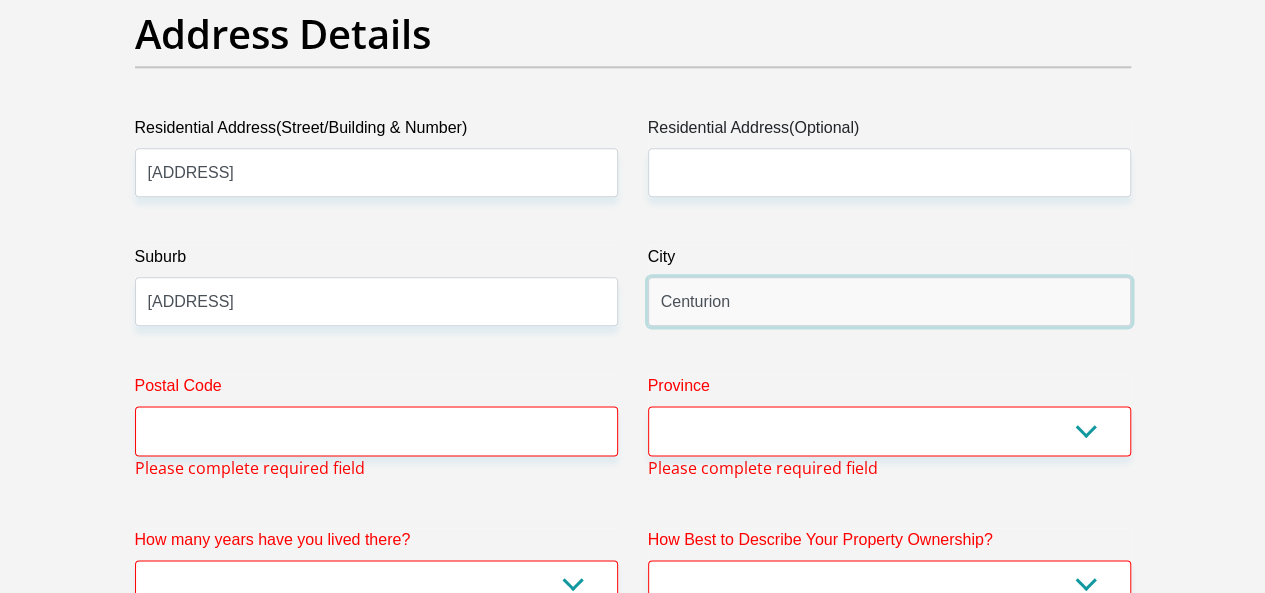 type on "Centurion" 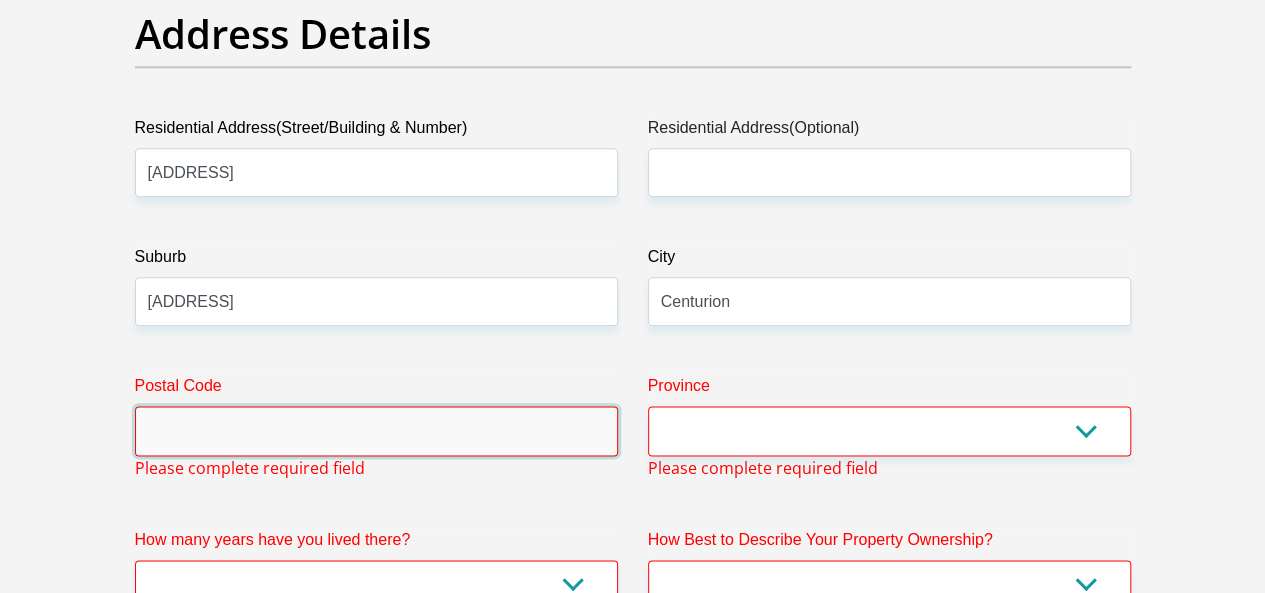 drag, startPoint x: 392, startPoint y: 350, endPoint x: 420, endPoint y: 325, distance: 37.536648 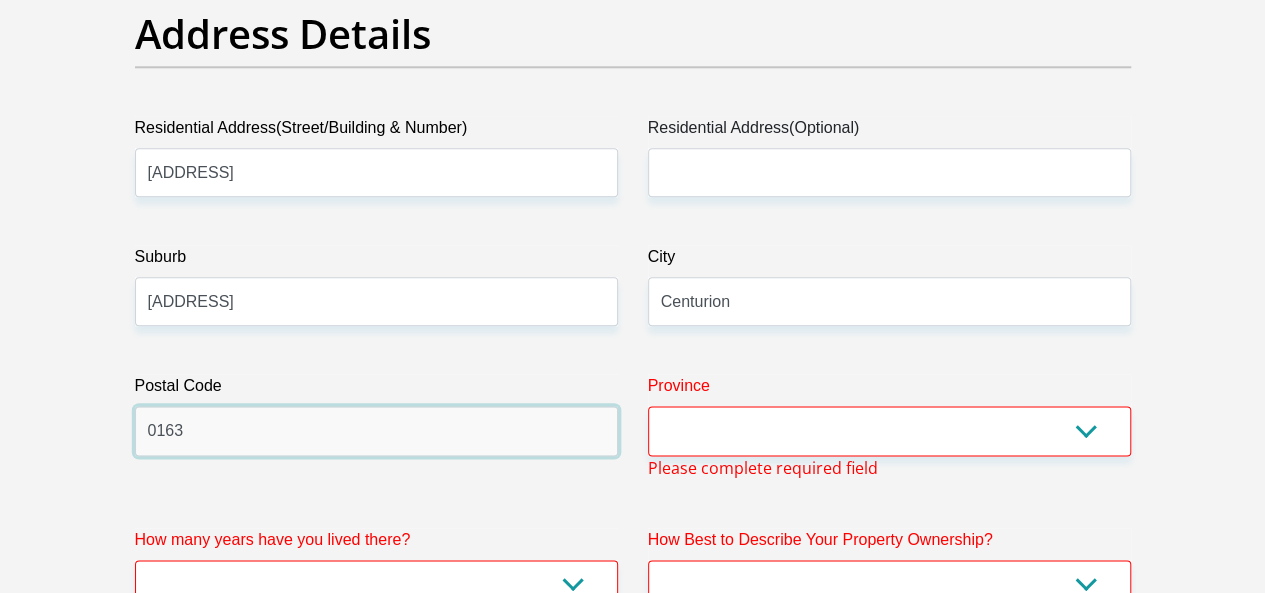 type on "0163" 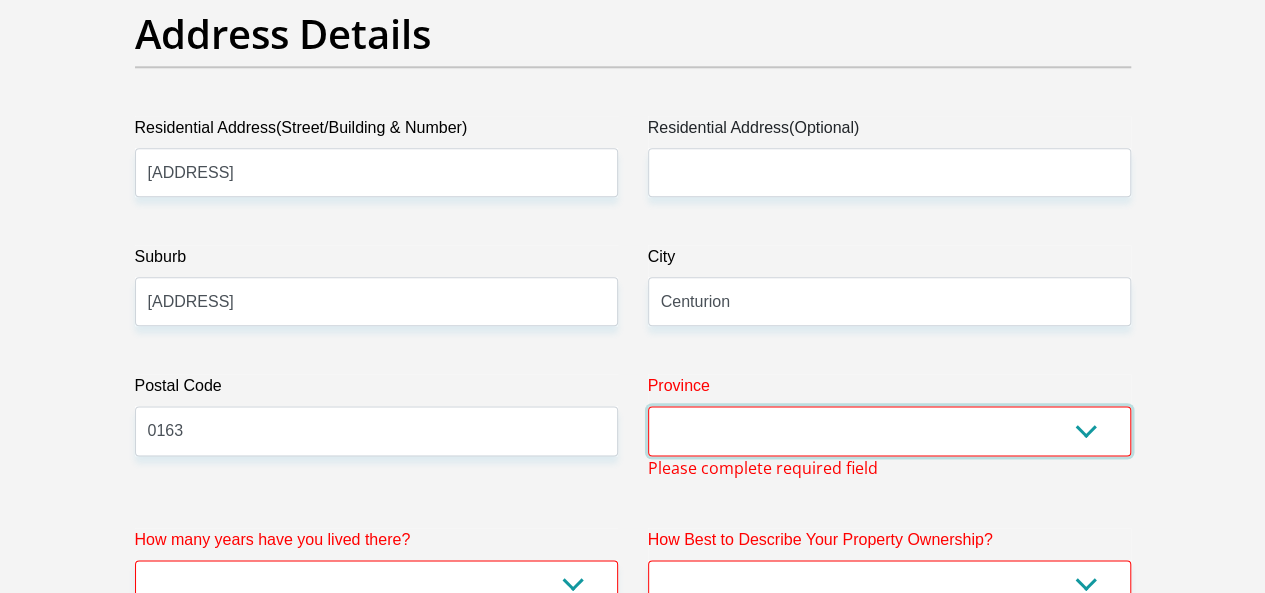 select on "Gauteng" 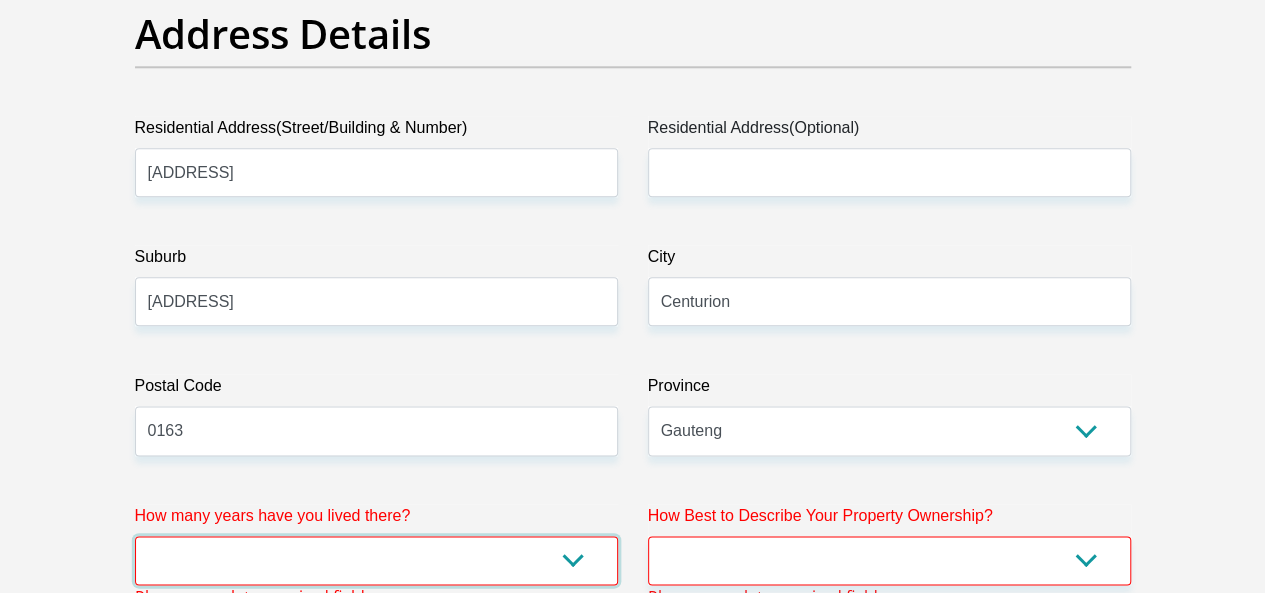 click on "less than 1 year
1-3 years
3-5 years
5+ years" at bounding box center (376, 560) 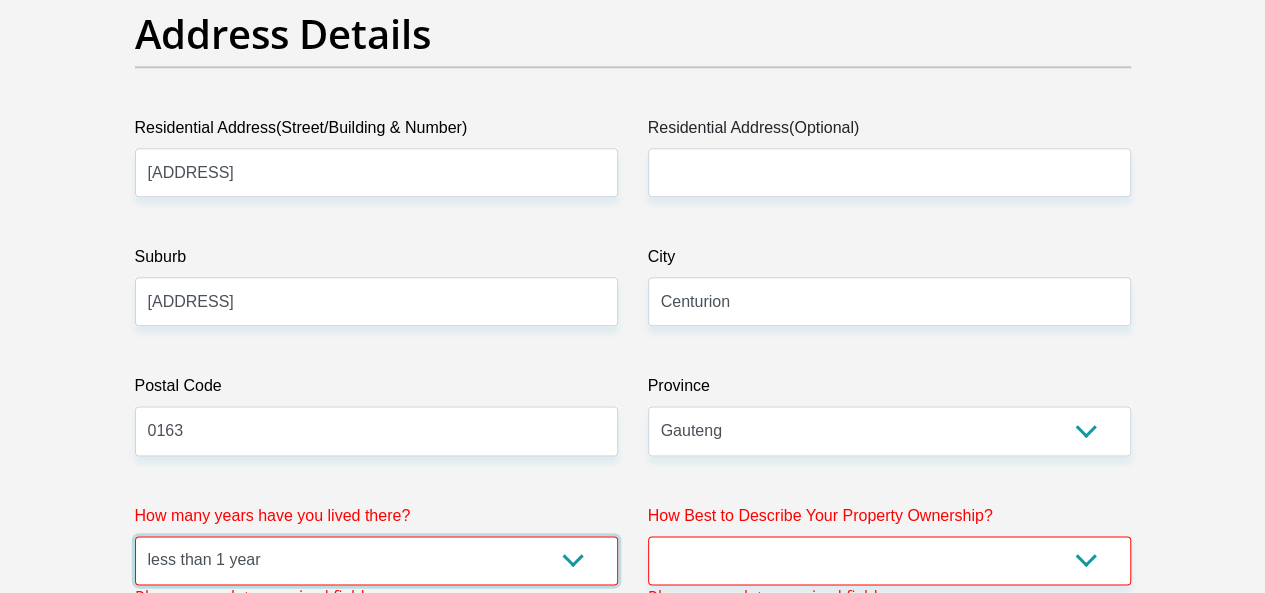 click on "less than 1 year
1-3 years
3-5 years
5+ years" at bounding box center [376, 560] 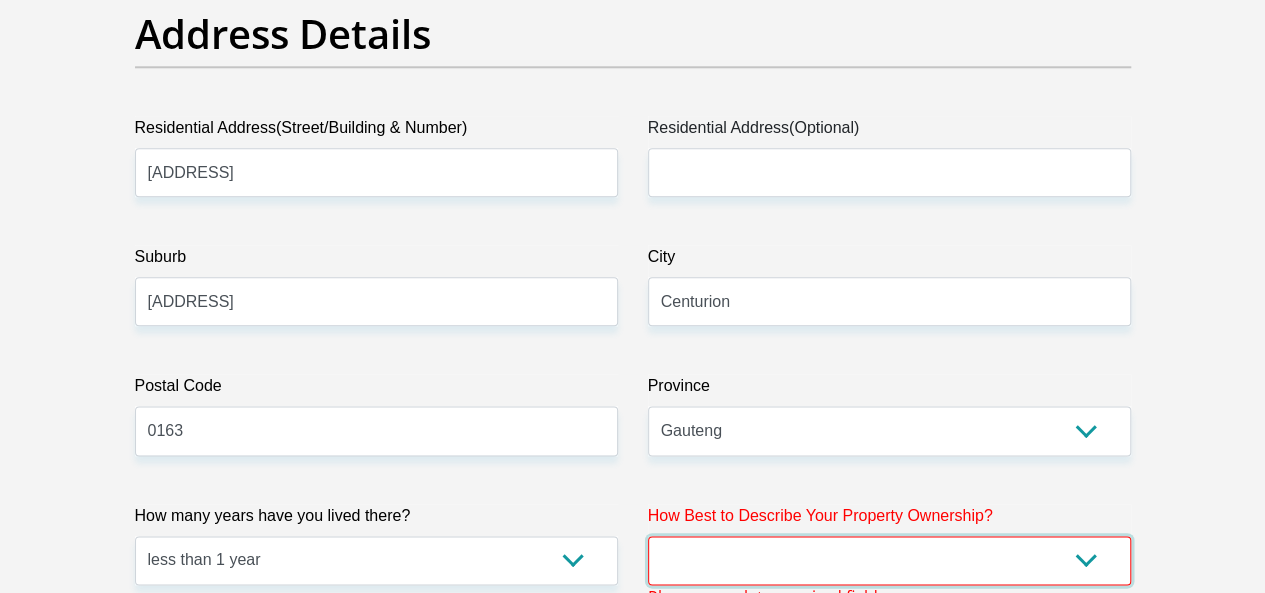 click on "Owned
Rented
Family Owned
Company Dwelling" at bounding box center [889, 560] 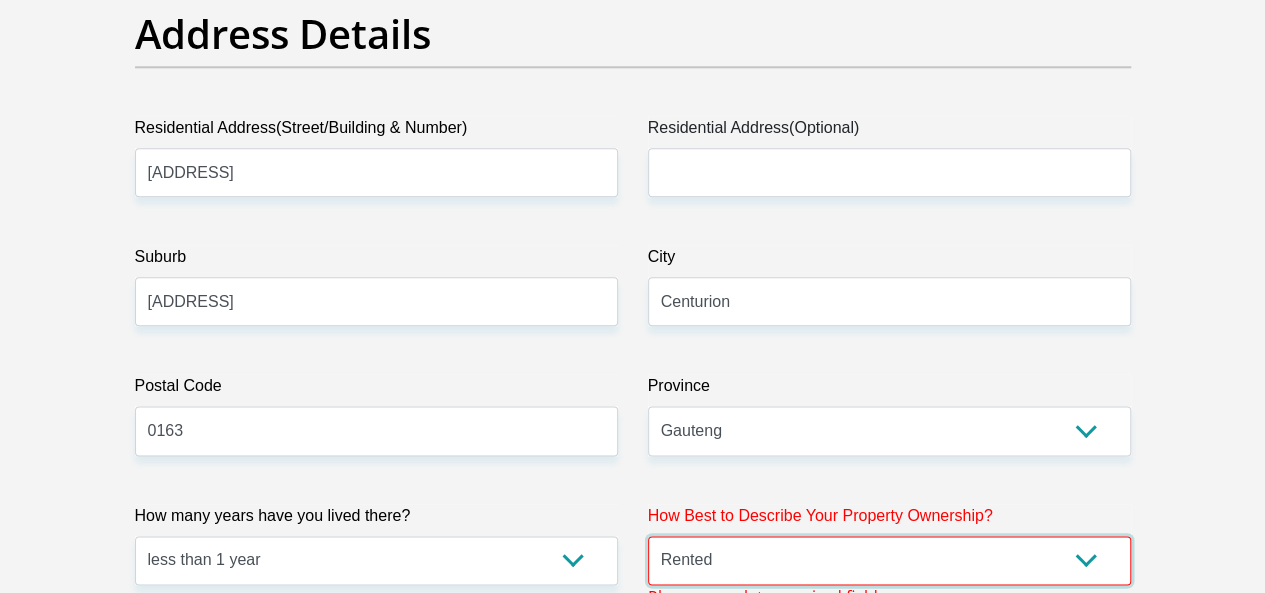 click on "Owned
Rented
Family Owned
Company Dwelling" at bounding box center [889, 560] 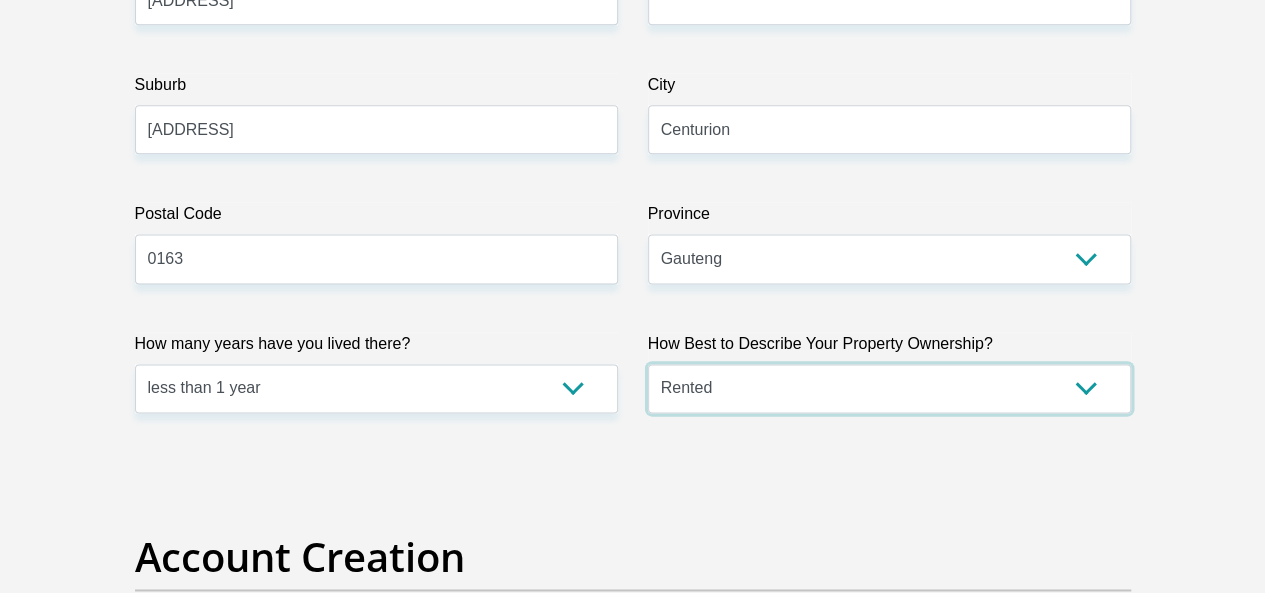 scroll, scrollTop: 1496, scrollLeft: 0, axis: vertical 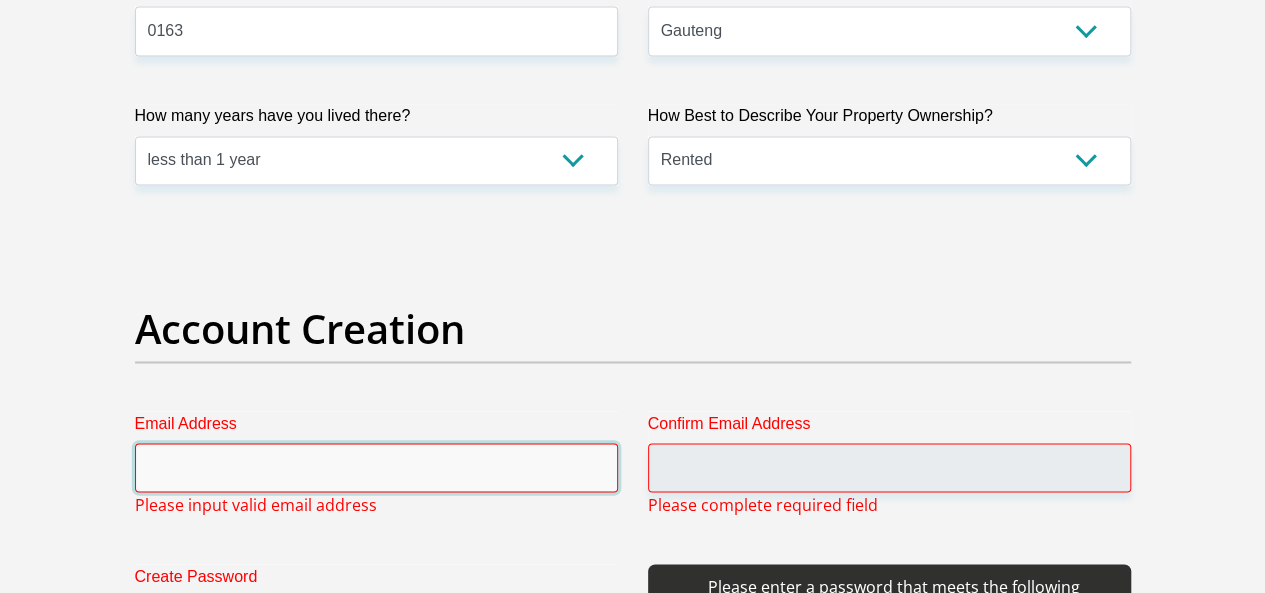 click on "Email Address" at bounding box center (376, 467) 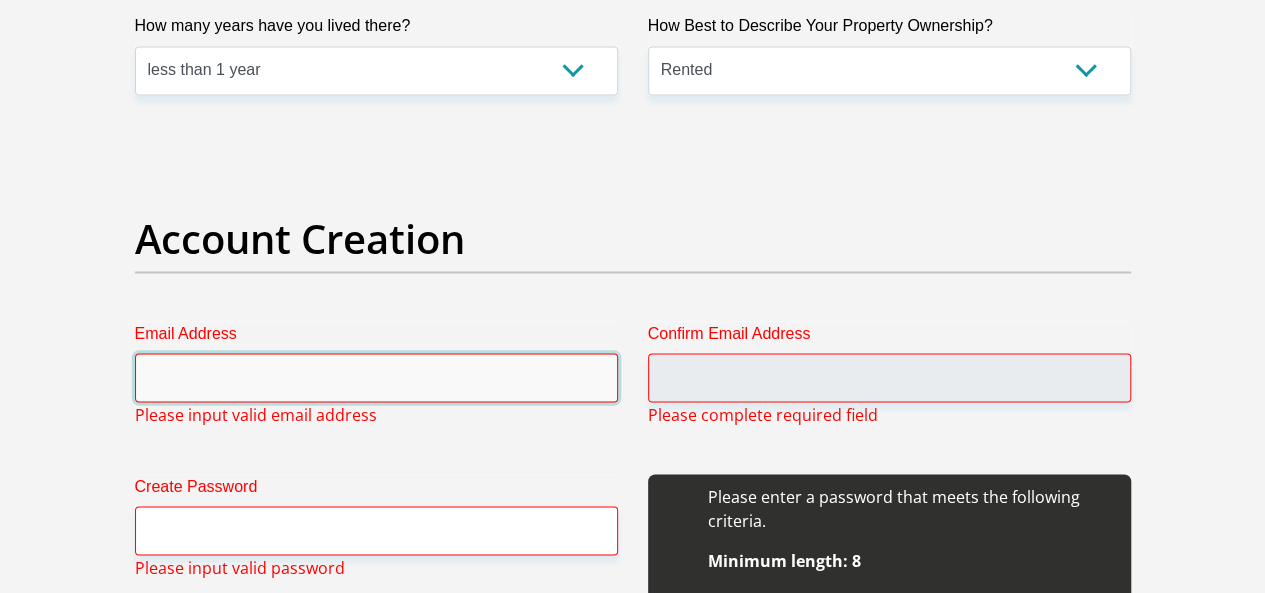 scroll, scrollTop: 1696, scrollLeft: 0, axis: vertical 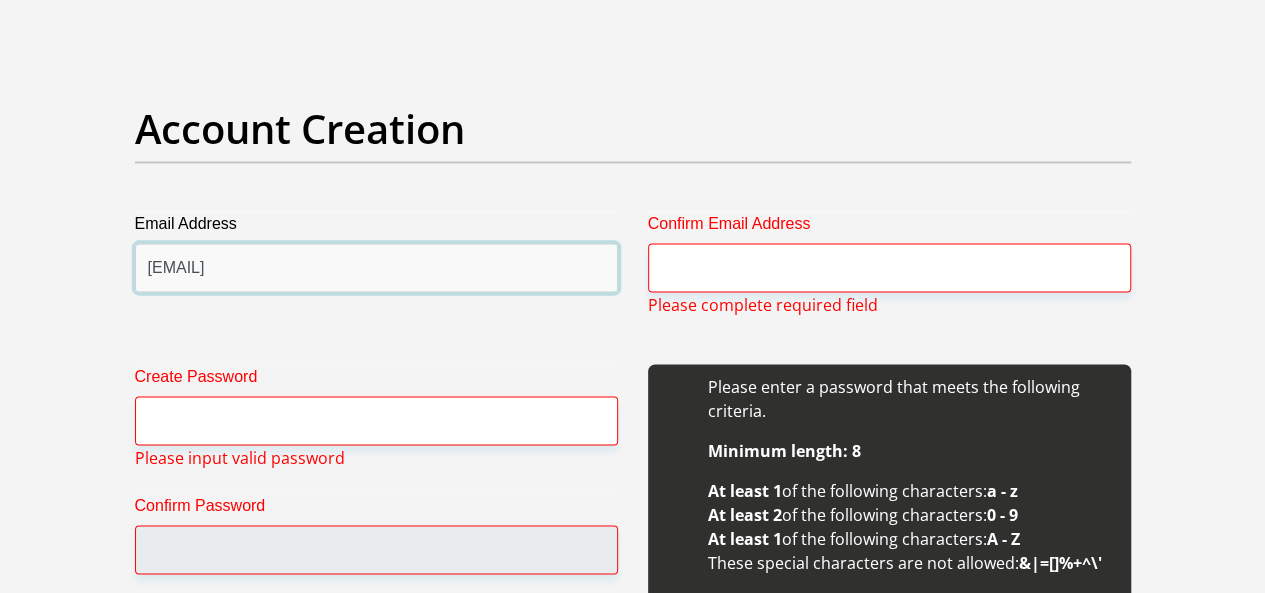 type on "[EMAIL]" 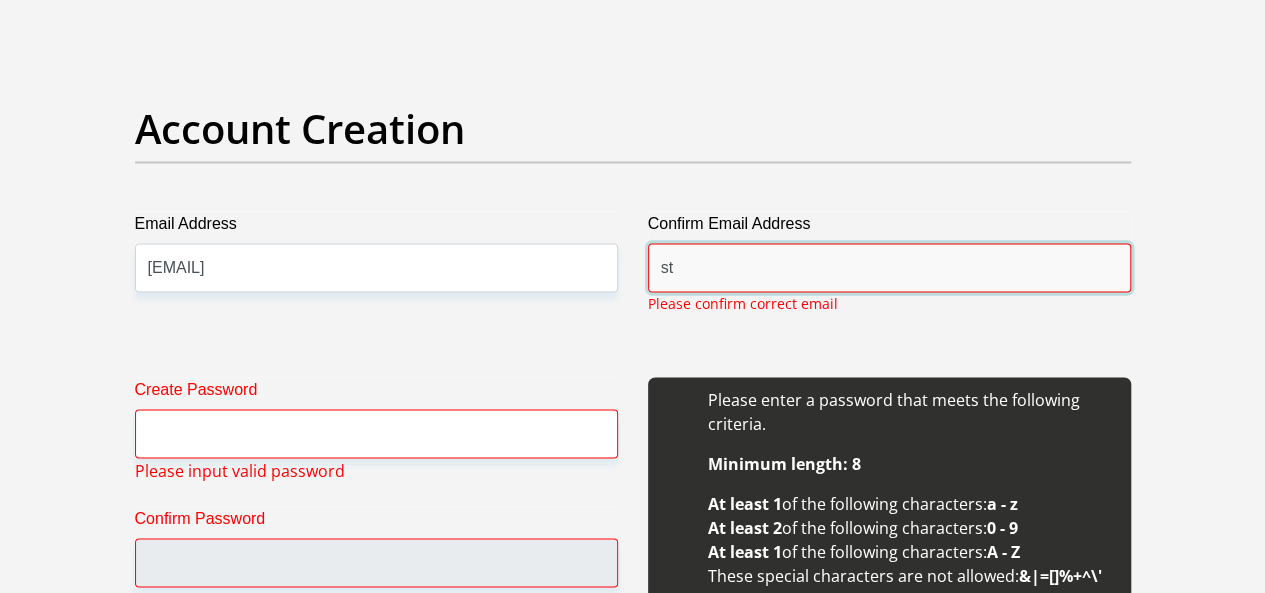 type on "s" 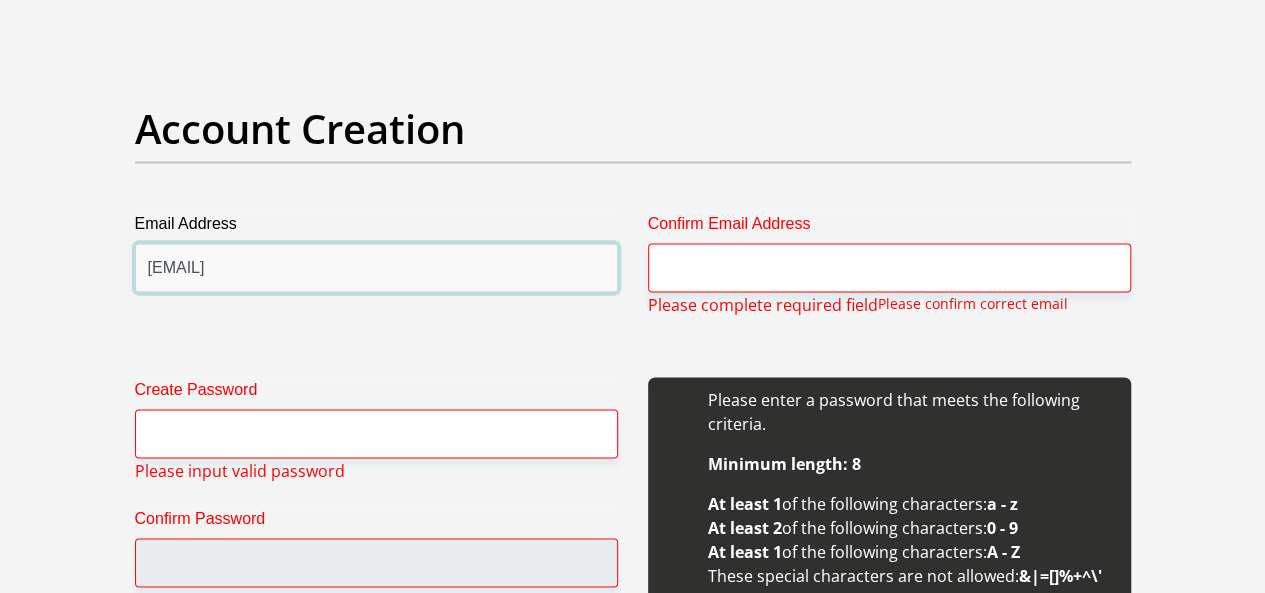 drag, startPoint x: 434, startPoint y: 195, endPoint x: 35, endPoint y: 181, distance: 399.24554 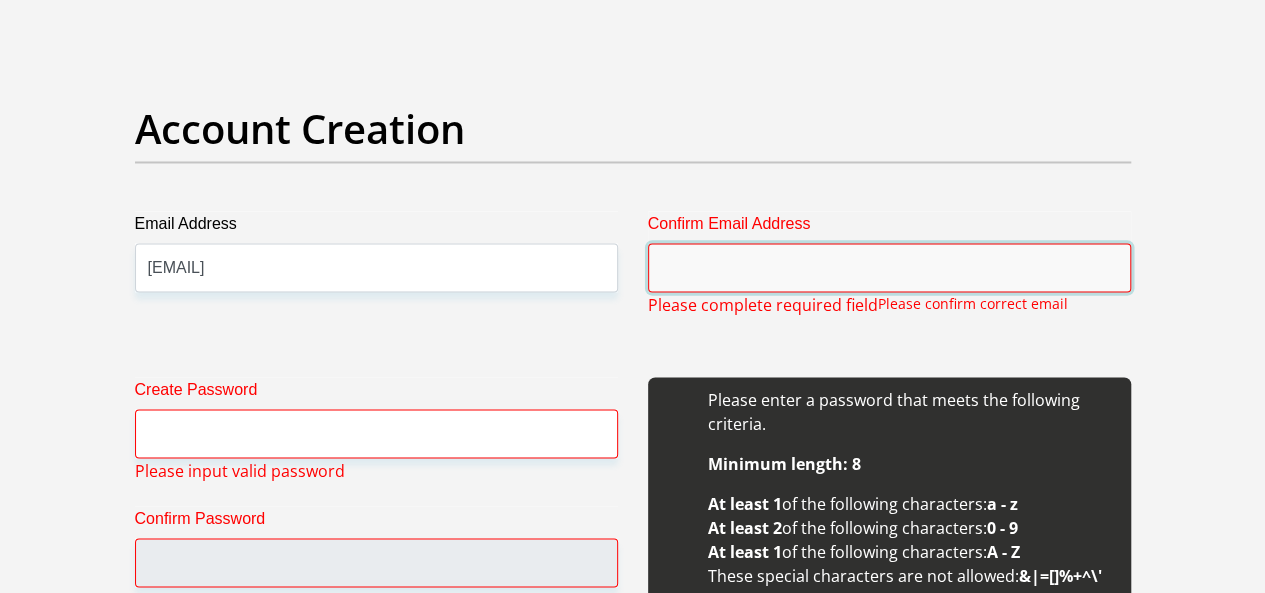 click on "Confirm Email Address" at bounding box center [889, 267] 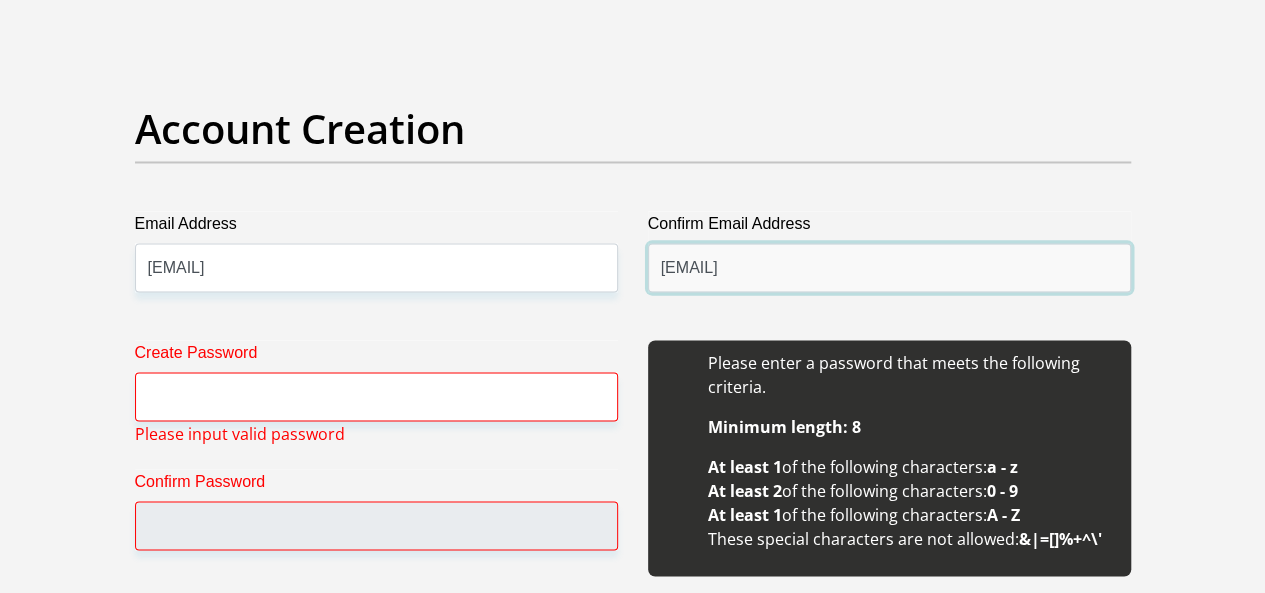 type on "[EMAIL]" 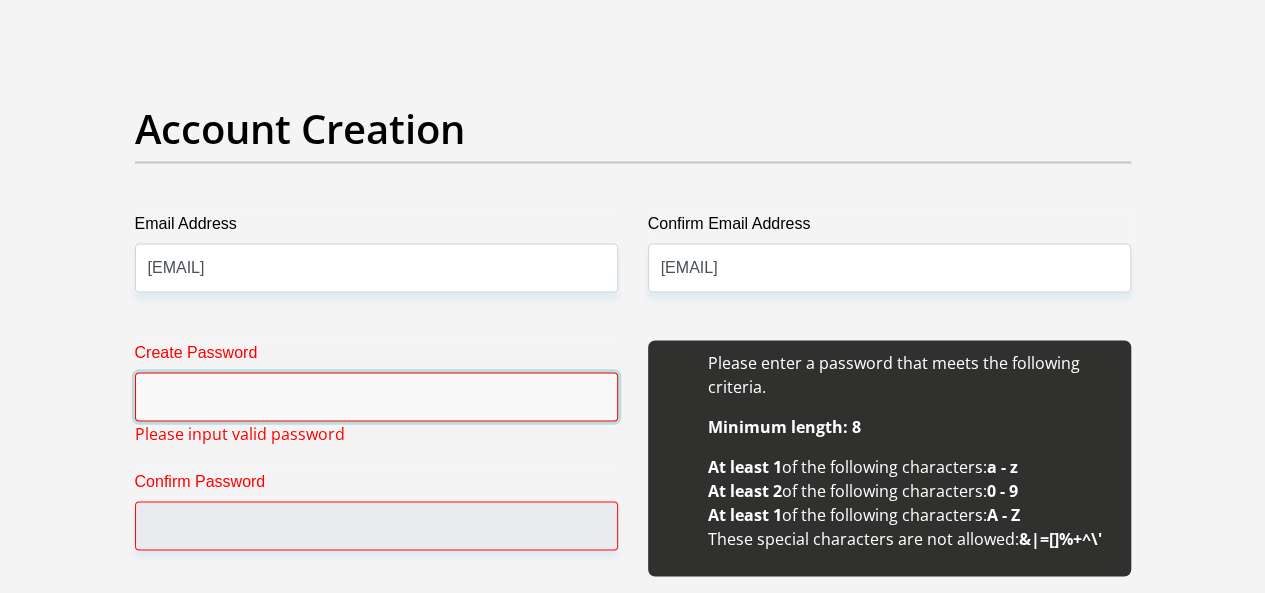 click on "Create Password" at bounding box center (376, 396) 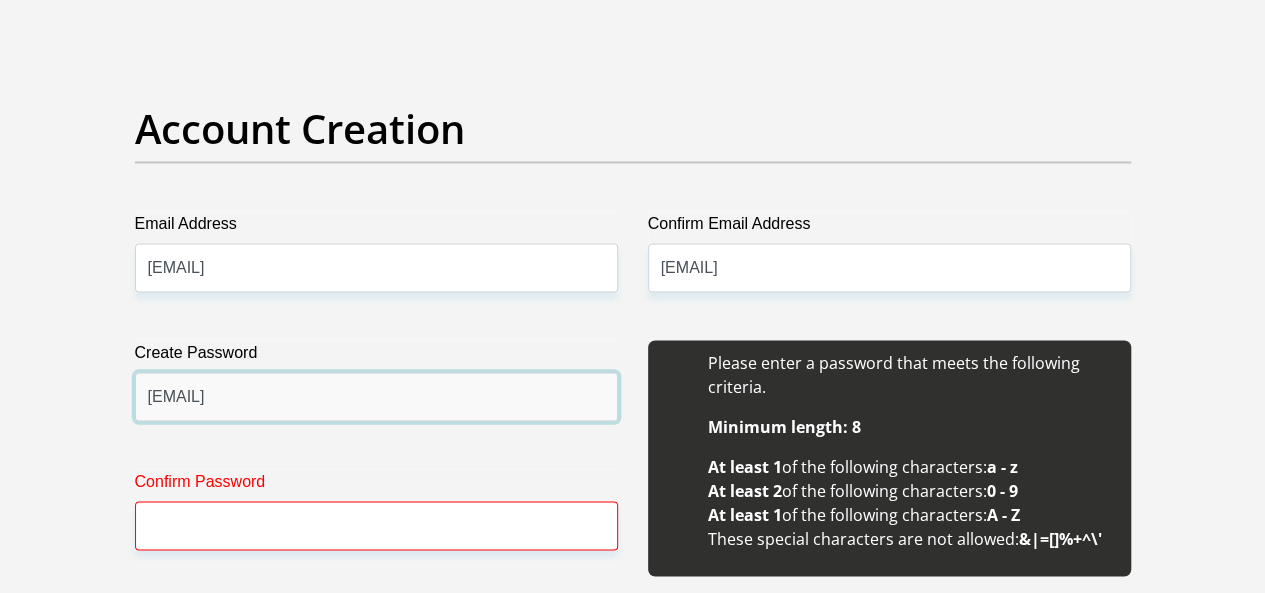 type on "[EMAIL]" 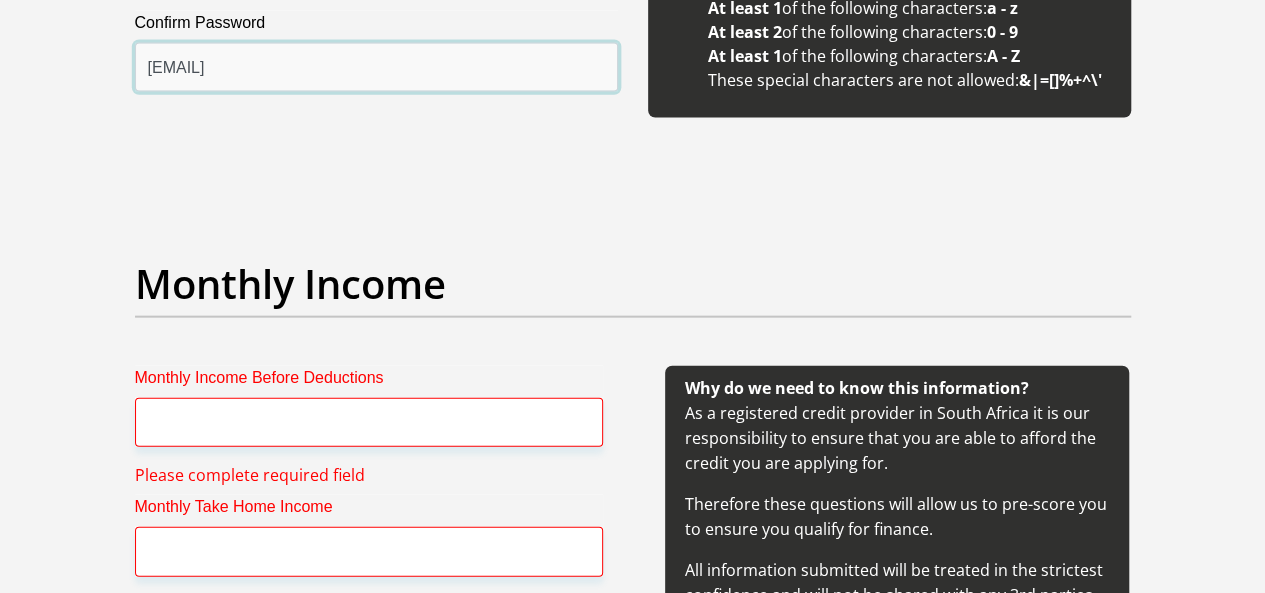 scroll, scrollTop: 2296, scrollLeft: 0, axis: vertical 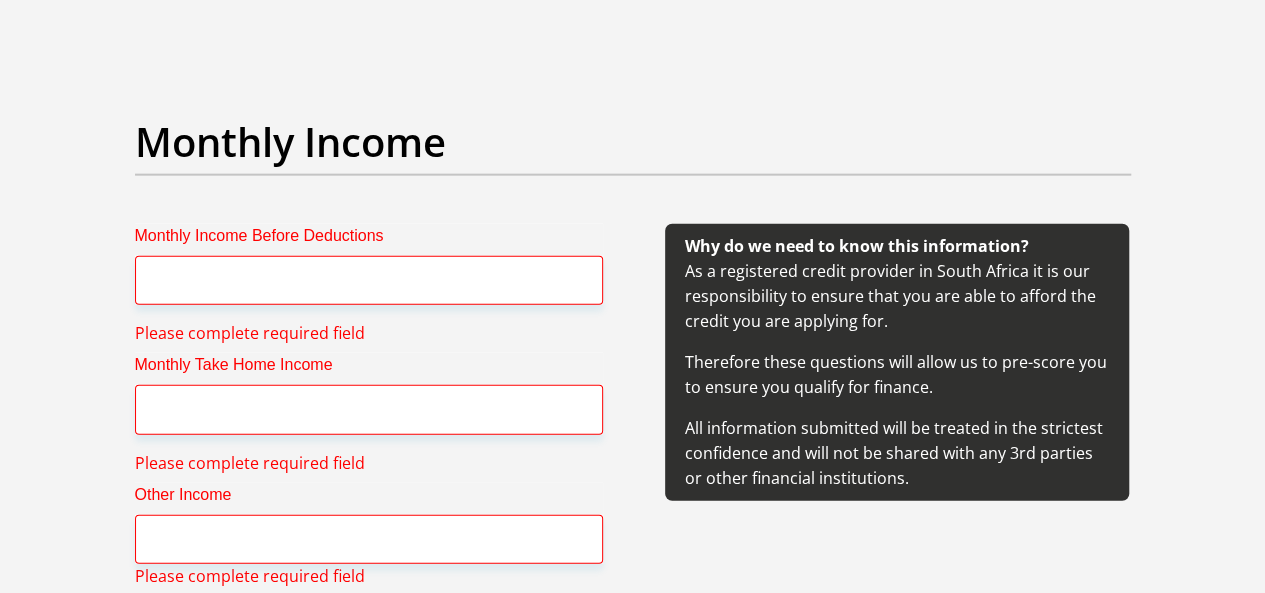 type on "[EMAIL]" 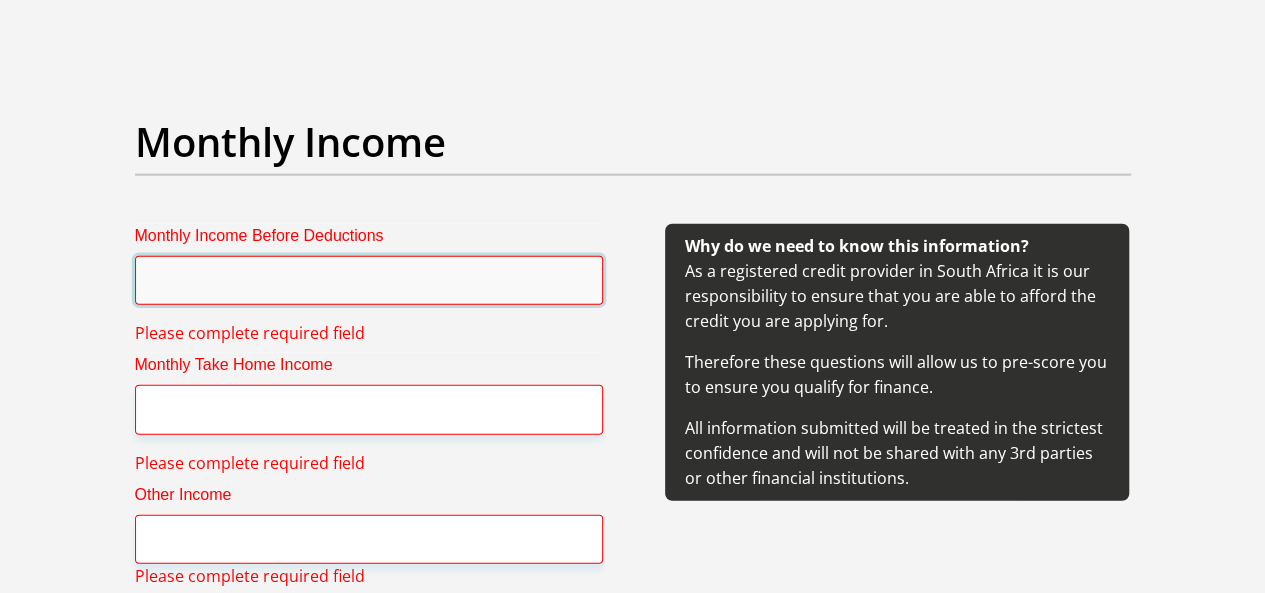 click on "Monthly Income Before Deductions" at bounding box center [369, 280] 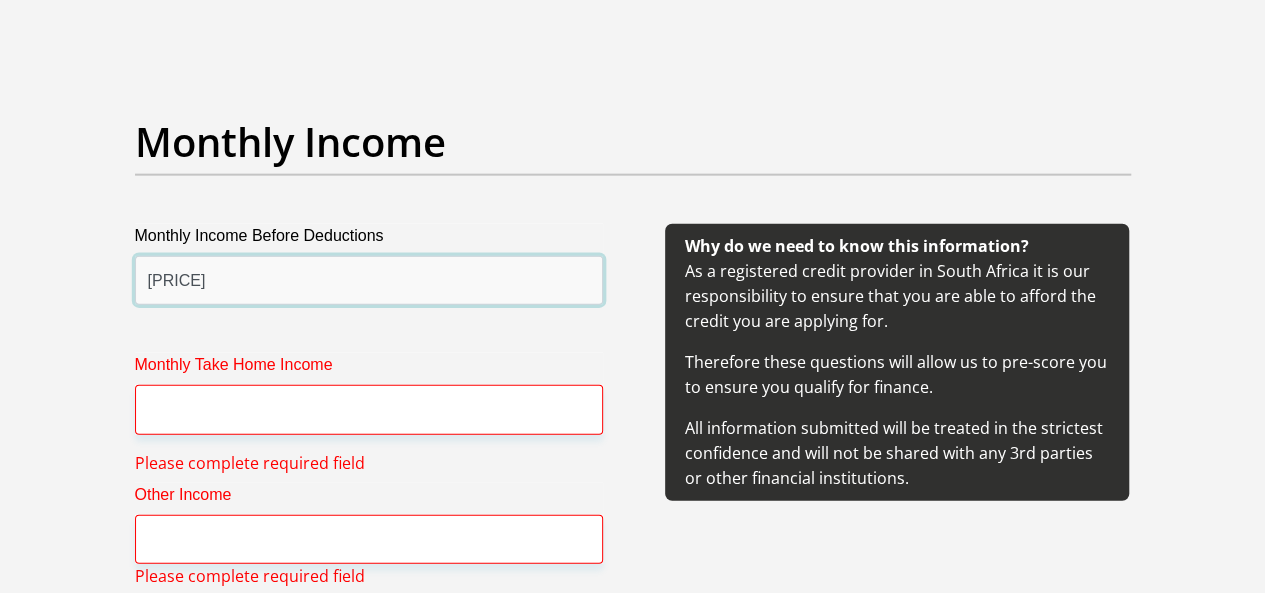 type on "[PRICE]" 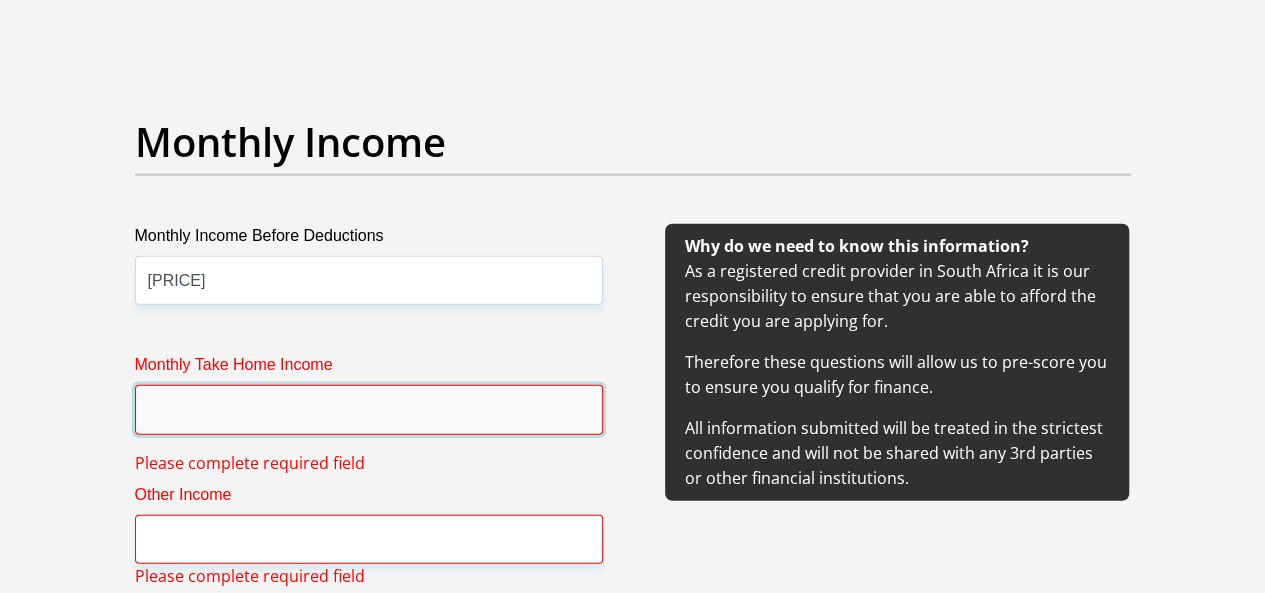 drag, startPoint x: 306, startPoint y: 327, endPoint x: 424, endPoint y: 293, distance: 122.80065 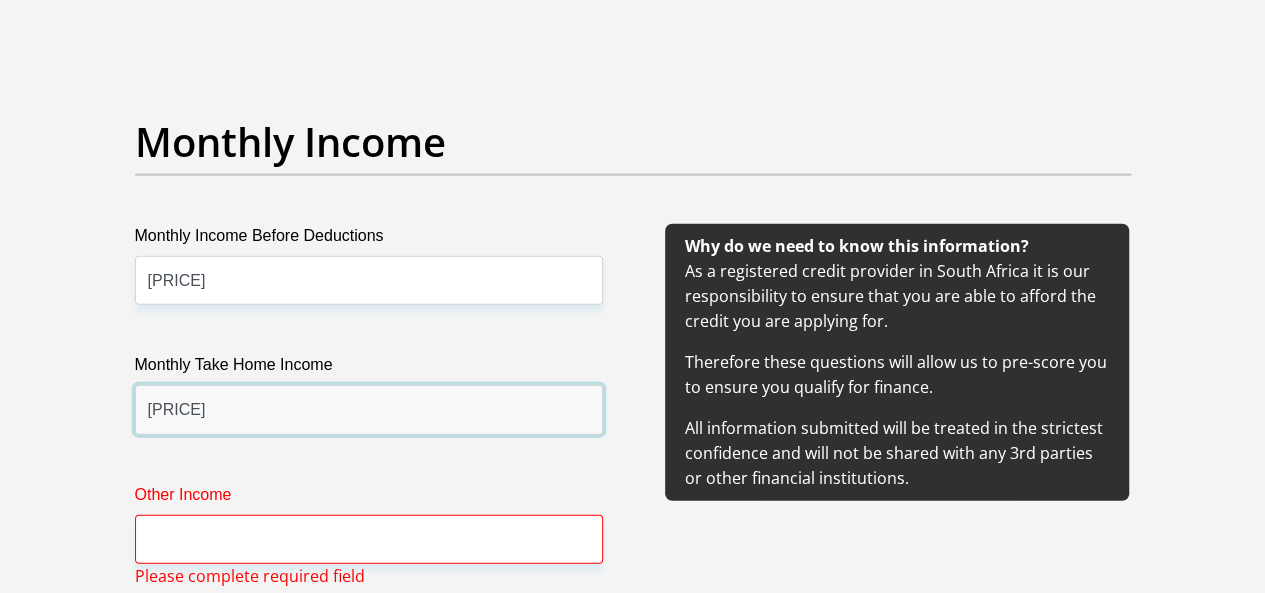 type on "[PRICE]" 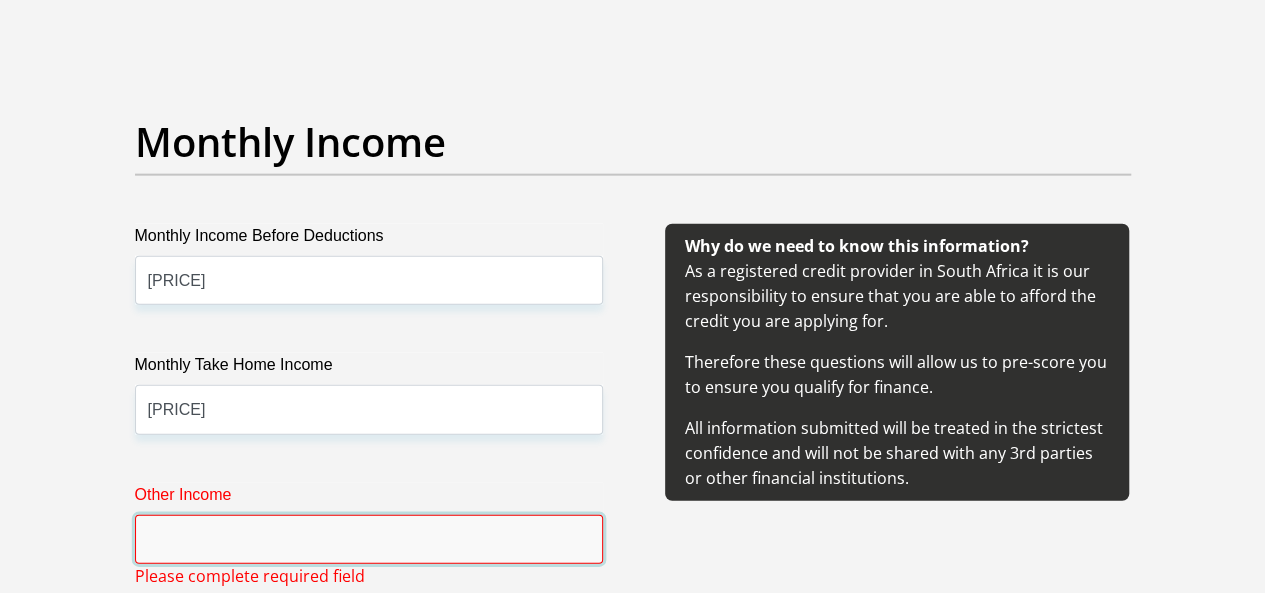 click on "Other Income" at bounding box center [369, 539] 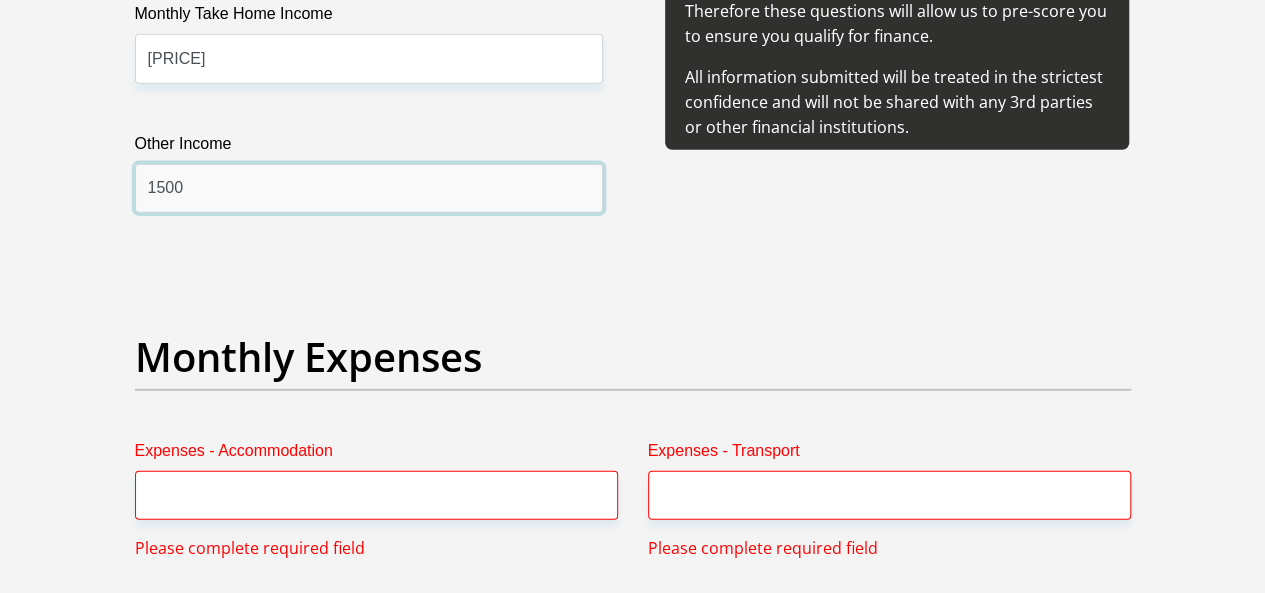 scroll, scrollTop: 2696, scrollLeft: 0, axis: vertical 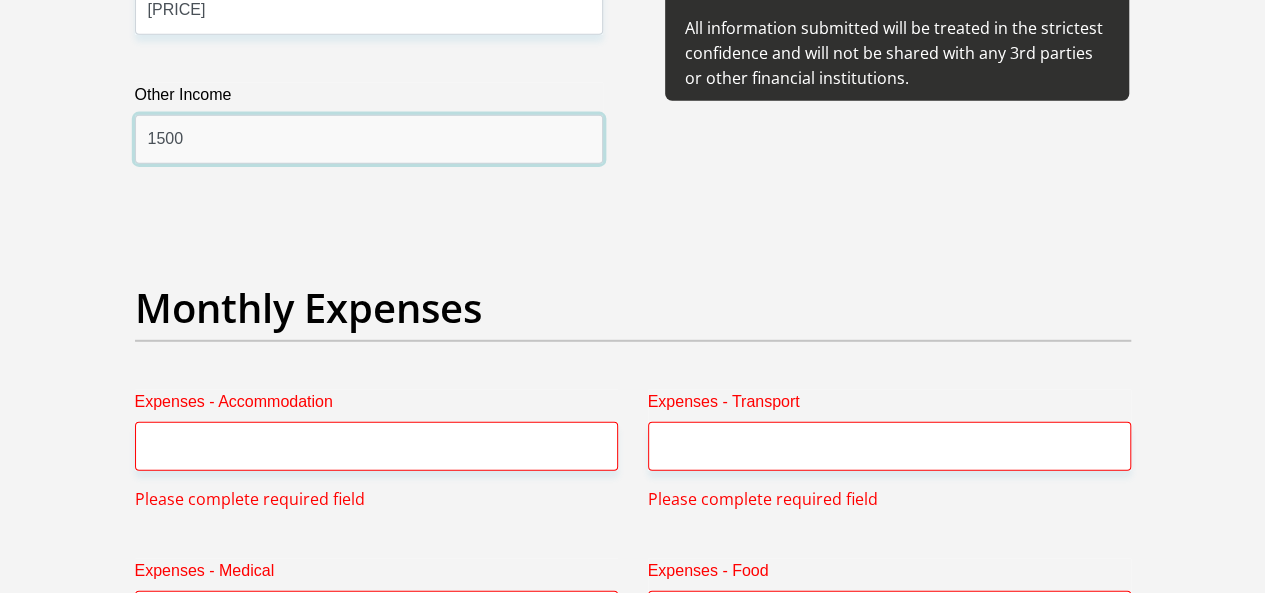 type on "1500" 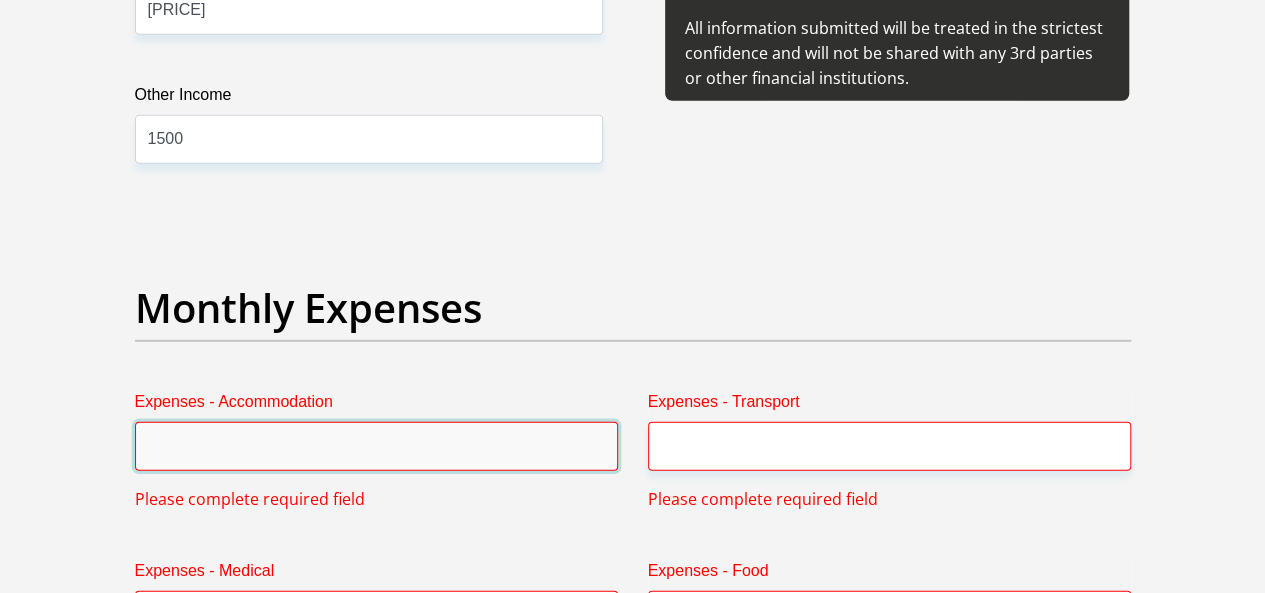 click on "Expenses - Accommodation" at bounding box center [376, 446] 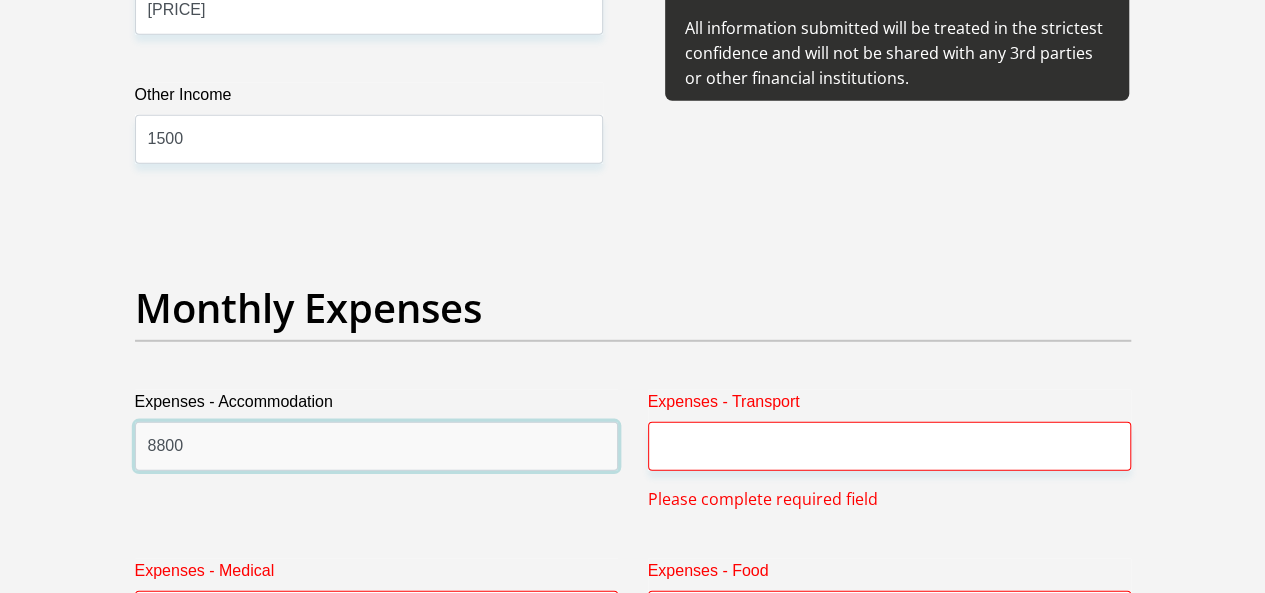 type on "8800" 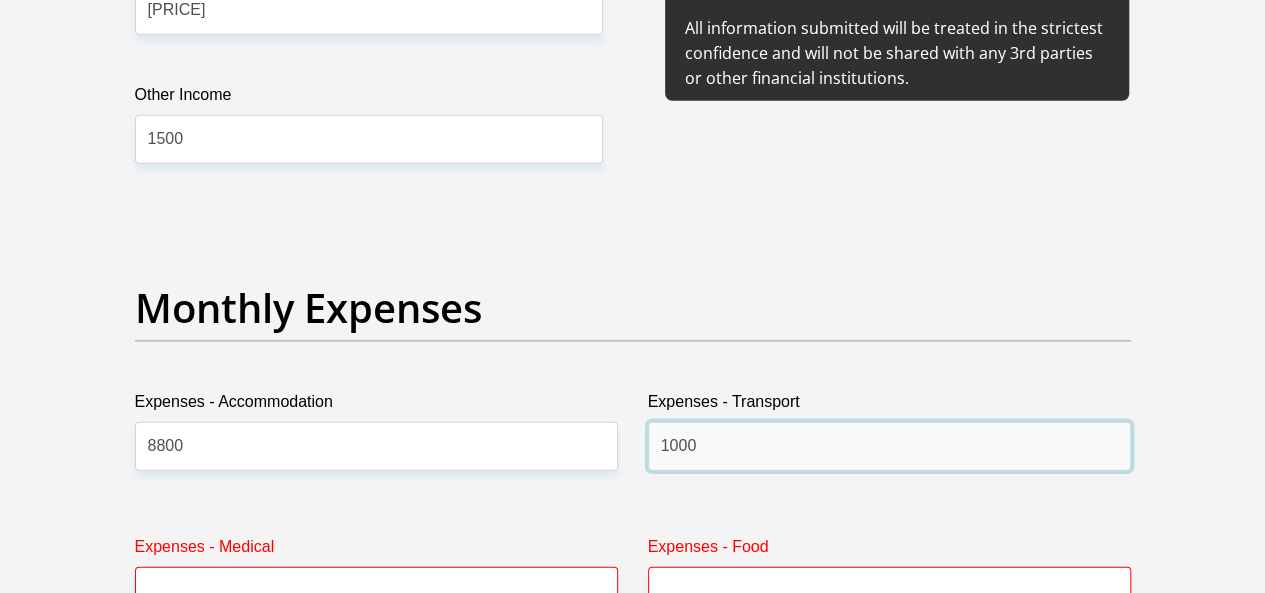 type on "1000" 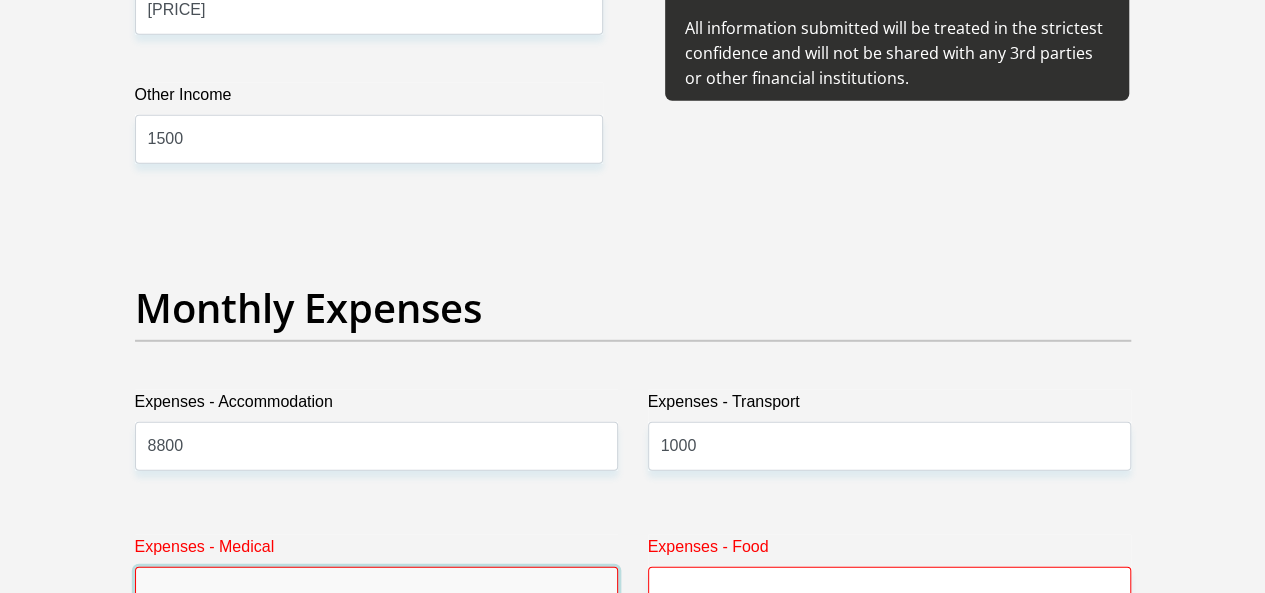 click on "Expenses - Medical" at bounding box center (376, 591) 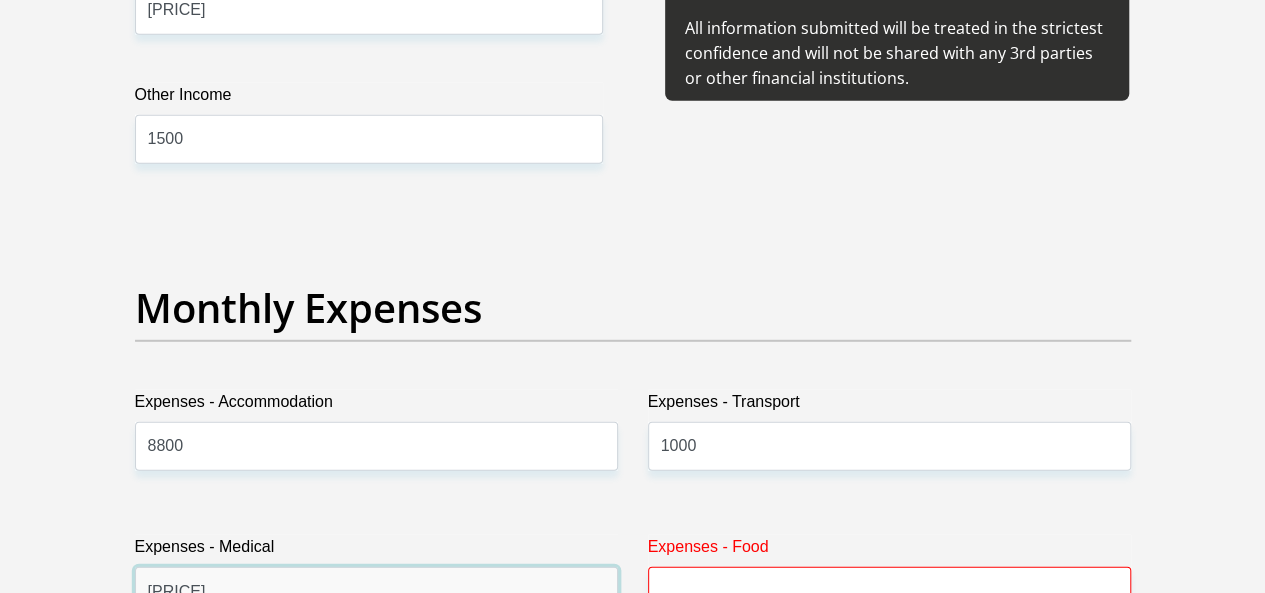 type on "[PRICE]" 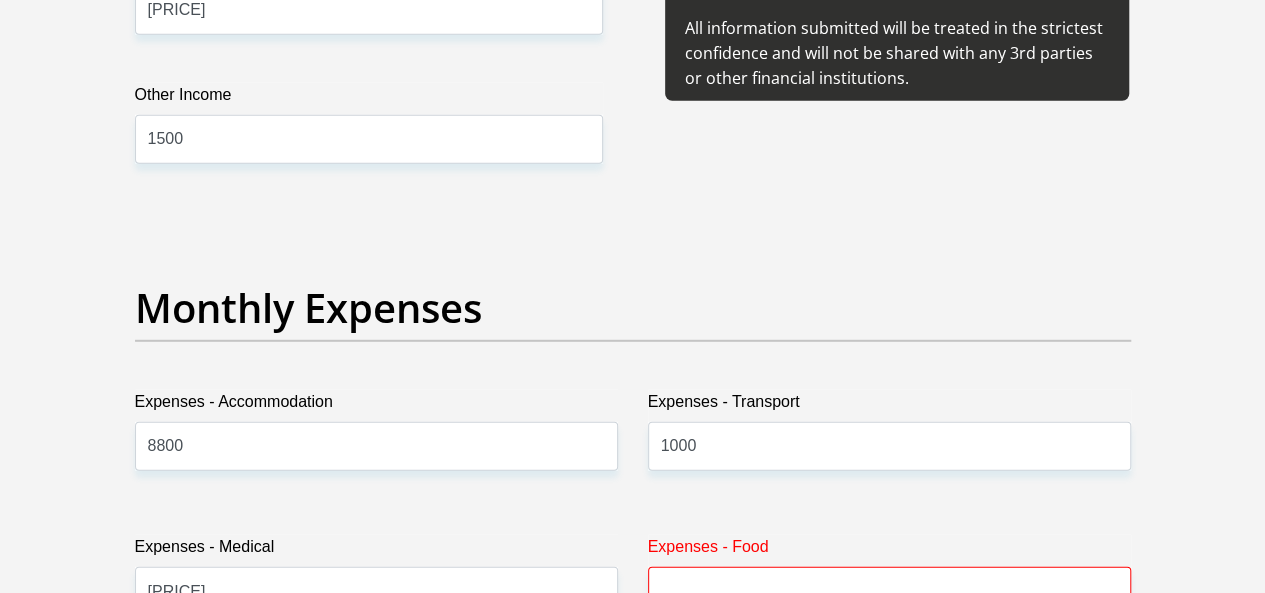 click on "Expenses - Food
Please complete required field" at bounding box center (889, 595) 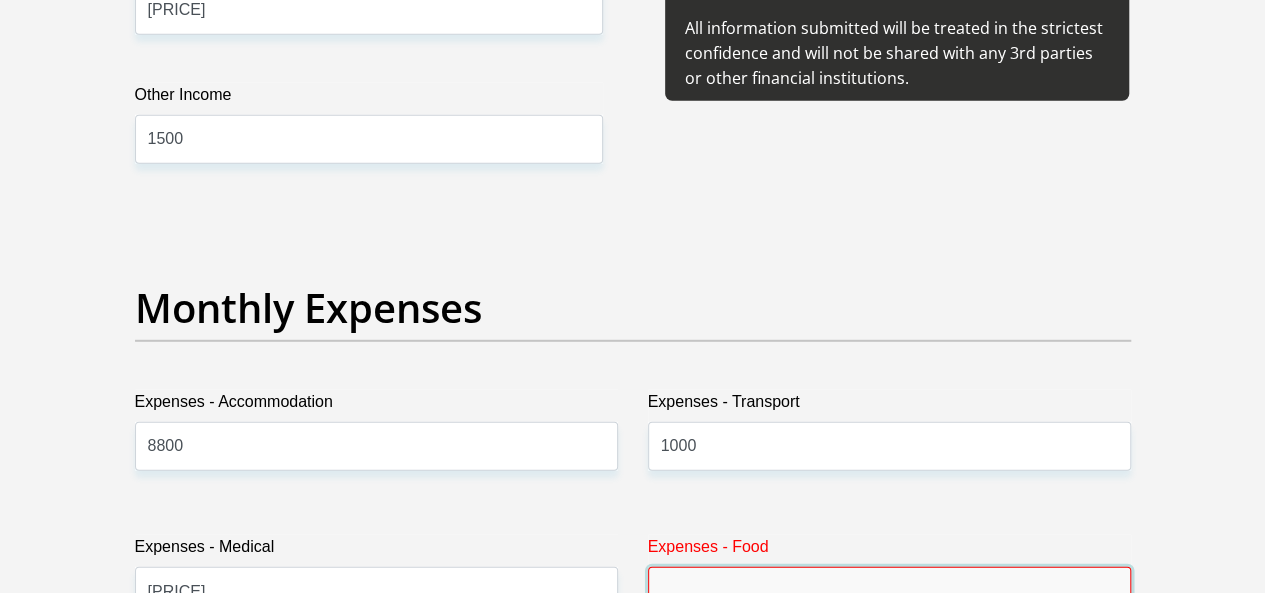 click on "Expenses - Food" at bounding box center (889, 591) 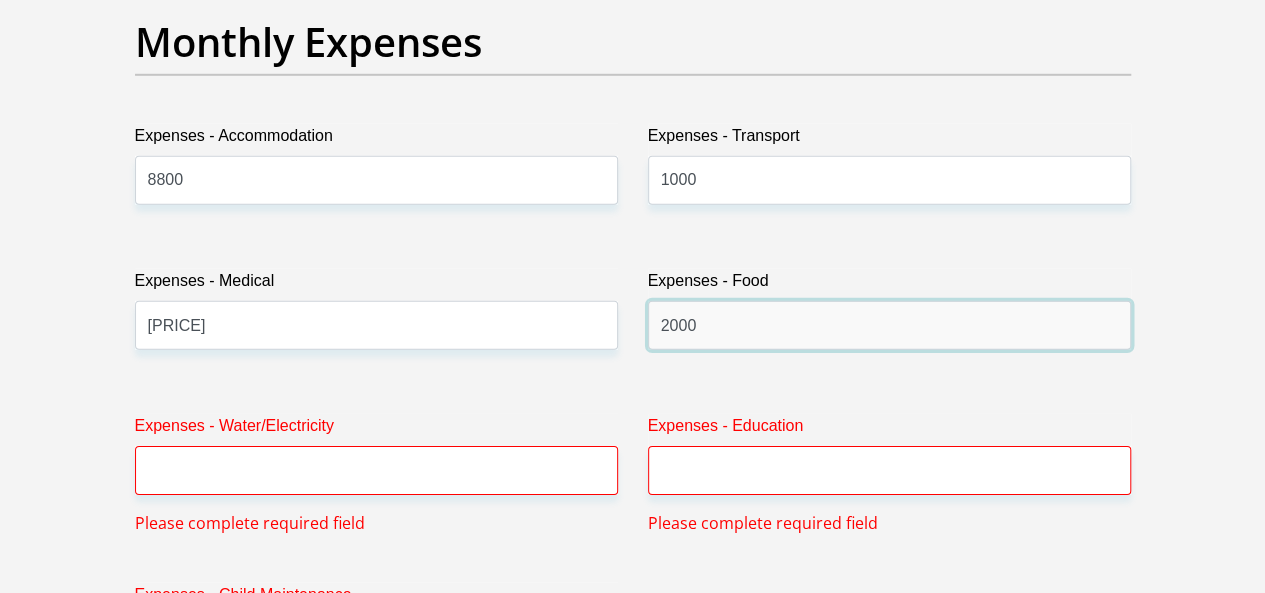 scroll, scrollTop: 3096, scrollLeft: 0, axis: vertical 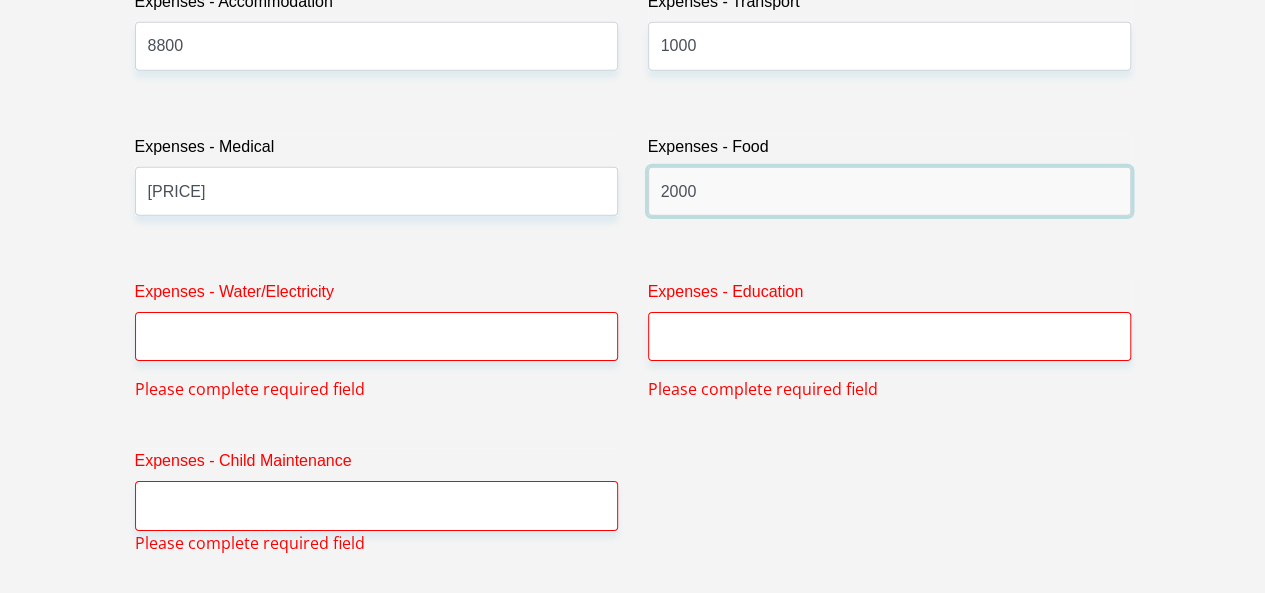 type on "2000" 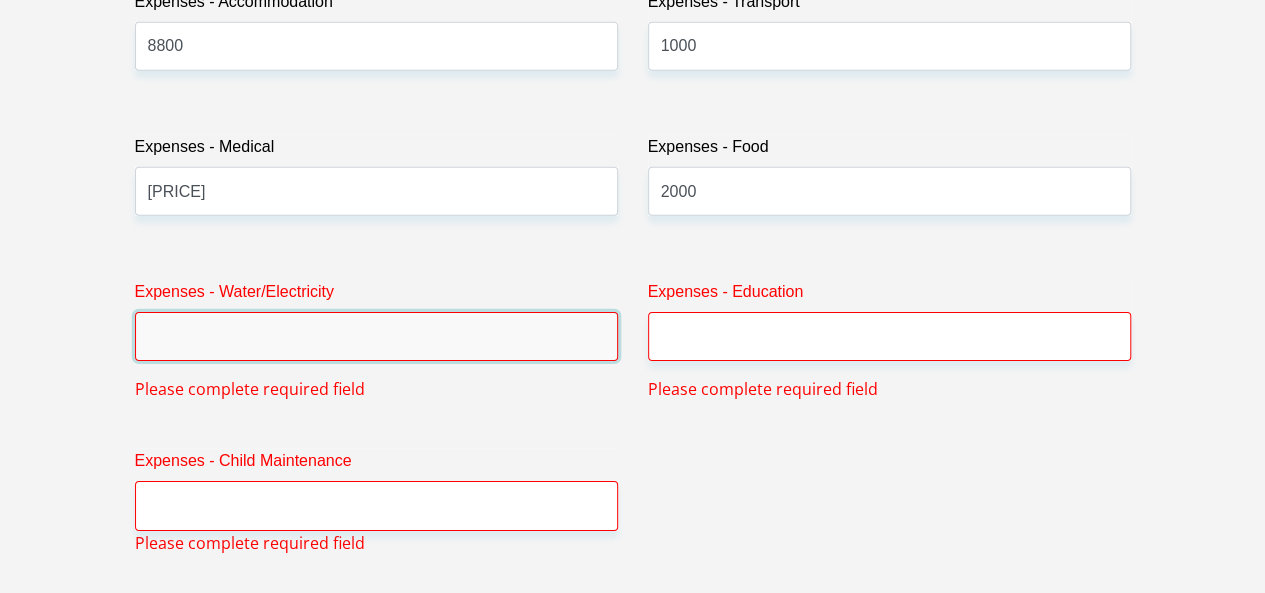 click on "Expenses - Water/Electricity" at bounding box center [376, 336] 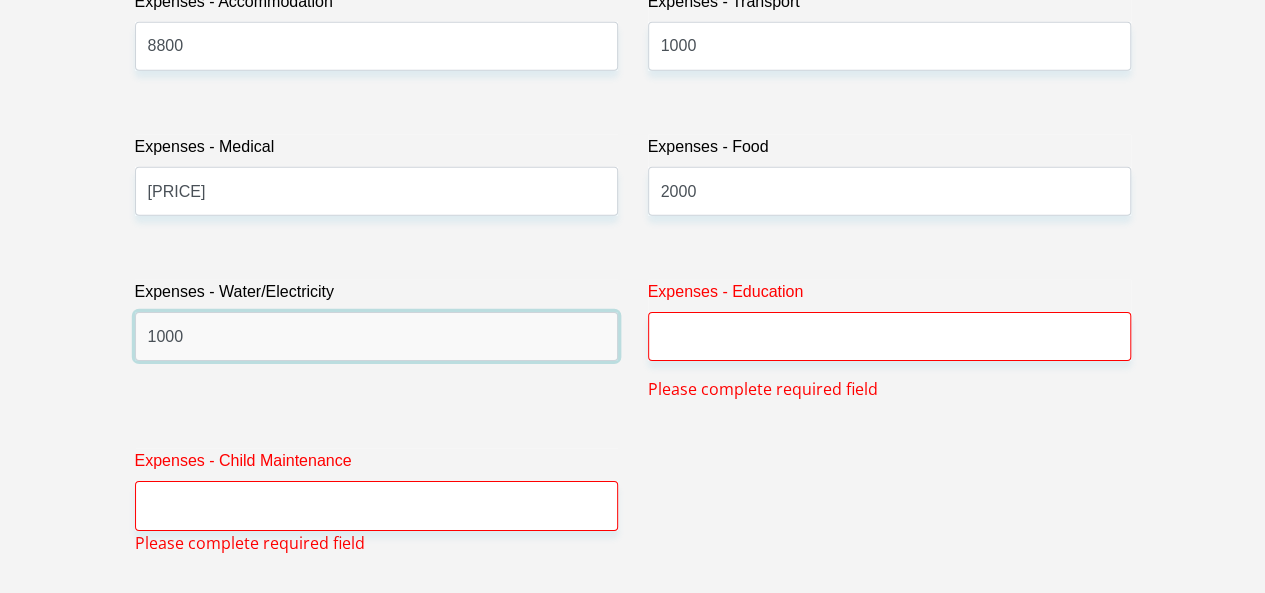 type on "1000" 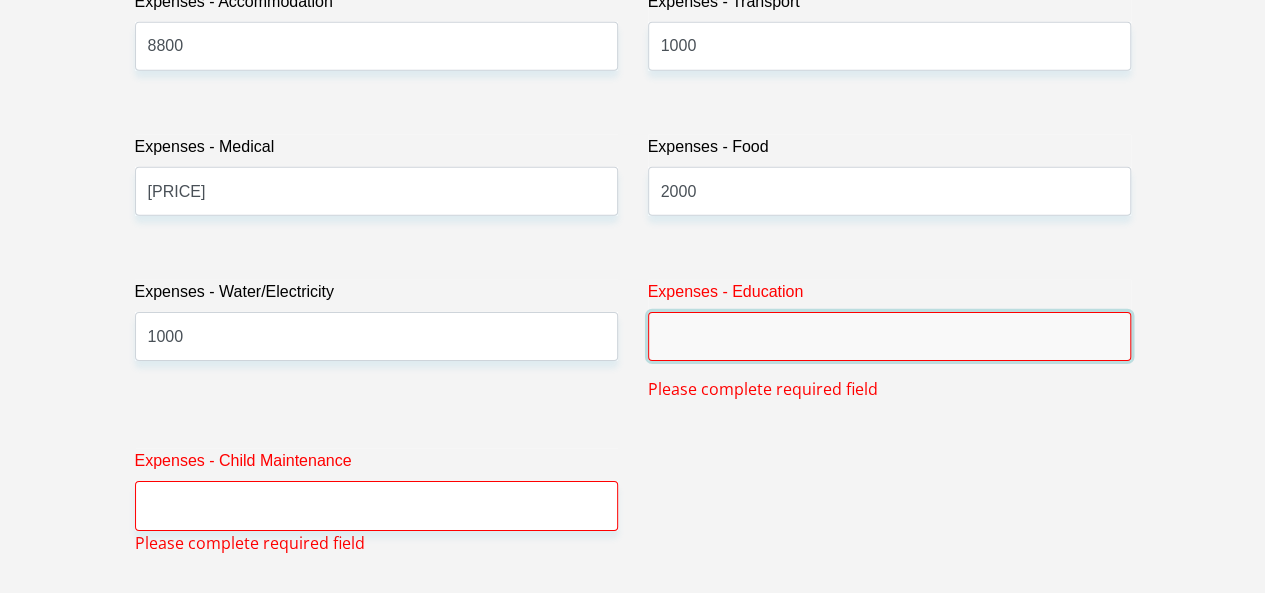 click on "Expenses - Education" at bounding box center (889, 336) 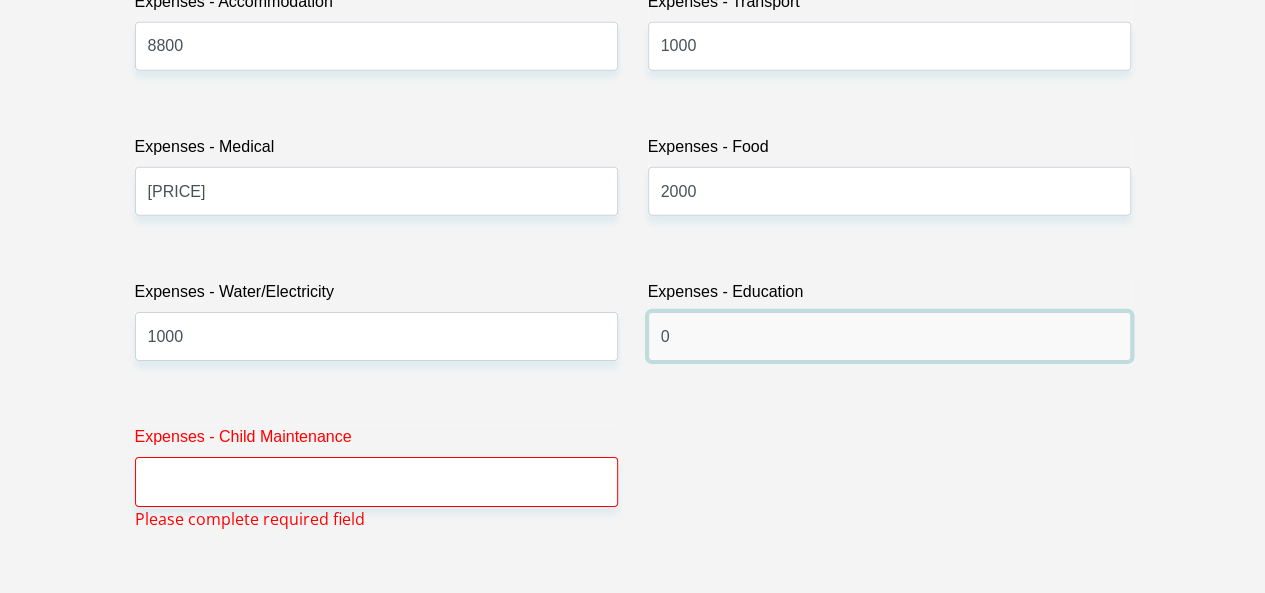 type on "0" 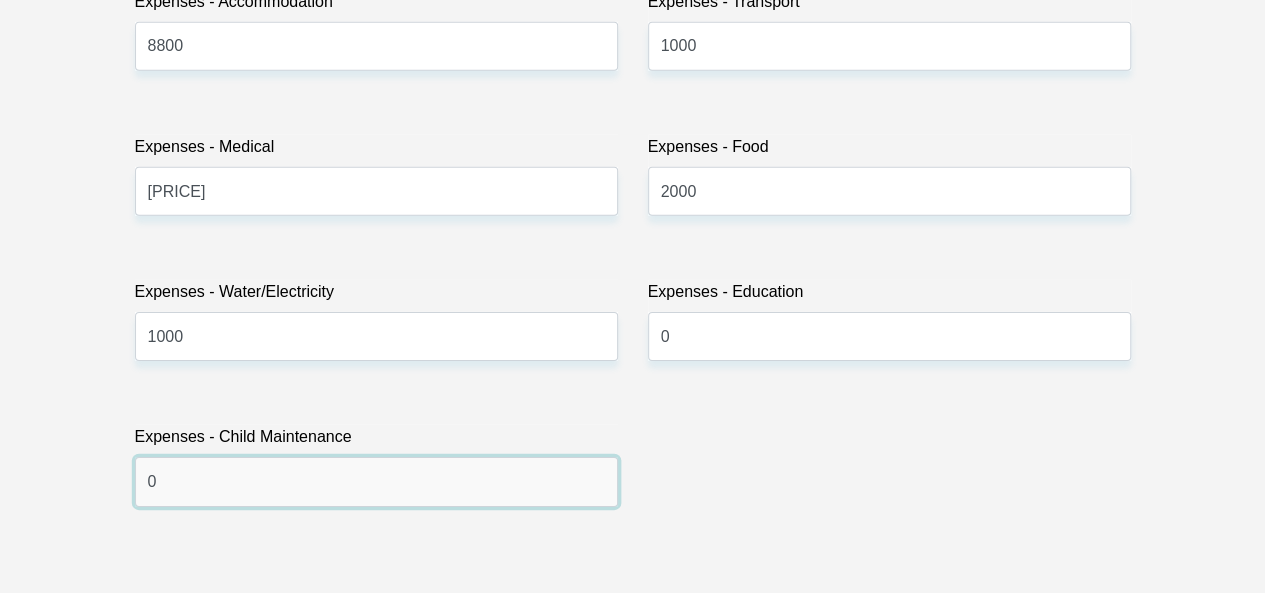 scroll, scrollTop: 3496, scrollLeft: 0, axis: vertical 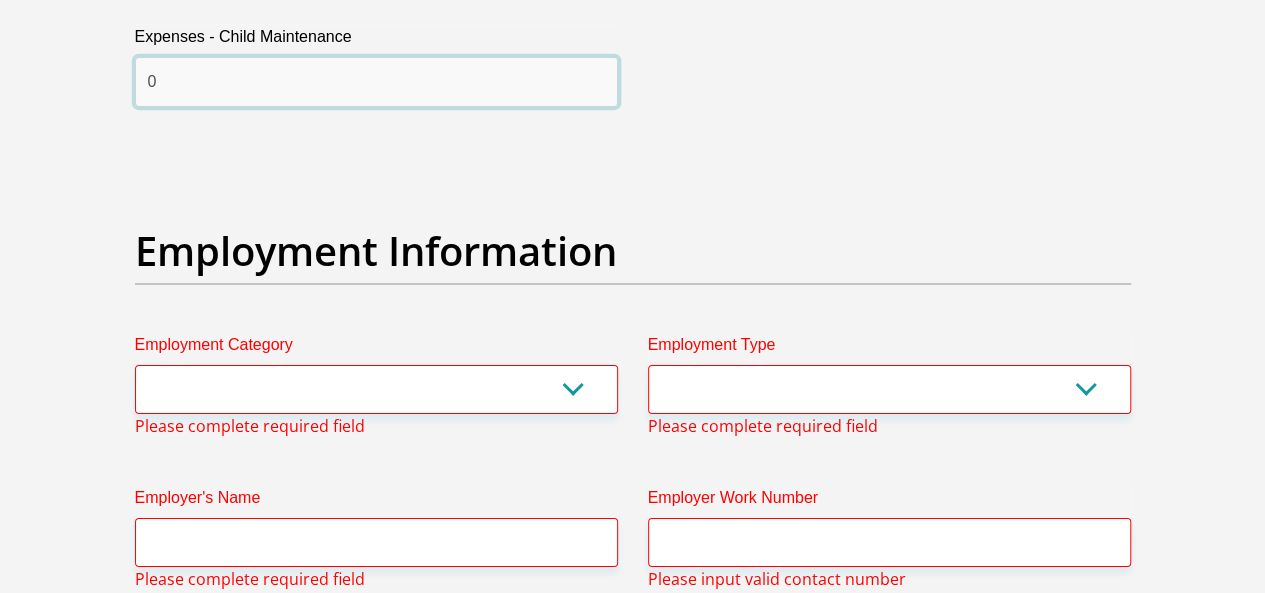type on "0" 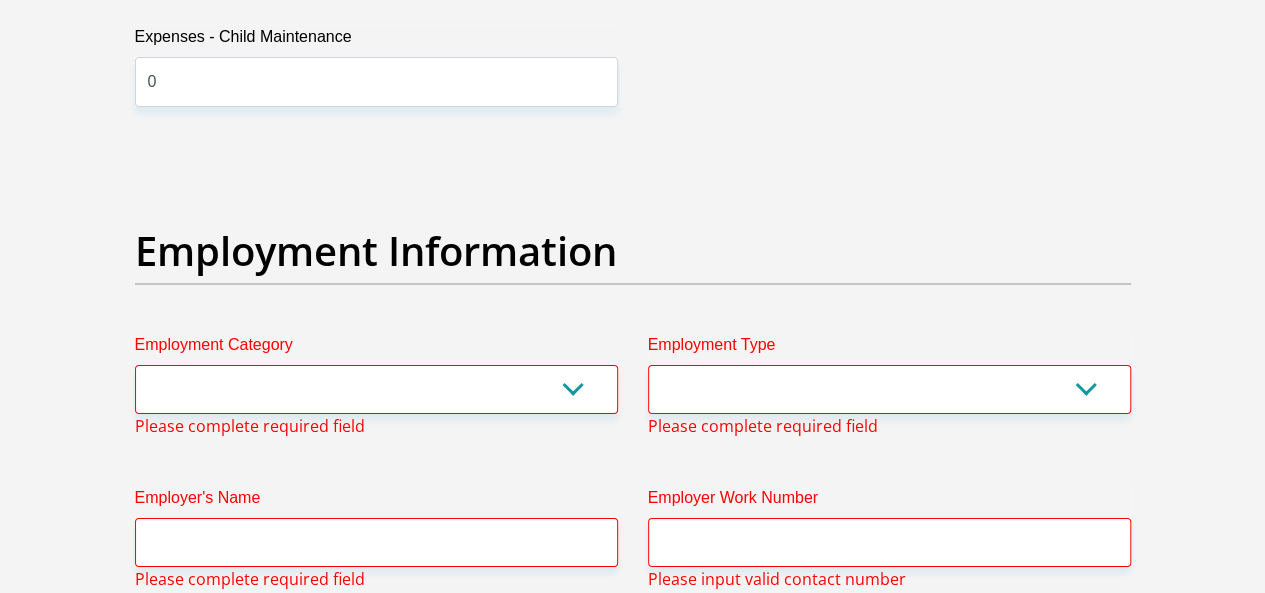 drag, startPoint x: 296, startPoint y: 348, endPoint x: 308, endPoint y: 343, distance: 13 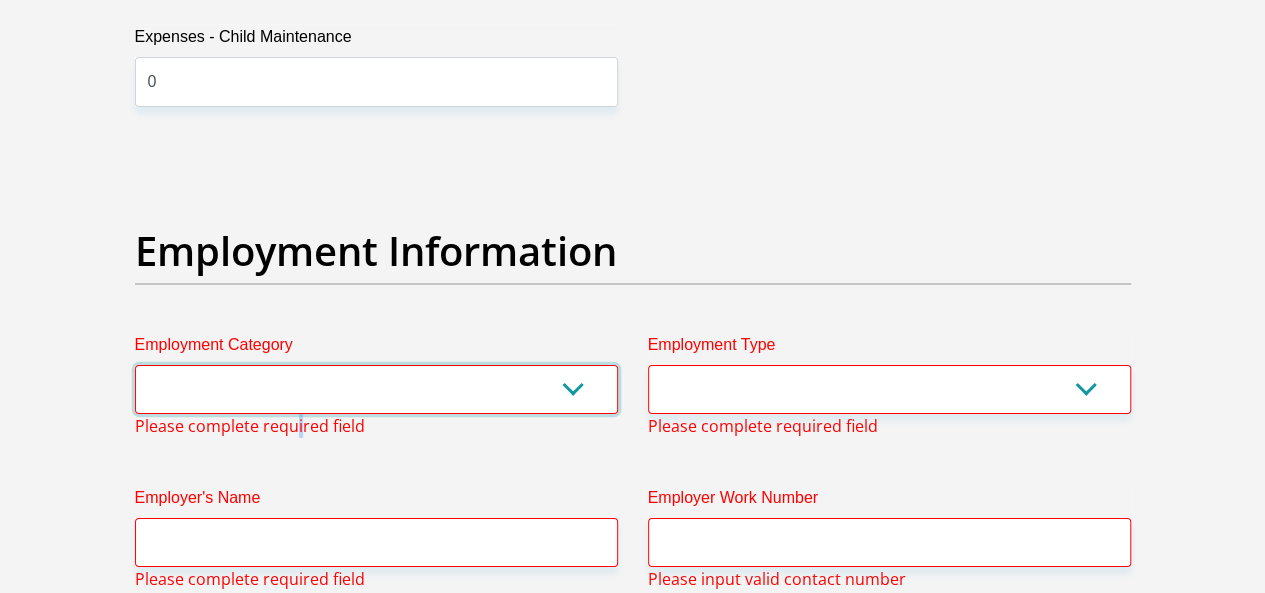 click on "AGRICULTURE
ALCOHOL & TOBACCO
CONSTRUCTION MATERIALS
METALLURGY
EQUIPMENT FOR RENEWABLE ENERGY
SPECIALIZED CONTRACTORS
CAR
GAMING (INCL. INTERNET
OTHER WHOLESALE
UNLICENSED PHARMACEUTICALS
CURRENCY EXCHANGE HOUSES
OTHER FINANCIAL INSTITUTIONS & INSURANCE
REAL ESTATE AGENTS
OIL & GAS
OTHER MATERIALS (E.G. IRON ORE)
PRECIOUS STONES & PRECIOUS METALS
POLITICAL ORGANIZATIONS
RELIGIOUS ORGANIZATIONS(NOT SECTS)
ACTI. HAVING BUSINESS DEAL WITH PUBLIC ADMINISTRATION
LAUNDROMATS" at bounding box center (376, 389) 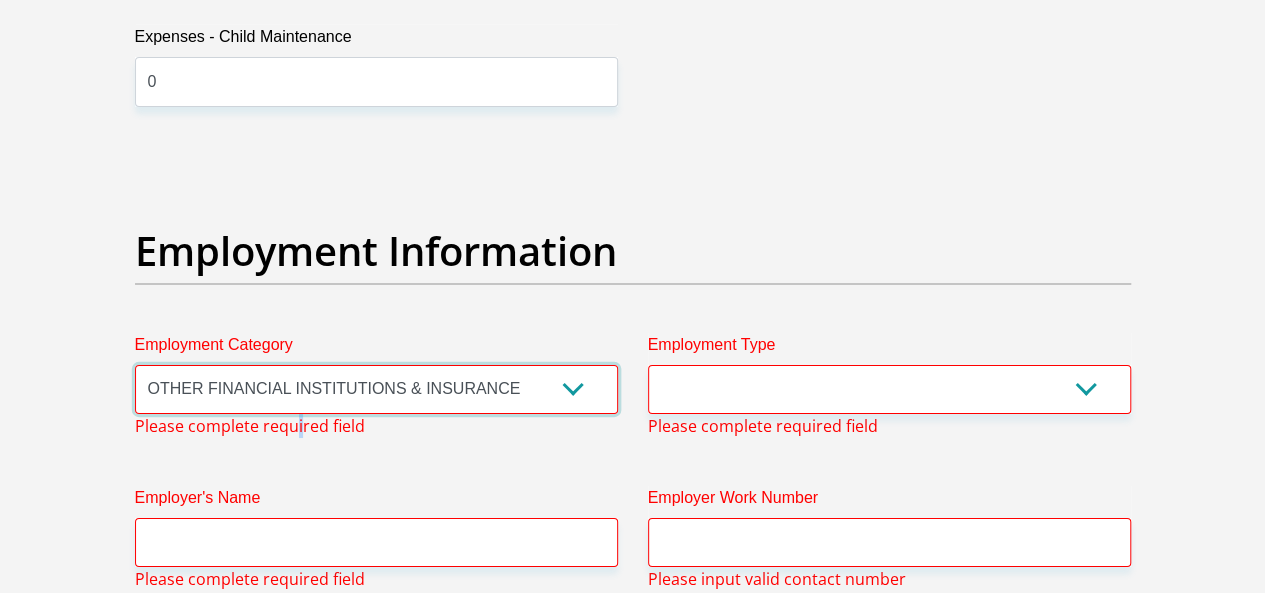 click on "AGRICULTURE
ALCOHOL & TOBACCO
CONSTRUCTION MATERIALS
METALLURGY
EQUIPMENT FOR RENEWABLE ENERGY
SPECIALIZED CONTRACTORS
CAR
GAMING (INCL. INTERNET
OTHER WHOLESALE
UNLICENSED PHARMACEUTICALS
CURRENCY EXCHANGE HOUSES
OTHER FINANCIAL INSTITUTIONS & INSURANCE
REAL ESTATE AGENTS
OIL & GAS
OTHER MATERIALS (E.G. IRON ORE)
PRECIOUS STONES & PRECIOUS METALS
POLITICAL ORGANIZATIONS
RELIGIOUS ORGANIZATIONS(NOT SECTS)
ACTI. HAVING BUSINESS DEAL WITH PUBLIC ADMINISTRATION
LAUNDROMATS" at bounding box center (376, 389) 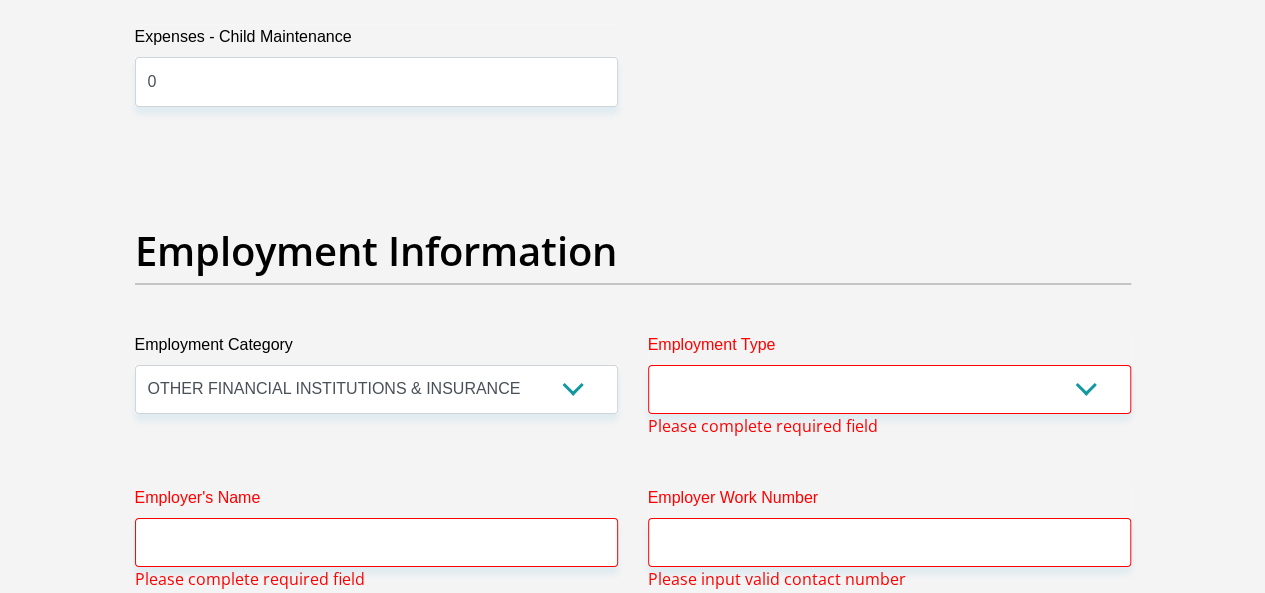 drag, startPoint x: 787, startPoint y: 357, endPoint x: 785, endPoint y: 346, distance: 11.18034 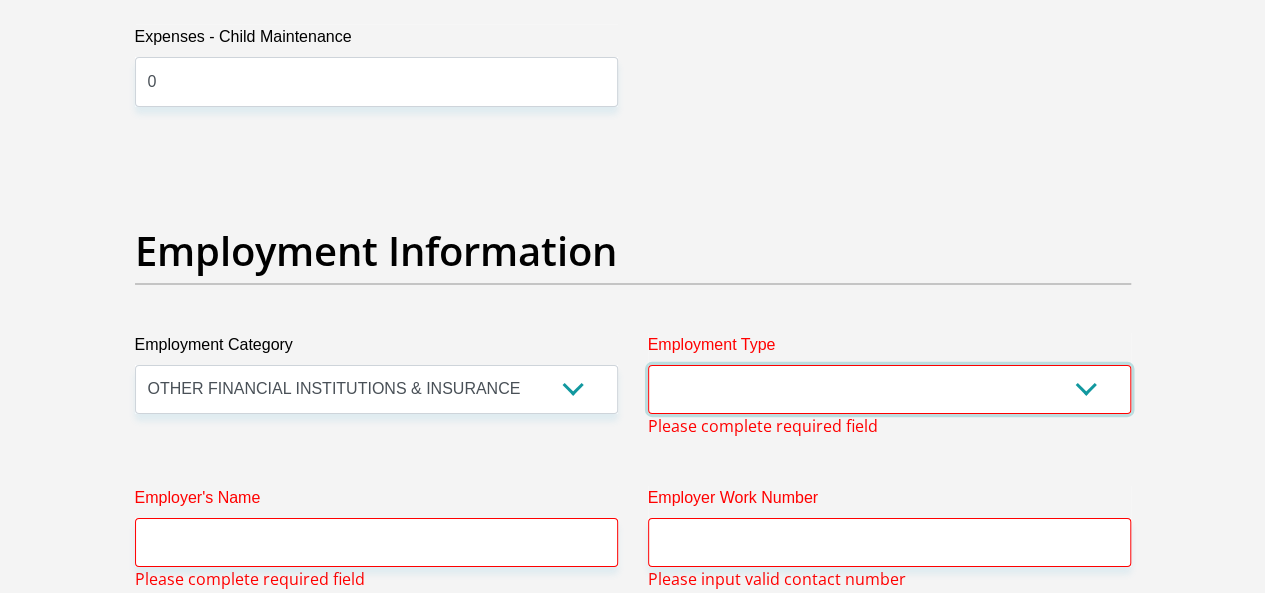 click on "College/Lecturer
Craft Seller
Creative
Driver
Executive
Farmer
Forces - Non Commissioned
Forces - Officer
Hawker
Housewife
Labourer
Licenced Professional
Manager
Miner
Non Licenced Professional
Office Staff/Clerk
Outside Worker
Pensioner
Permanent Teacher
Production/Manufacturing
Sales
Self-Employed
Semi-Professional Worker
Service Industry  Social Worker  Student" at bounding box center (889, 389) 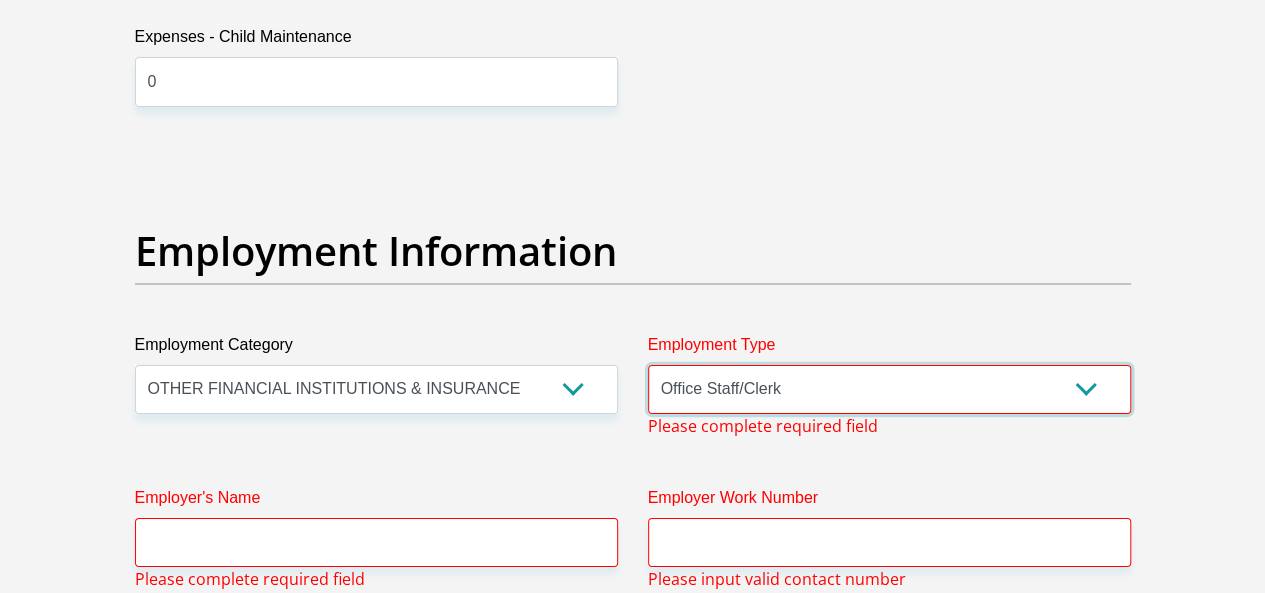 click on "College/Lecturer
Craft Seller
Creative
Driver
Executive
Farmer
Forces - Non Commissioned
Forces - Officer
Hawker
Housewife
Labourer
Licenced Professional
Manager
Miner
Non Licenced Professional
Office Staff/Clerk
Outside Worker
Pensioner
Permanent Teacher
Production/Manufacturing
Sales
Self-Employed
Semi-Professional Worker
Service Industry  Social Worker  Student" at bounding box center [889, 389] 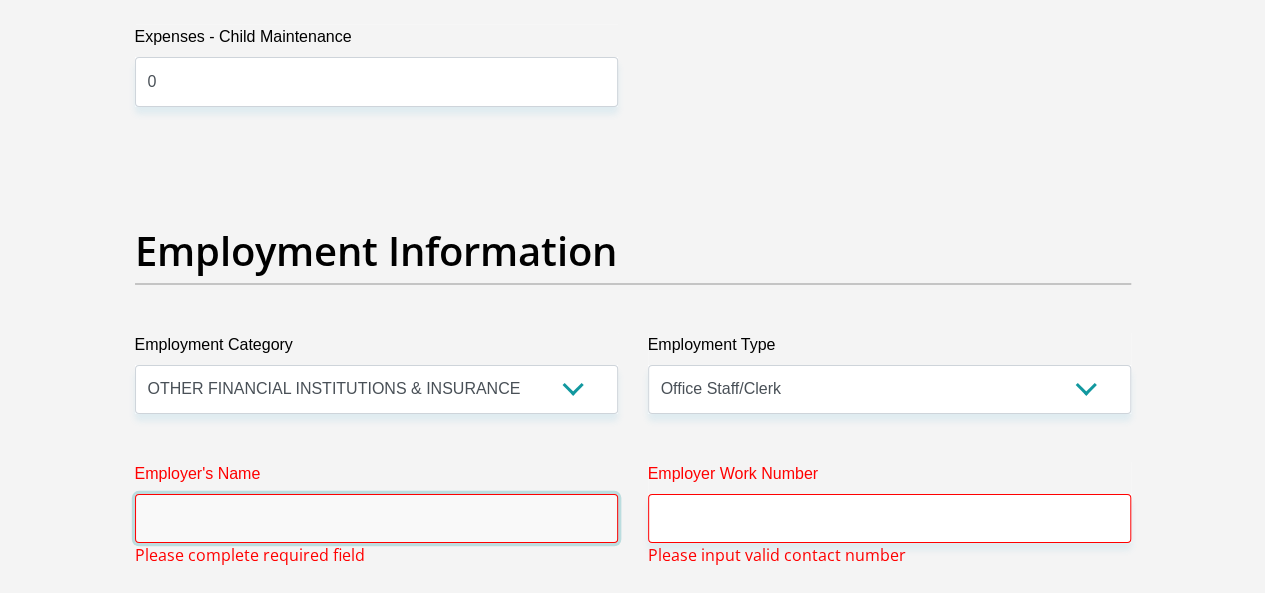 click on "Employer's Name" at bounding box center [376, 518] 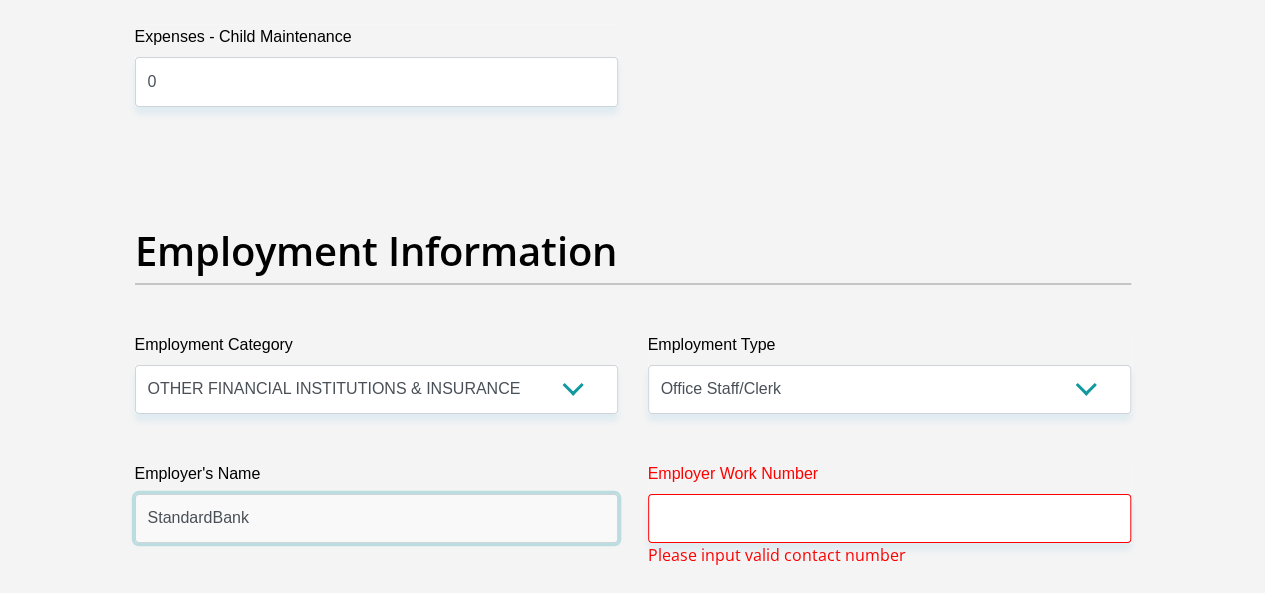 type on "StandardBank" 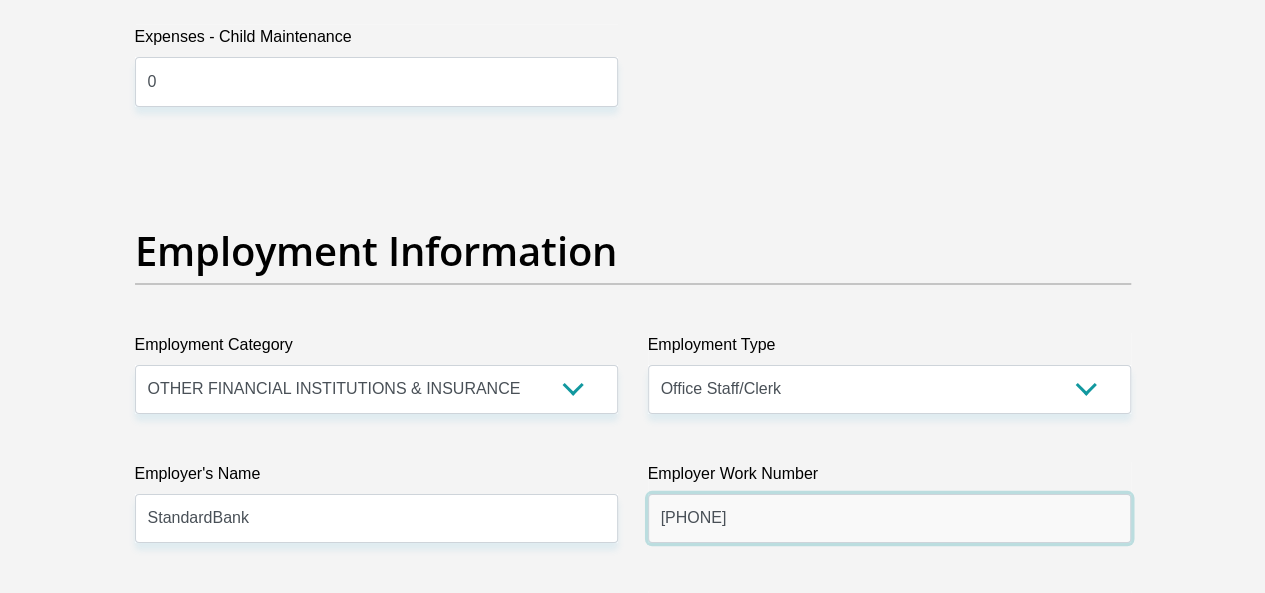 type on "0116316799" 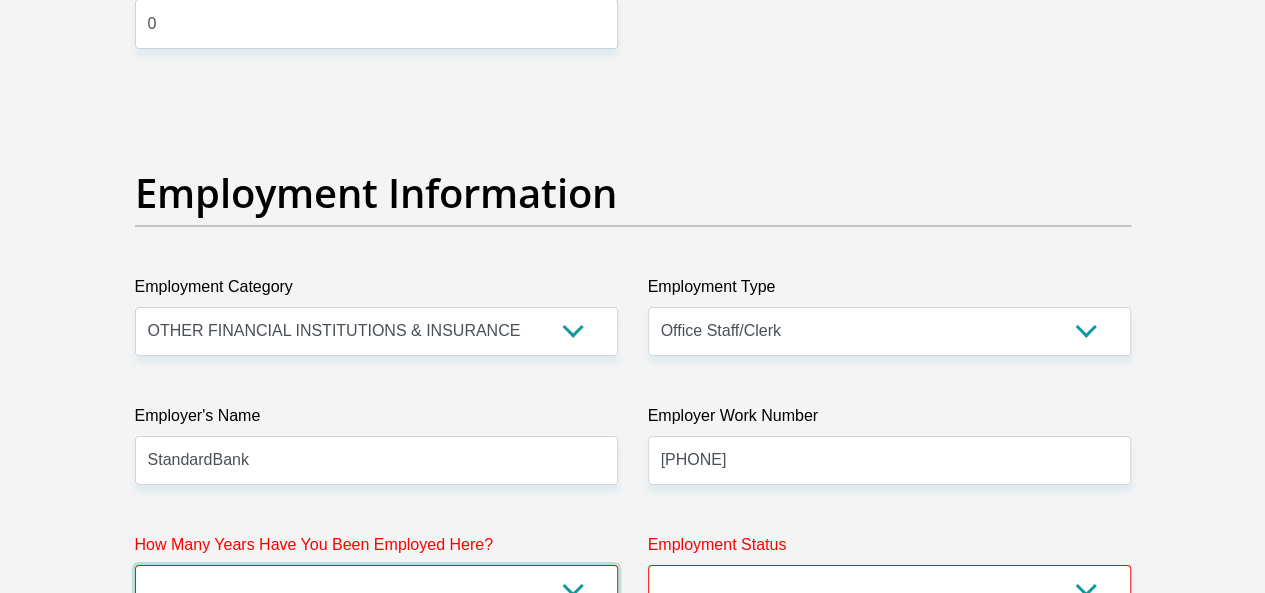 scroll, scrollTop: 3597, scrollLeft: 0, axis: vertical 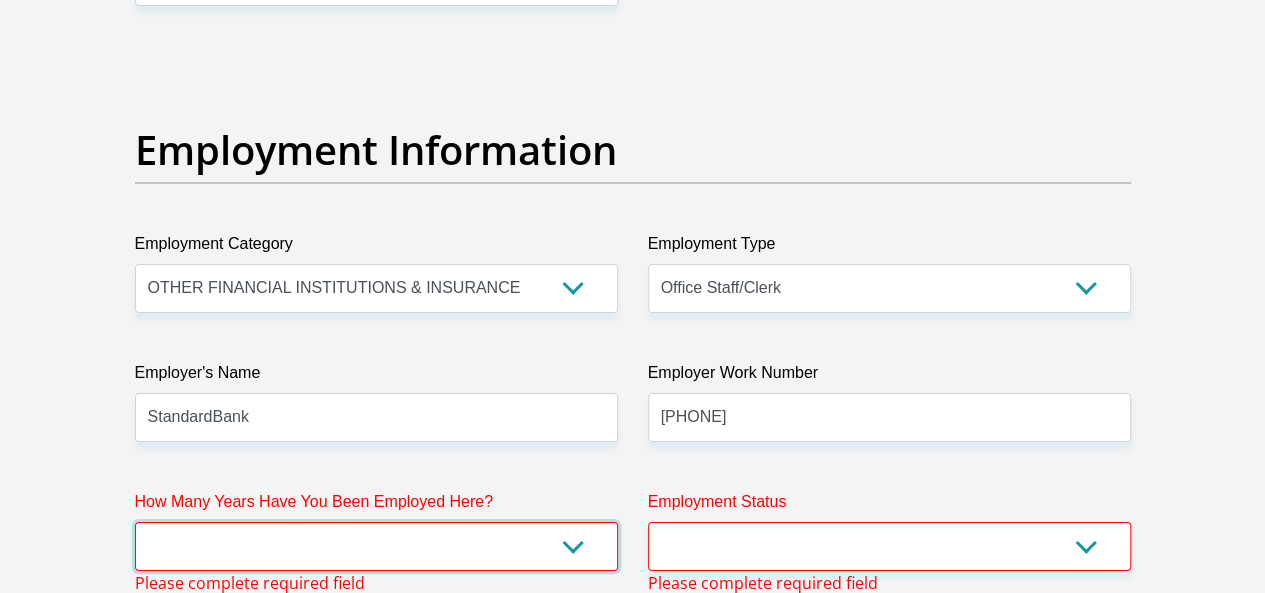click on "less than 1 year
1-3 years
3-5 years
5+ years" at bounding box center (376, 546) 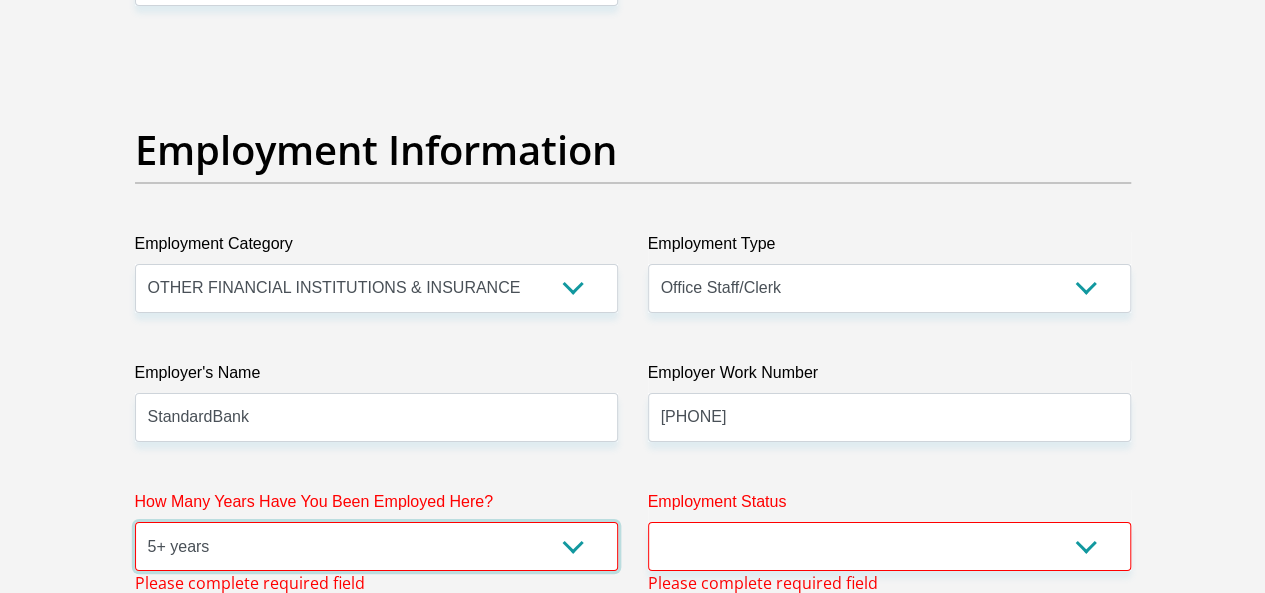 click on "less than 1 year
1-3 years
3-5 years
5+ years" at bounding box center (376, 546) 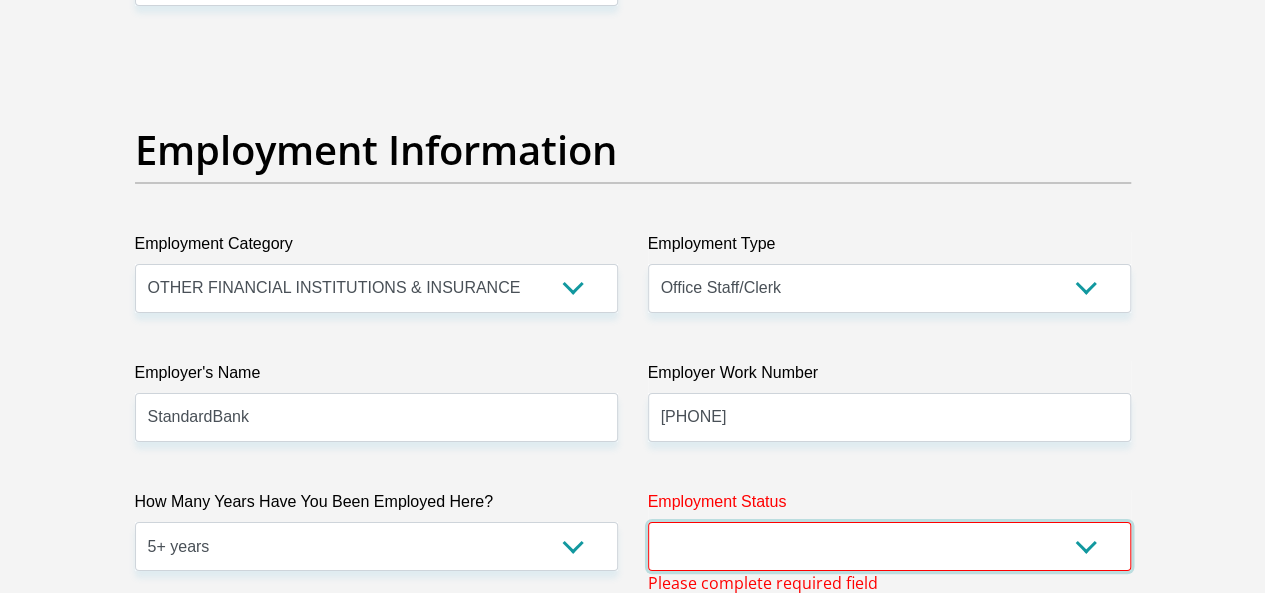 click on "Permanent/Full-time
Part-time/Casual
Contract Worker
Self-Employed
Housewife
Retired
Student
Medically Boarded
Disability
Unemployed" at bounding box center (889, 546) 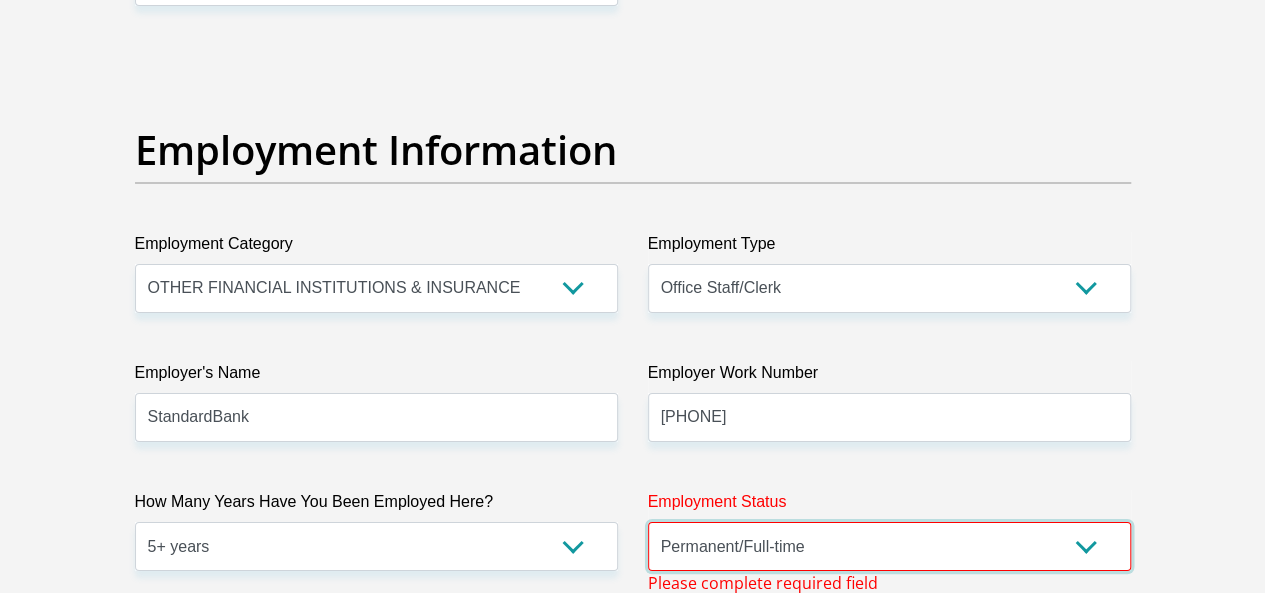 click on "Permanent/Full-time
Part-time/Casual
Contract Worker
Self-Employed
Housewife
Retired
Student
Medically Boarded
Disability
Unemployed" at bounding box center (889, 546) 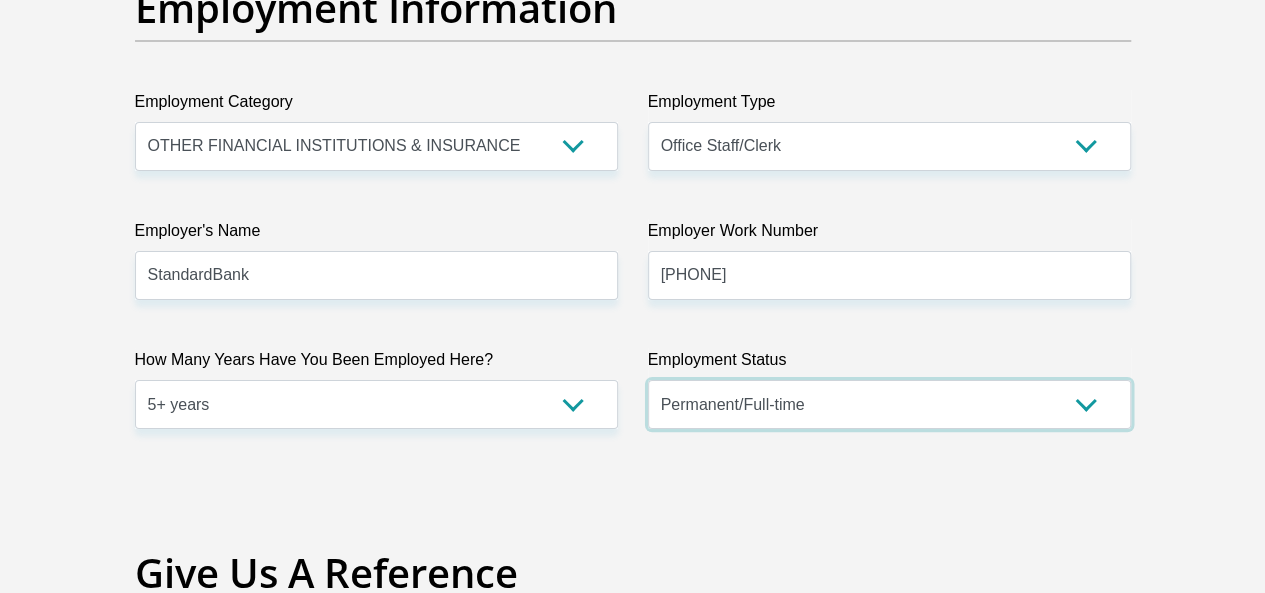 scroll, scrollTop: 3997, scrollLeft: 0, axis: vertical 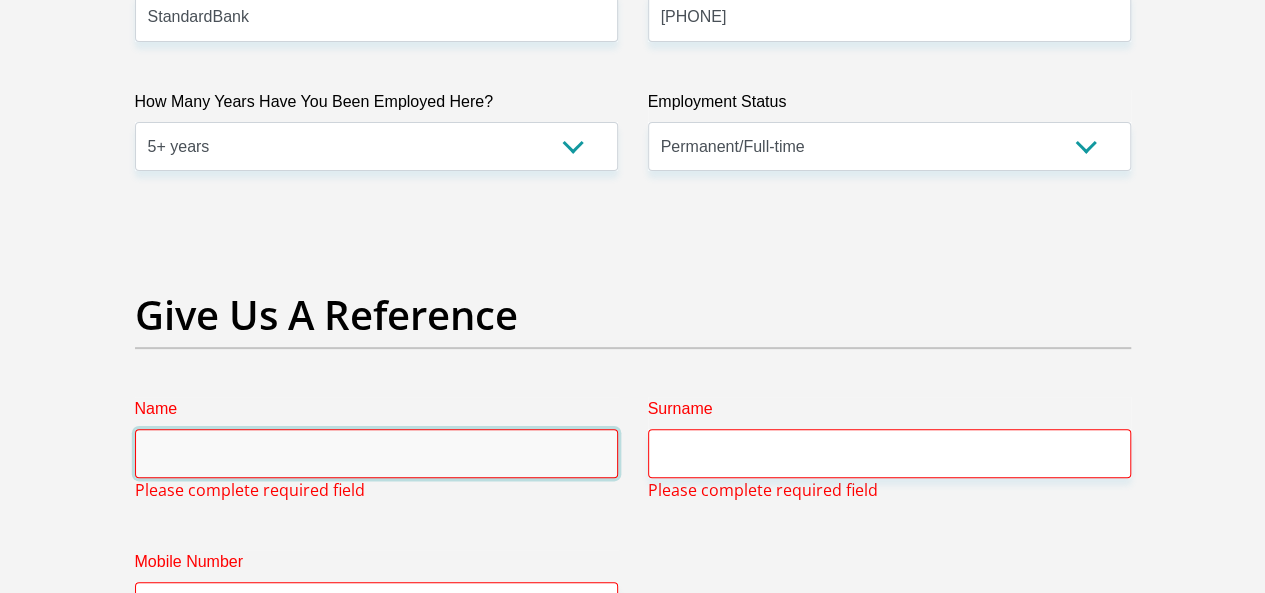 click on "Name" at bounding box center [376, 453] 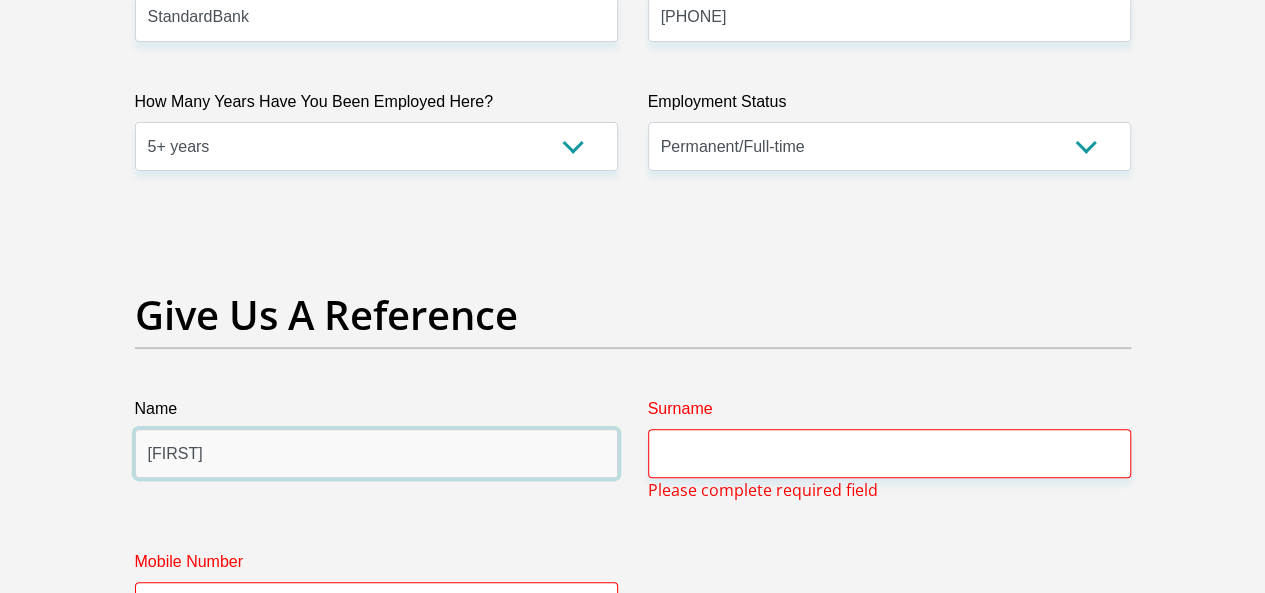 type on "Refilwe" 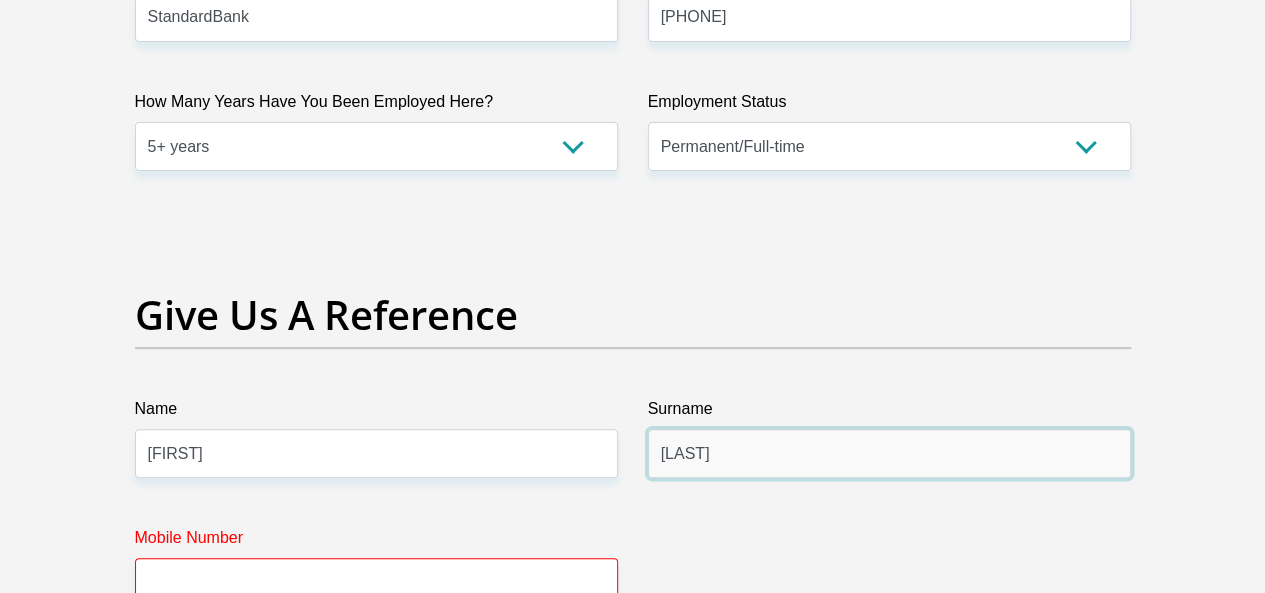 type on "Kunene" 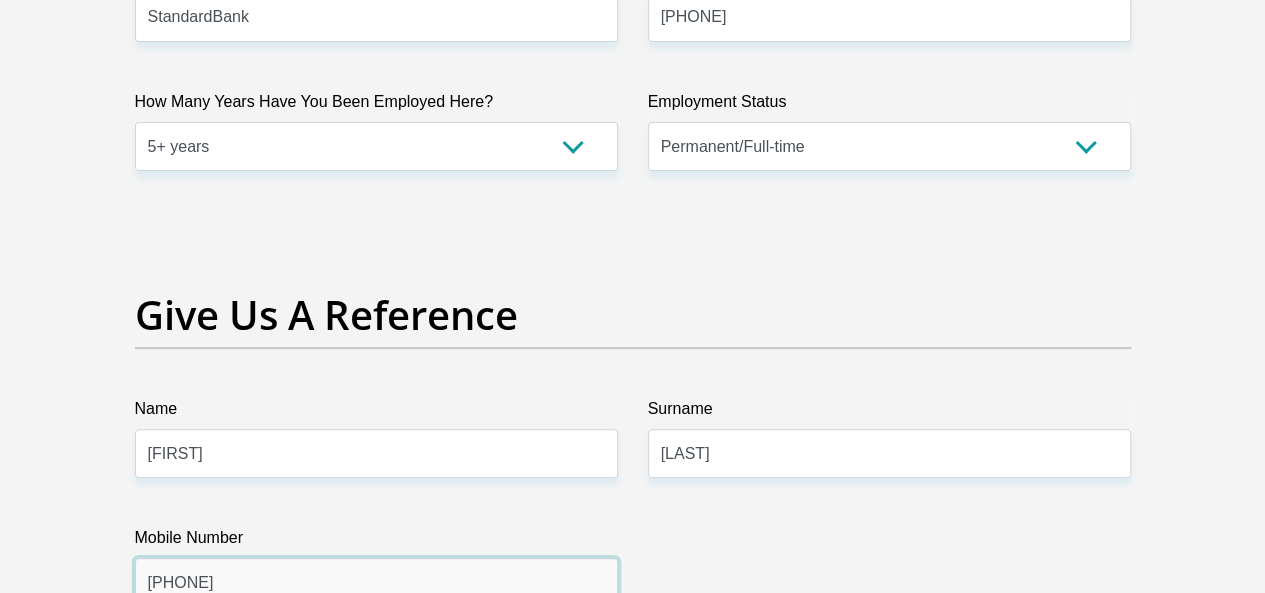 type on "0837203327" 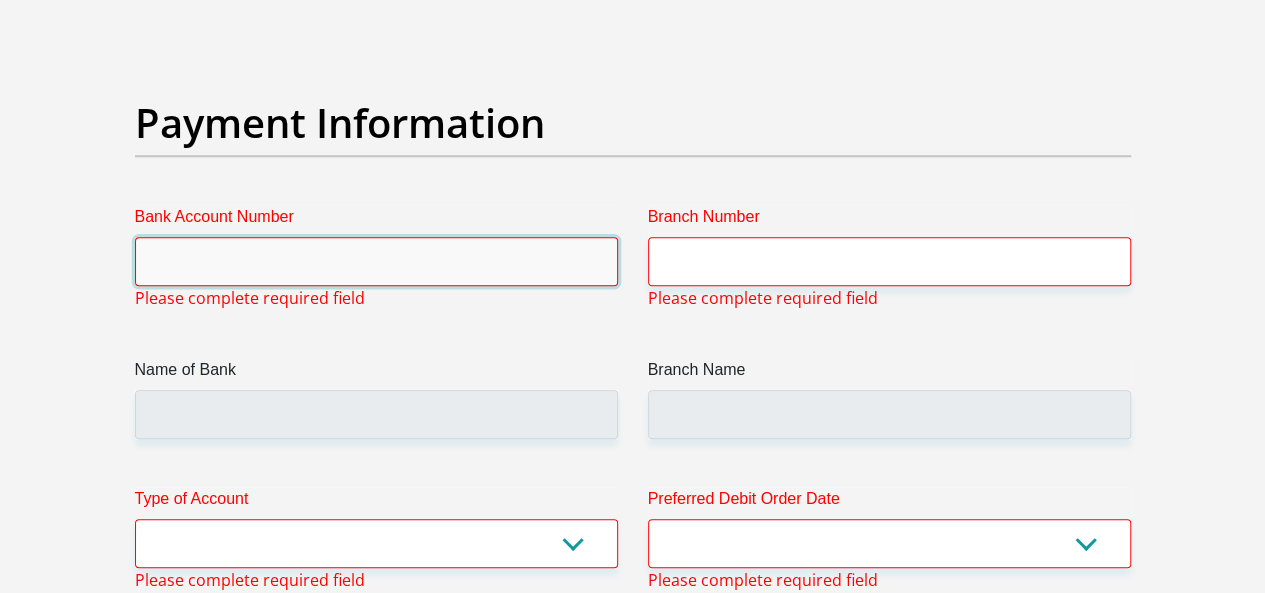 scroll, scrollTop: 4611, scrollLeft: 0, axis: vertical 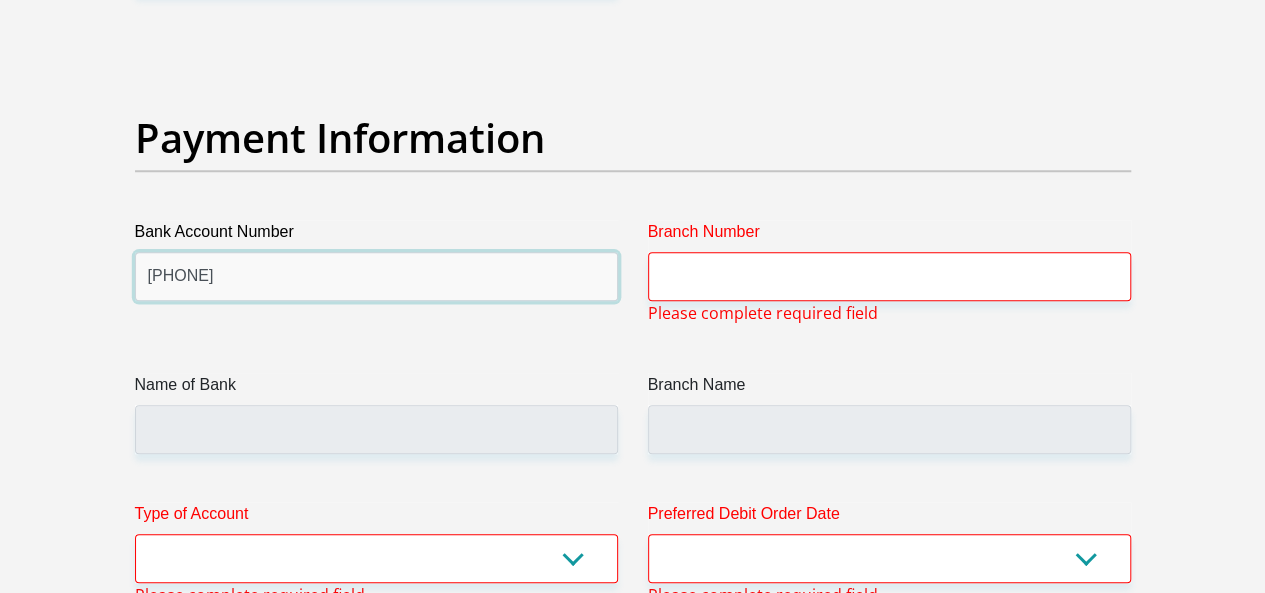 type on "300932065" 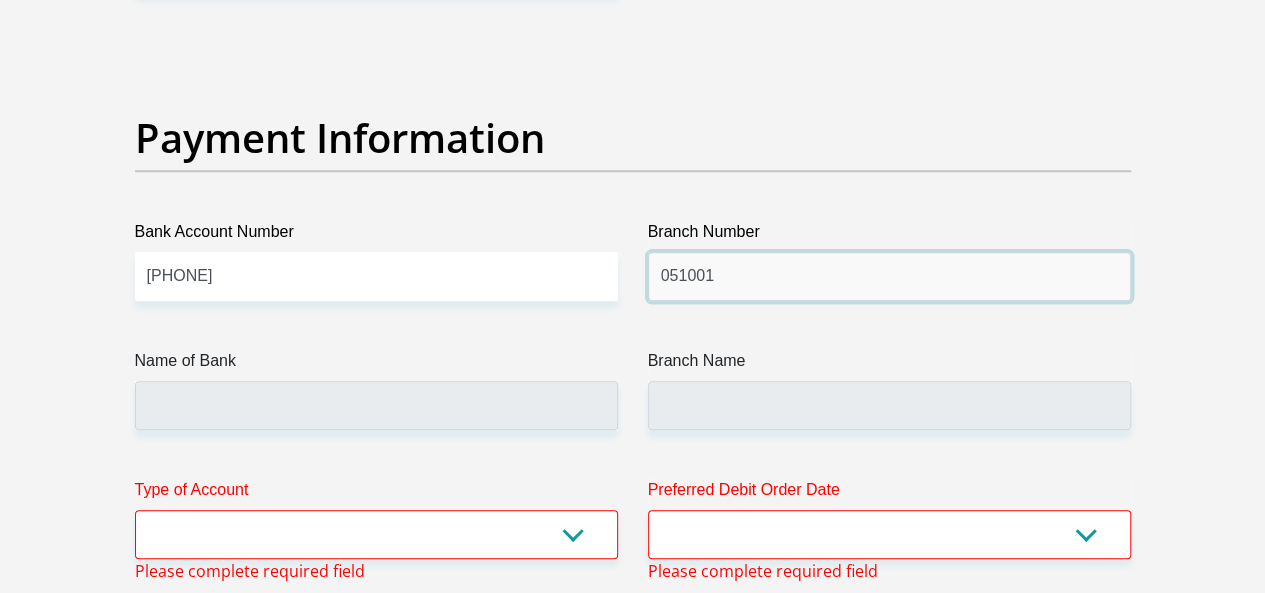 type on "051001" 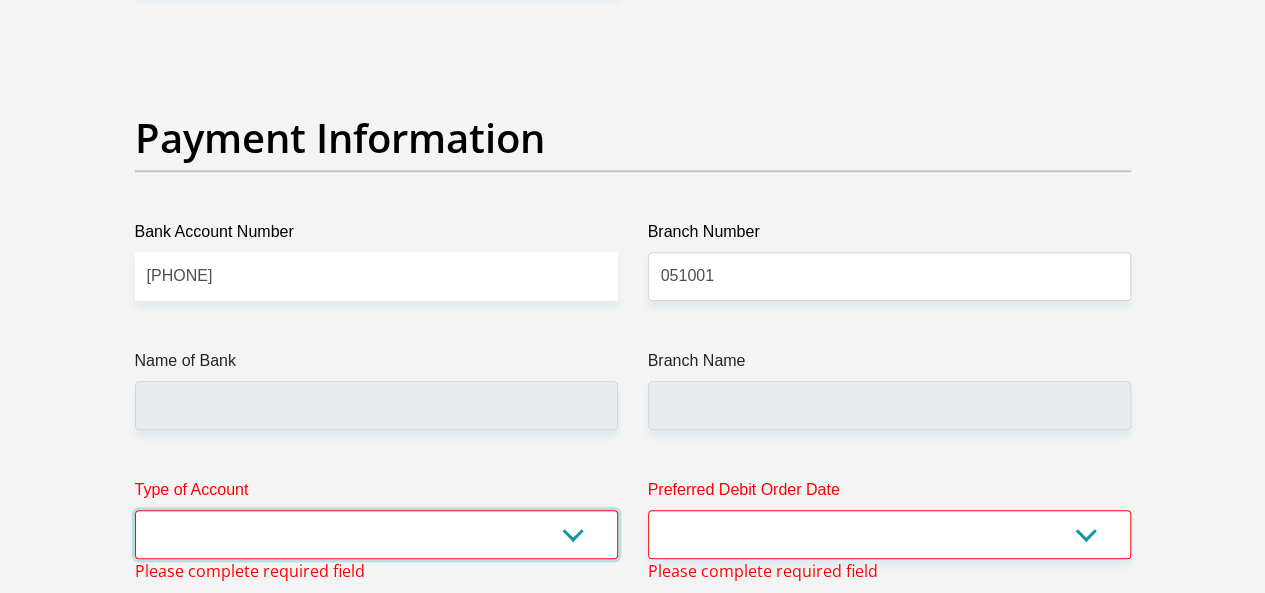 click on "Cheque
Savings" at bounding box center [376, 534] 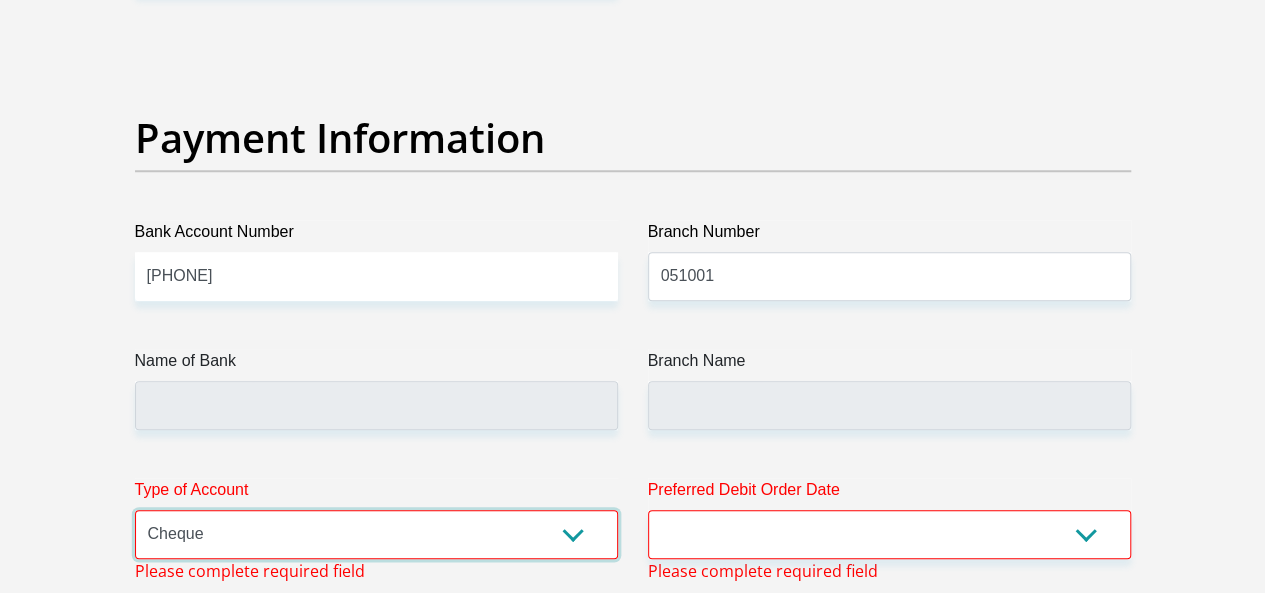 click on "Cheque
Savings" at bounding box center [376, 534] 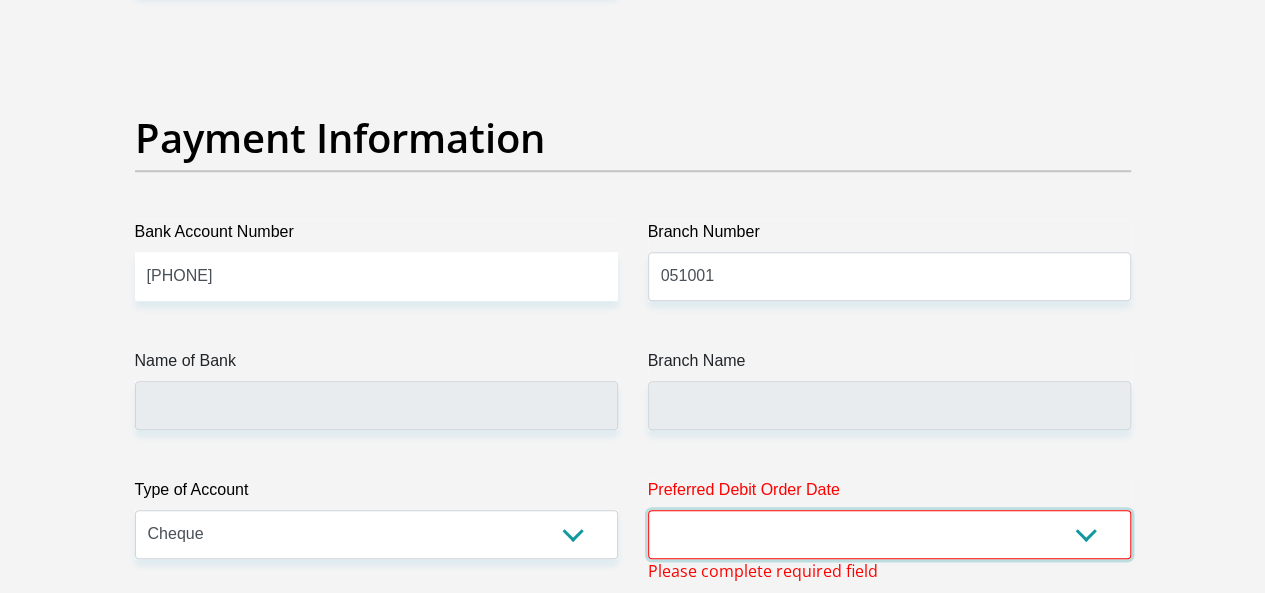 click on "1st
2nd
3rd
4th
5th
7th
18th
19th
20th
21st
22nd
23rd
24th
25th
26th
27th
28th
29th
30th" at bounding box center [889, 534] 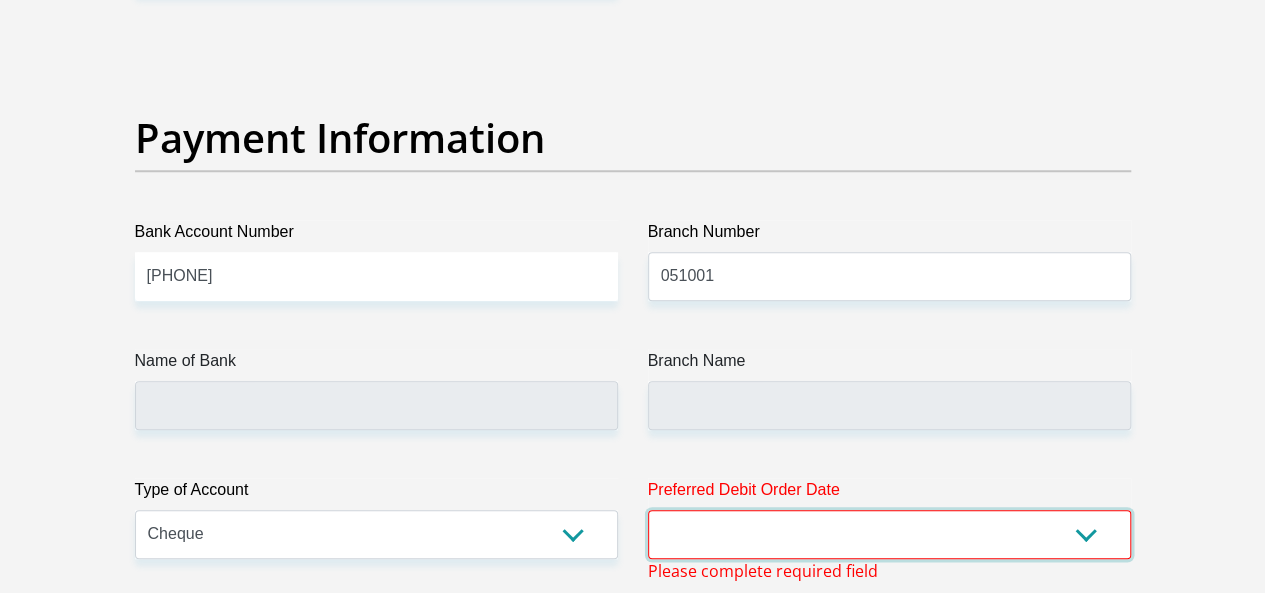type on "STANDARD BANK" 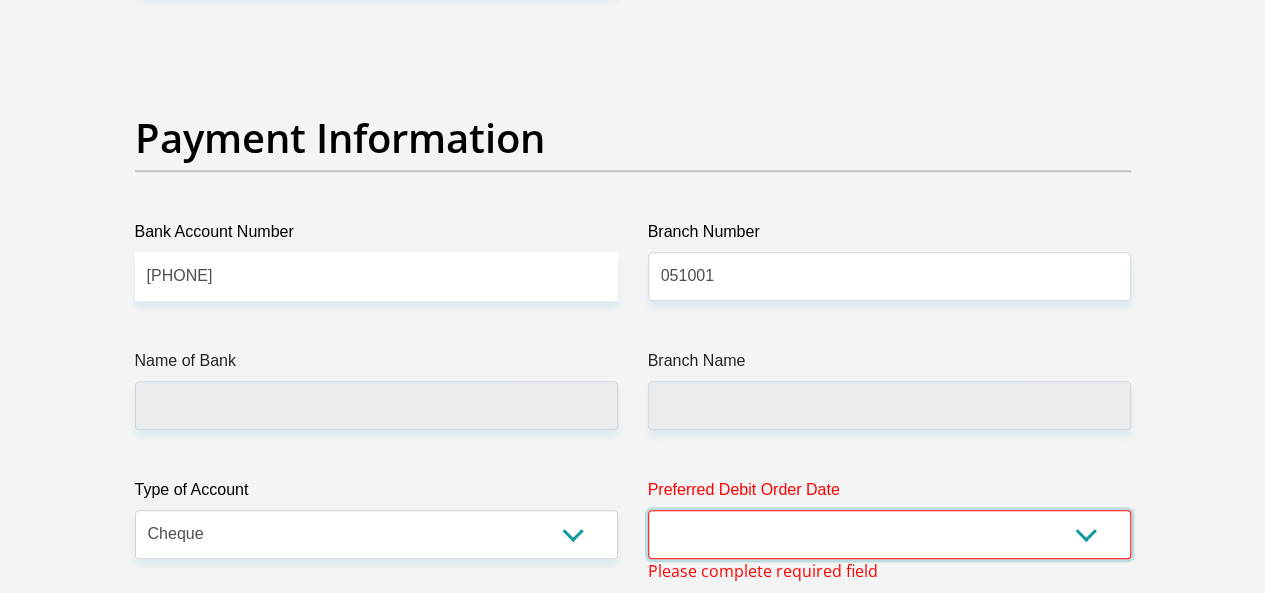 type on "STANDARD BANK SOUTH AFRICA" 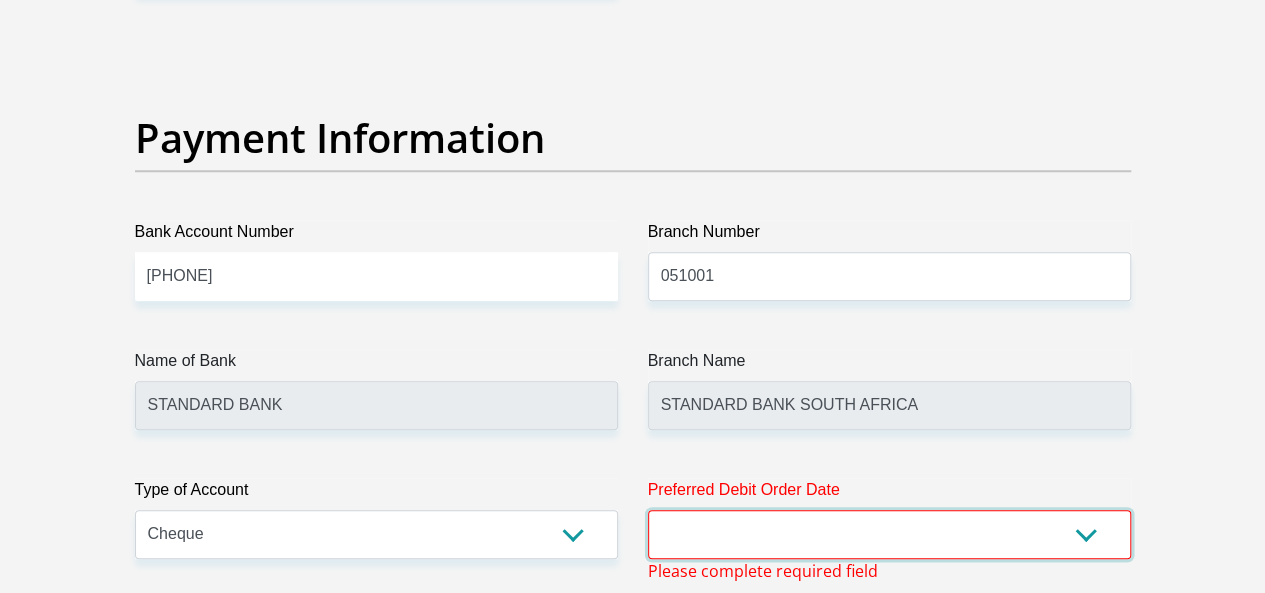 select on "20" 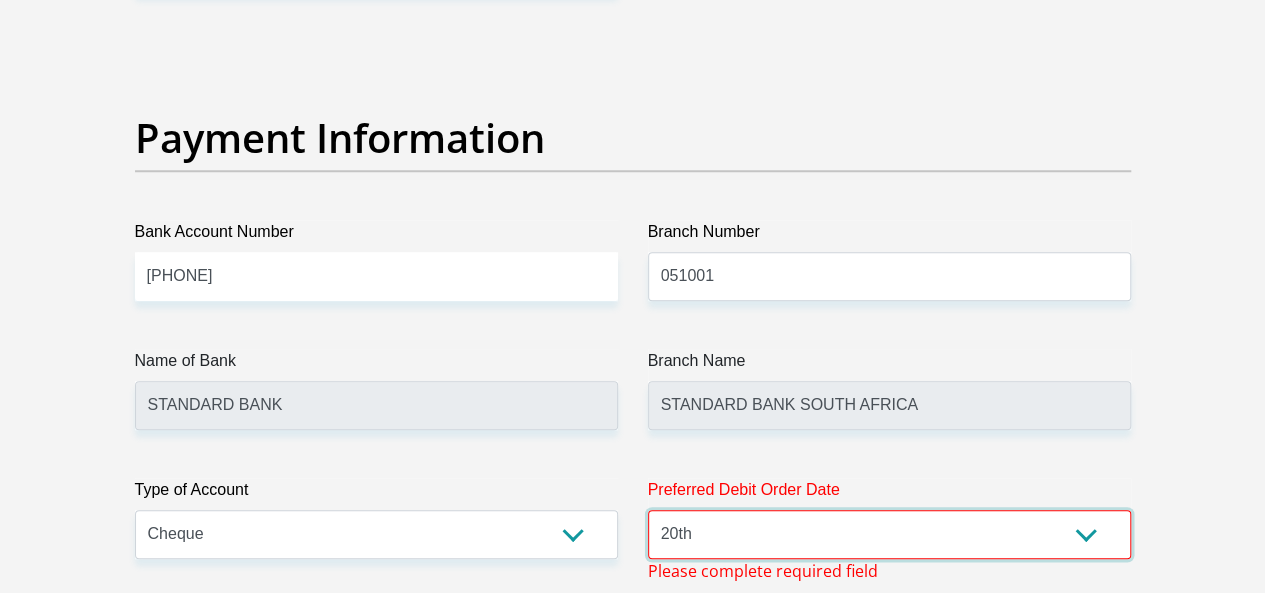 click on "1st
2nd
3rd
4th
5th
7th
18th
19th
20th
21st
22nd
23rd
24th
25th
26th
27th
28th
29th
30th" at bounding box center (889, 534) 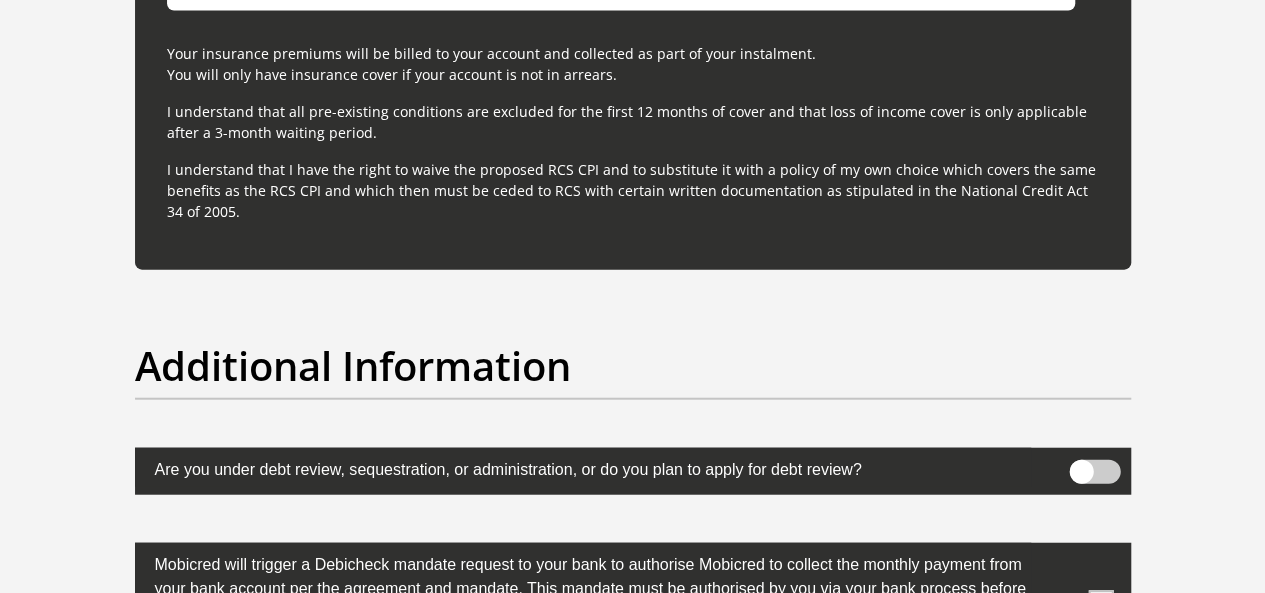 scroll, scrollTop: 6211, scrollLeft: 0, axis: vertical 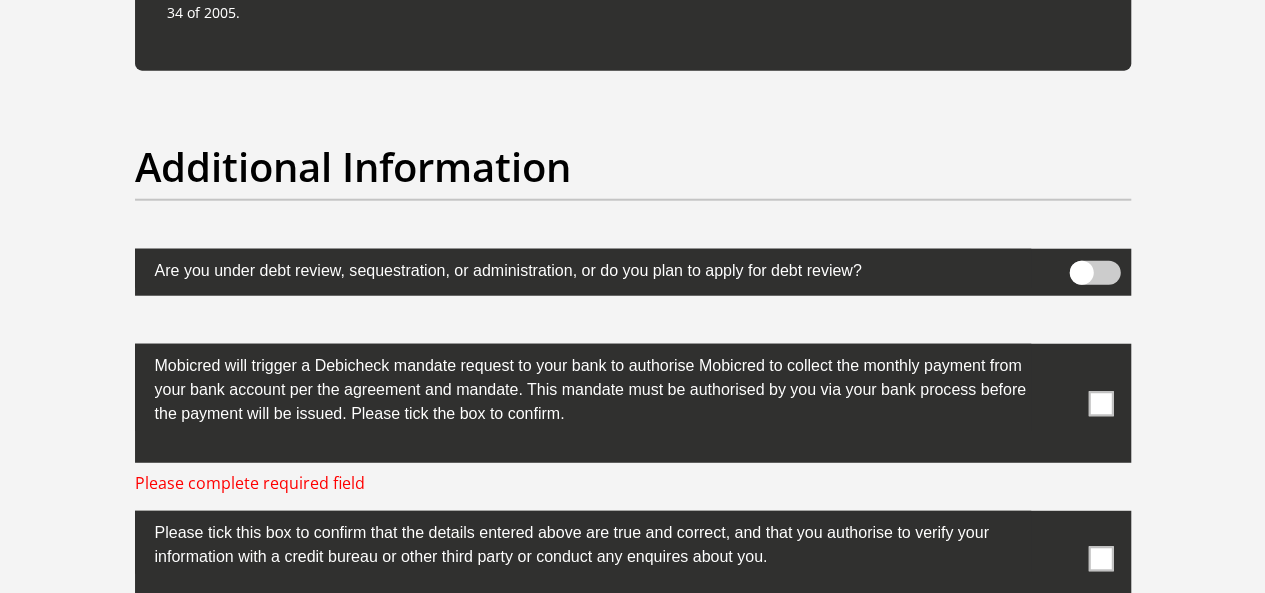 click at bounding box center (633, 403) 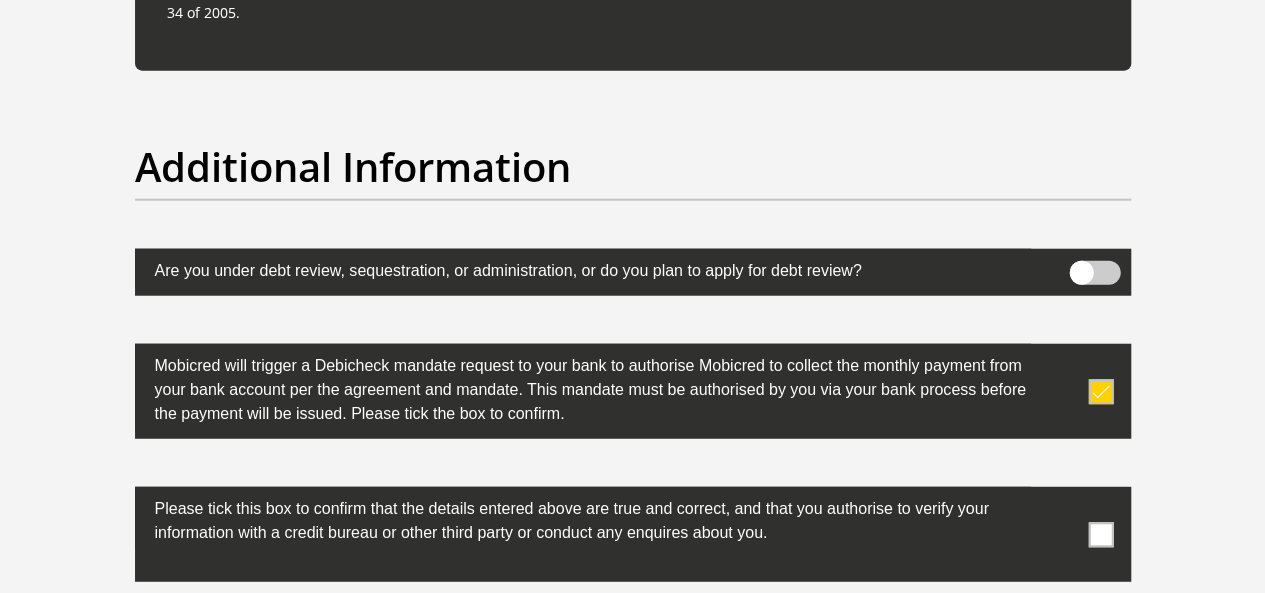 click at bounding box center [1100, 534] 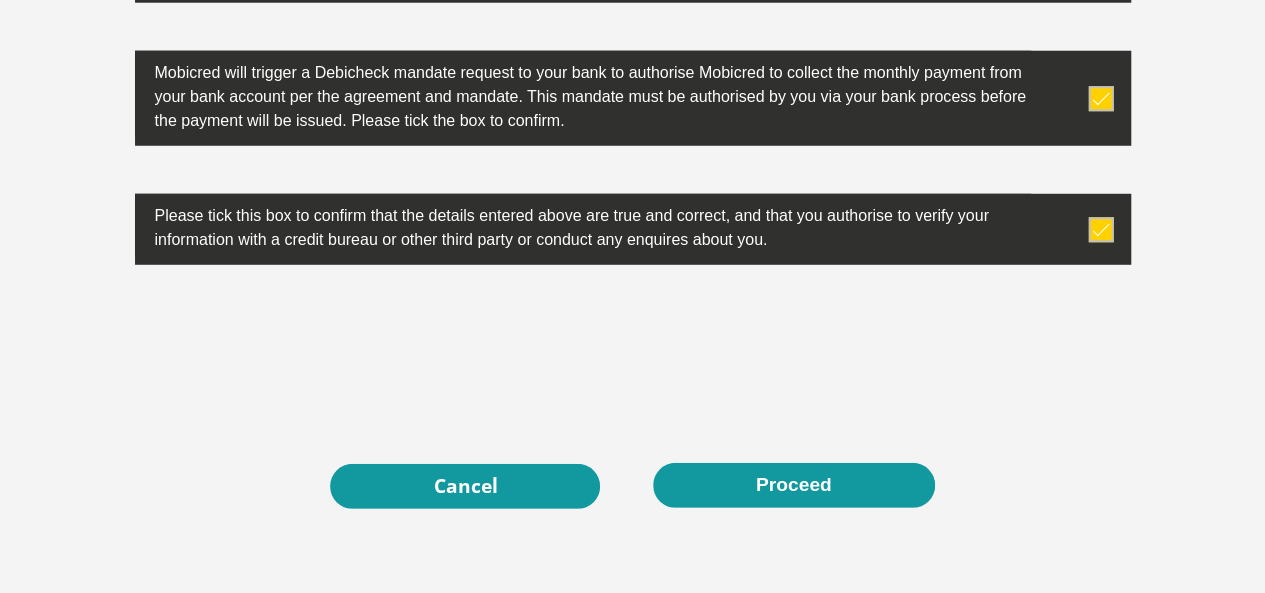 scroll, scrollTop: 6511, scrollLeft: 0, axis: vertical 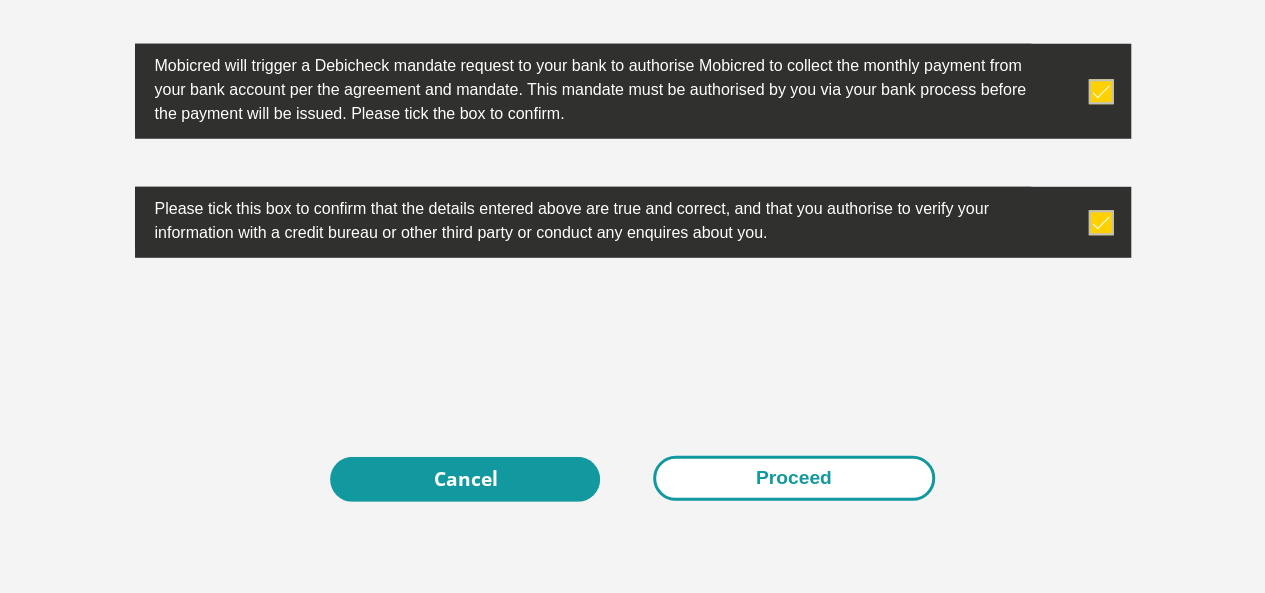 click on "Proceed" at bounding box center (794, 478) 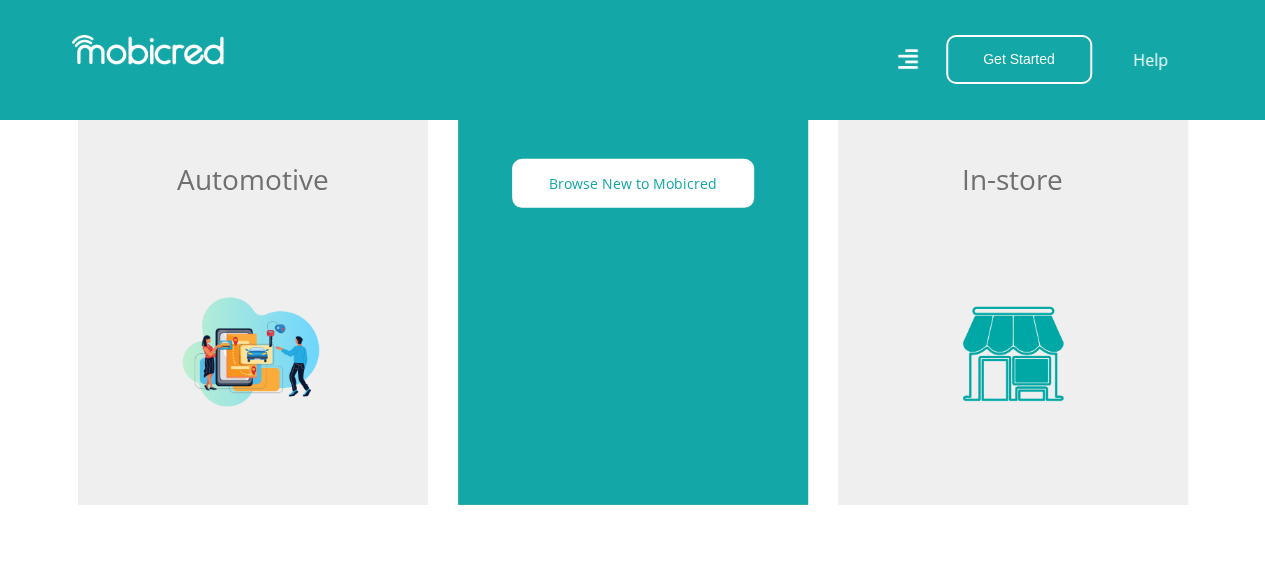 scroll, scrollTop: 2900, scrollLeft: 0, axis: vertical 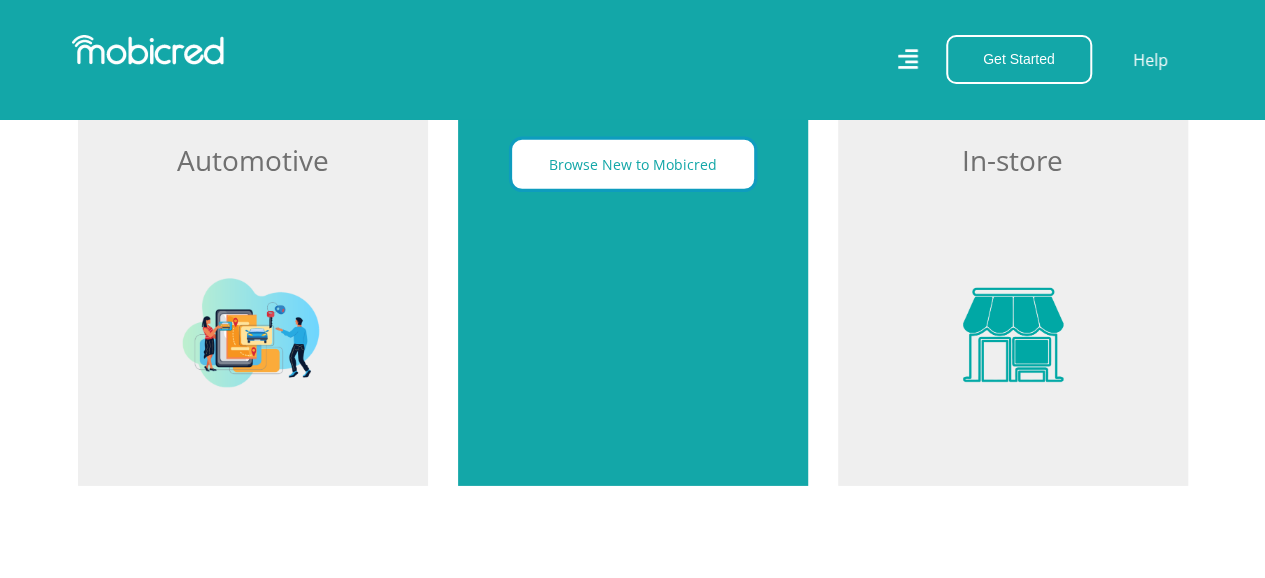 click on "Browse New to Mobicred" at bounding box center [633, 164] 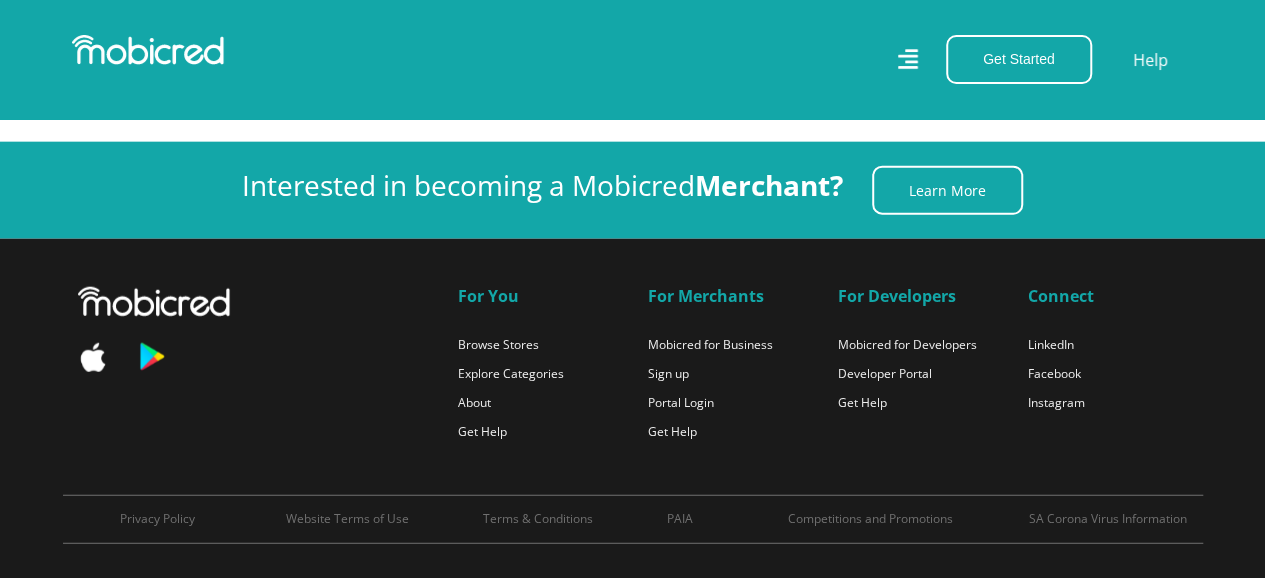 scroll, scrollTop: 2400, scrollLeft: 0, axis: vertical 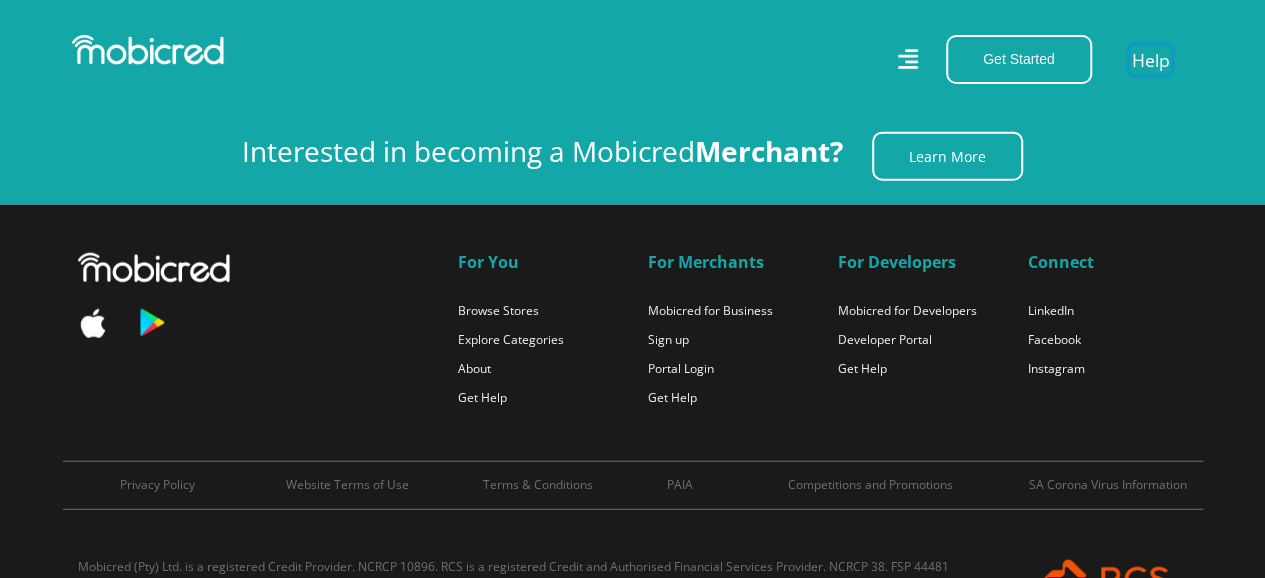 click on "Help" at bounding box center (1150, 59) 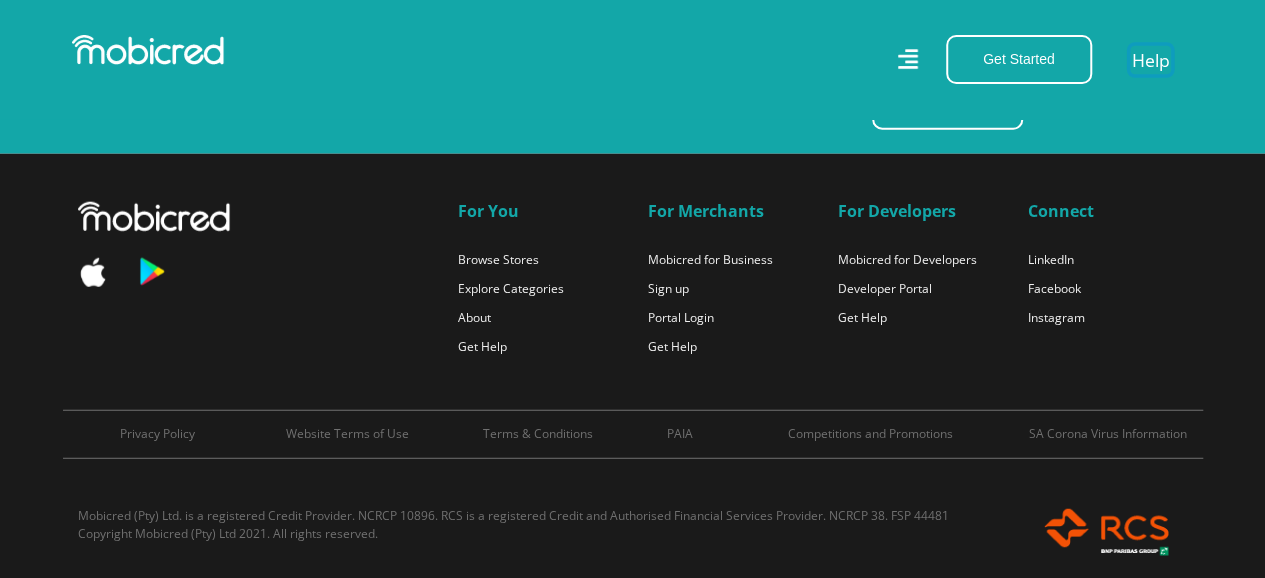 scroll, scrollTop: 2476, scrollLeft: 0, axis: vertical 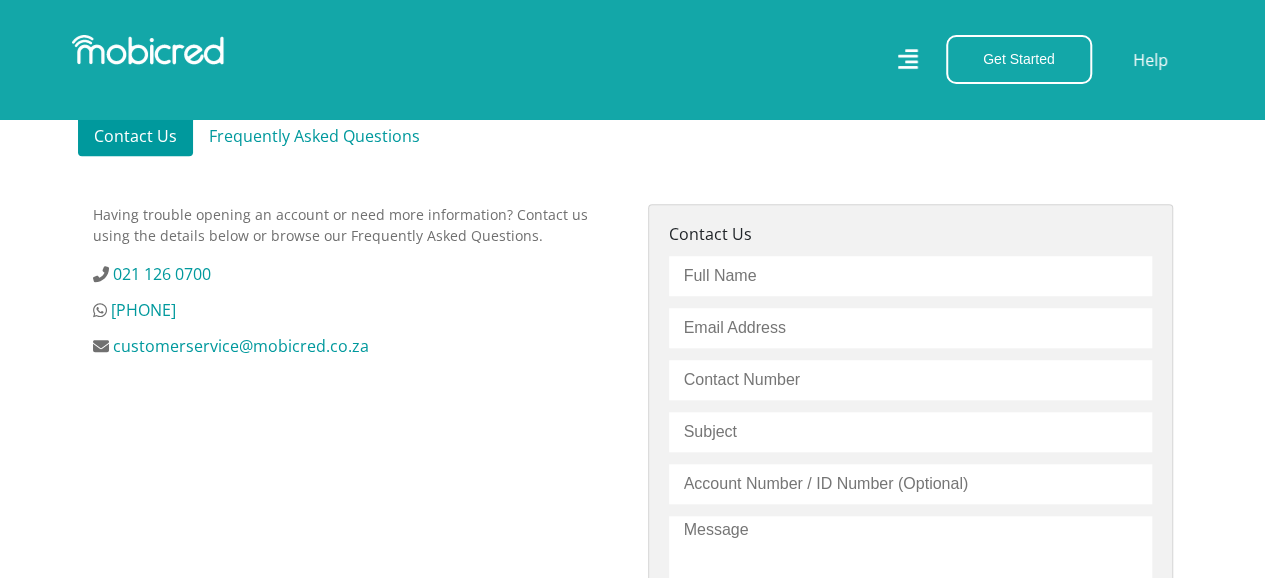 click at bounding box center (910, 276) 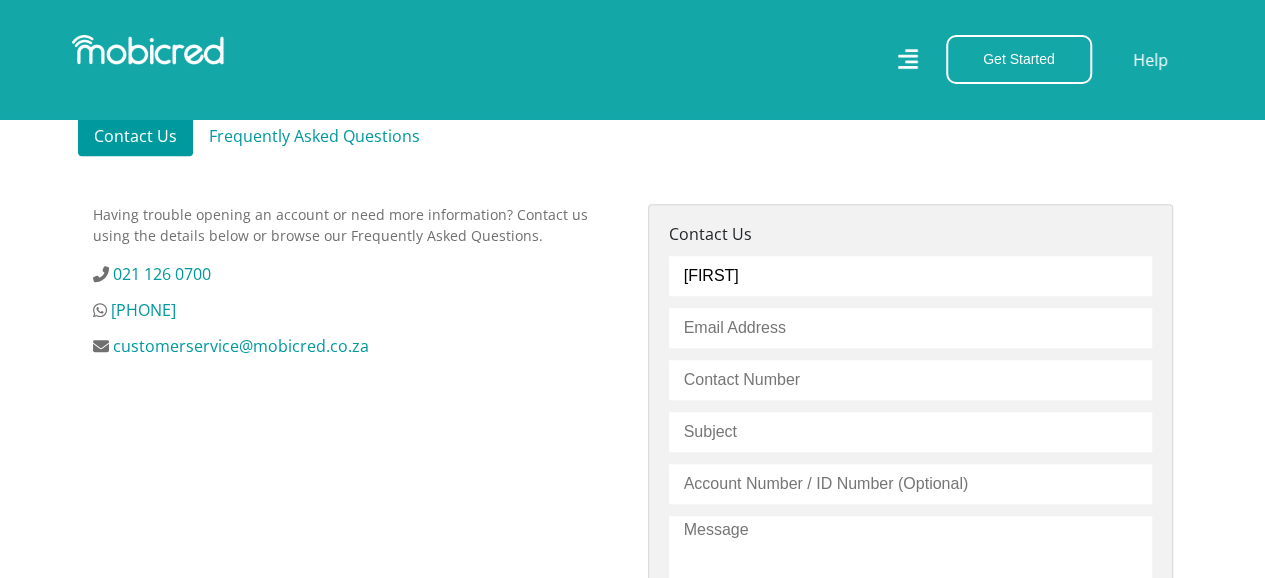 type on "Nothando" 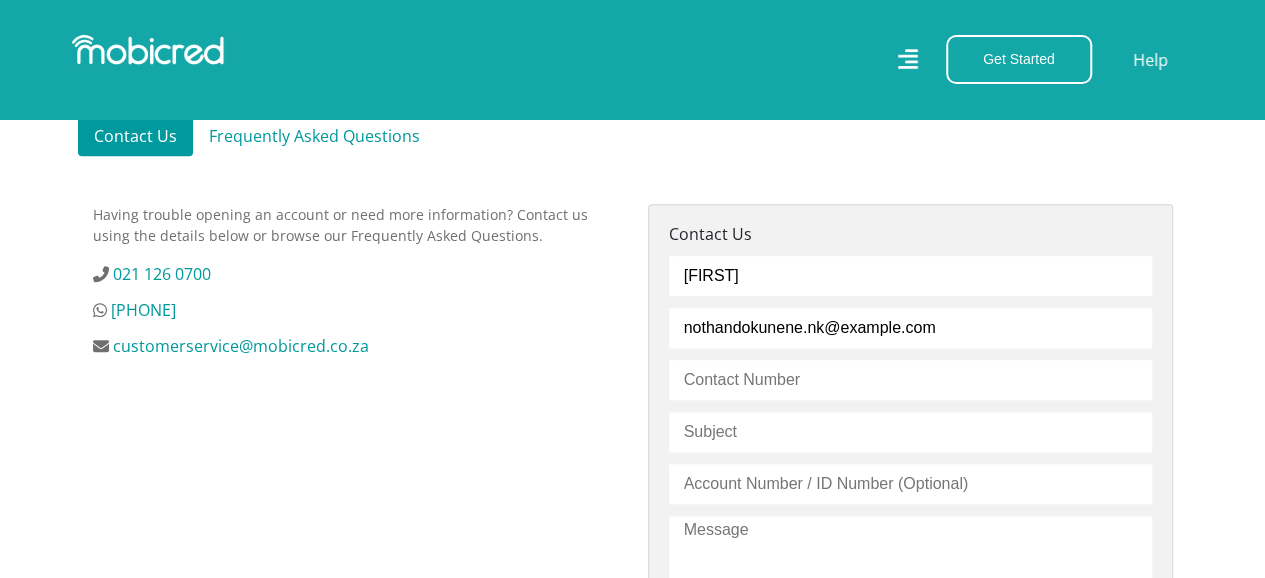 type on "[EMAIL]" 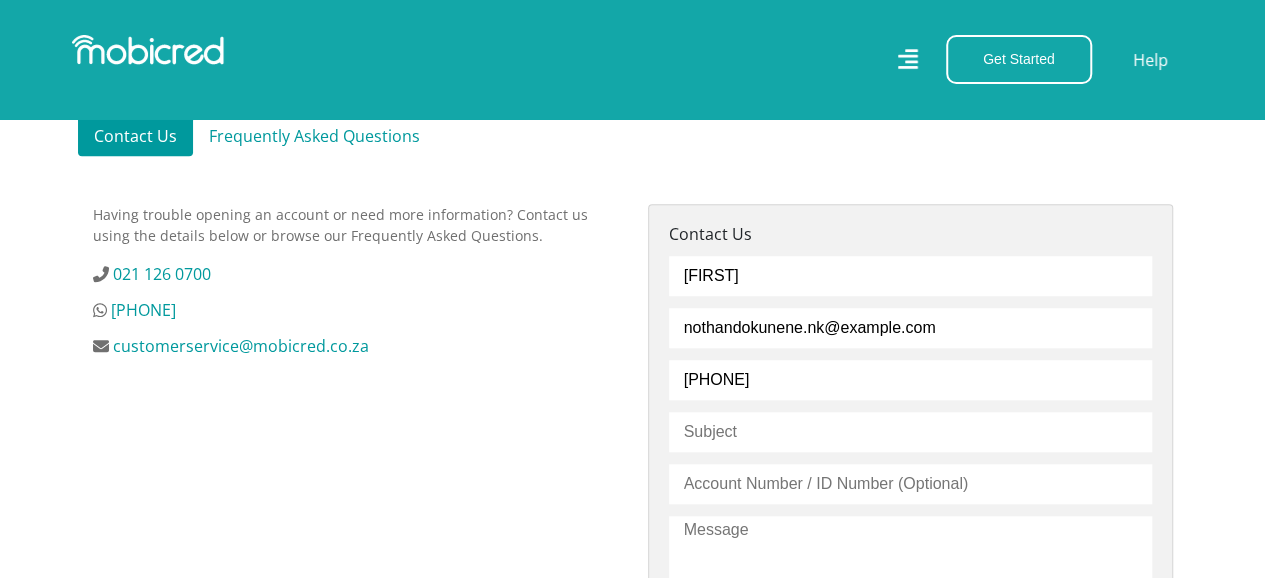 type on "0788780384" 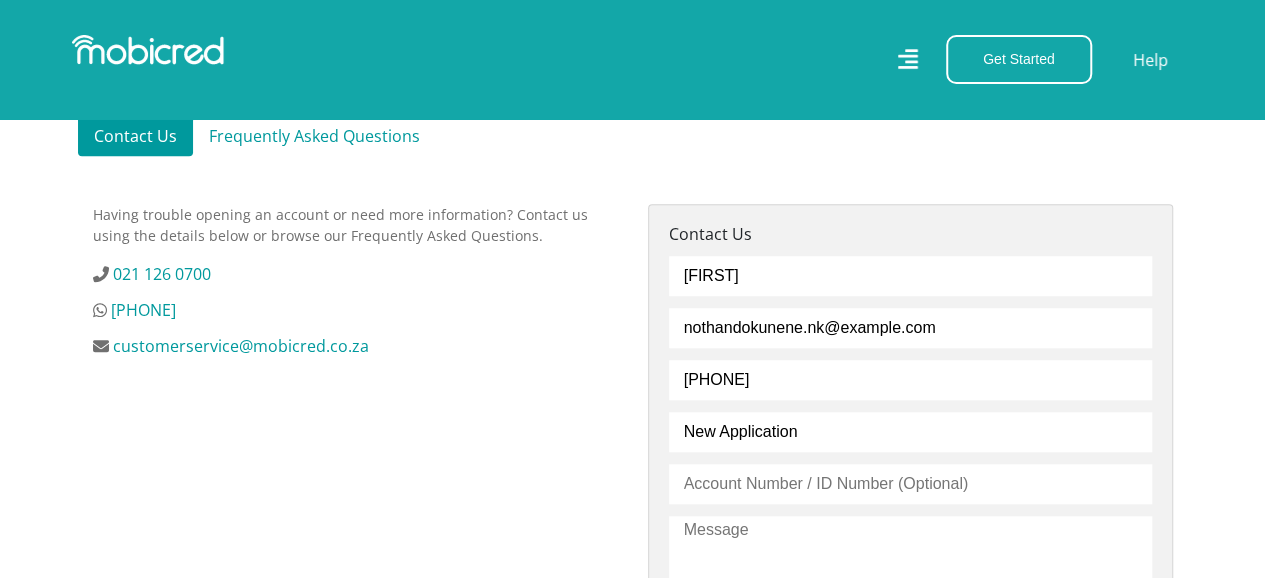 type on "New Application" 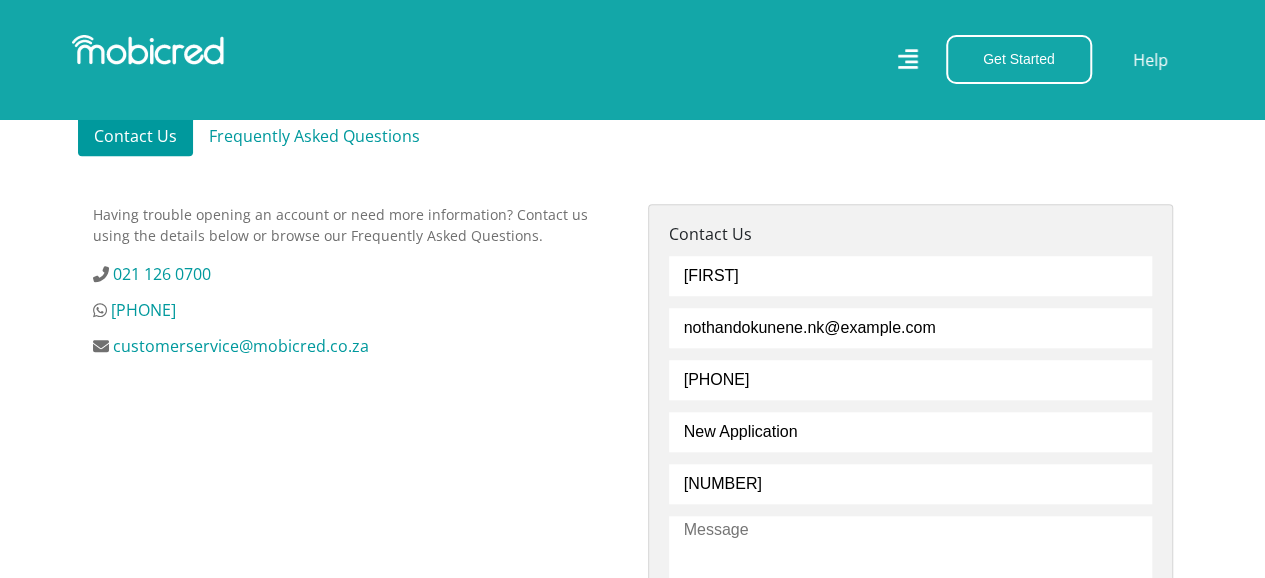 type on "9509250299089" 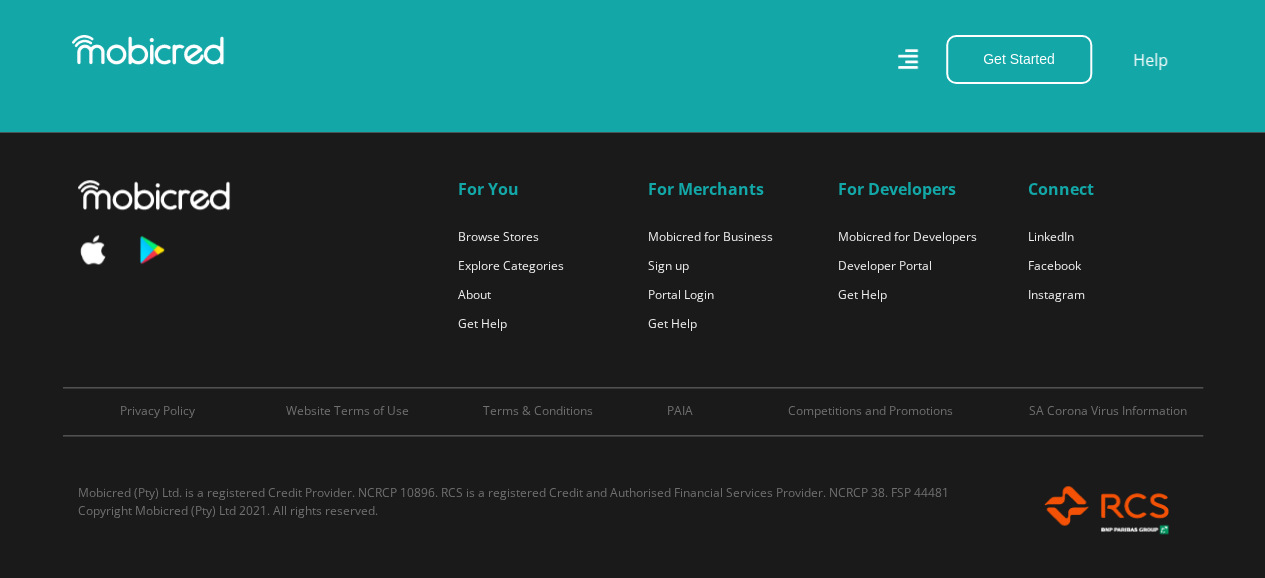 scroll, scrollTop: 1008, scrollLeft: 0, axis: vertical 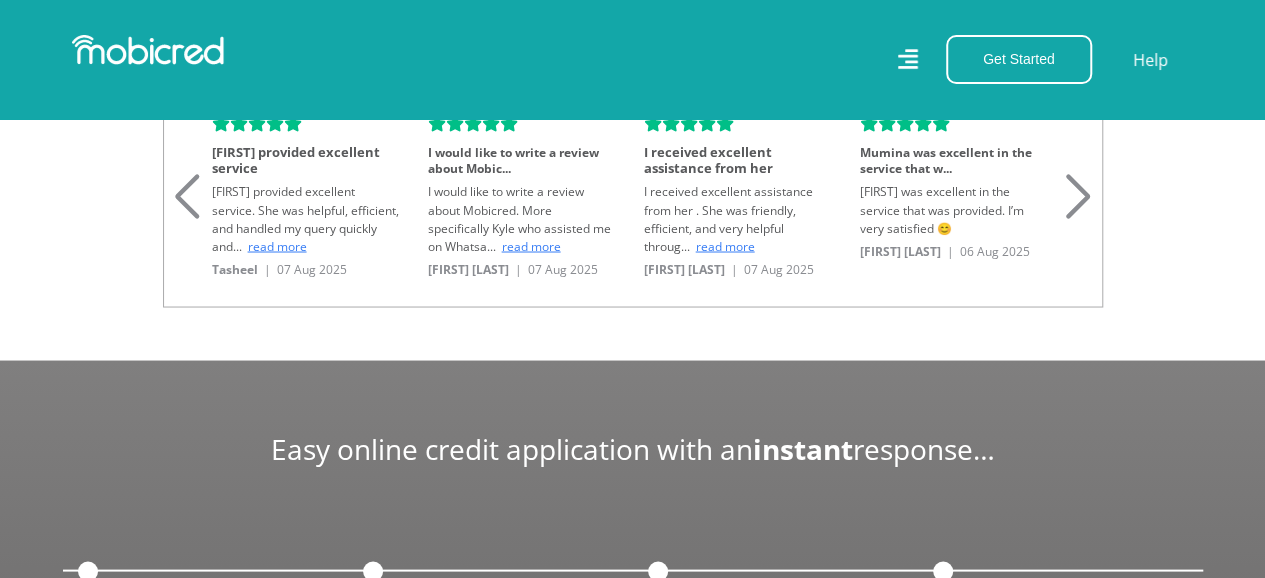 click on "read more" at bounding box center (531, 245) 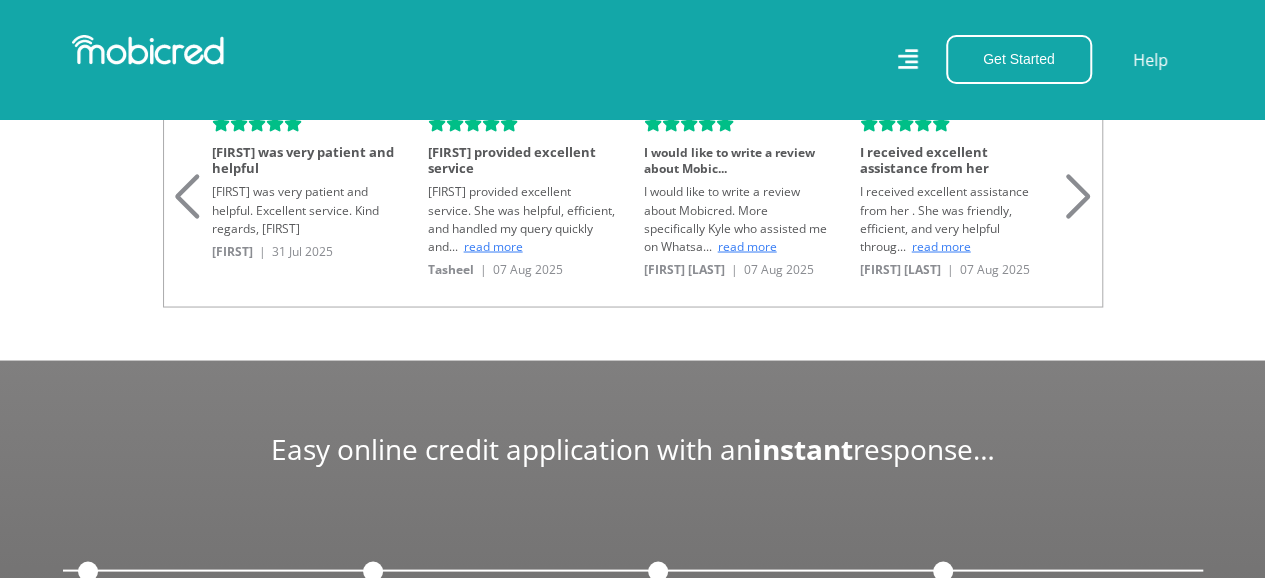 scroll, scrollTop: 0, scrollLeft: 3420, axis: horizontal 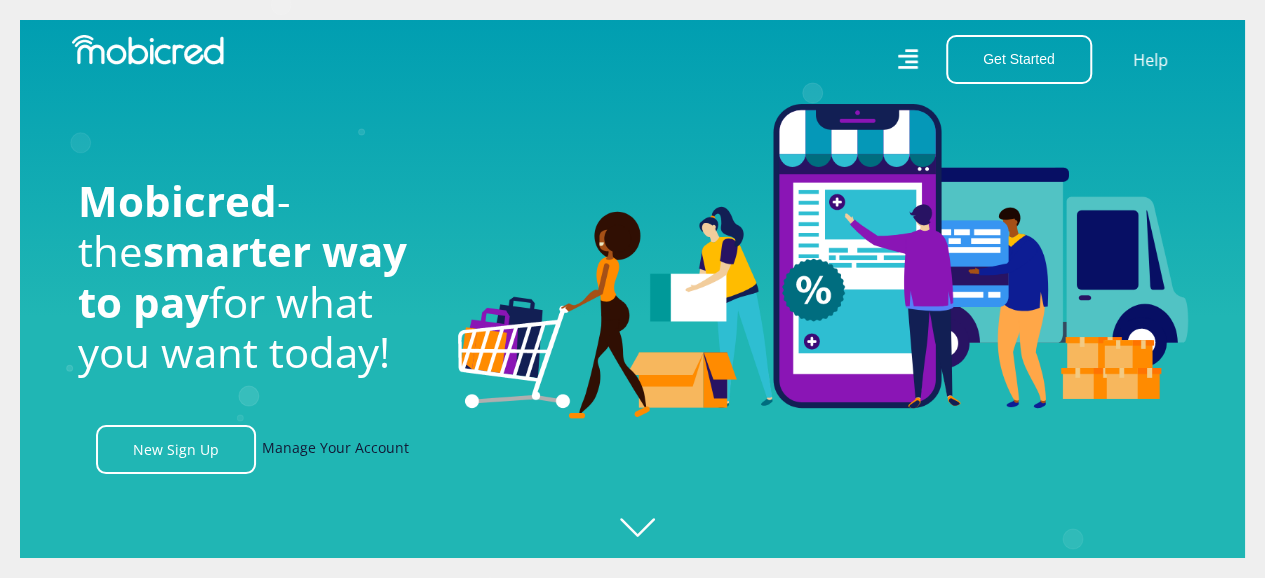 click on "Manage Your Account" at bounding box center (335, 449) 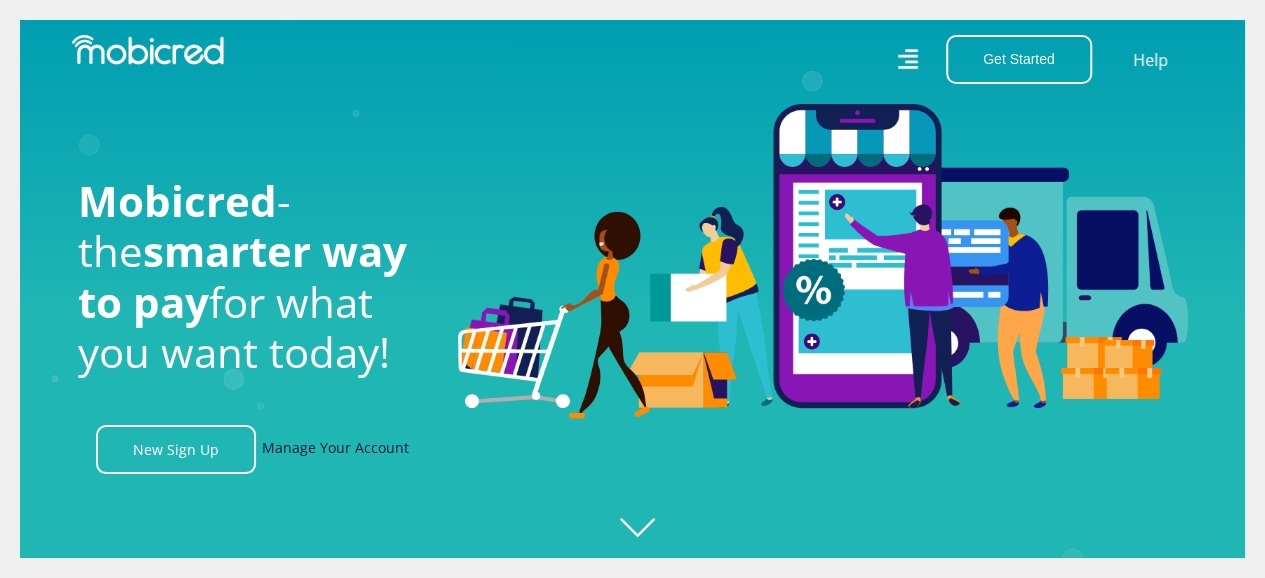 click on "Manage Your Account" at bounding box center [335, 449] 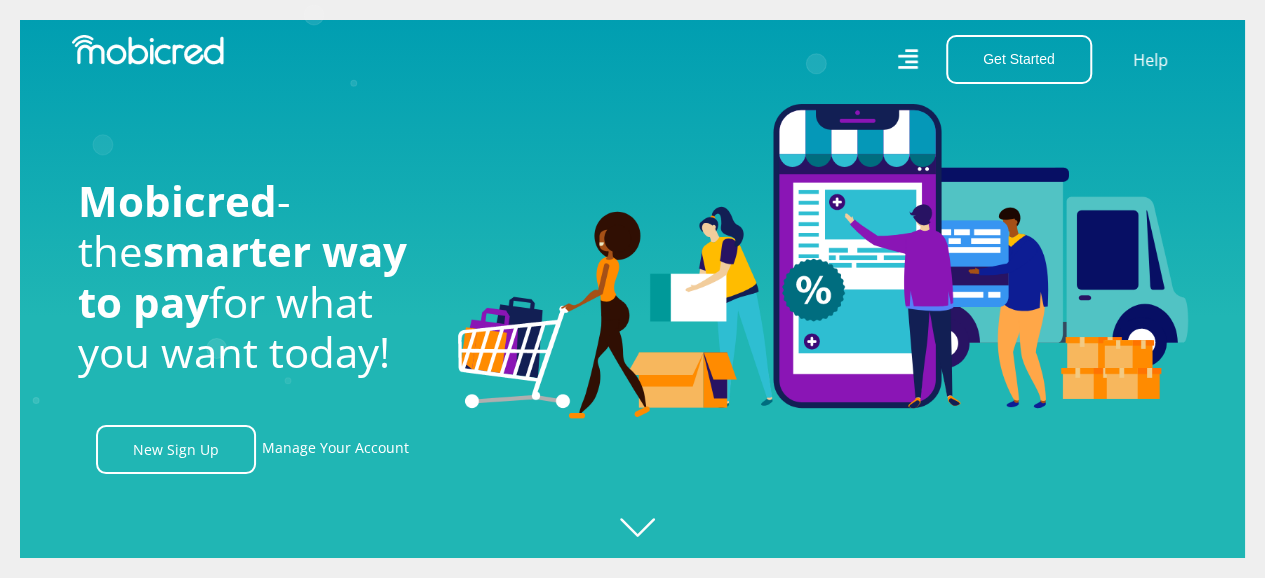 scroll, scrollTop: 0, scrollLeft: 0, axis: both 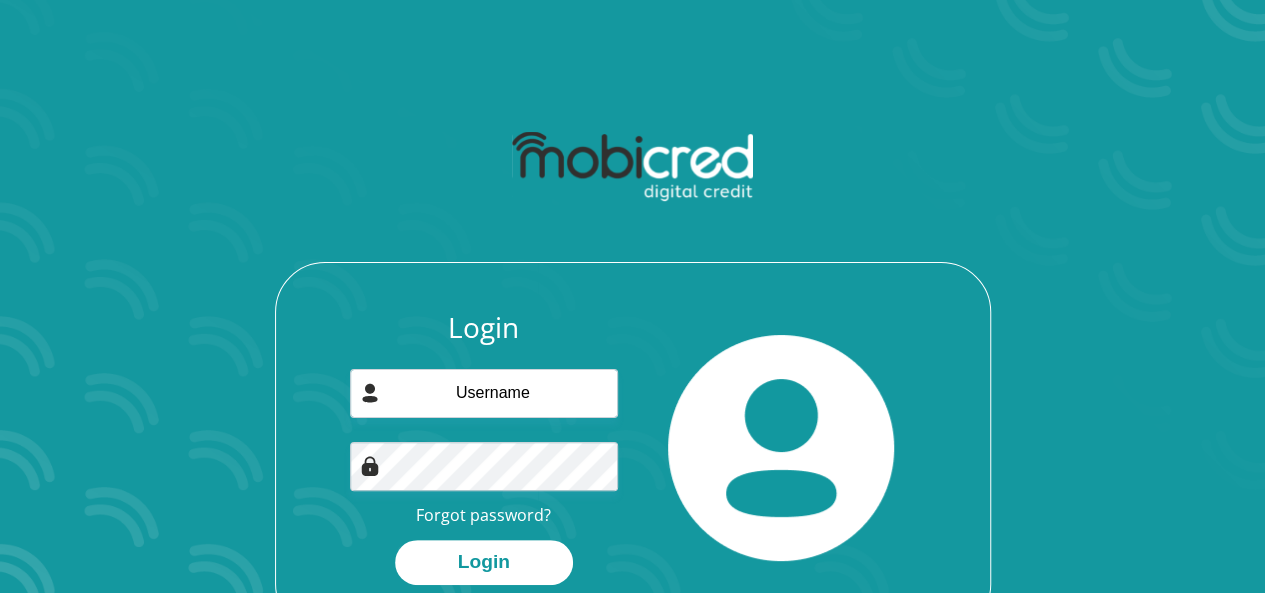click on "Login
Forgot password?
Login" at bounding box center [484, 448] 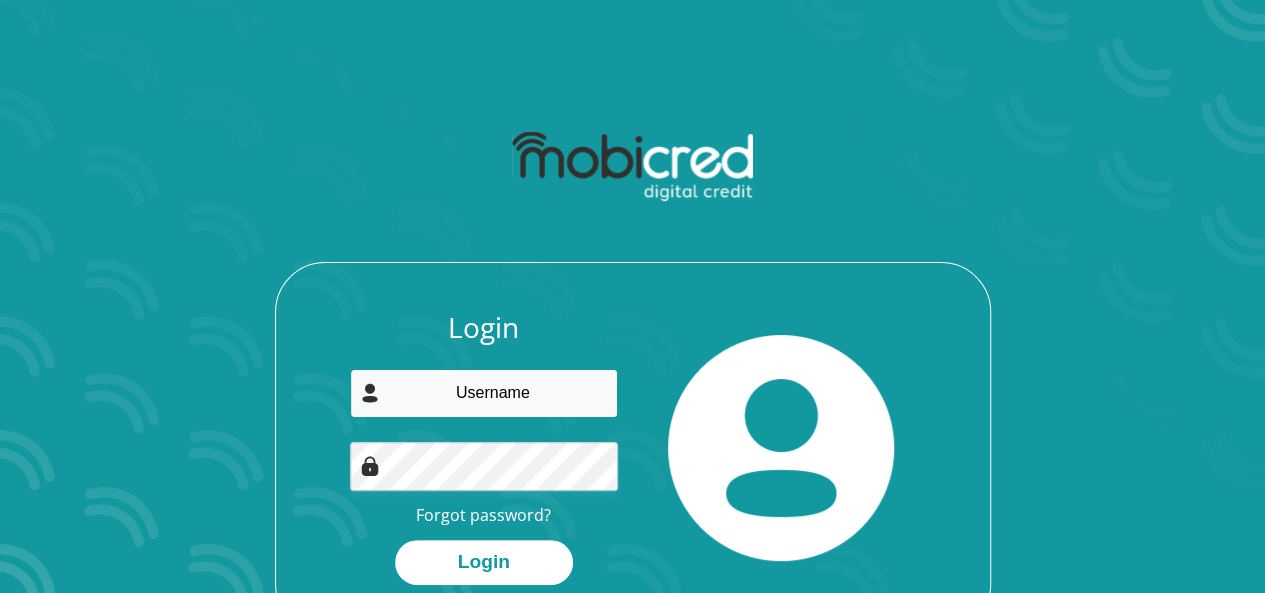 click at bounding box center [484, 393] 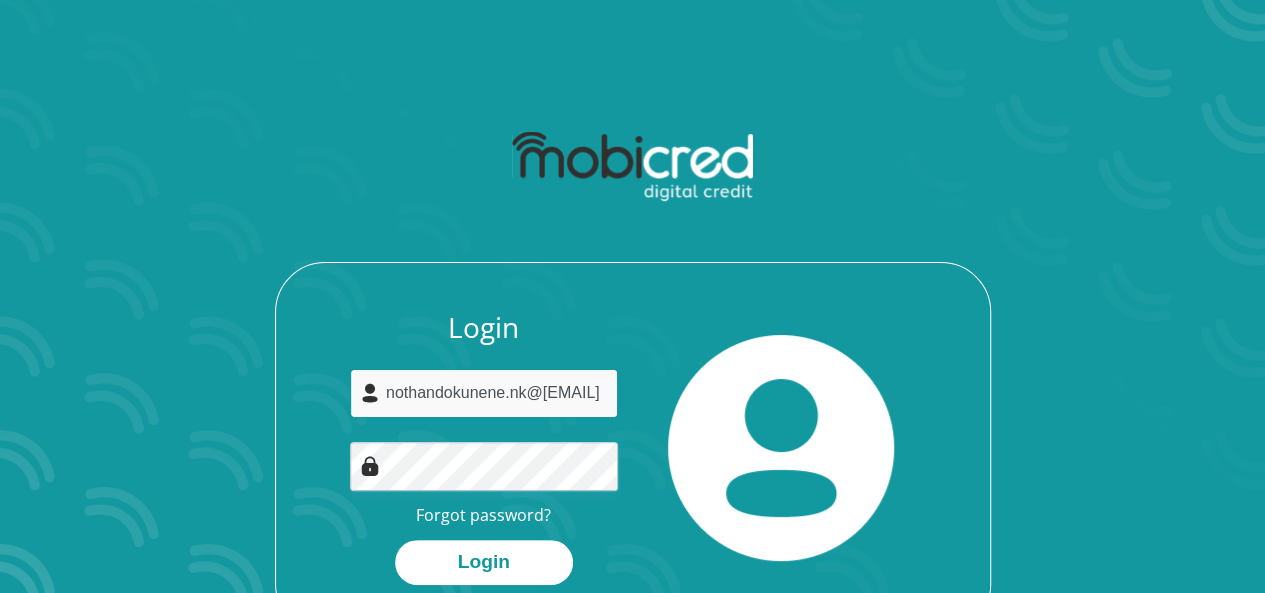 scroll, scrollTop: 0, scrollLeft: 4, axis: horizontal 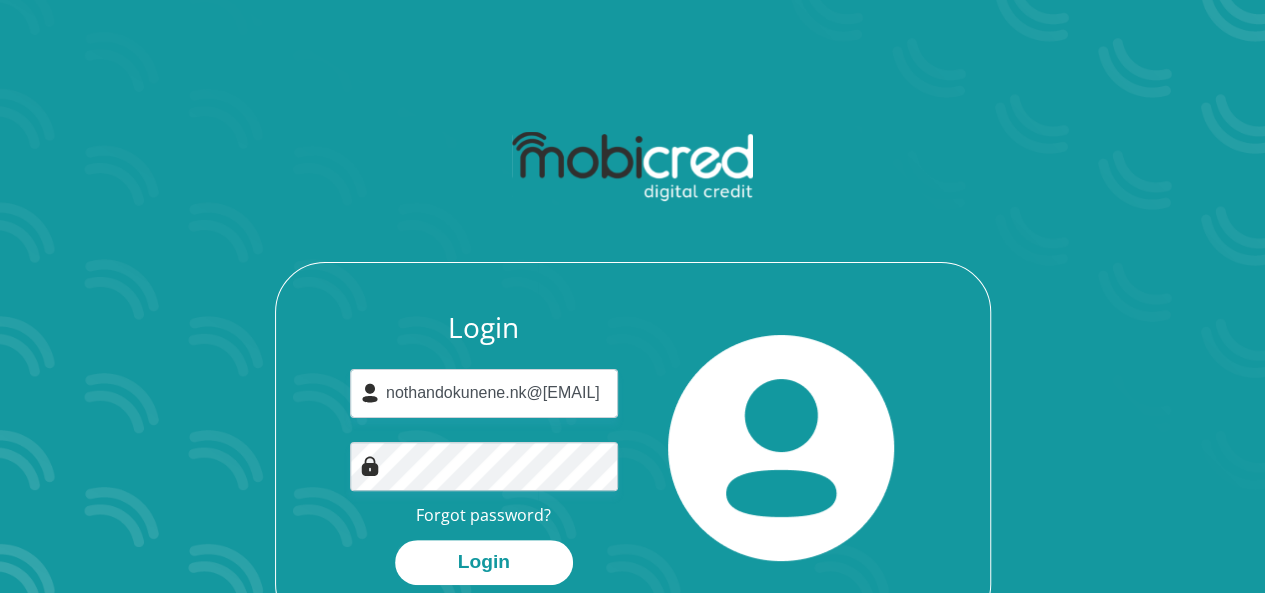 type 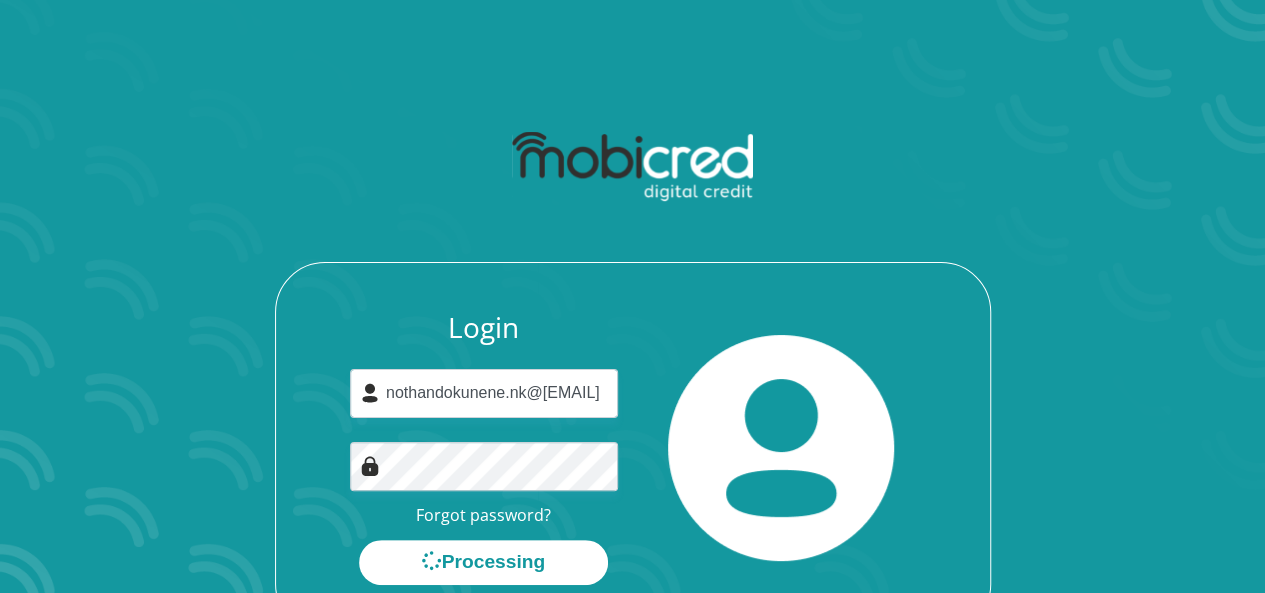 scroll, scrollTop: 0, scrollLeft: 0, axis: both 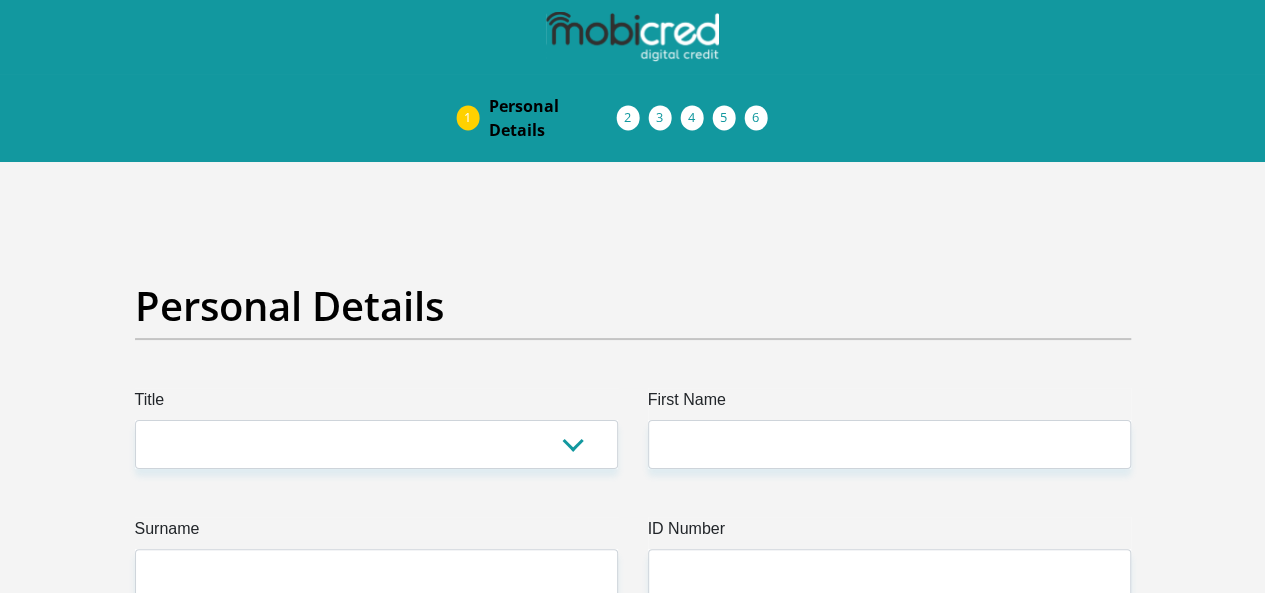 drag, startPoint x: 477, startPoint y: 243, endPoint x: 497, endPoint y: 260, distance: 26.24881 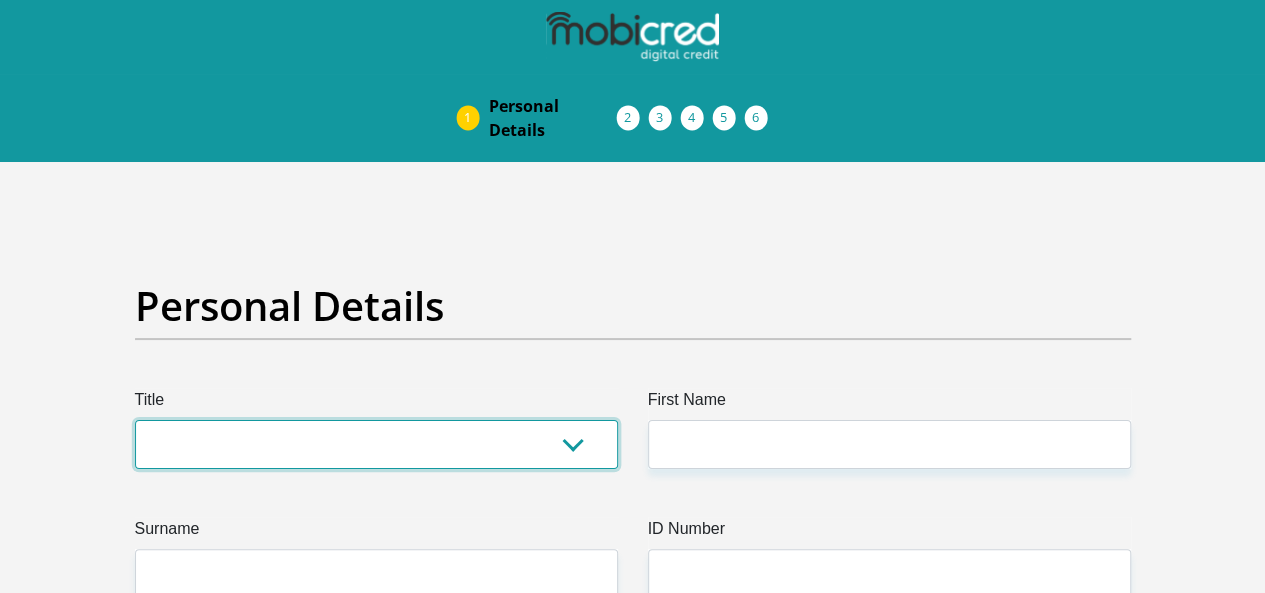 click on "Mr
Ms
Mrs
Dr
Other" at bounding box center (376, 444) 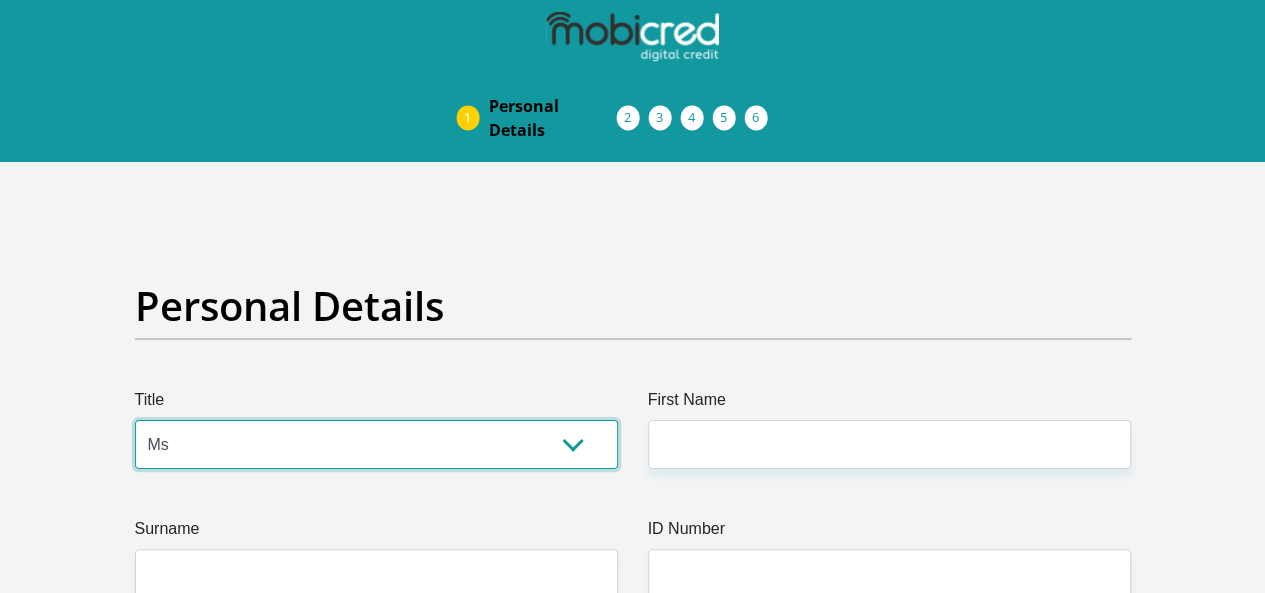 click on "Mr
Ms
Mrs
Dr
Other" at bounding box center [376, 444] 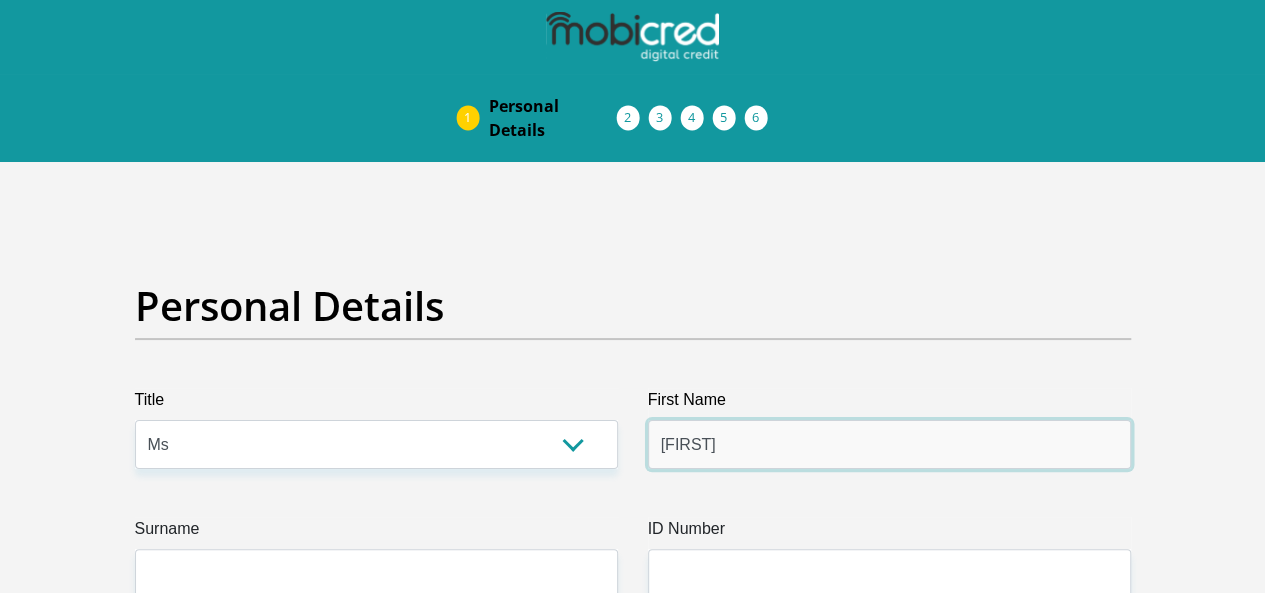 type on "[FIRST]" 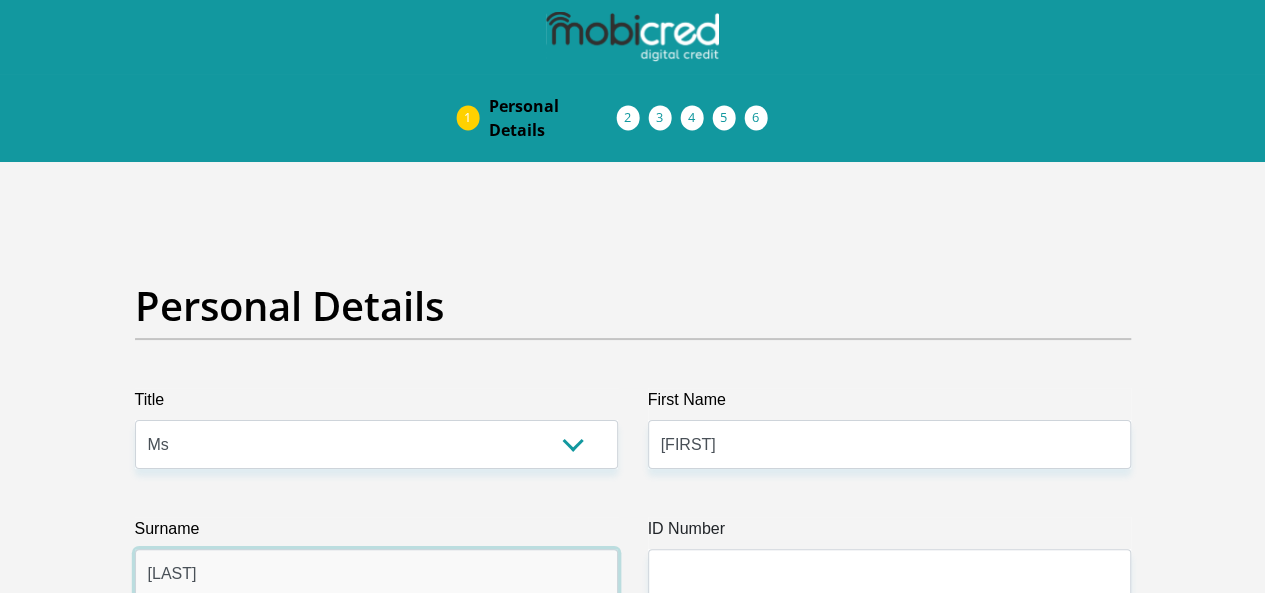 type on "Kunene" 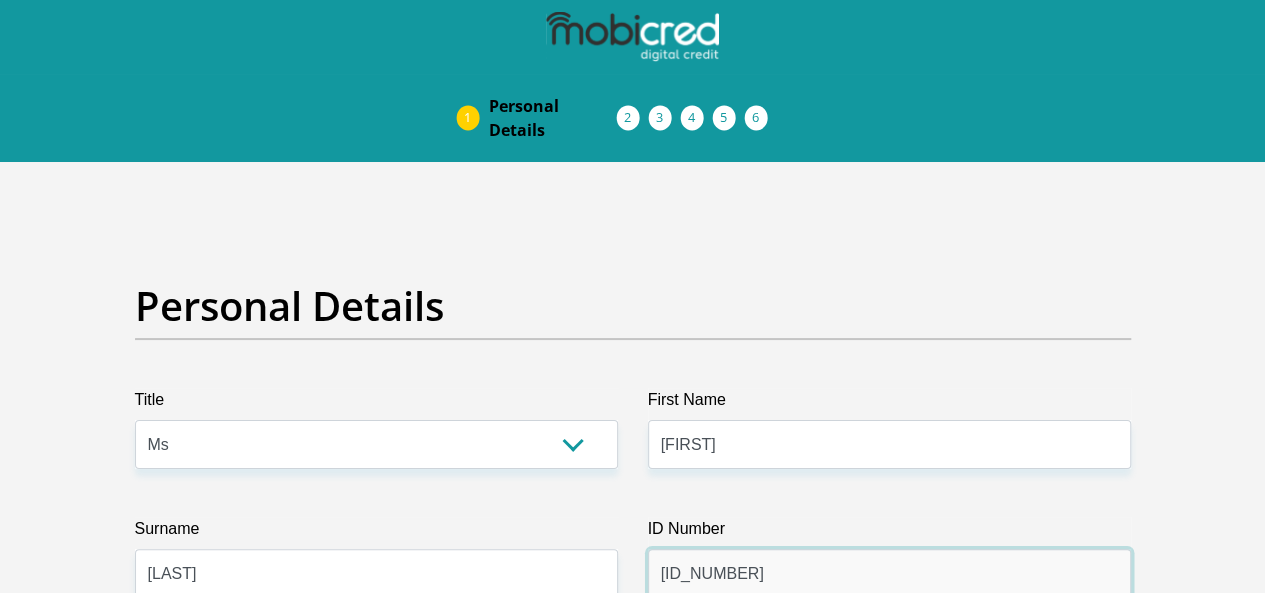 type on "9509250299089" 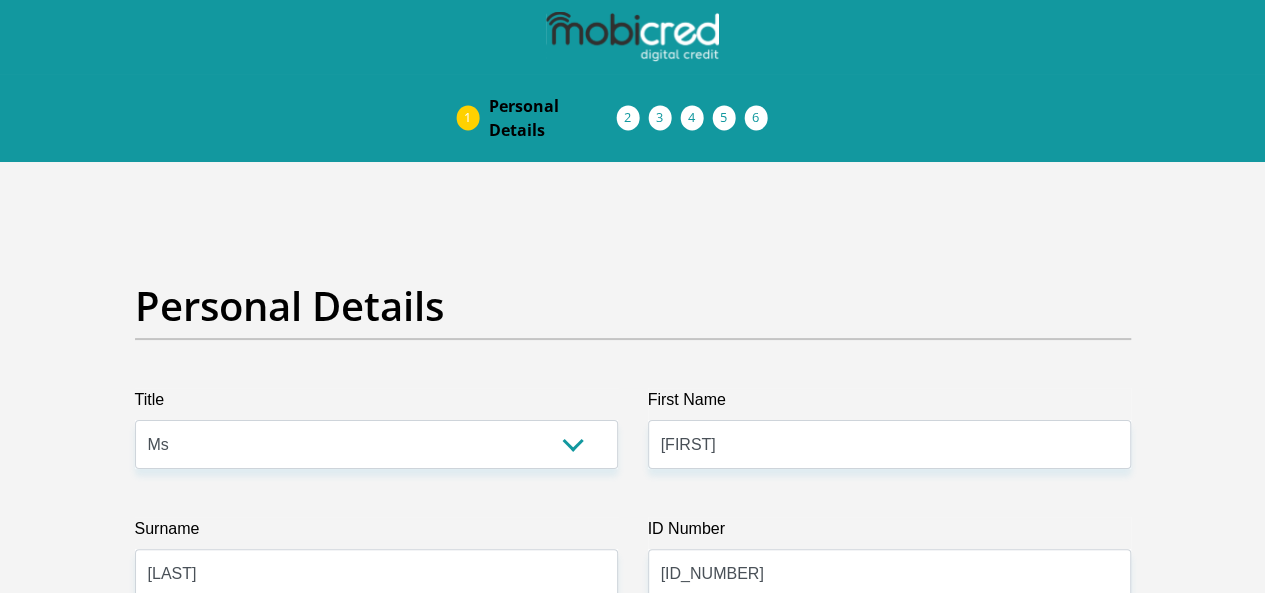 scroll, scrollTop: 331, scrollLeft: 0, axis: vertical 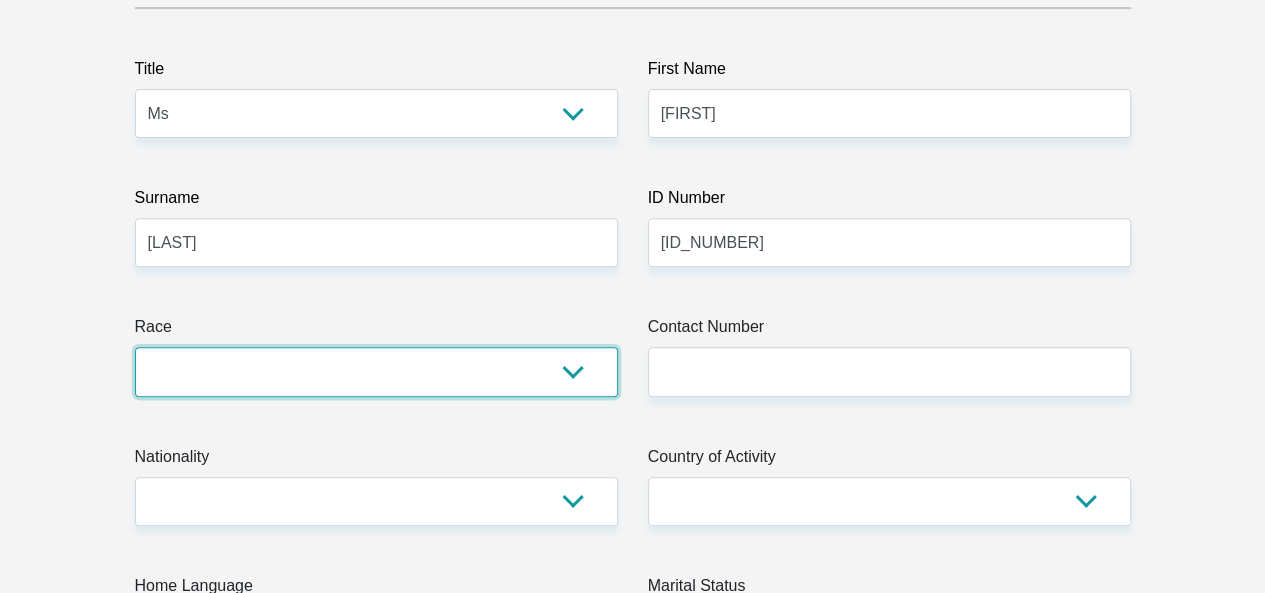 click on "Black
Coloured
Indian
White
Other" at bounding box center [376, 371] 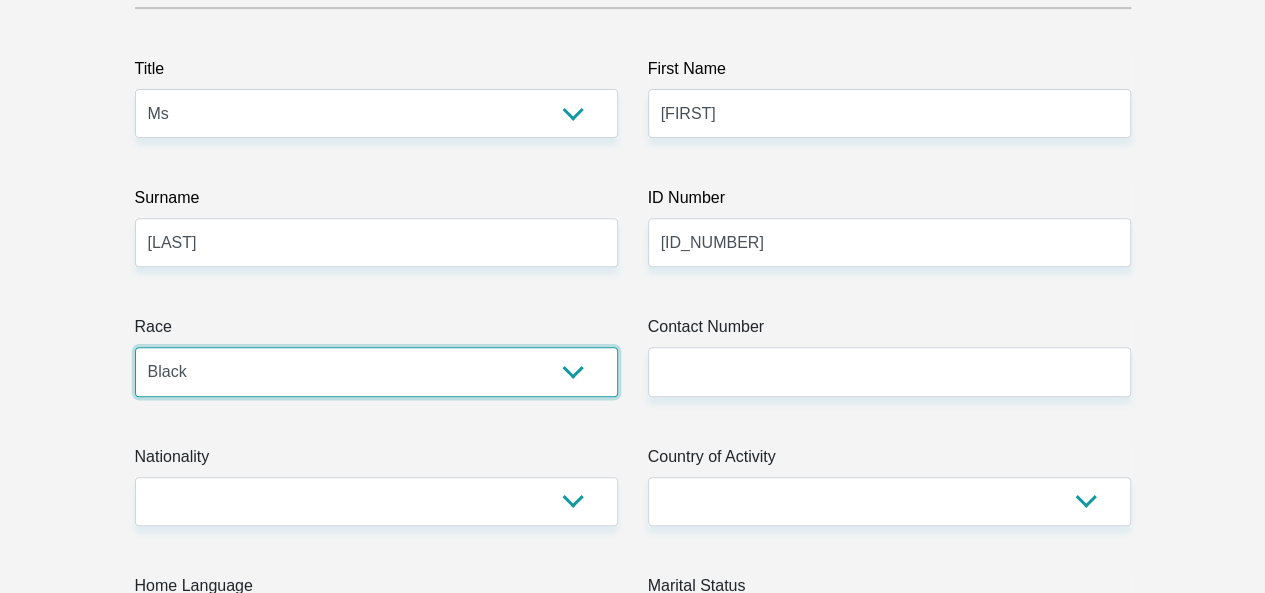 click on "Black
Coloured
Indian
White
Other" at bounding box center [376, 371] 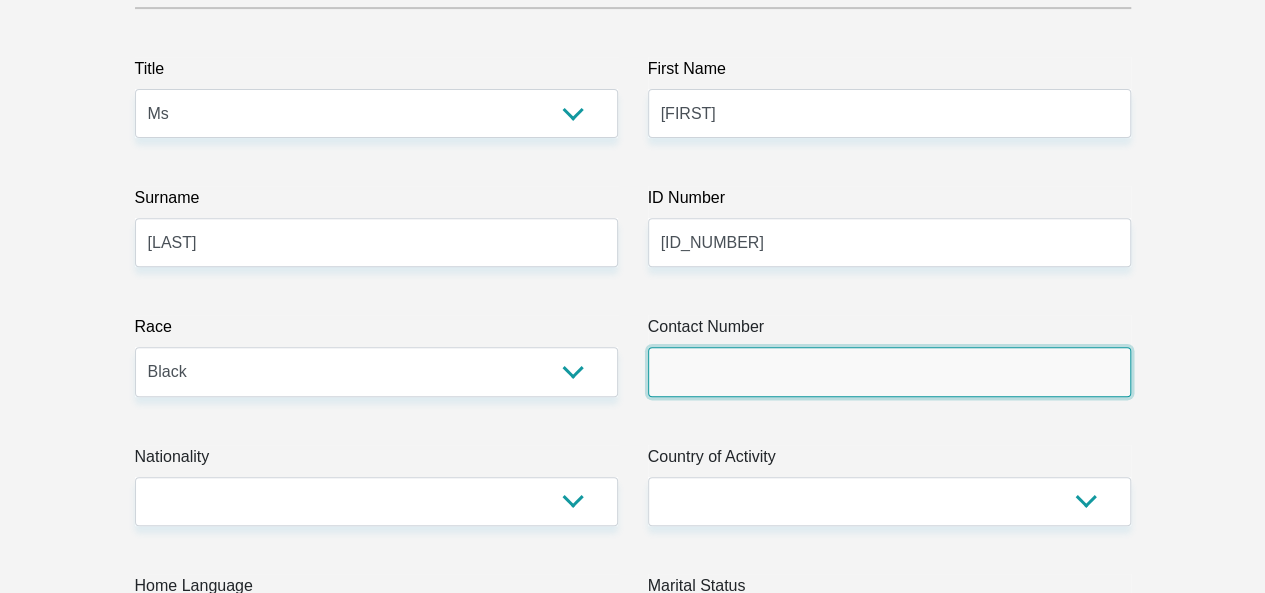 click on "Contact Number" at bounding box center [889, 371] 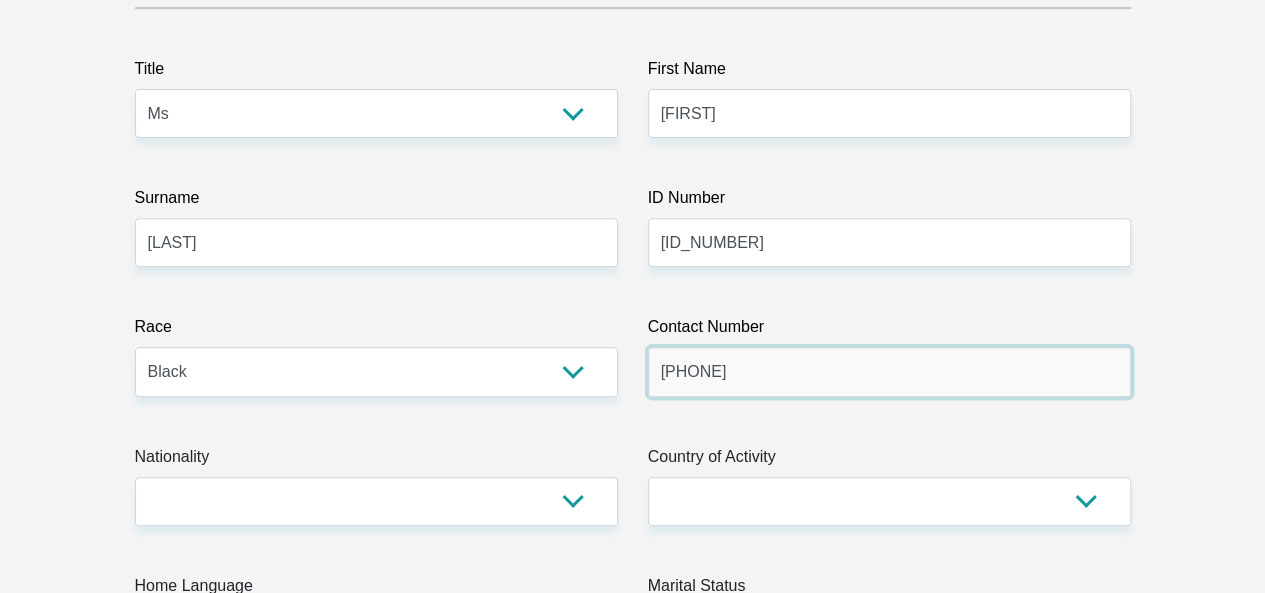 type on "0788780384" 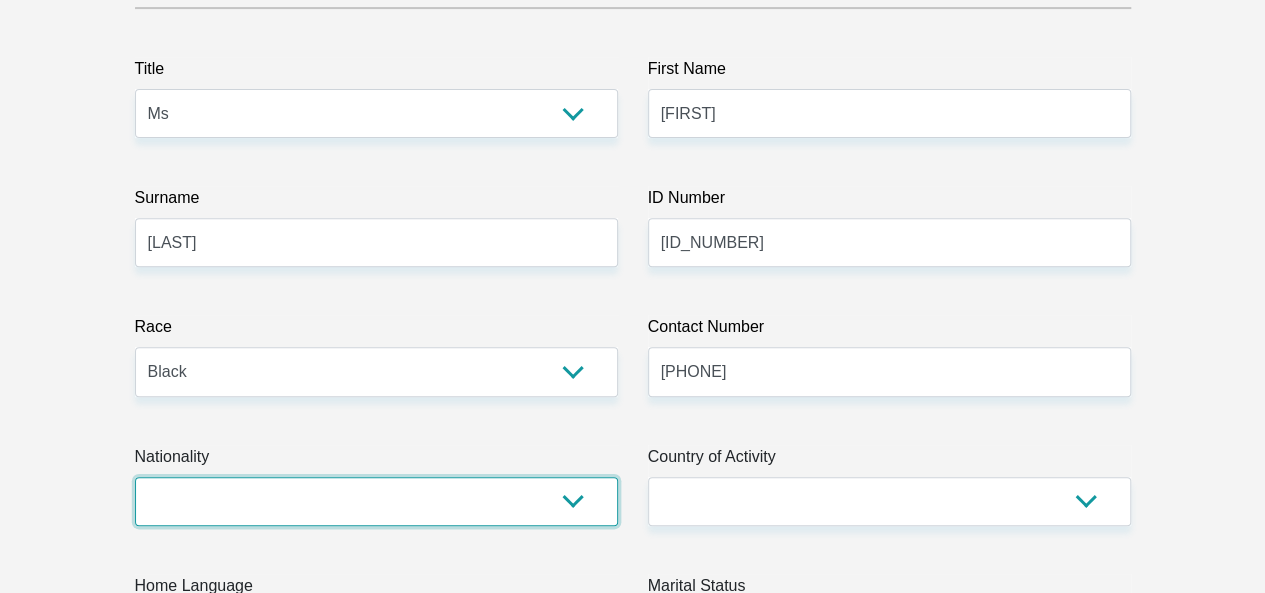 select on "ZAF" 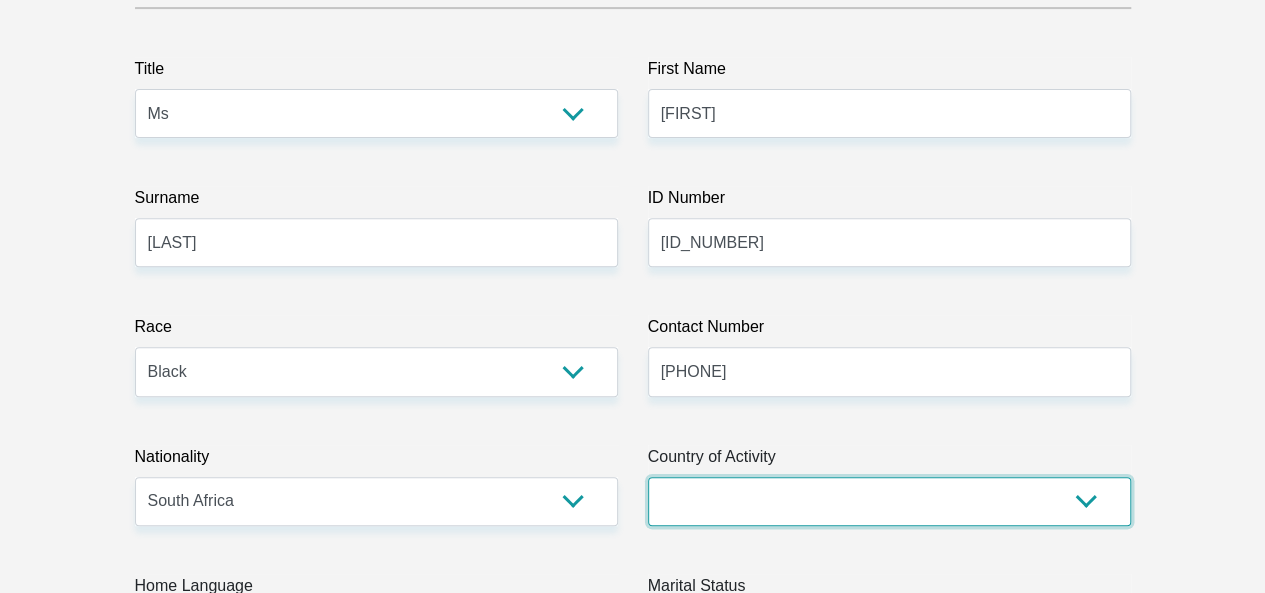 select on "ZAF" 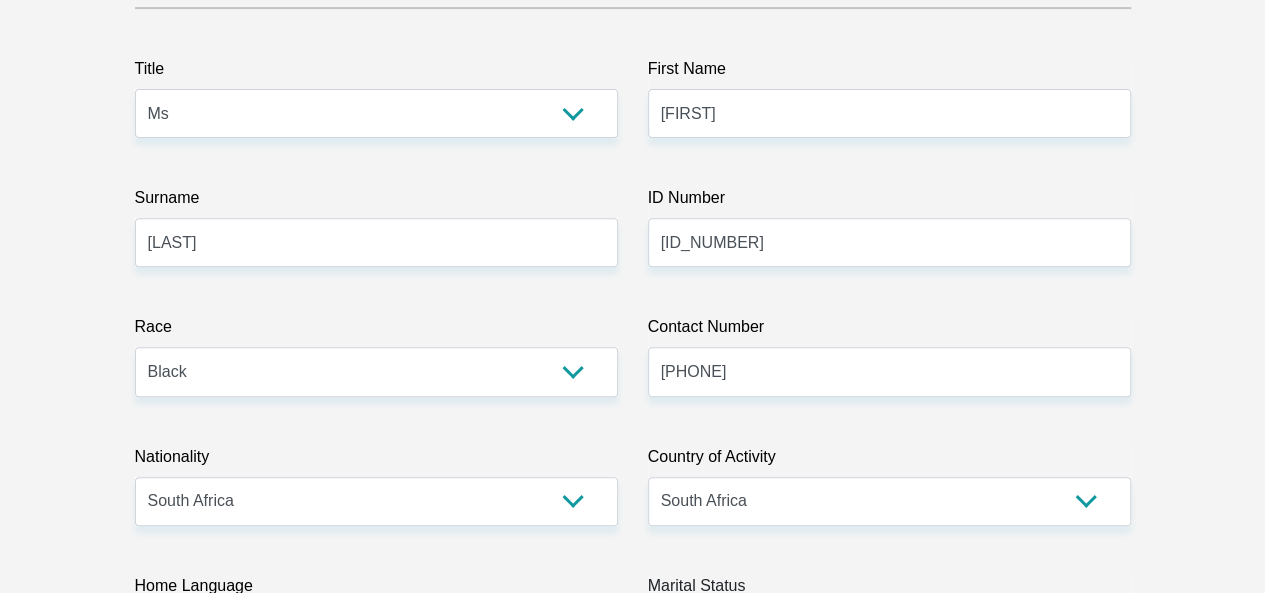 select on "tsn" 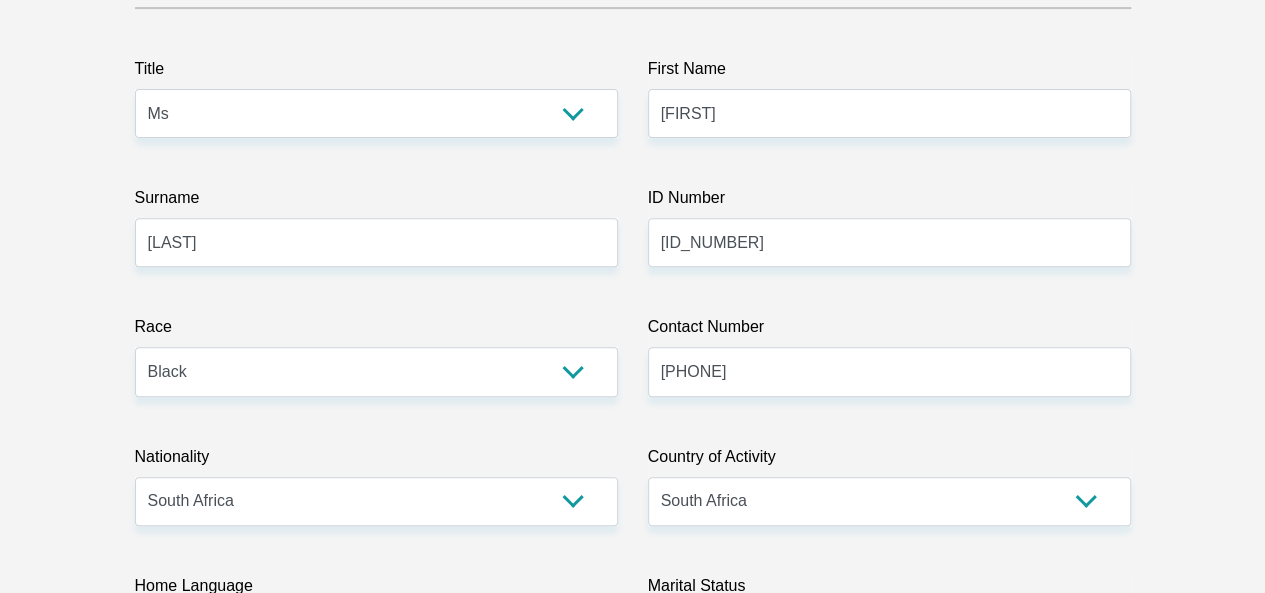 scroll, scrollTop: 896, scrollLeft: 0, axis: vertical 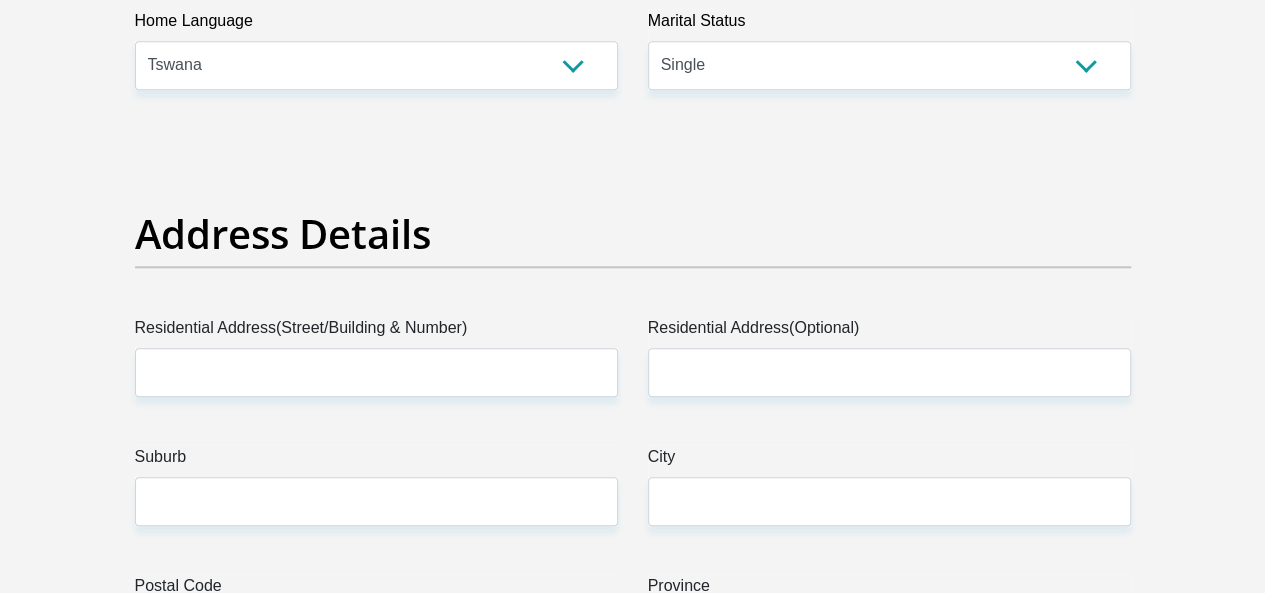 click on "Personal Details
Title
Mr
Ms
Mrs
Dr
Other
First Name
Nothando
Surname
Kunene
ID Number
9509250299089
Please input valid ID number
Race
Black
Coloured
Indian
White
Other
Contact Number
0788780384
Please input valid contact number" at bounding box center [632, 2751] 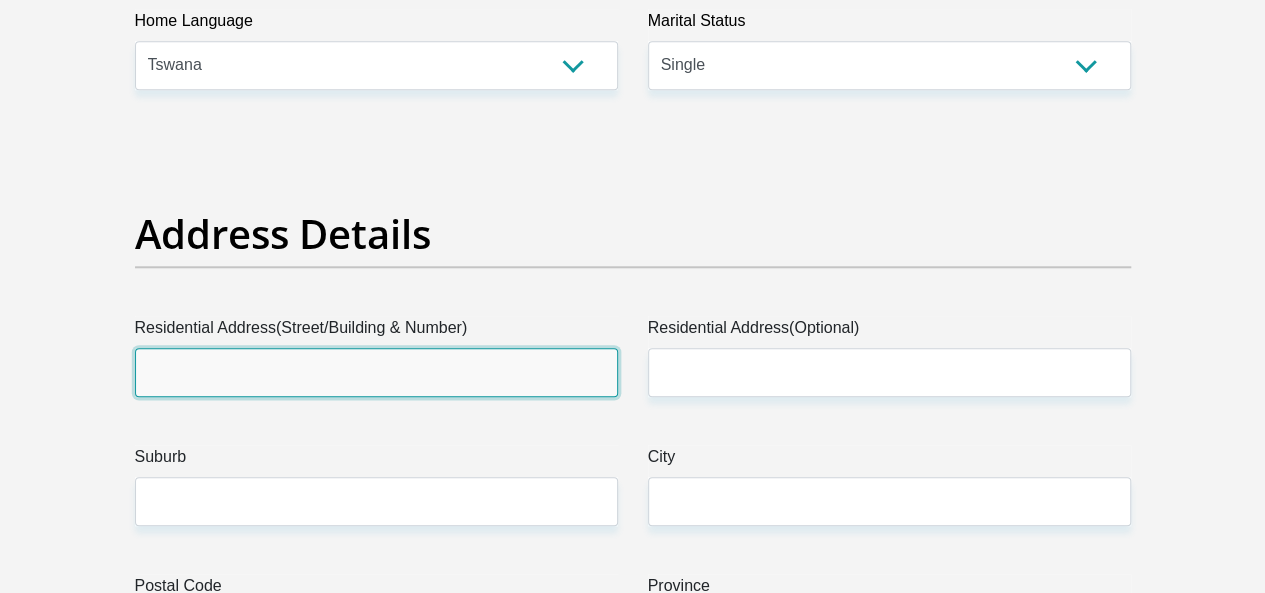 click on "Residential Address(Street/Building & Number)" at bounding box center [376, 372] 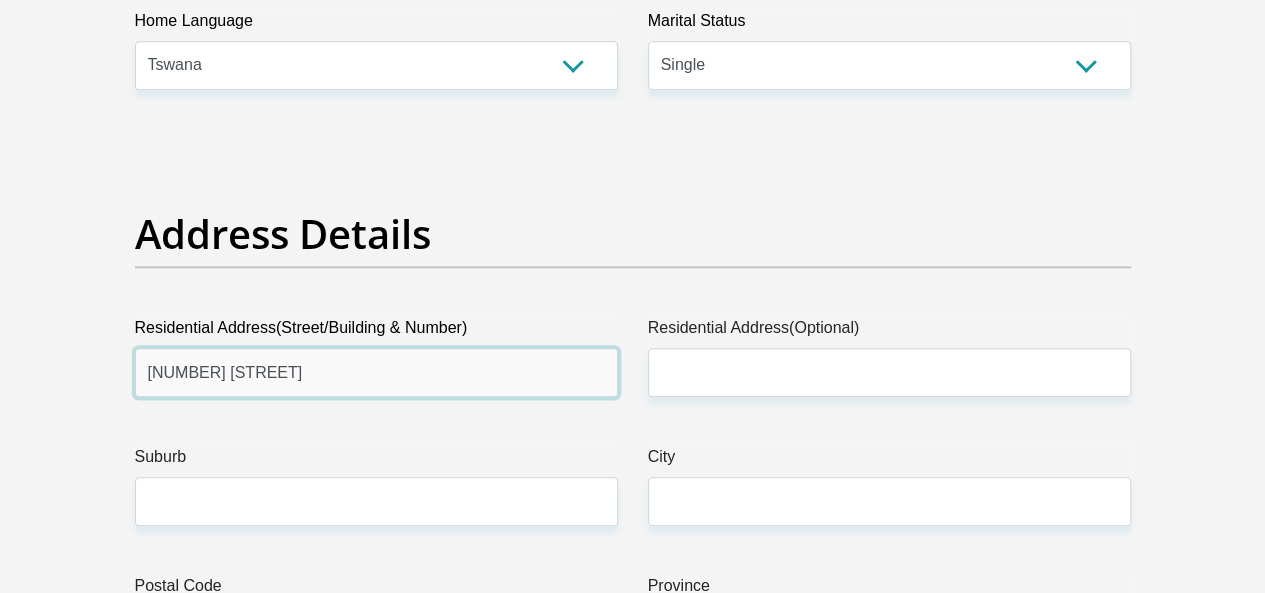 type on "109 South Street" 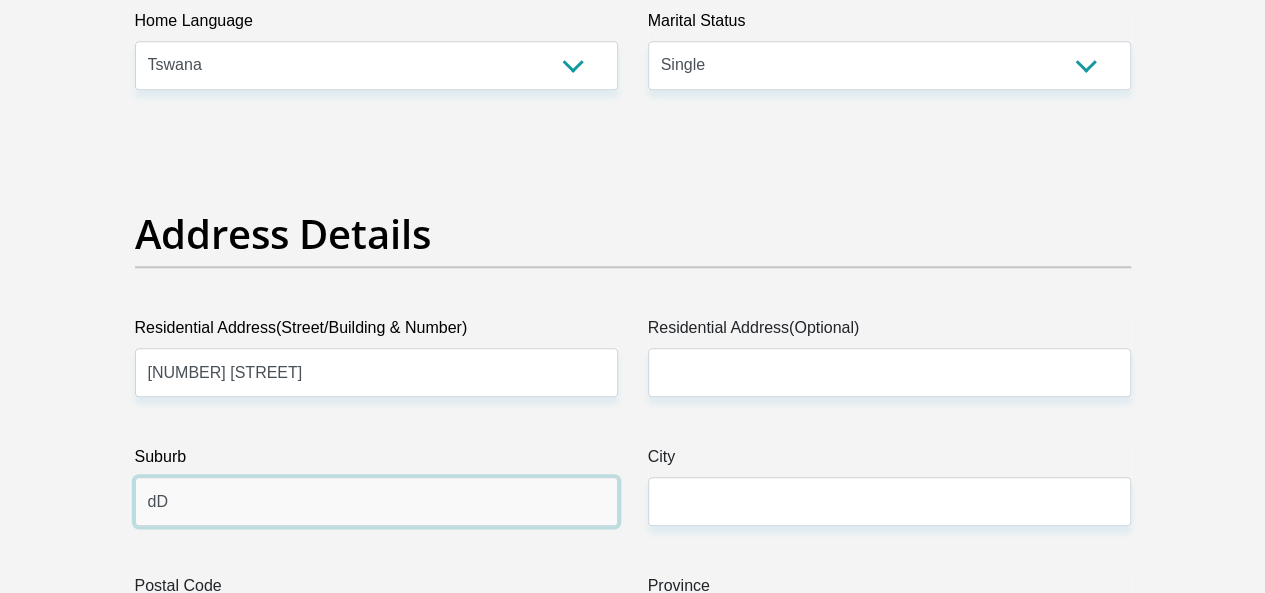 type on "d" 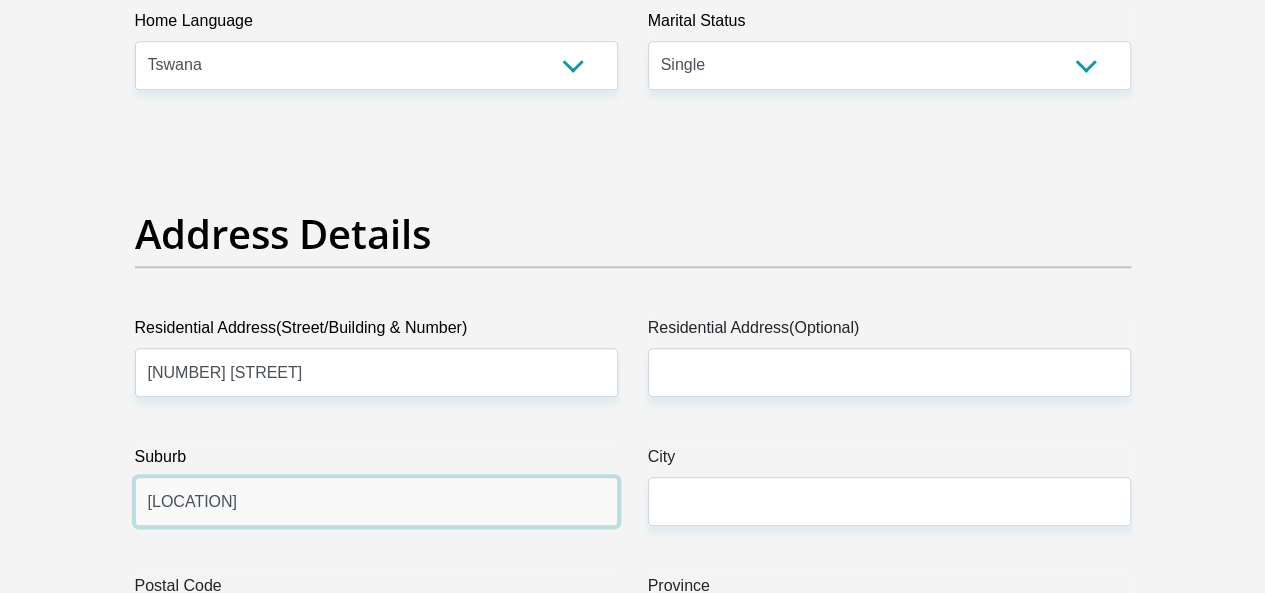 type on "Die Hoewies" 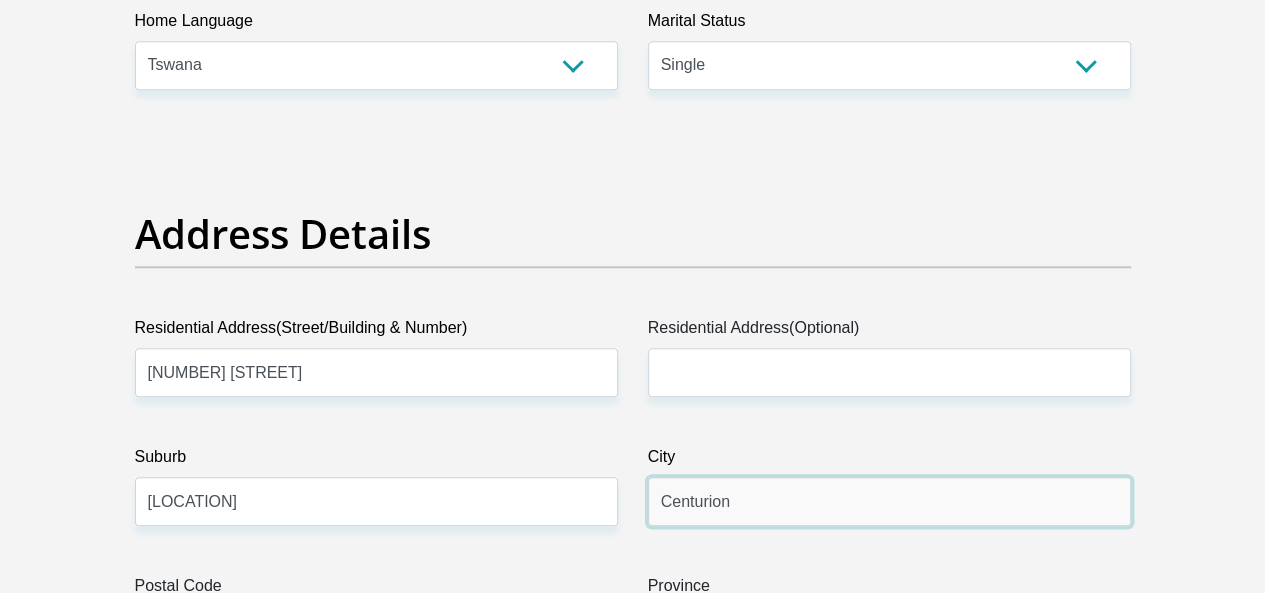 type on "Centurion" 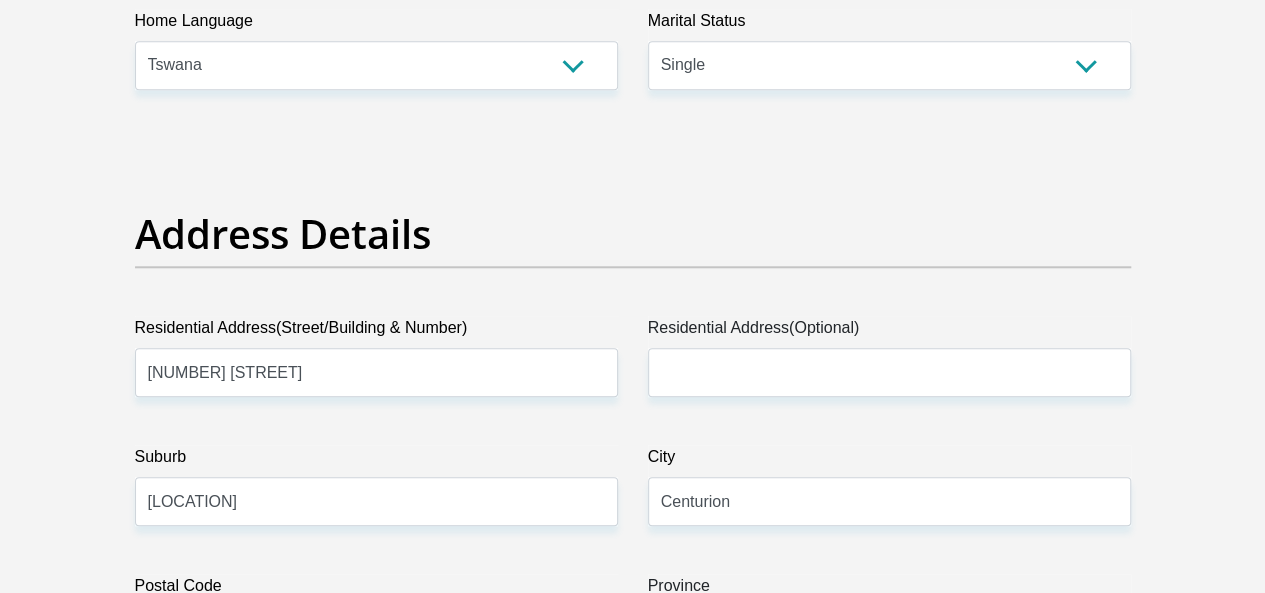 type on "0163" 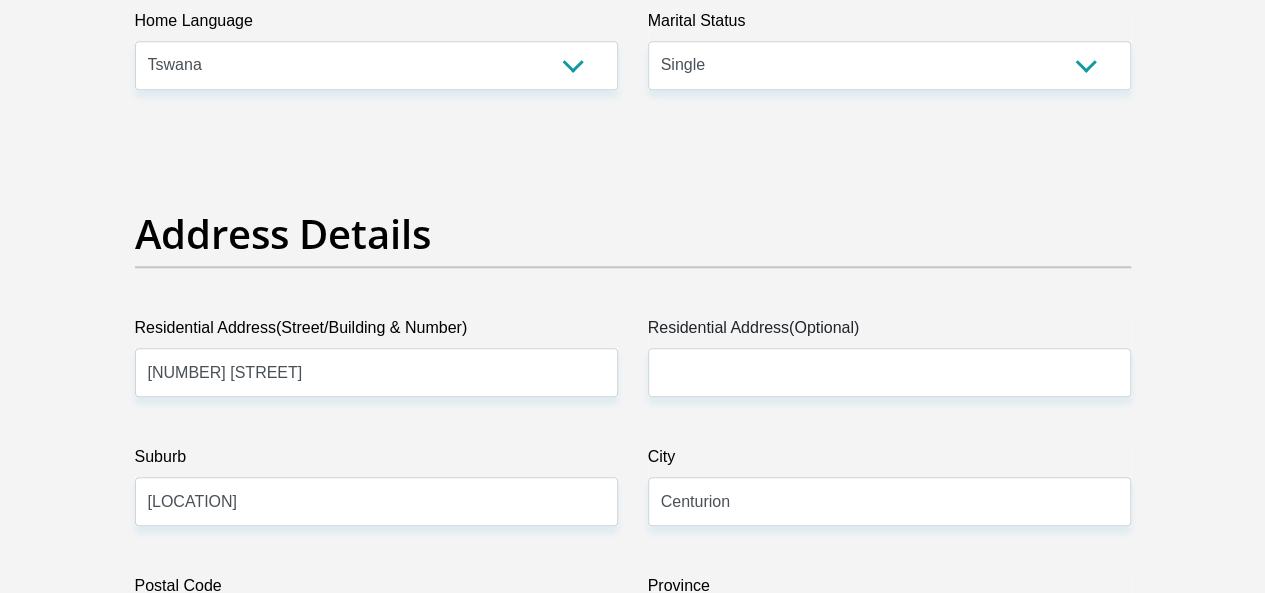 scroll, scrollTop: 1284, scrollLeft: 0, axis: vertical 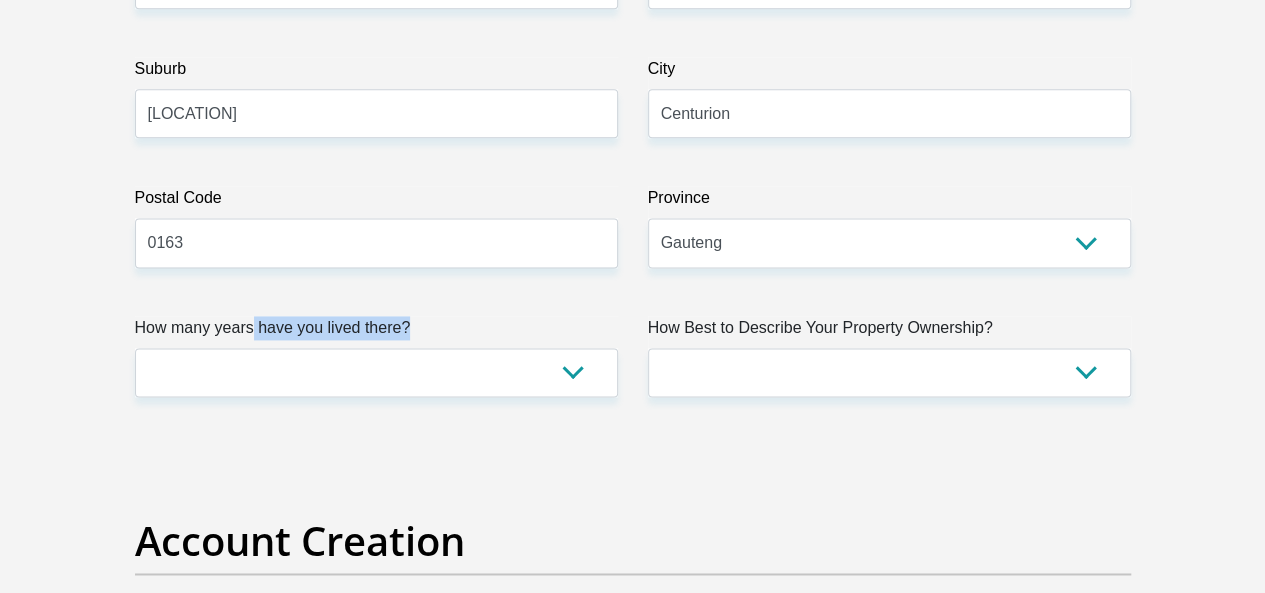 click on "How many years have you lived there?
less than 1 year
1-3 years
3-5 years
5+ years" at bounding box center (376, 356) 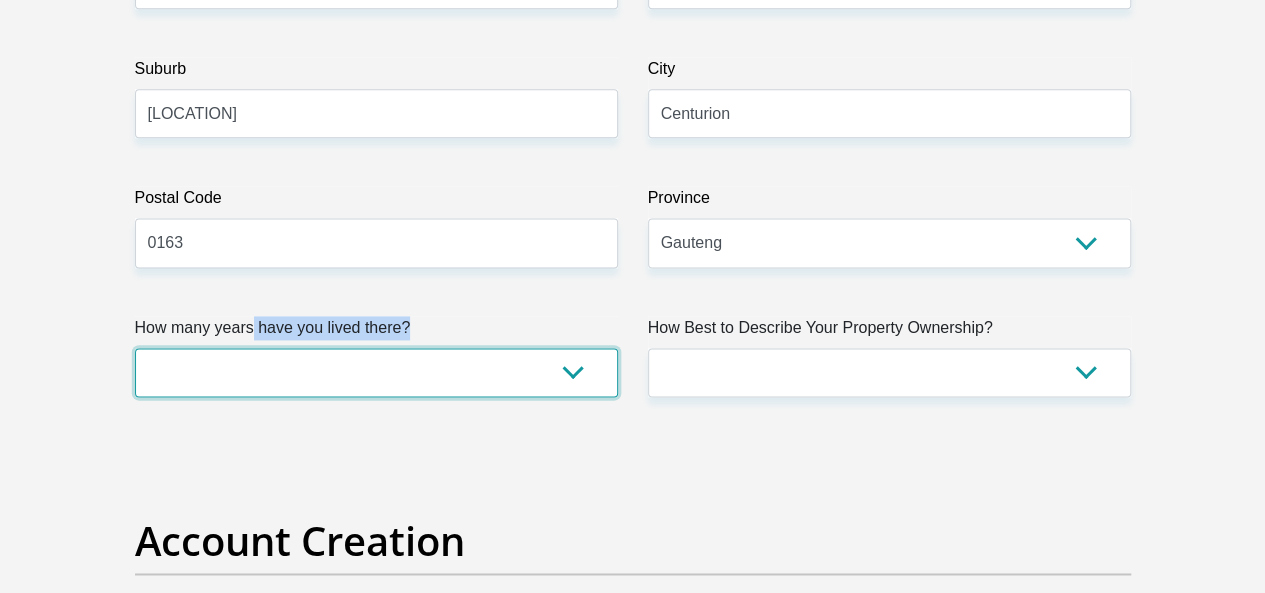 click on "less than 1 year
1-3 years
3-5 years
5+ years" at bounding box center (376, 372) 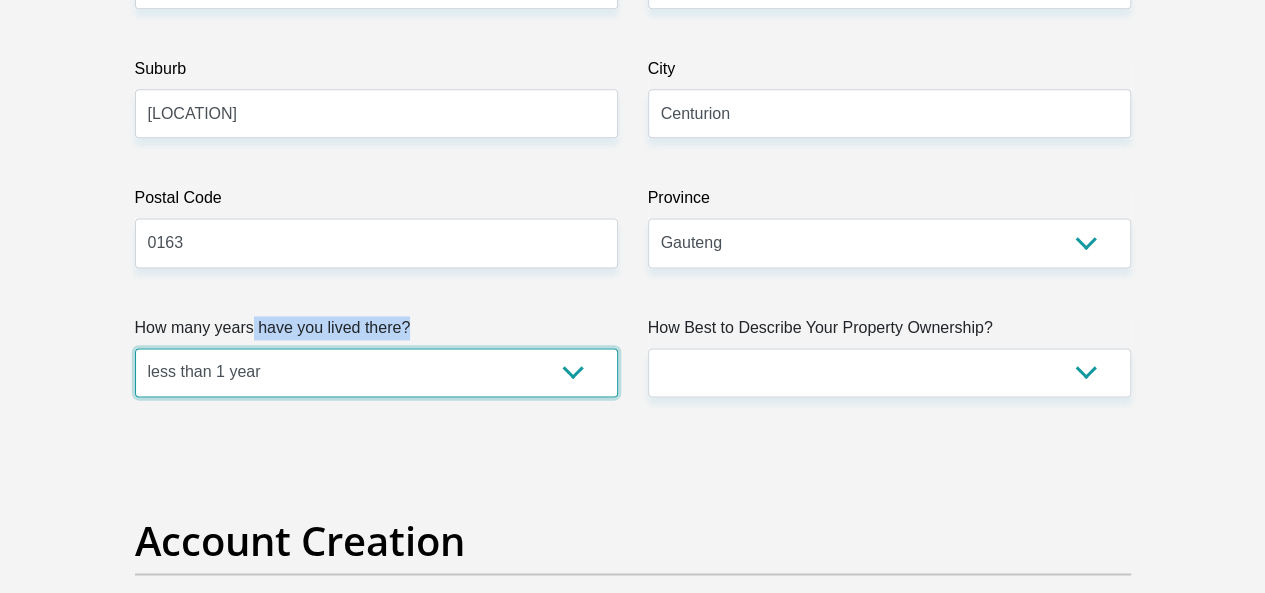 click on "less than 1 year
1-3 years
3-5 years
5+ years" at bounding box center (376, 372) 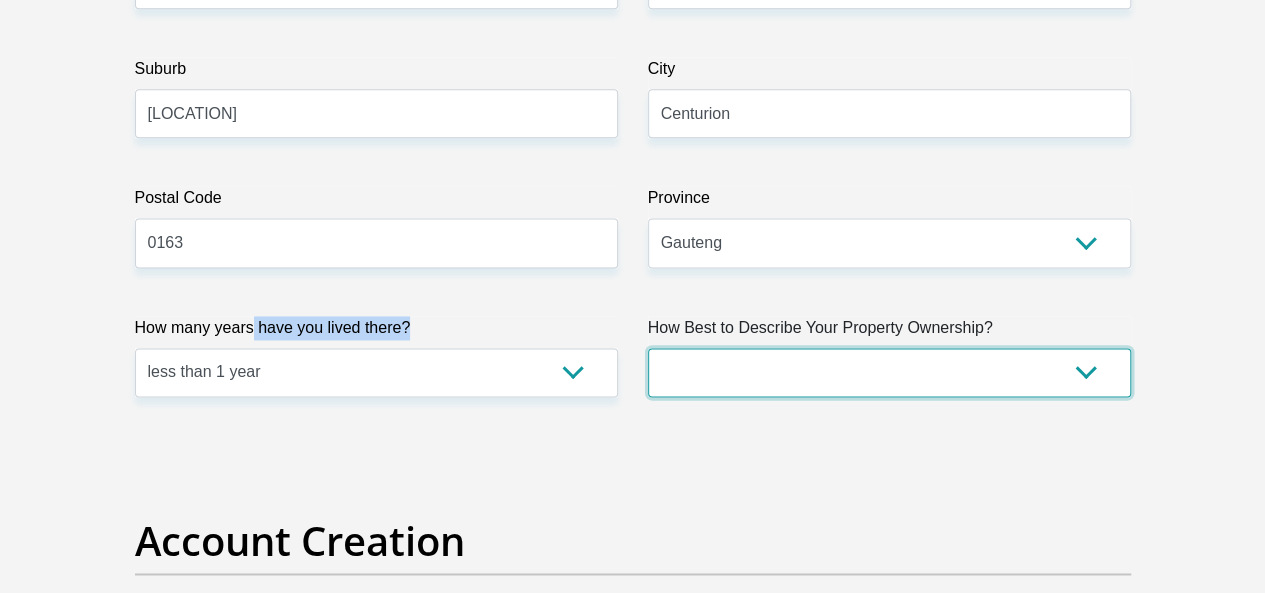 click on "Owned
Rented
Family Owned
Company Dwelling" at bounding box center (889, 372) 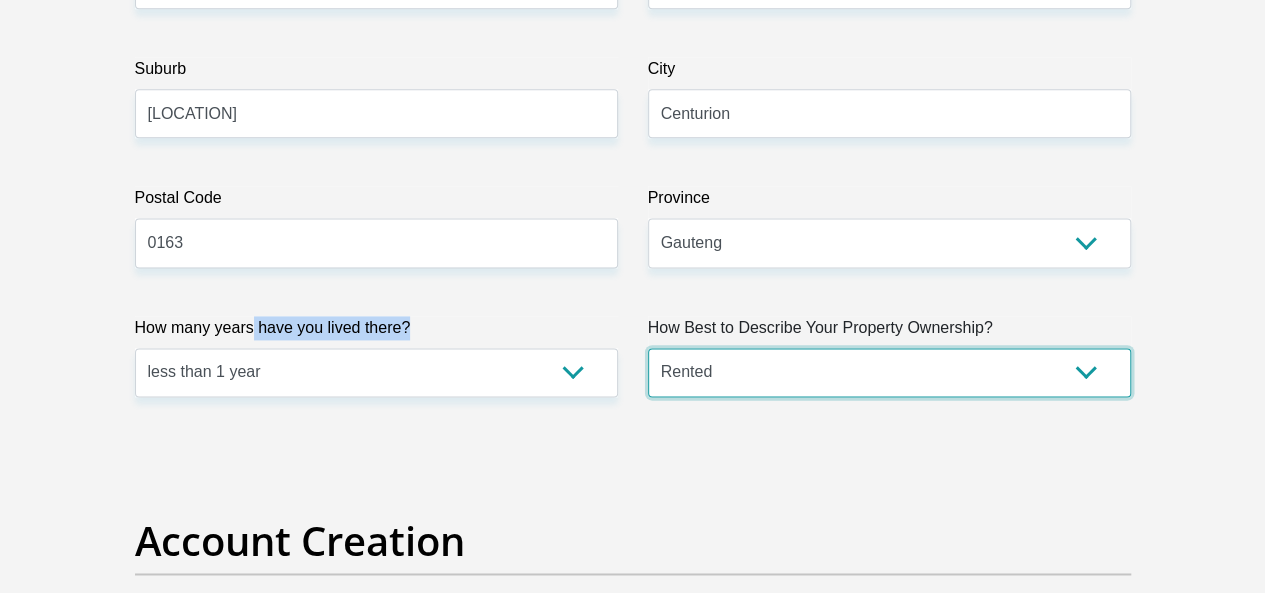 click on "Owned
Rented
Family Owned
Company Dwelling" at bounding box center (889, 372) 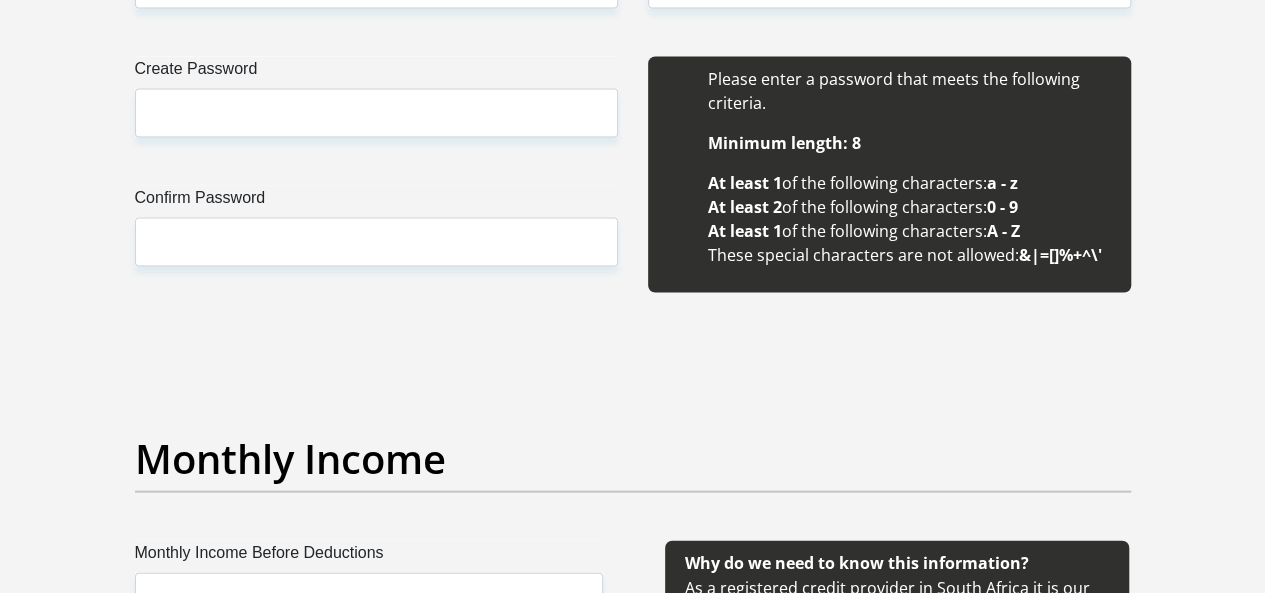 scroll, scrollTop: 2084, scrollLeft: 0, axis: vertical 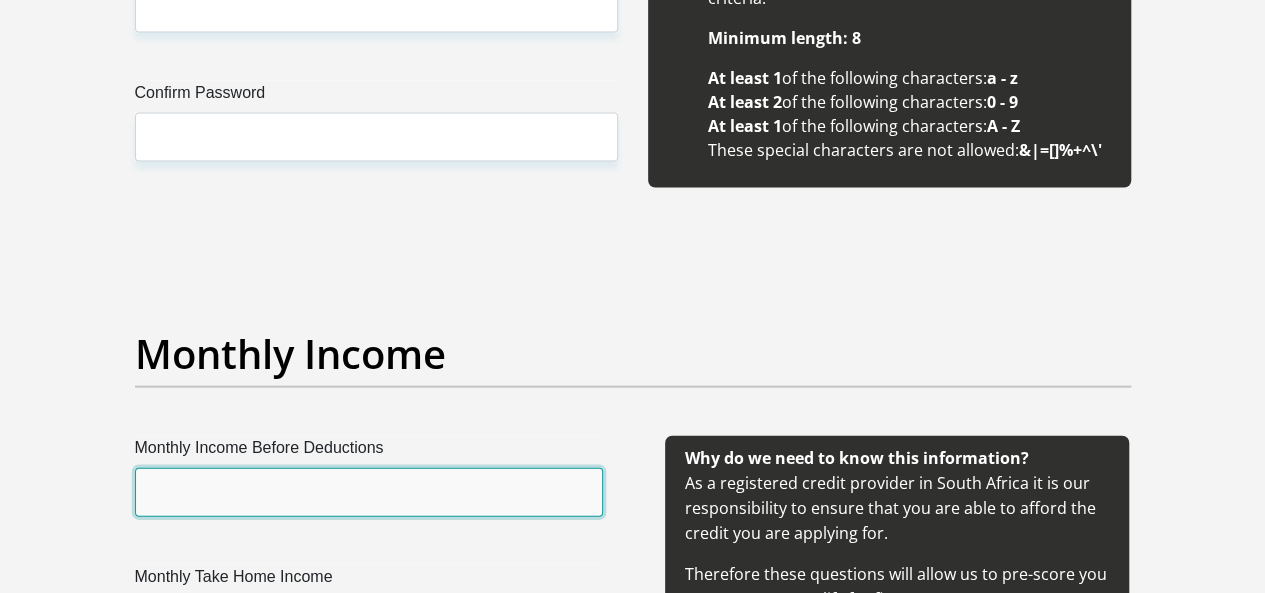 click on "Monthly Income Before Deductions" at bounding box center (369, 492) 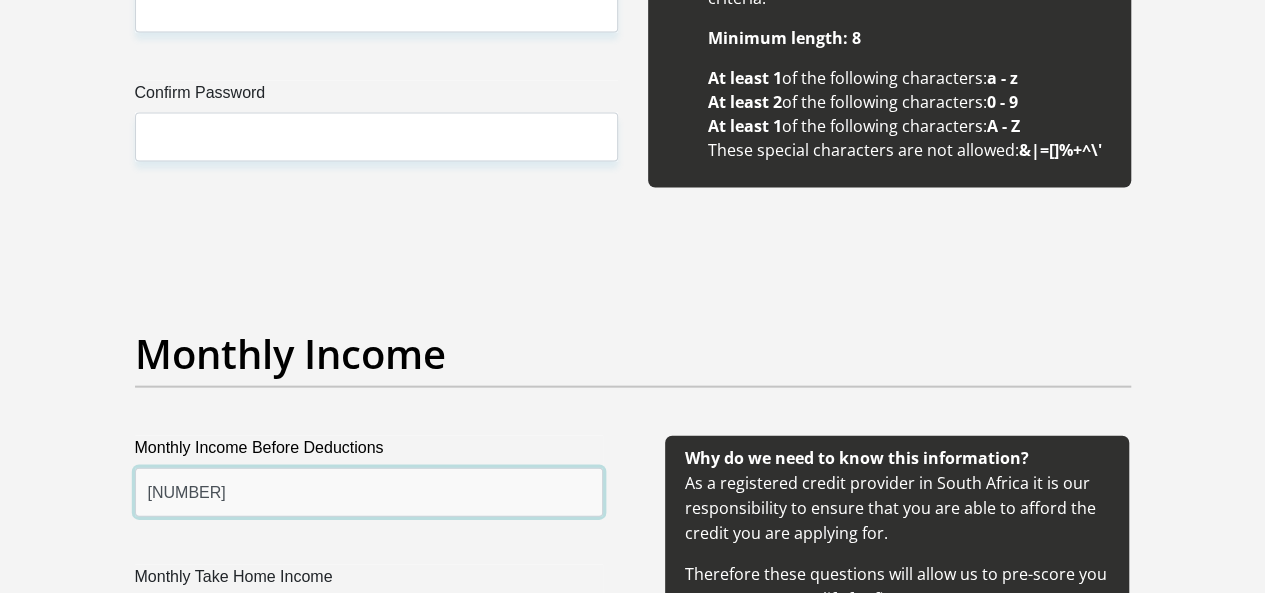 type on "29510" 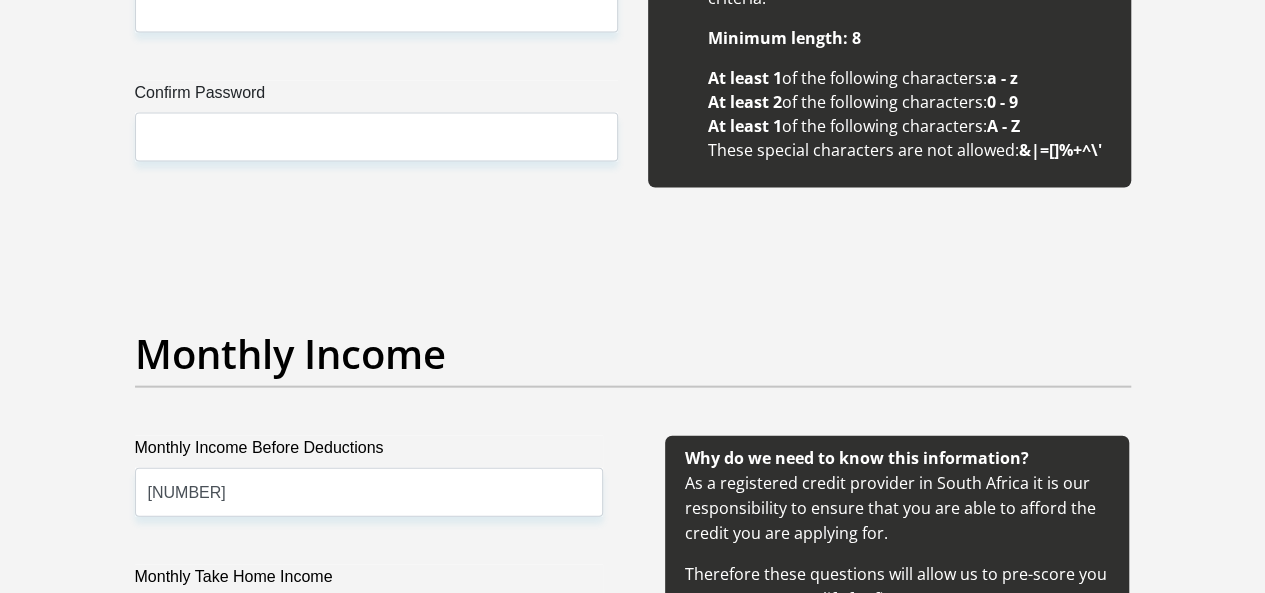 type on "19400" 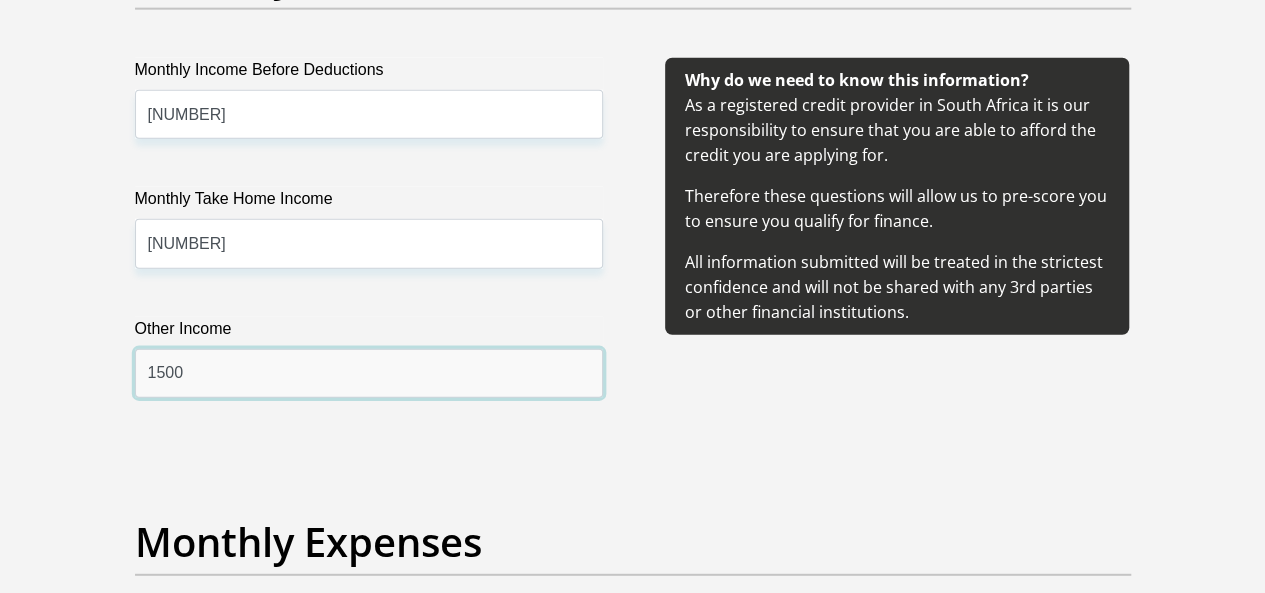 type on "1500" 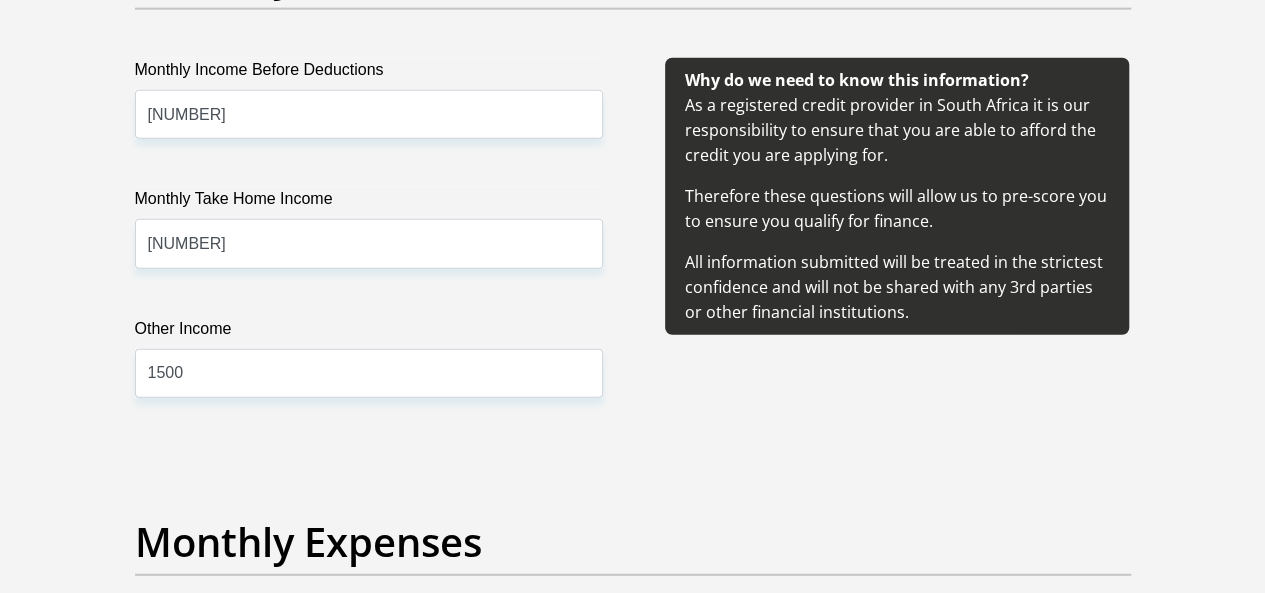 scroll, scrollTop: 2496, scrollLeft: 0, axis: vertical 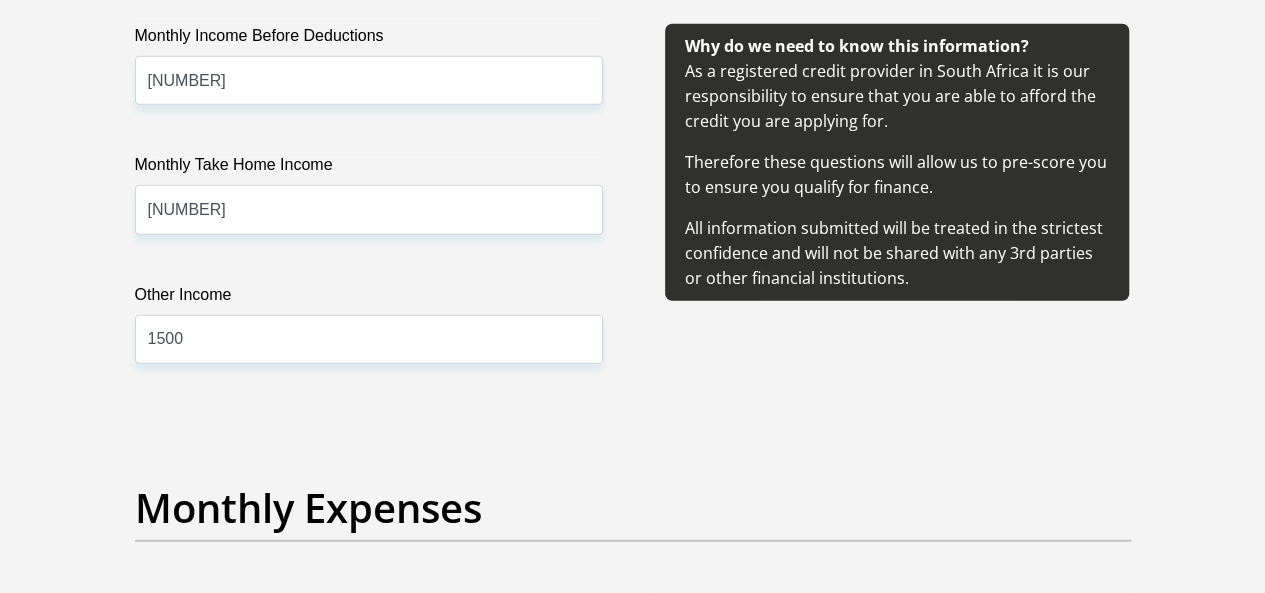 type on "8800" 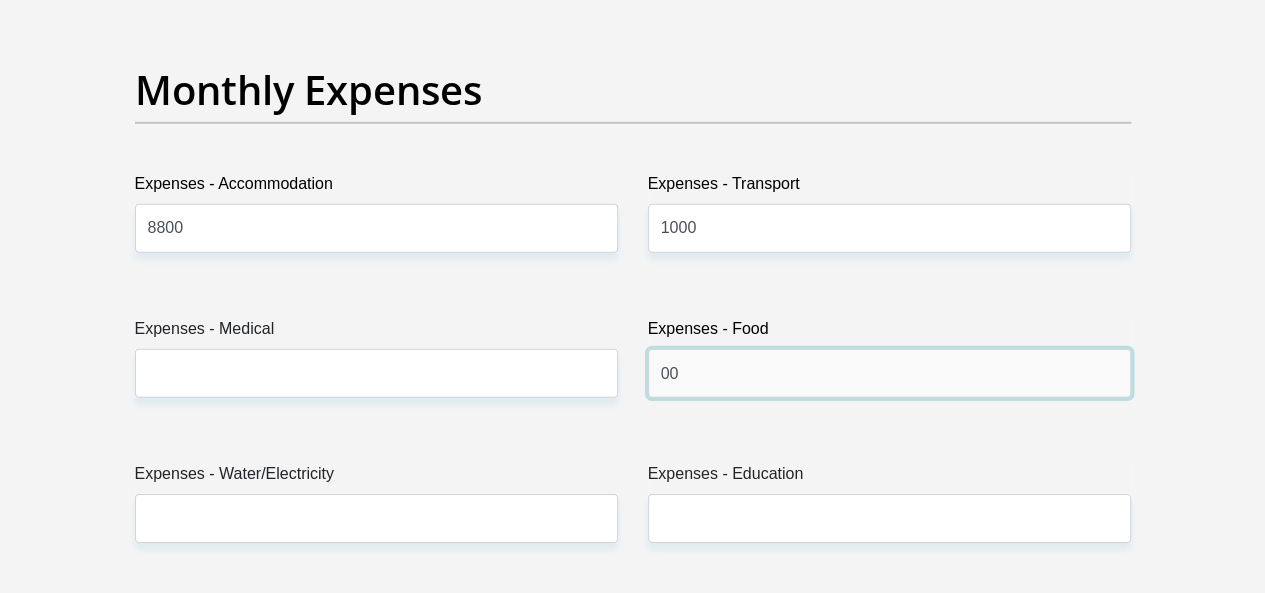 type on "0" 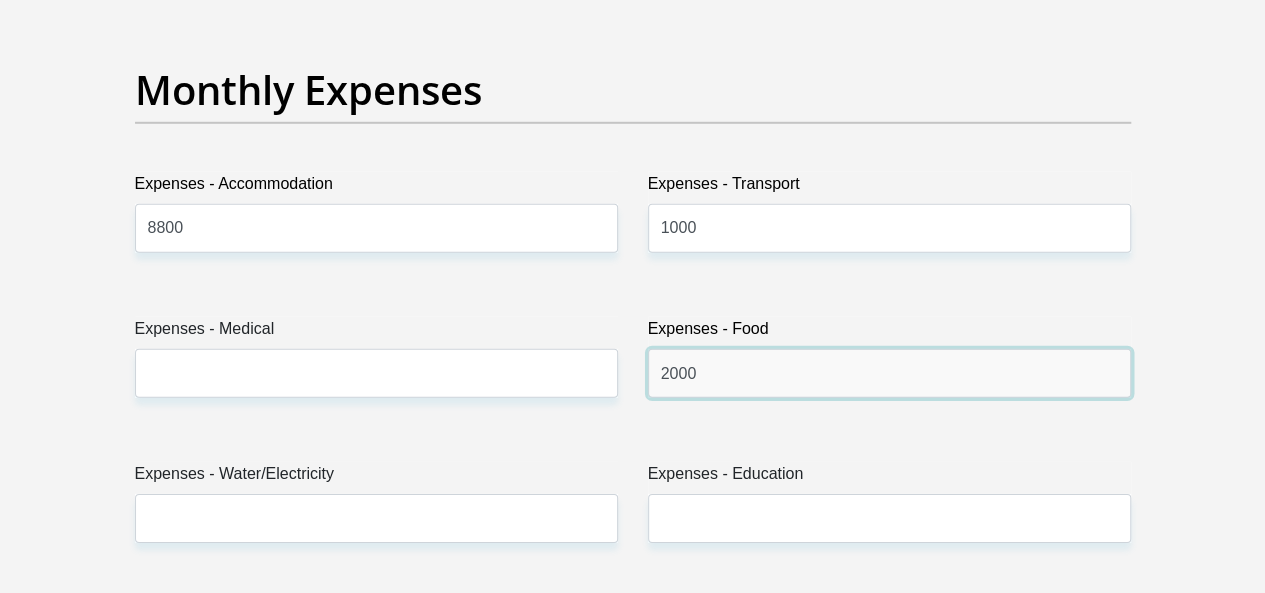 type on "2000" 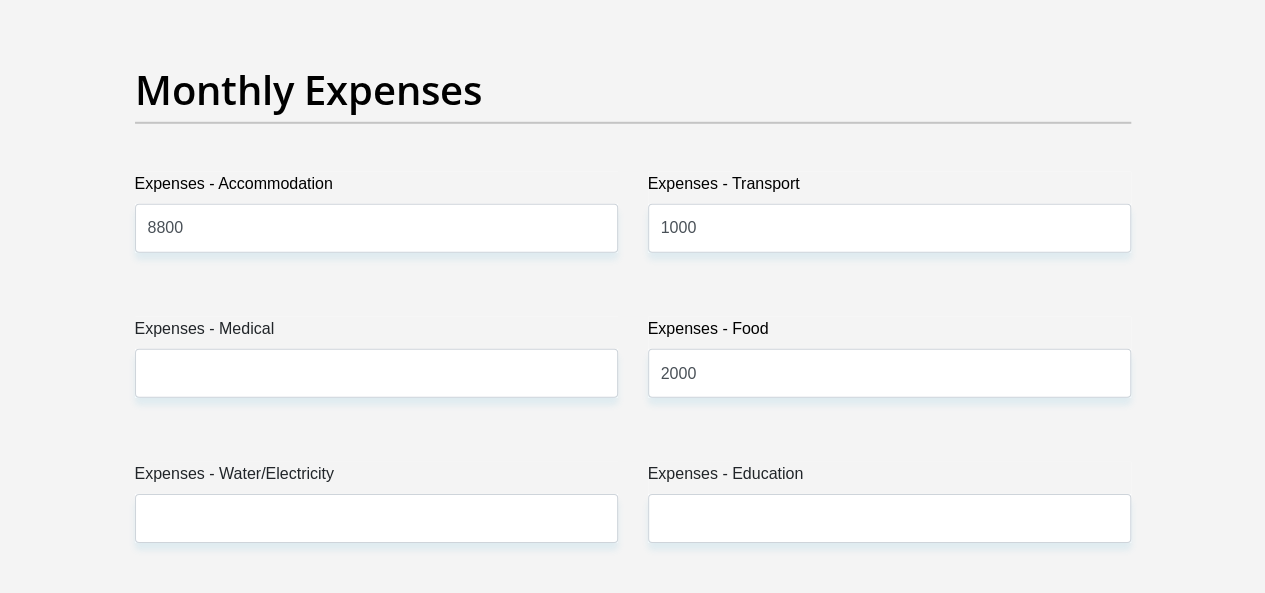 drag, startPoint x: 266, startPoint y: 322, endPoint x: 259, endPoint y: 304, distance: 19.313208 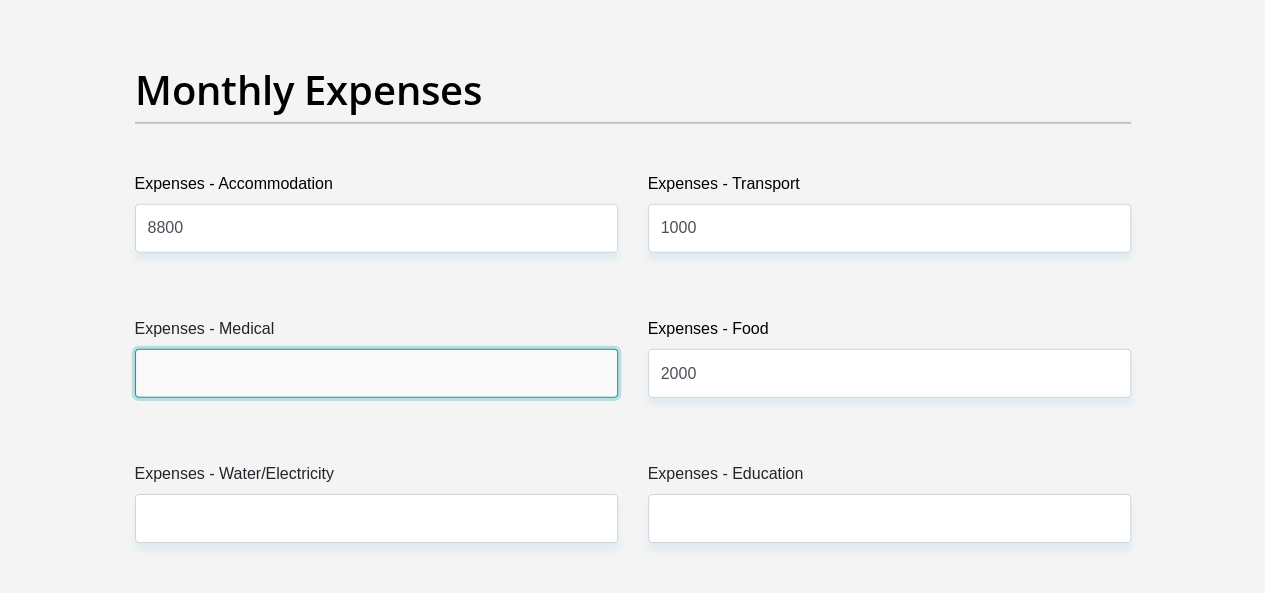 click on "Expenses - Medical" at bounding box center [376, 373] 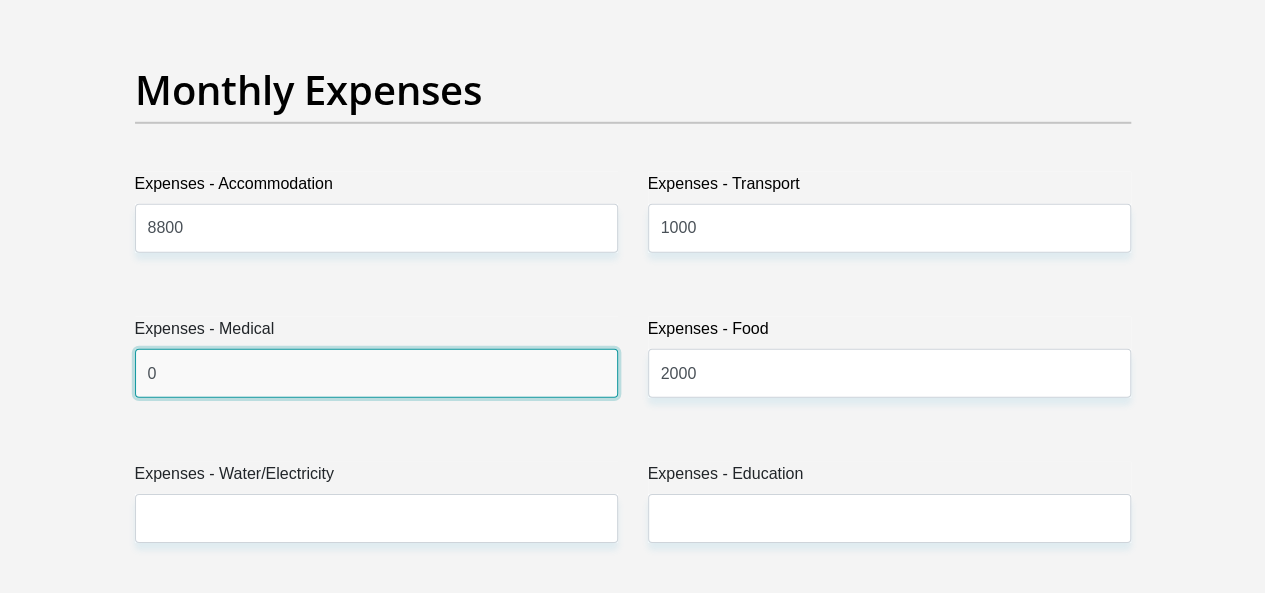 type on "0" 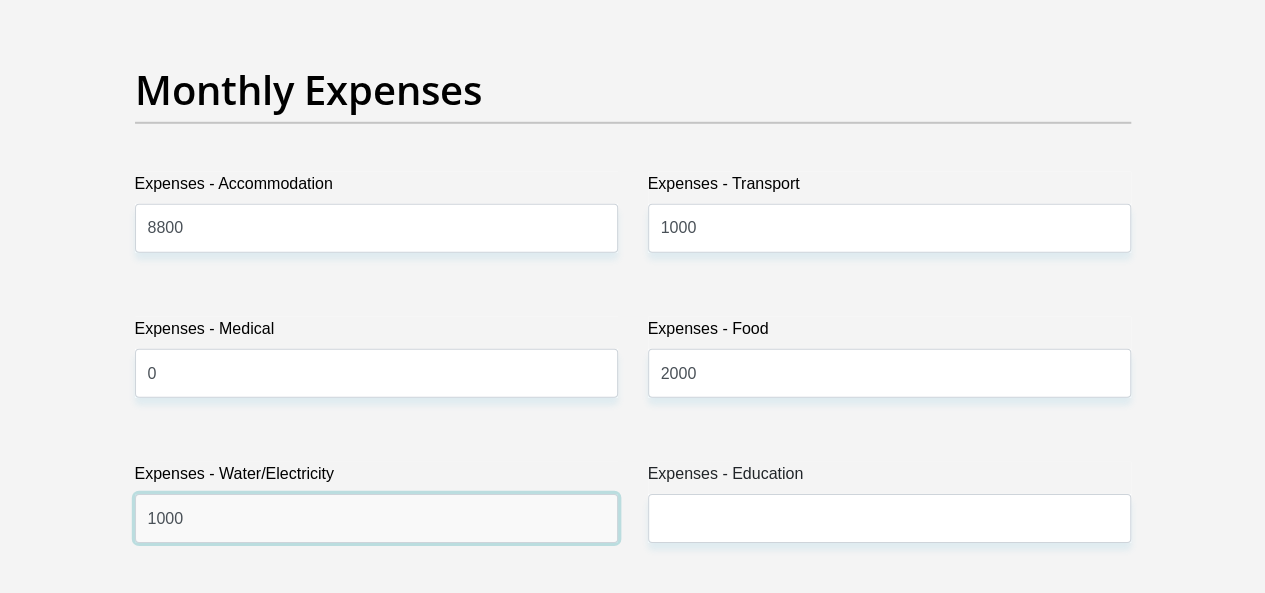 type on "1000" 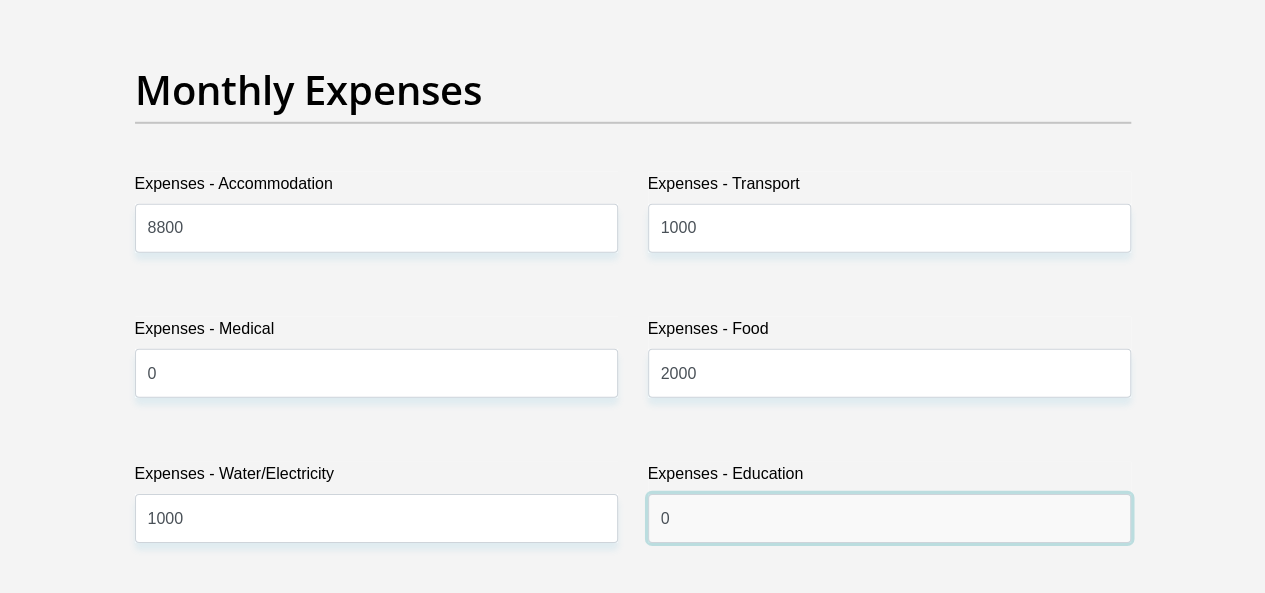 type on "0" 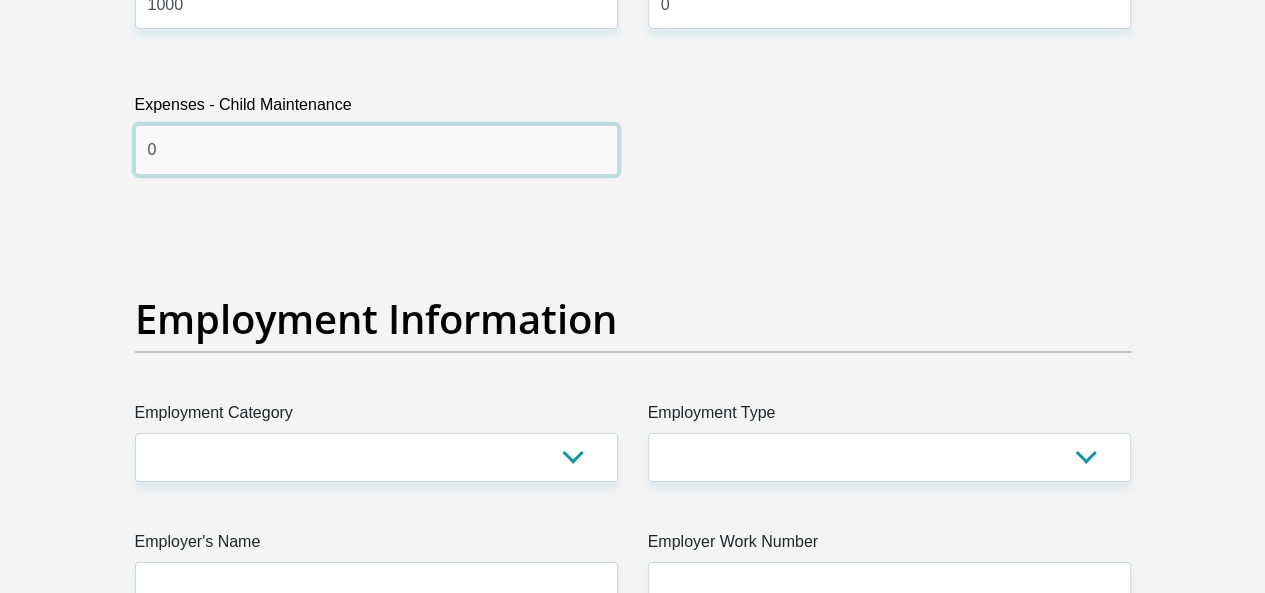 scroll, scrollTop: 3532, scrollLeft: 0, axis: vertical 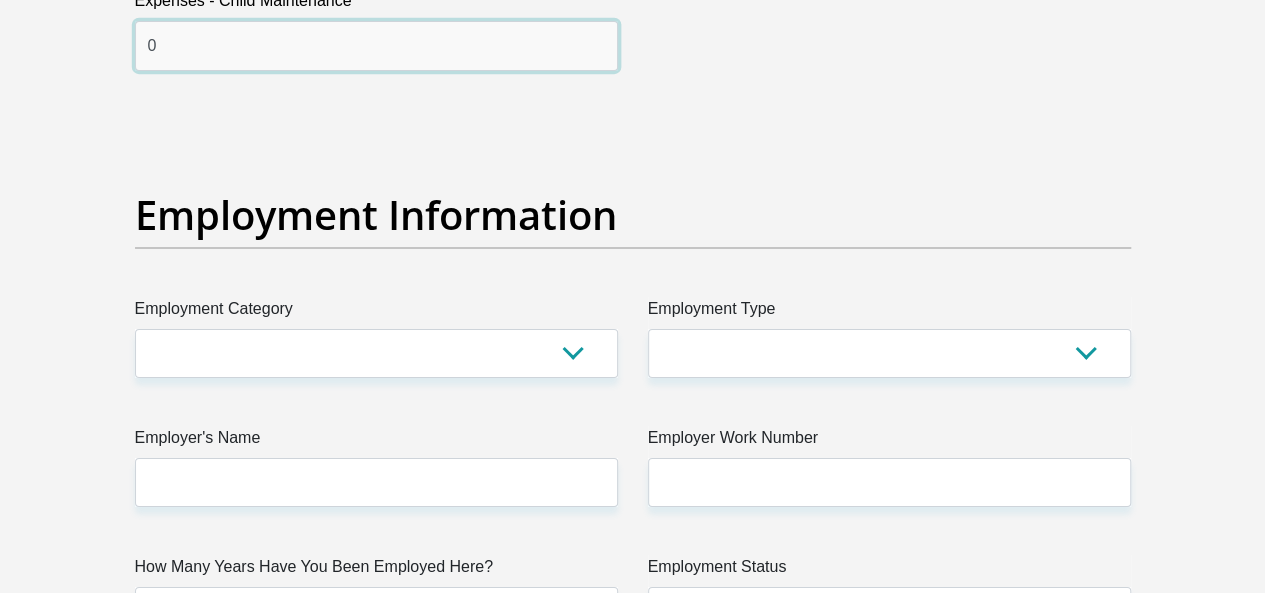 type on "0" 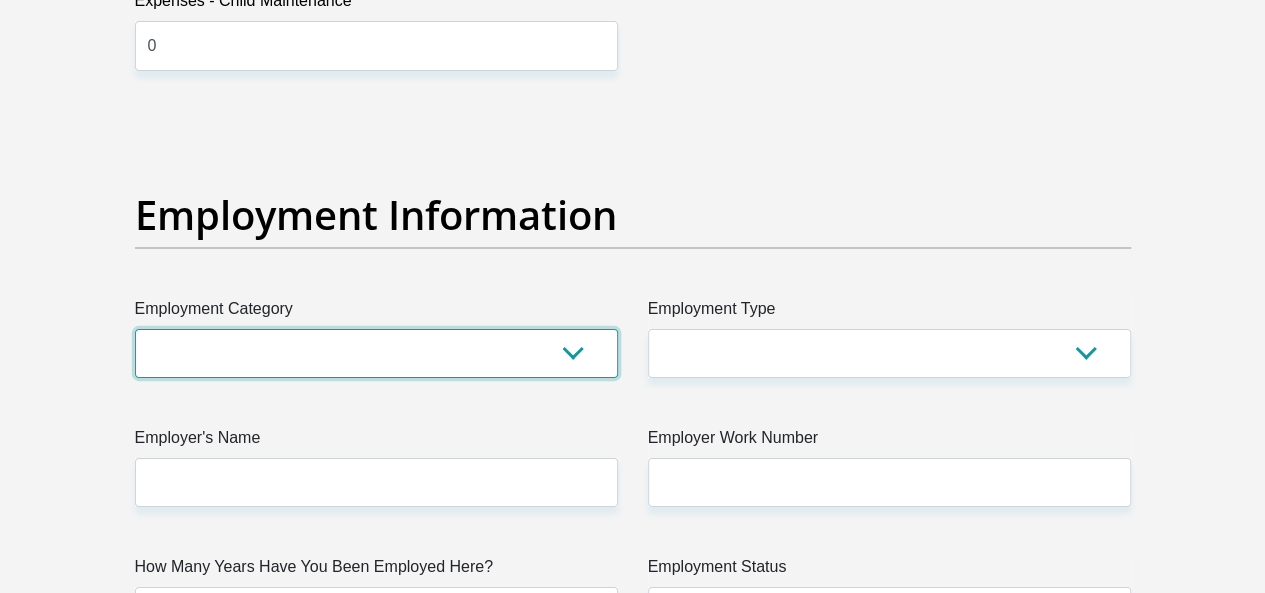click on "AGRICULTURE
ALCOHOL & TOBACCO
CONSTRUCTION MATERIALS
METALLURGY
EQUIPMENT FOR RENEWABLE ENERGY
SPECIALIZED CONTRACTORS
CAR
GAMING (INCL. INTERNET
OTHER WHOLESALE
UNLICENSED PHARMACEUTICALS
CURRENCY EXCHANGE HOUSES
OTHER FINANCIAL INSTITUTIONS & INSURANCE
REAL ESTATE AGENTS
OIL & GAS
OTHER MATERIALS (E.G. IRON ORE)
PRECIOUS STONES & PRECIOUS METALS
POLITICAL ORGANIZATIONS
RELIGIOUS ORGANIZATIONS(NOT SECTS)
ACTI. HAVING BUSINESS DEAL WITH PUBLIC ADMINISTRATION
LAUNDROMATS" at bounding box center (376, 353) 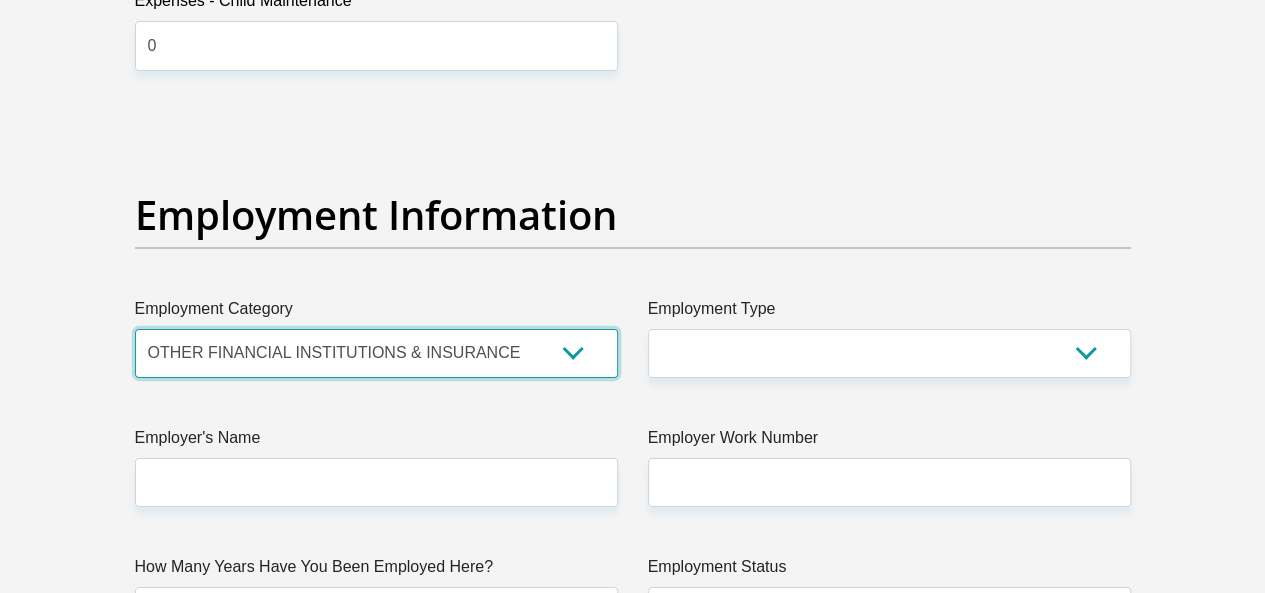 click on "AGRICULTURE
ALCOHOL & TOBACCO
CONSTRUCTION MATERIALS
METALLURGY
EQUIPMENT FOR RENEWABLE ENERGY
SPECIALIZED CONTRACTORS
CAR
GAMING (INCL. INTERNET
OTHER WHOLESALE
UNLICENSED PHARMACEUTICALS
CURRENCY EXCHANGE HOUSES
OTHER FINANCIAL INSTITUTIONS & INSURANCE
REAL ESTATE AGENTS
OIL & GAS
OTHER MATERIALS (E.G. IRON ORE)
PRECIOUS STONES & PRECIOUS METALS
POLITICAL ORGANIZATIONS
RELIGIOUS ORGANIZATIONS(NOT SECTS)
ACTI. HAVING BUSINESS DEAL WITH PUBLIC ADMINISTRATION
LAUNDROMATS" at bounding box center [376, 353] 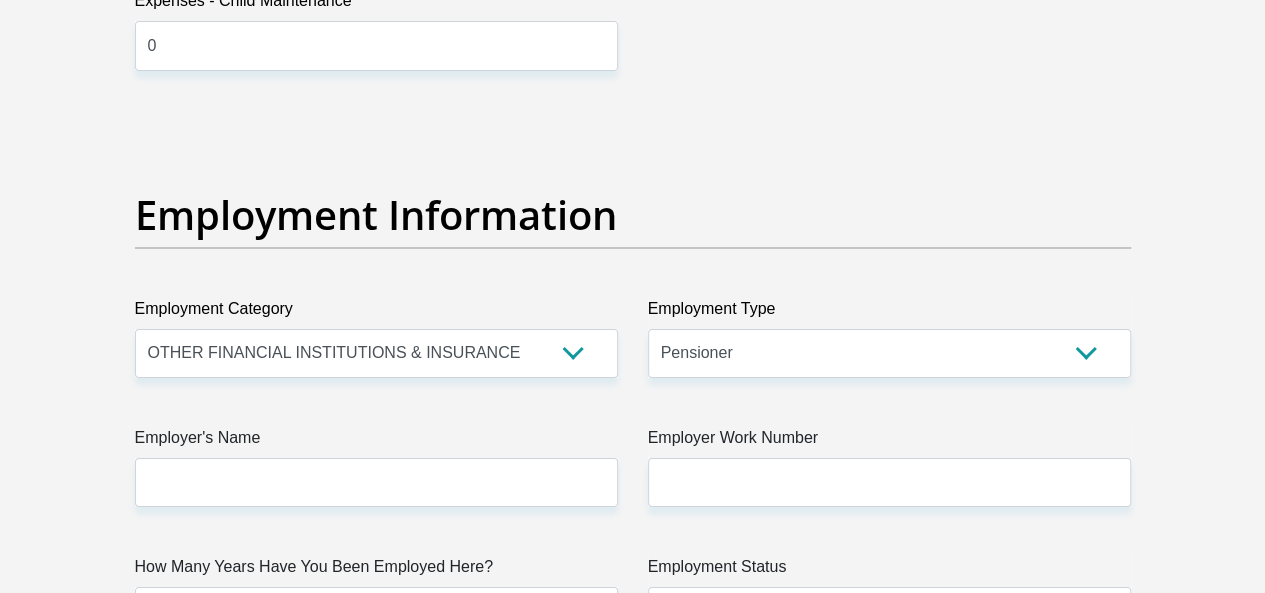 drag, startPoint x: 758, startPoint y: 301, endPoint x: 757, endPoint y: 286, distance: 15.033297 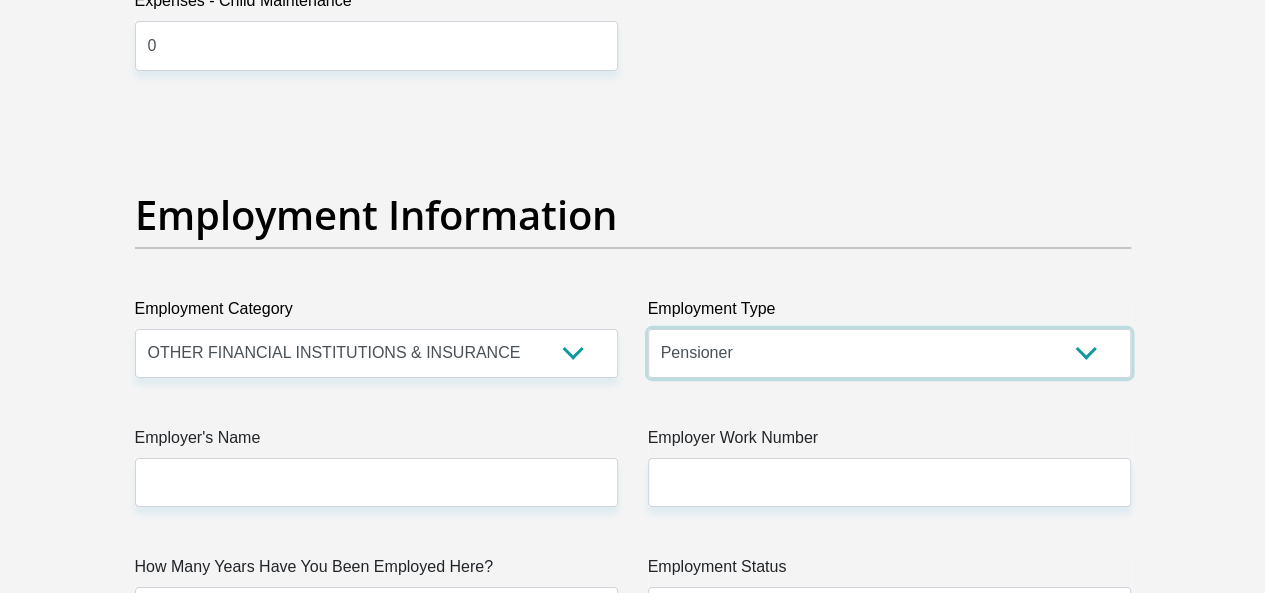 drag, startPoint x: 757, startPoint y: 286, endPoint x: 758, endPoint y: 271, distance: 15.033297 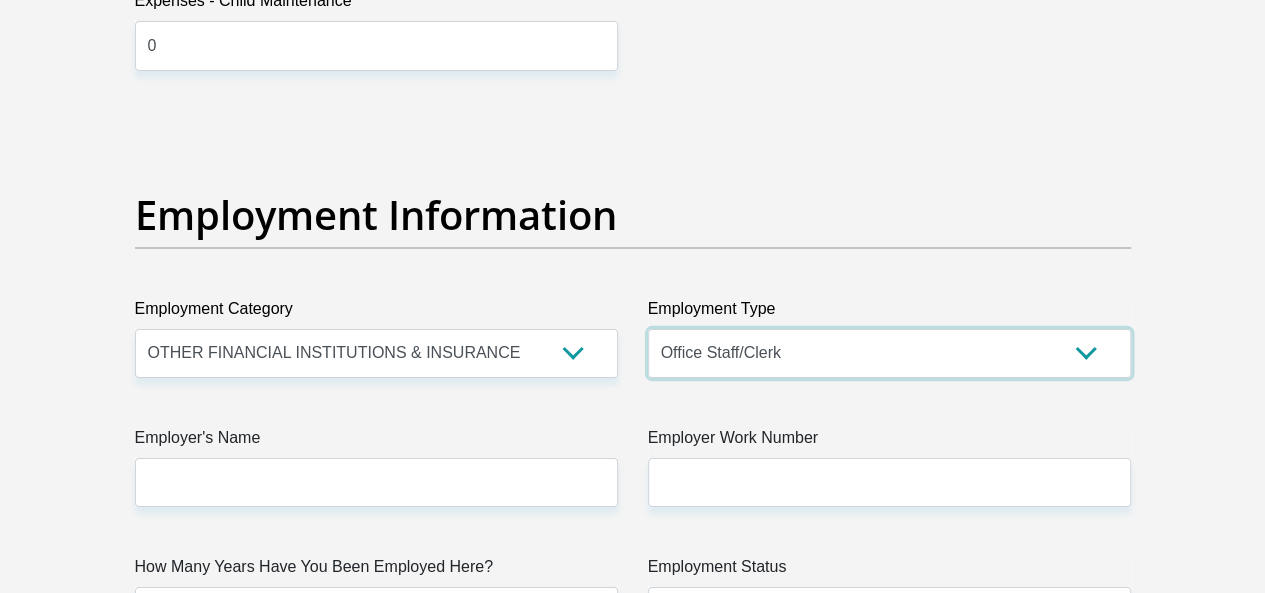 click on "College/Lecturer
Craft Seller
Creative
Driver
Executive
Farmer
Forces - Non Commissioned
Forces - Officer
Hawker
Housewife
Labourer
Licenced Professional
Manager
Miner
Non Licenced Professional
Office Staff/Clerk
Outside Worker
Pensioner
Permanent Teacher
Production/Manufacturing
Sales
Self-Employed
Semi-Professional Worker
Service Industry  Social Worker  Student" at bounding box center (889, 353) 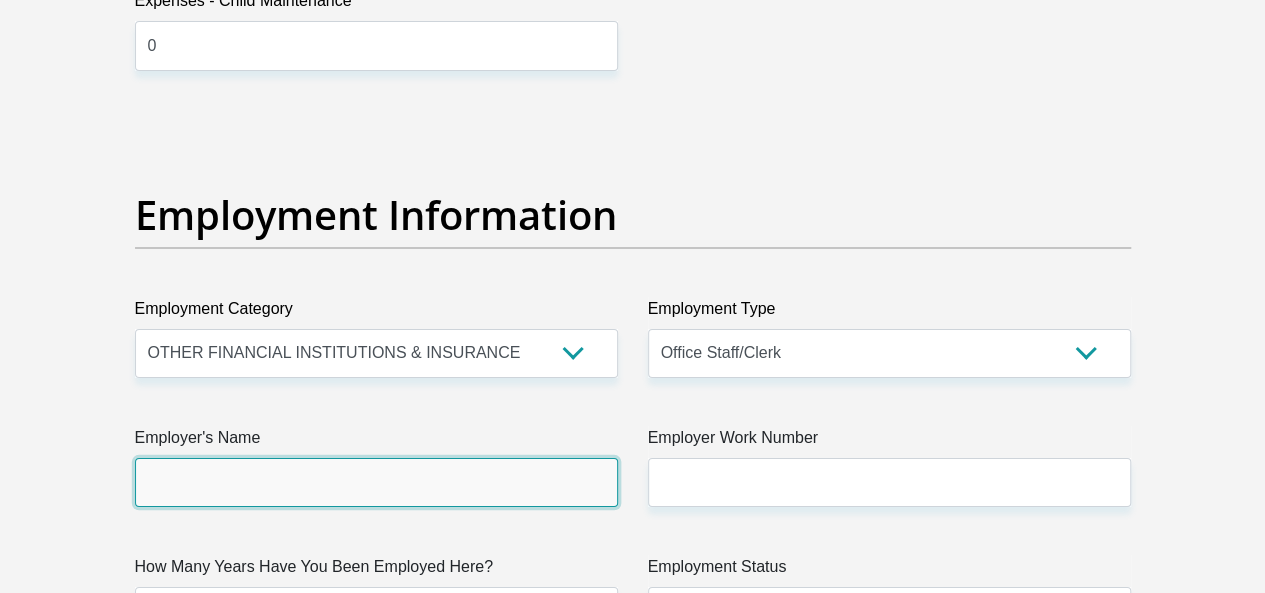 click on "Employer's Name" at bounding box center [376, 482] 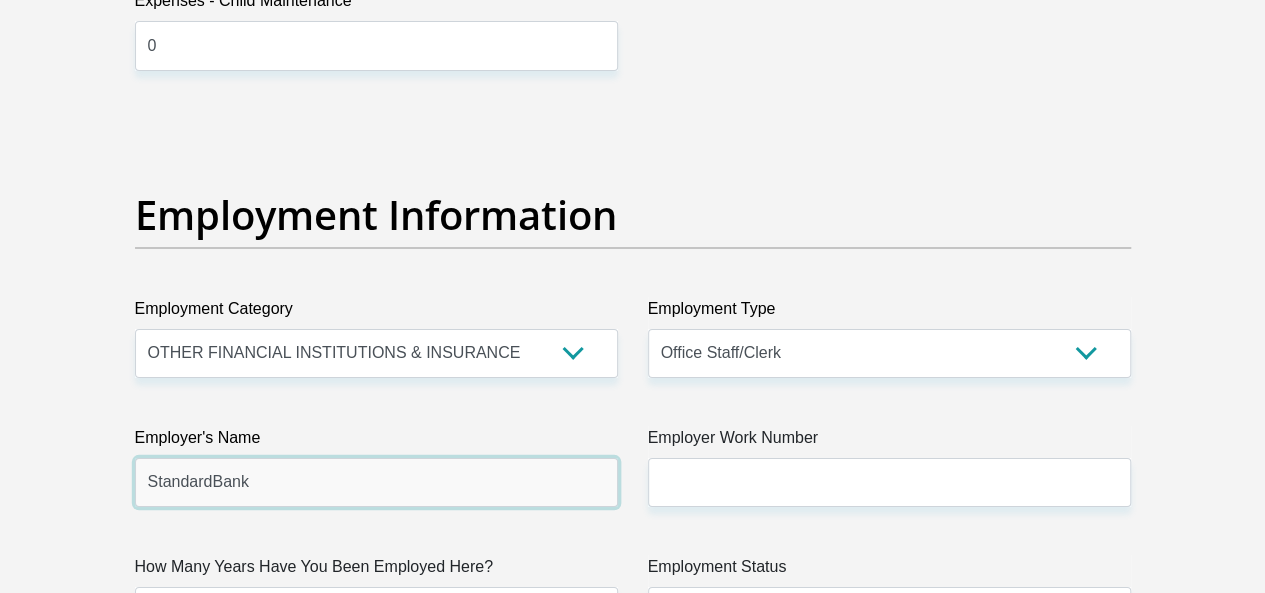 type on "StandardBank" 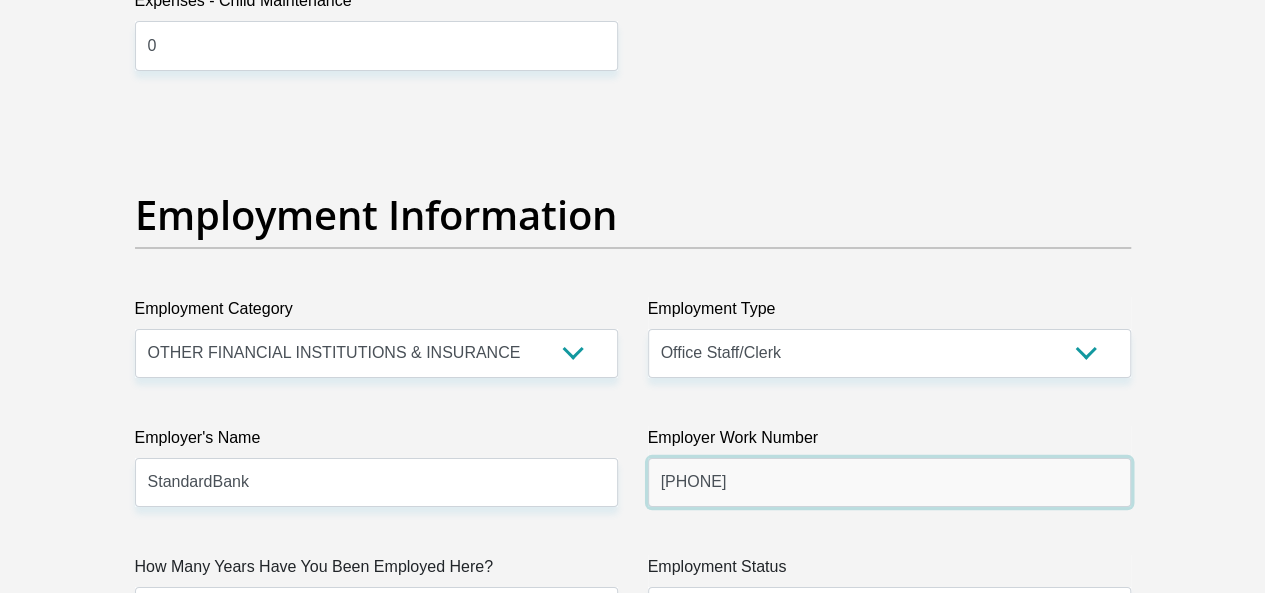 type on "0116316799" 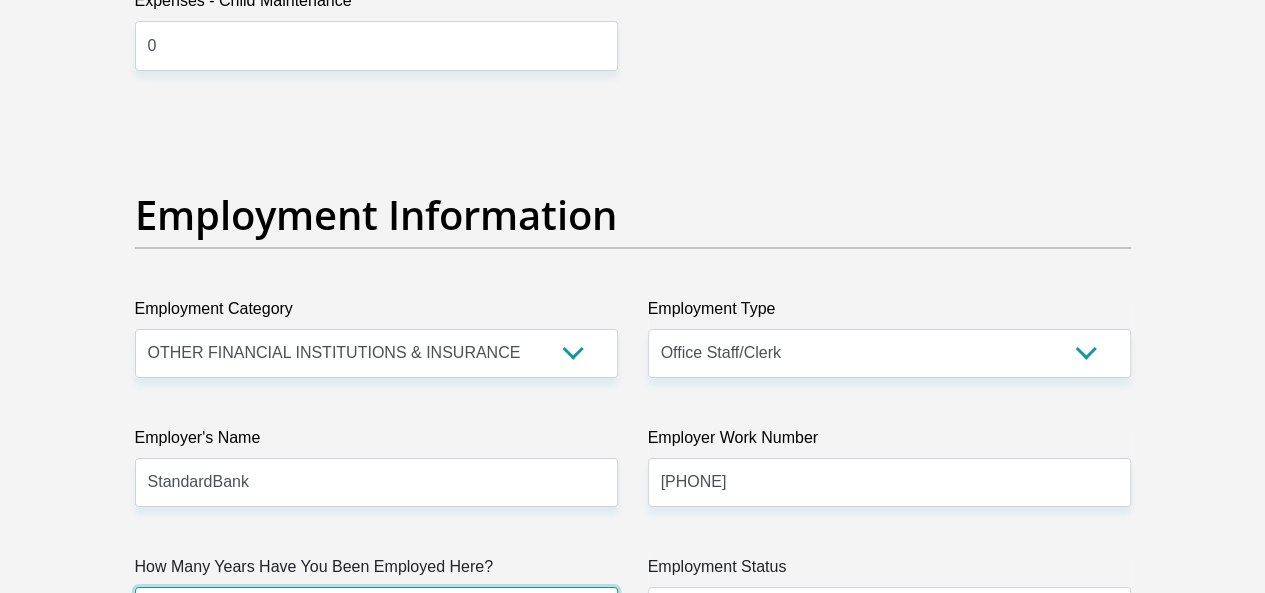 click on "less than 1 year
1-3 years
3-5 years
5+ years" at bounding box center (376, 611) 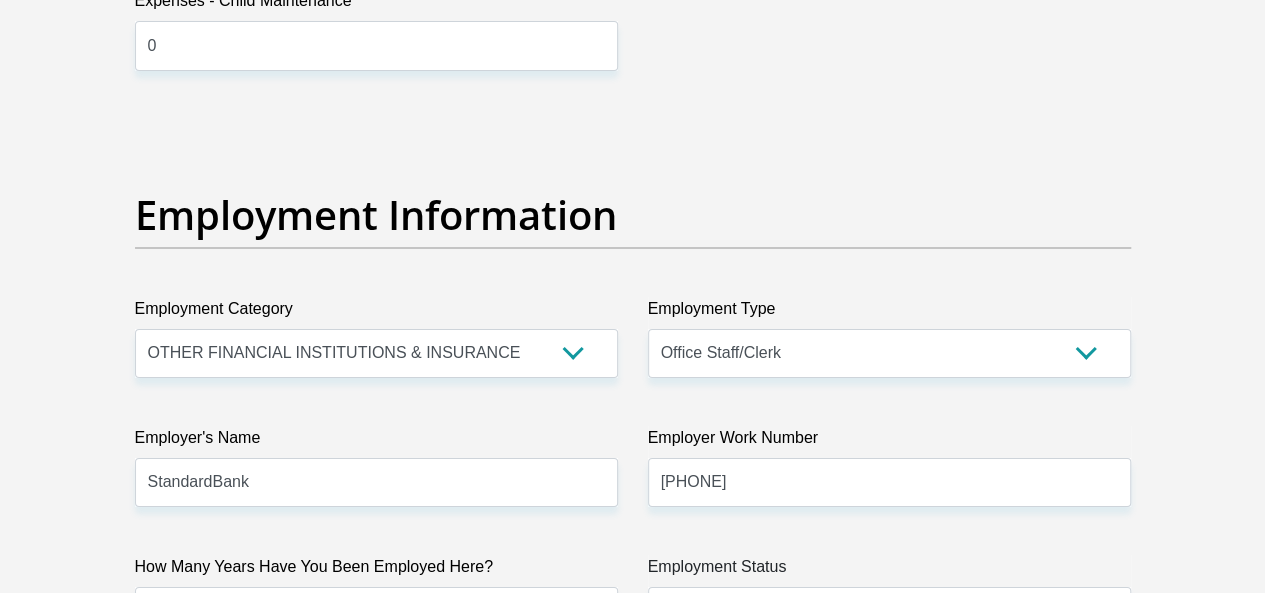 click on "Title
Mr
Ms
Mrs
Dr
Other
First Name
Nothando
Surname
Kunene
ID Number
9509250299089
Please input valid ID number
Race
Black
Coloured
Indian
White
Other
Contact Number
0788780384
Please input valid contact number
Nationality
South Africa
Afghanistan
Aland Islands  Albania  Algeria" at bounding box center (633, 109) 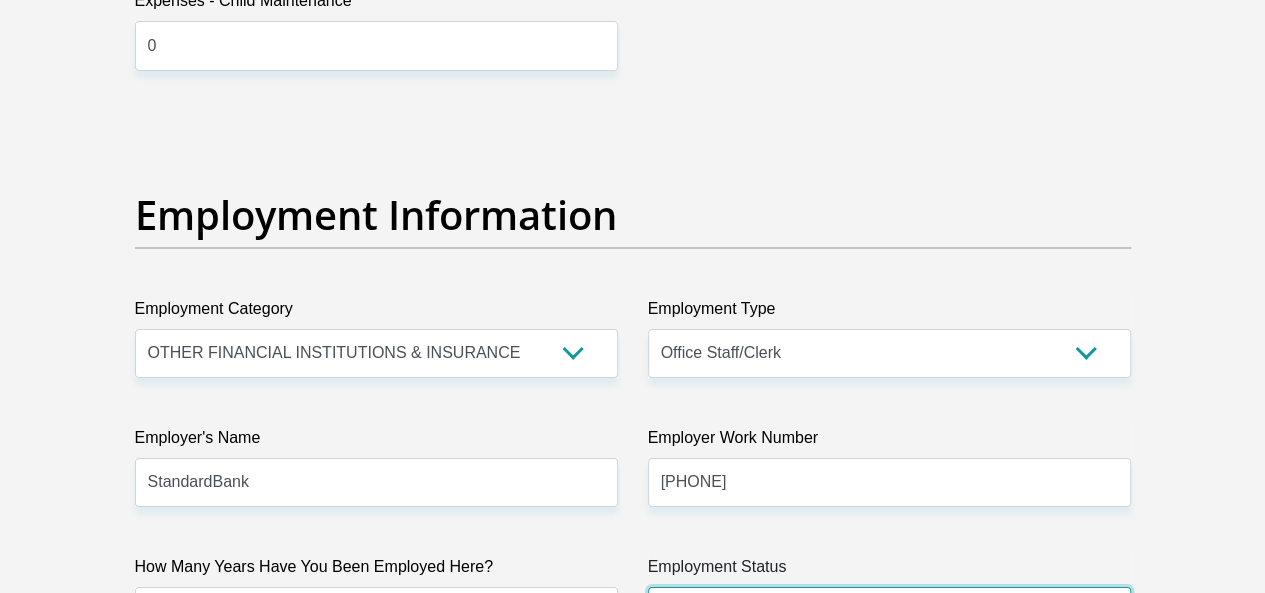 click on "Permanent/Full-time
Part-time/Casual
Contract Worker
Self-Employed
Housewife
Retired
Student
Medically Boarded
Disability
Unemployed" at bounding box center [889, 611] 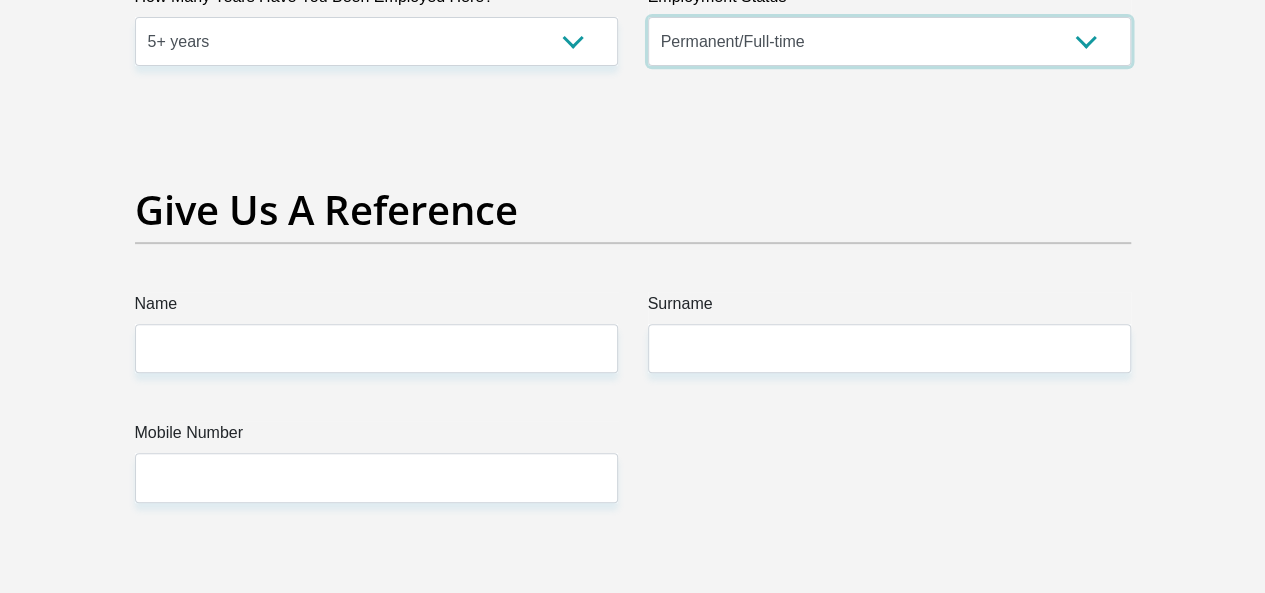 scroll, scrollTop: 4132, scrollLeft: 0, axis: vertical 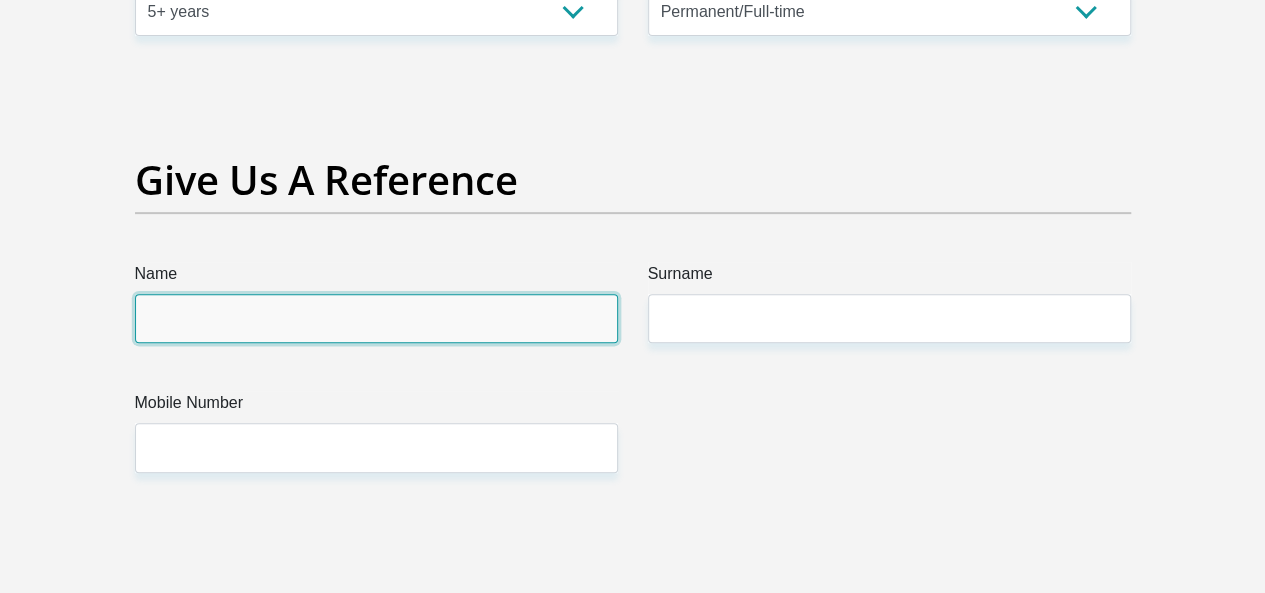 click on "Name" at bounding box center (376, 318) 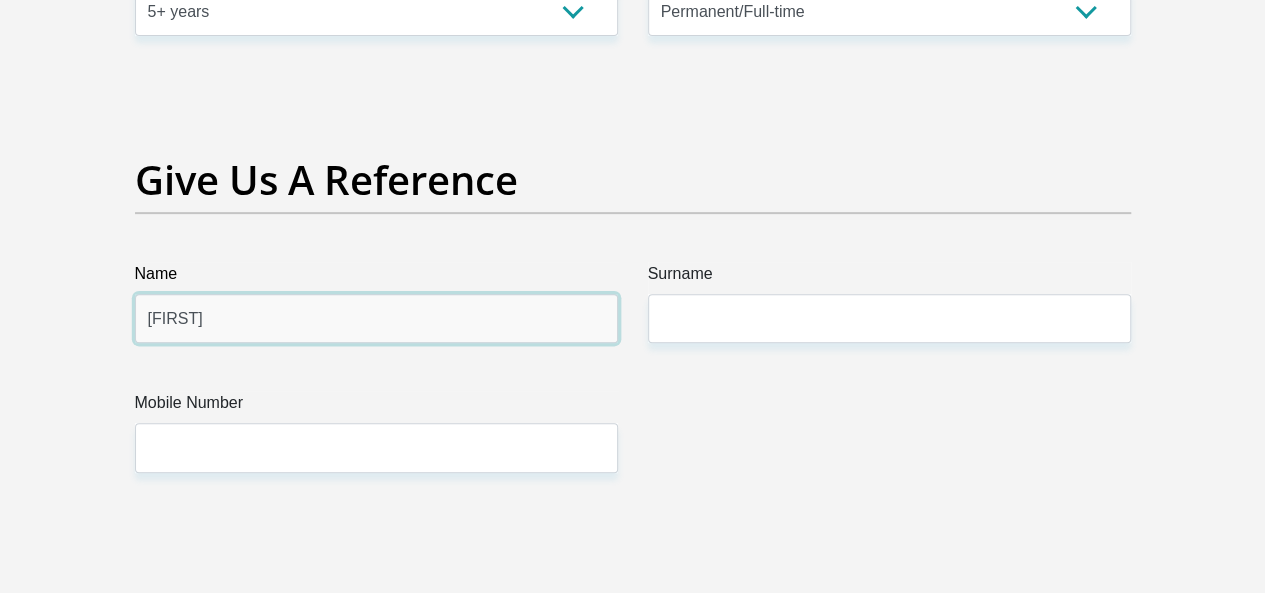 type on "Refilwe" 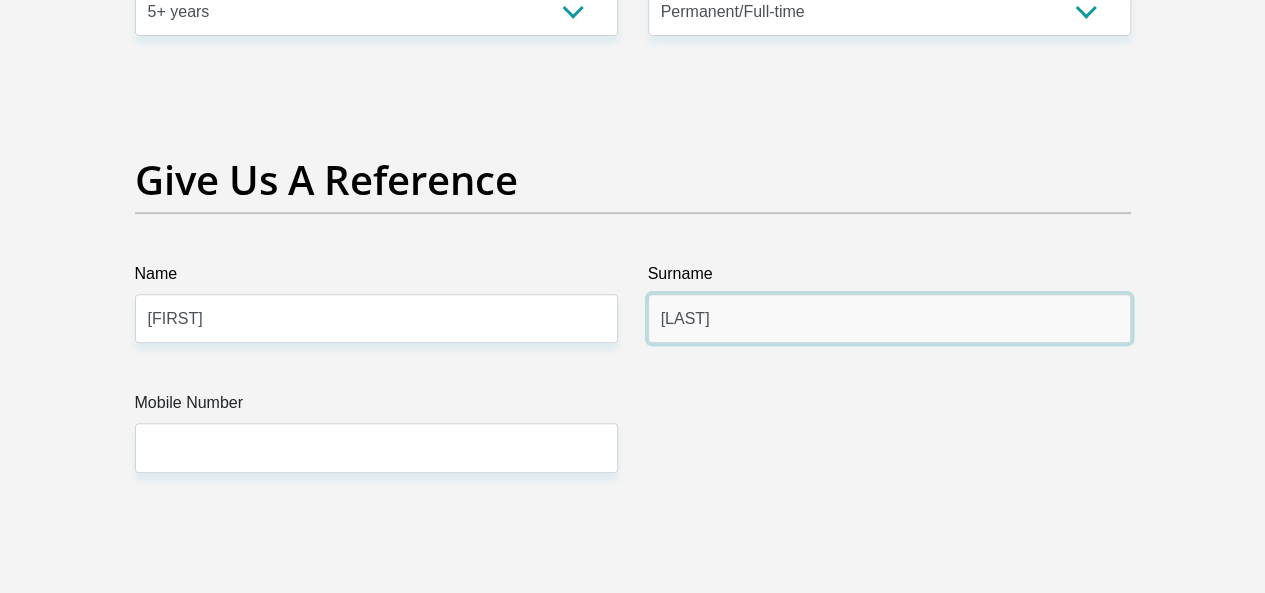 type on "Kunene" 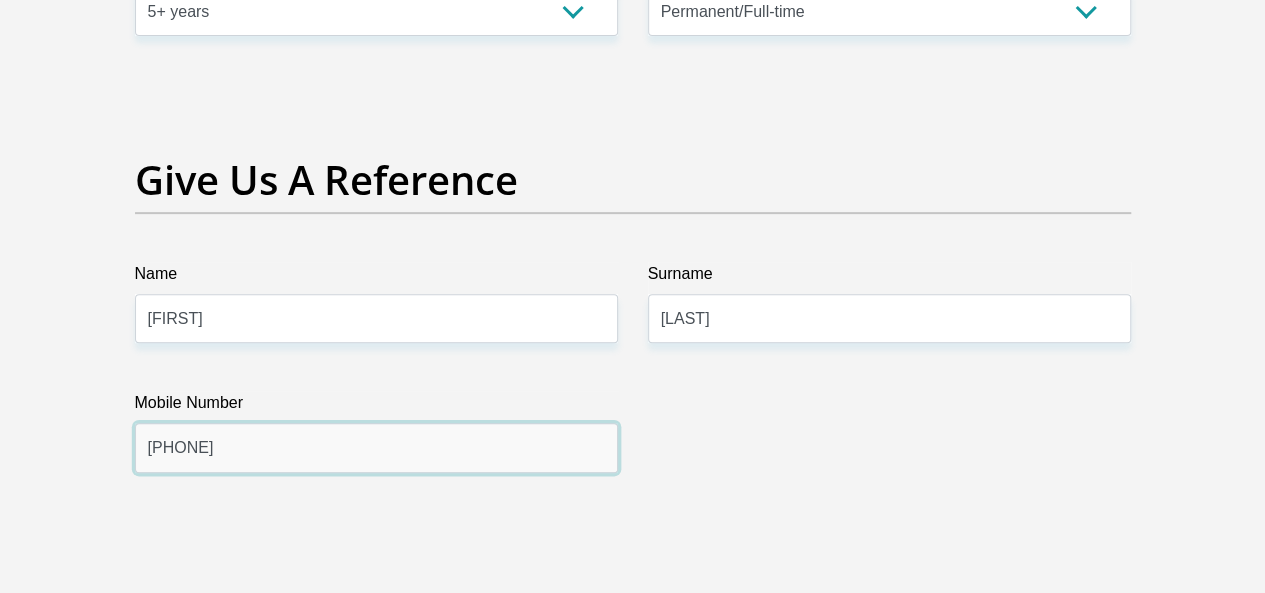 type on "0837203327" 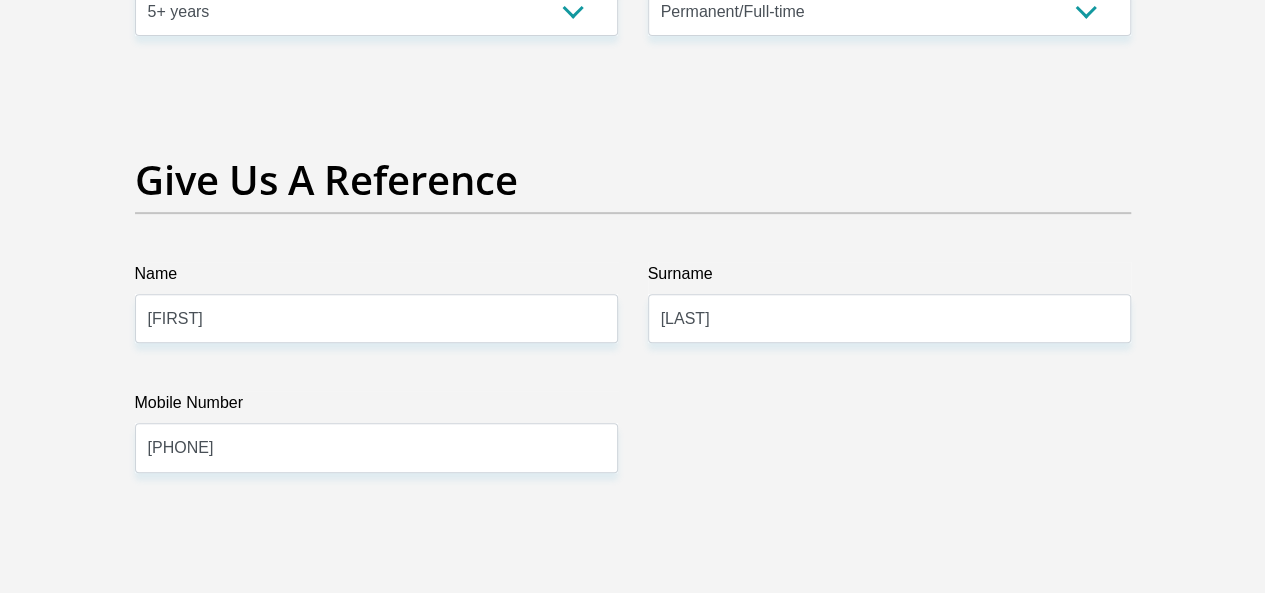 scroll, scrollTop: 4511, scrollLeft: 0, axis: vertical 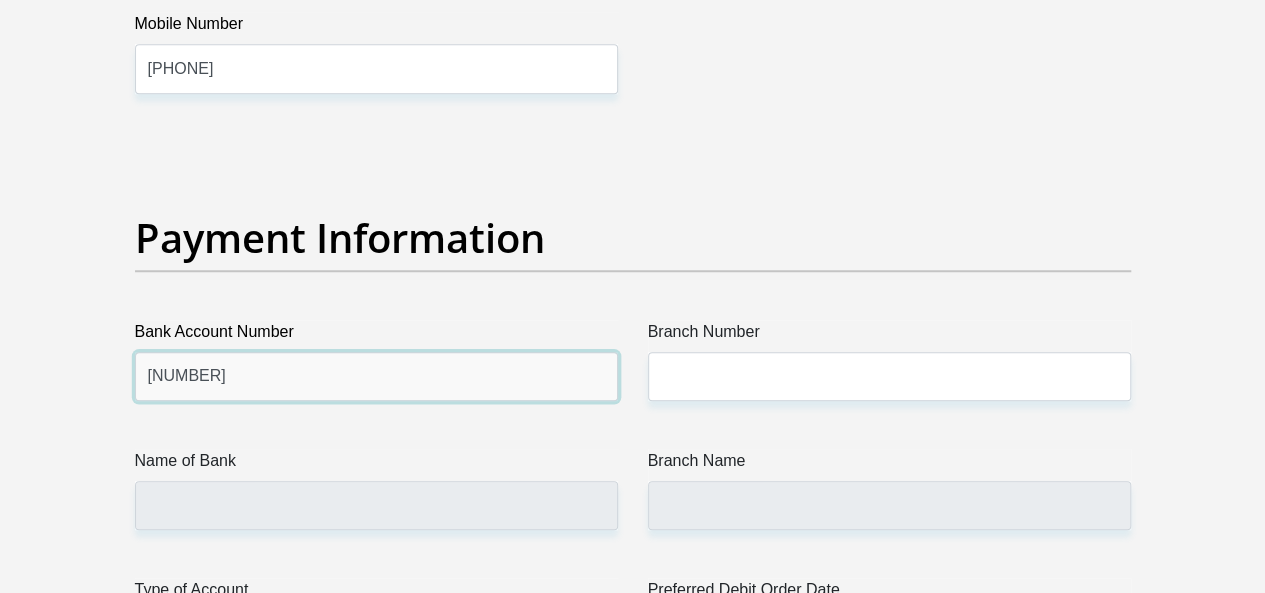 type on "300932065" 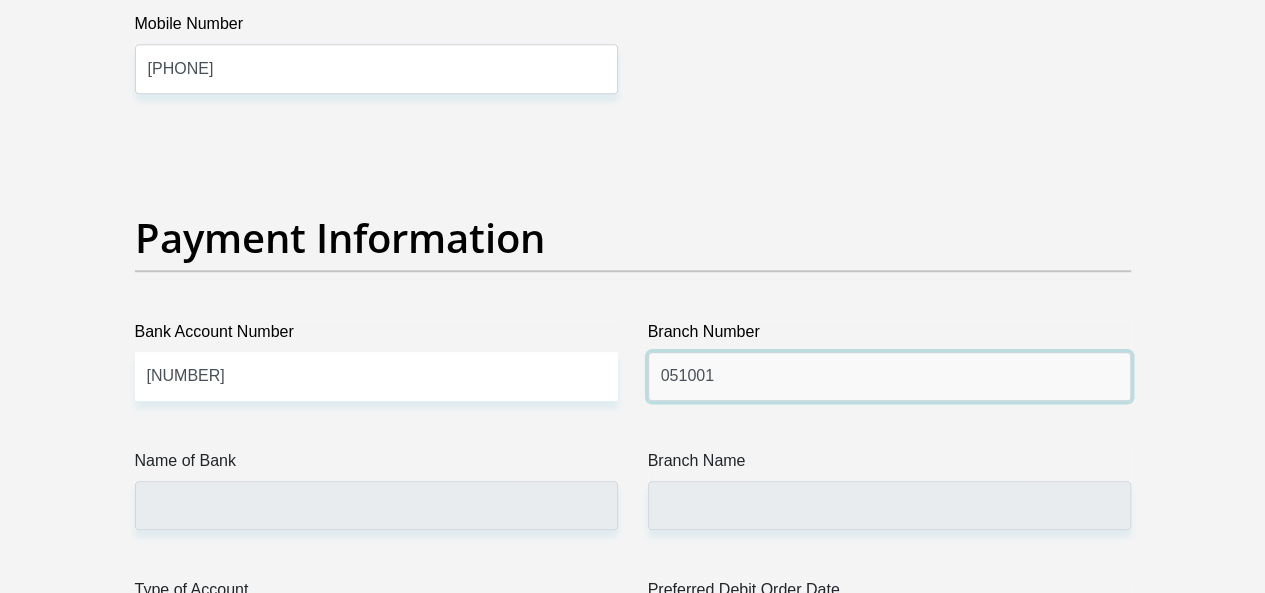 type on "051001" 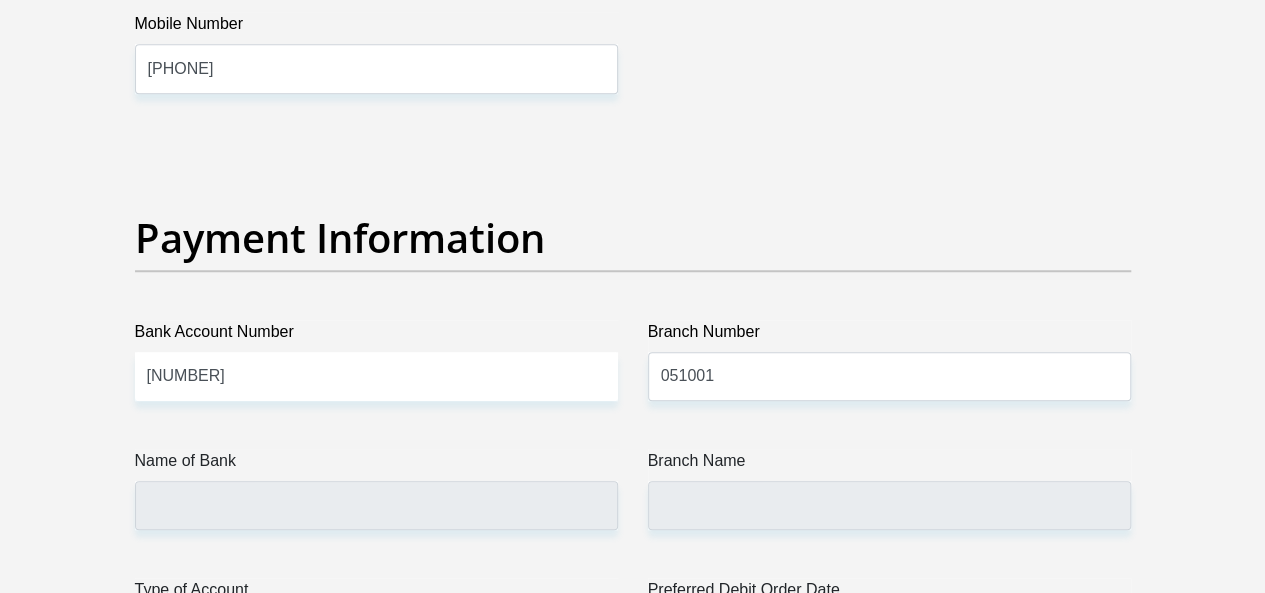 select on "CUR" 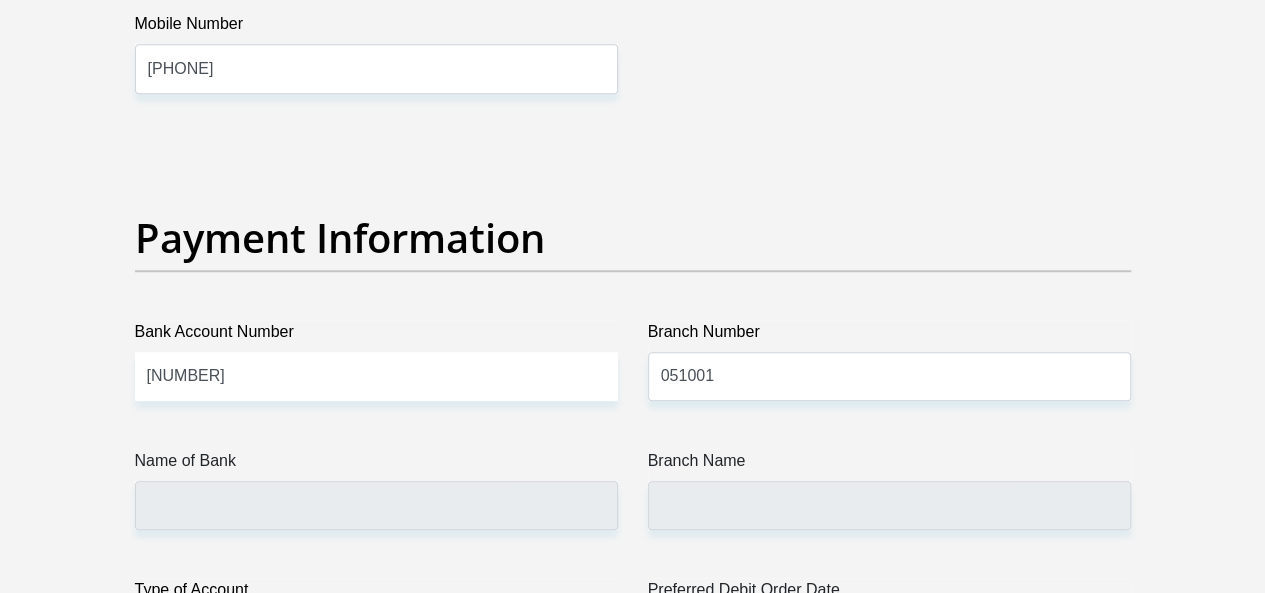 type on "STANDARD BANK" 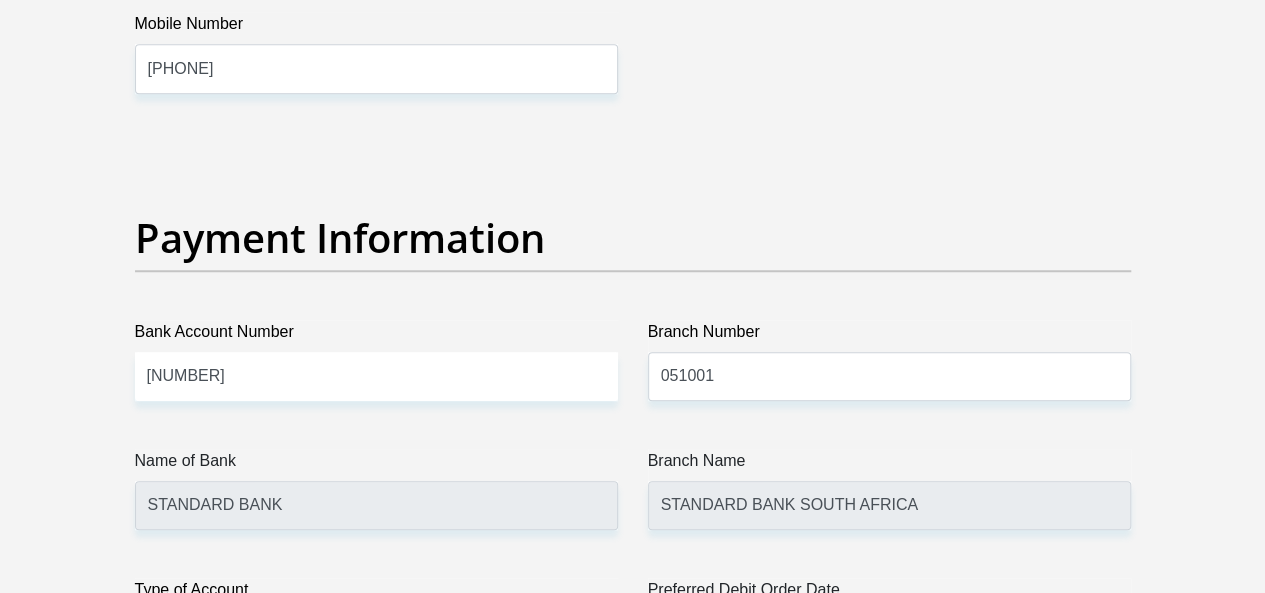 select on "20" 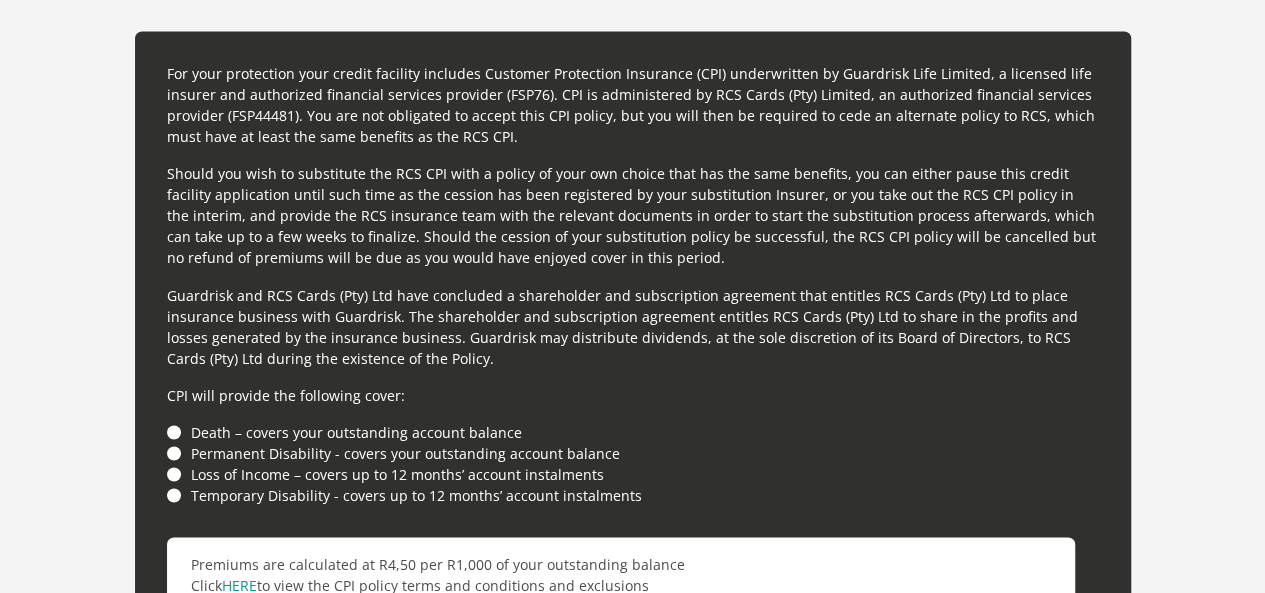 scroll, scrollTop: 5511, scrollLeft: 0, axis: vertical 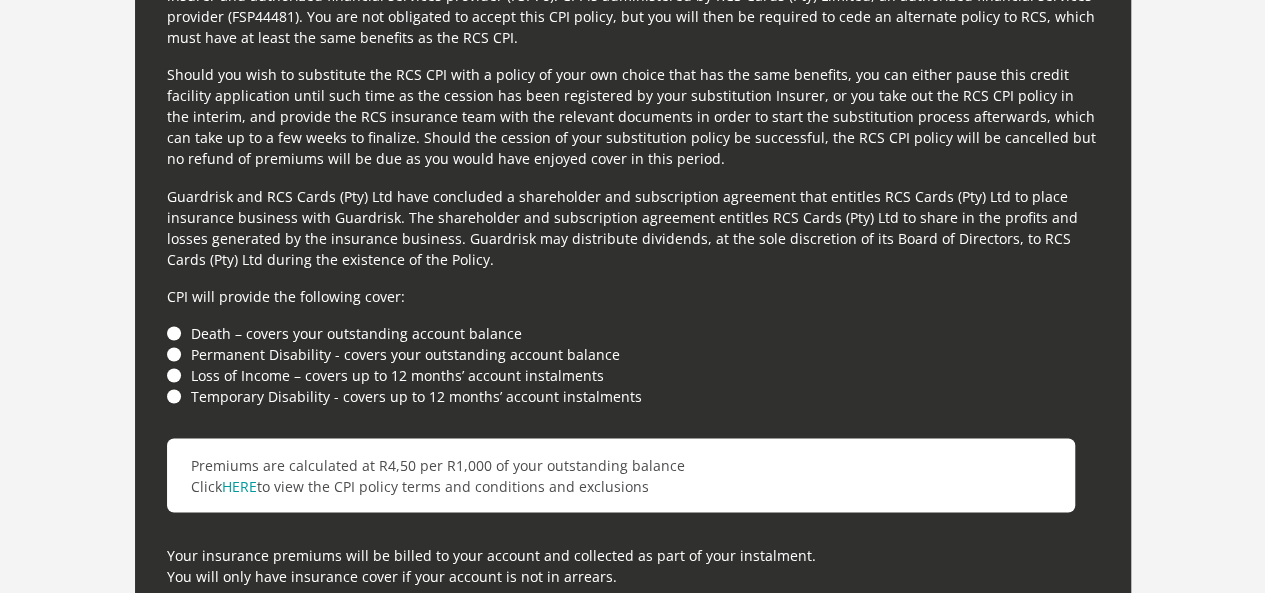 click on "Loss of Income – covers up to 12 months’ account instalments" at bounding box center [633, 374] 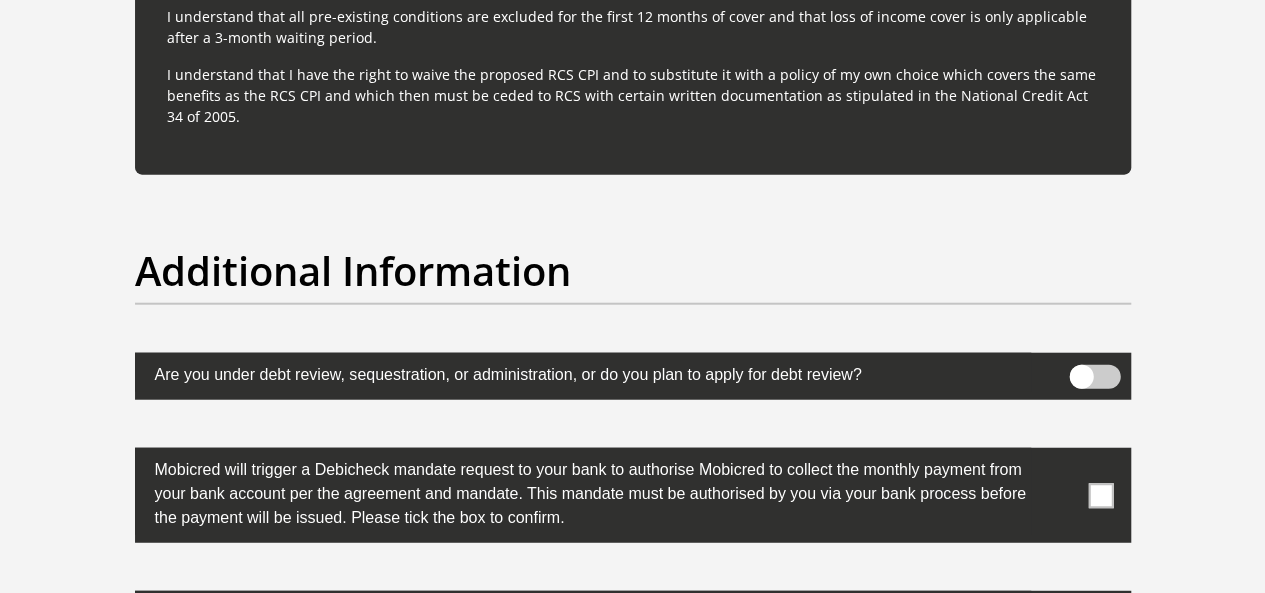 scroll, scrollTop: 6111, scrollLeft: 0, axis: vertical 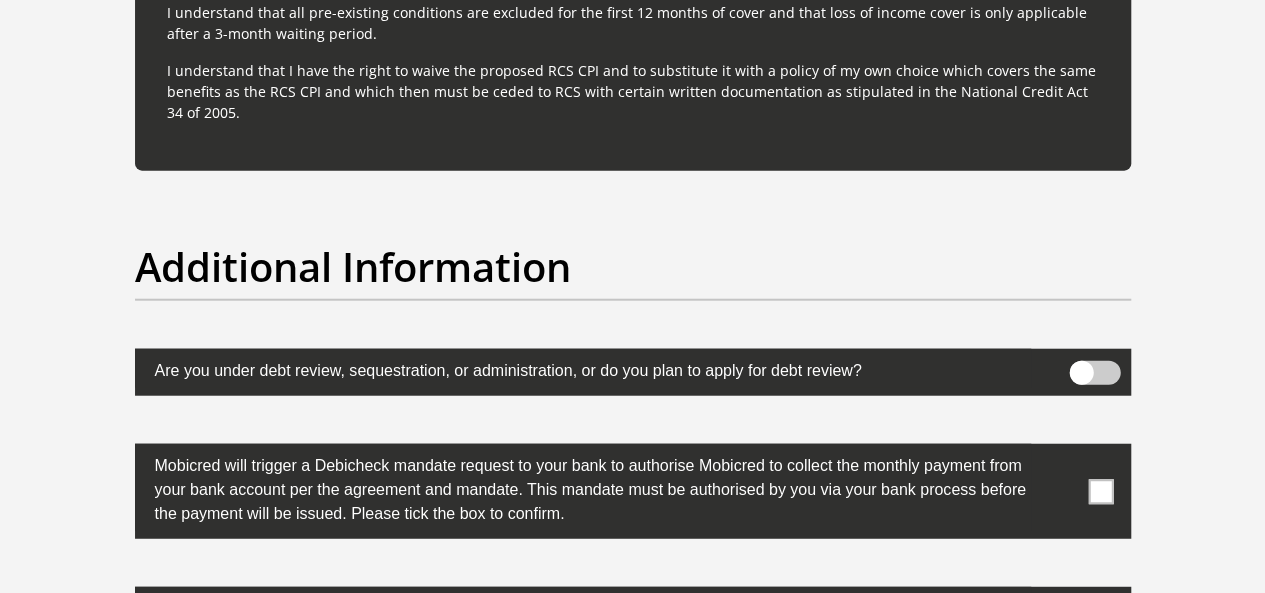 click at bounding box center (1100, 491) 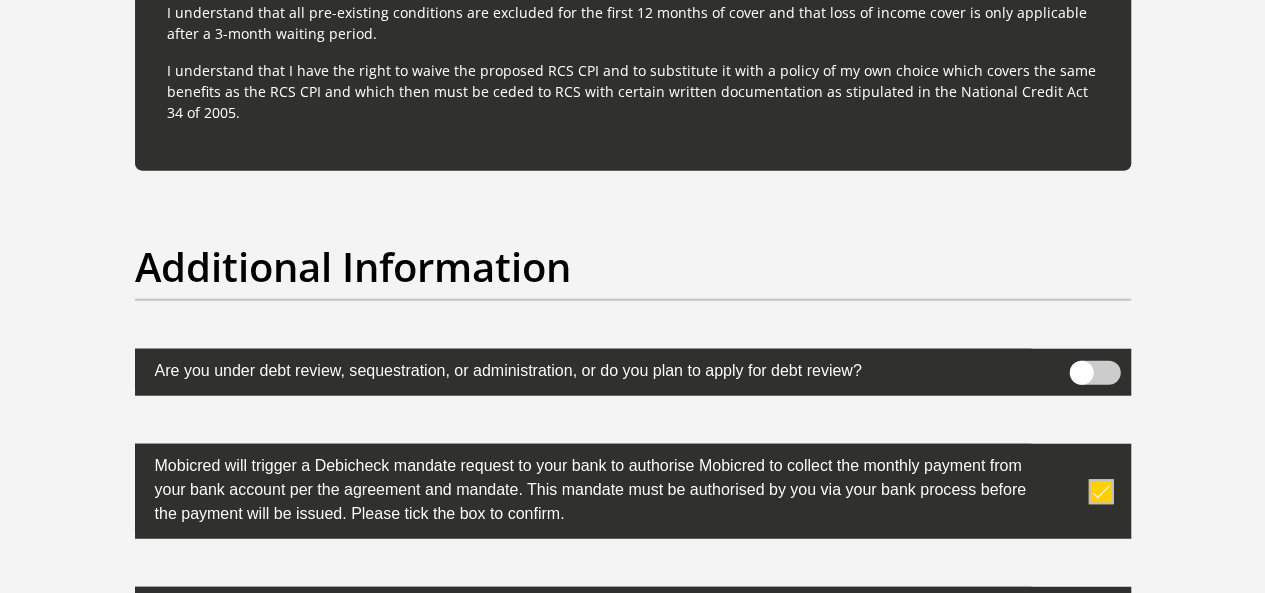 click at bounding box center [1100, 622] 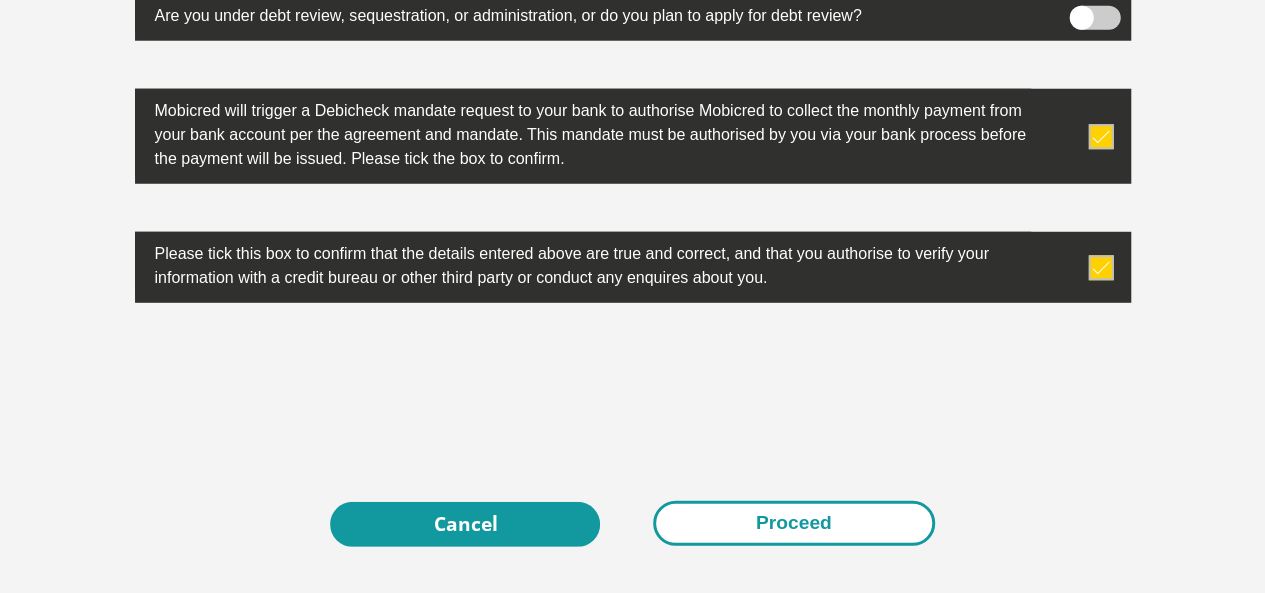 scroll, scrollTop: 6511, scrollLeft: 0, axis: vertical 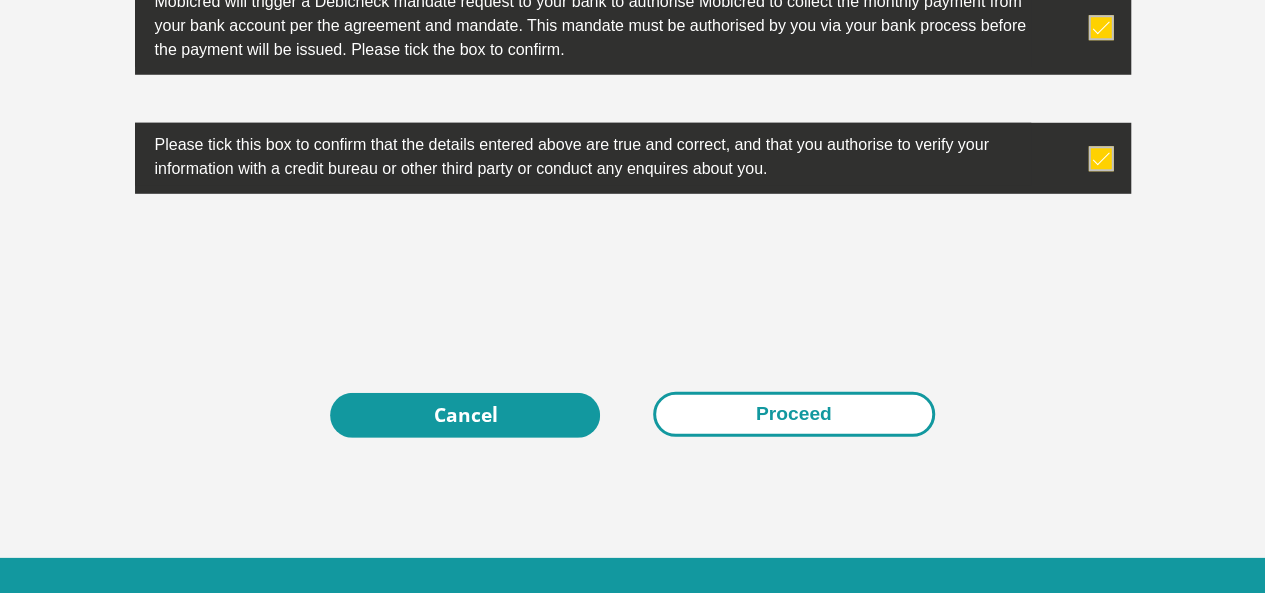 click on "Proceed" at bounding box center (794, 414) 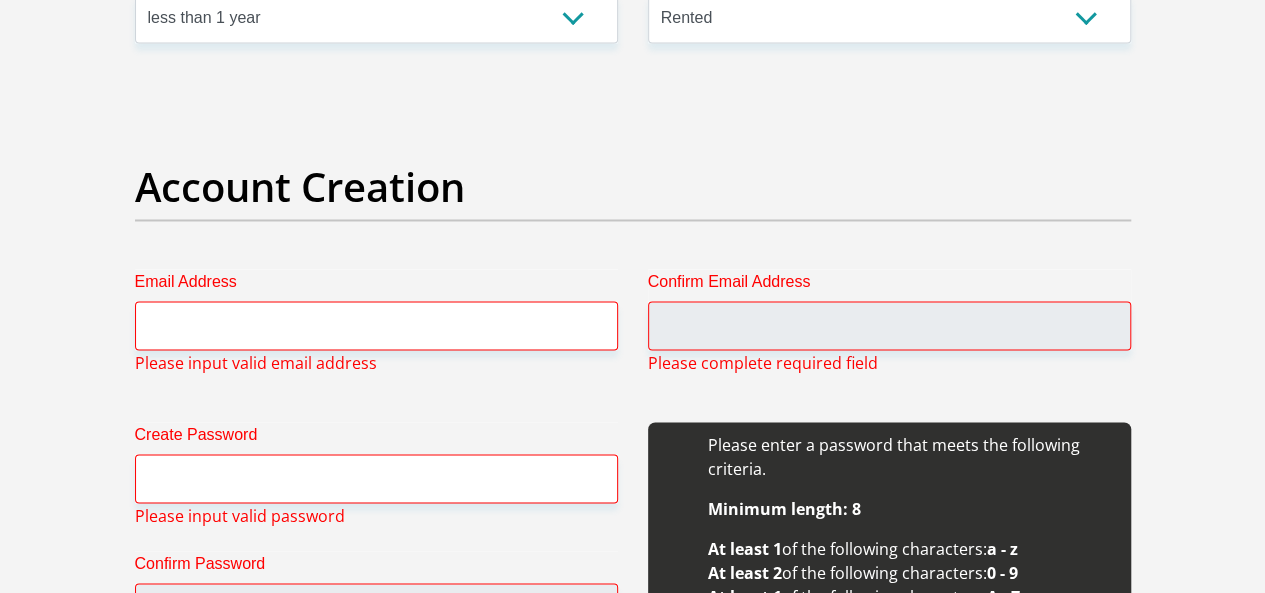 scroll, scrollTop: 1612, scrollLeft: 0, axis: vertical 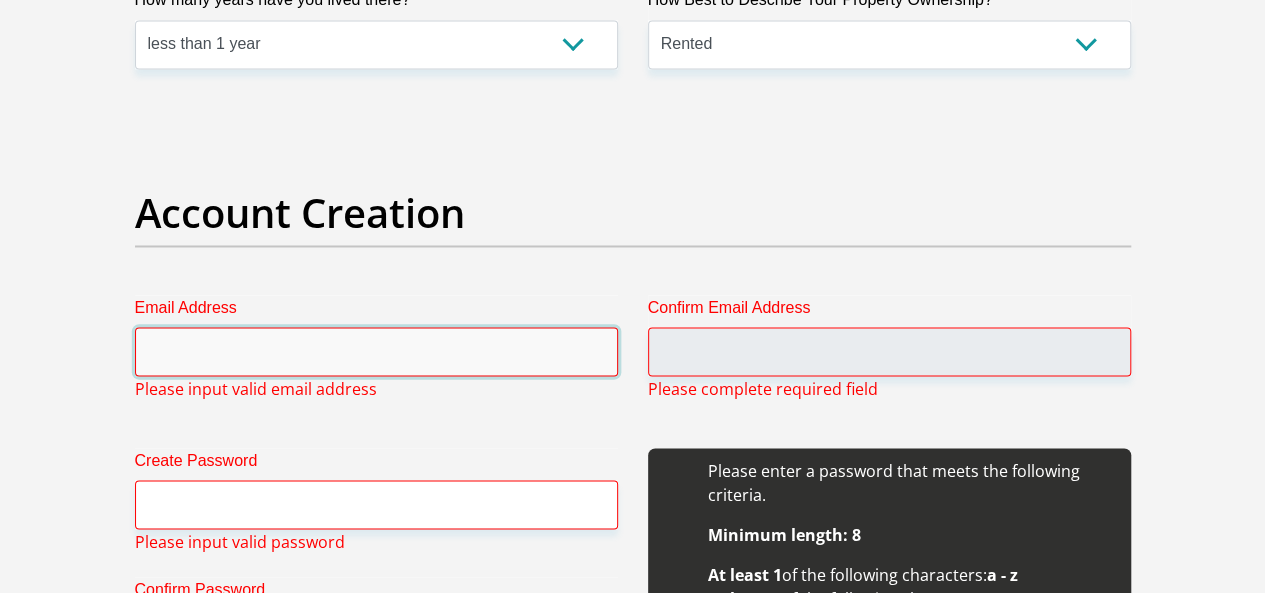 click on "Email Address" at bounding box center (376, 351) 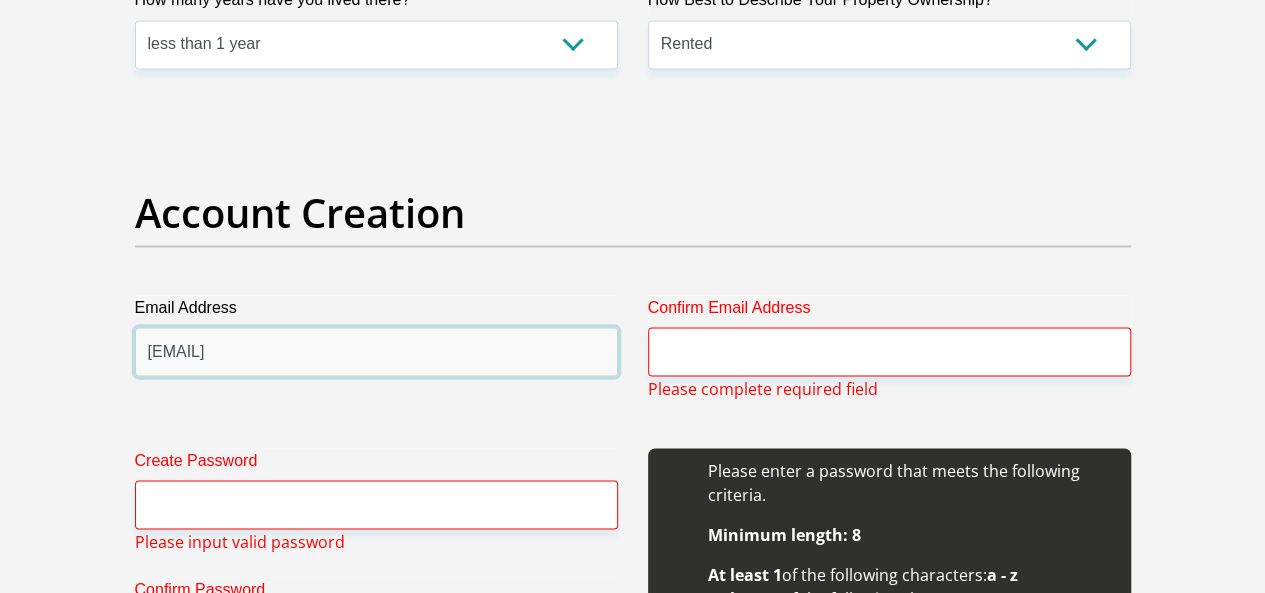 type on "nothandokunene.nk@gmail.com" 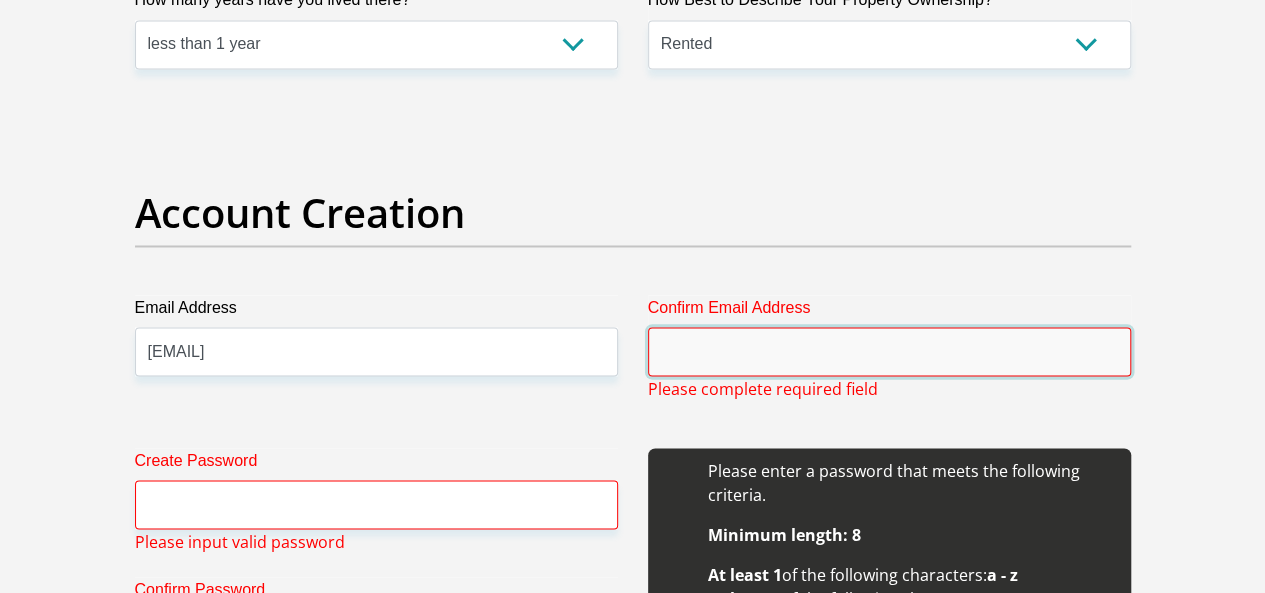 click on "Confirm Email Address" at bounding box center (889, 351) 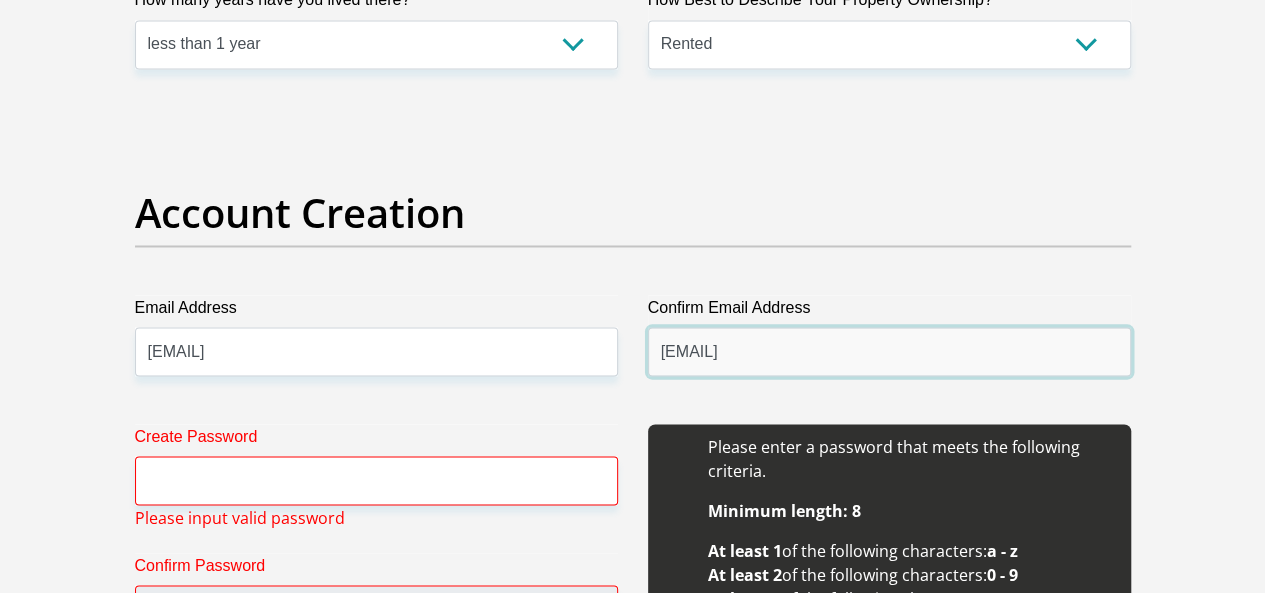 type on "nothandokunene.nk@gmail.com" 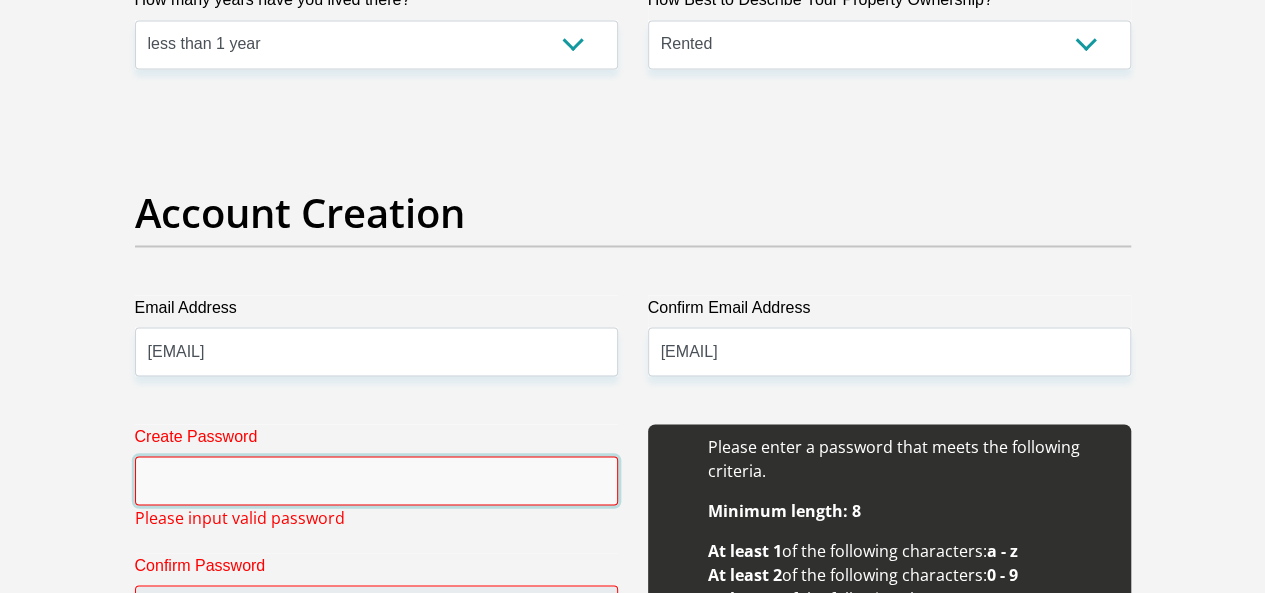click on "Create Password" at bounding box center (376, 480) 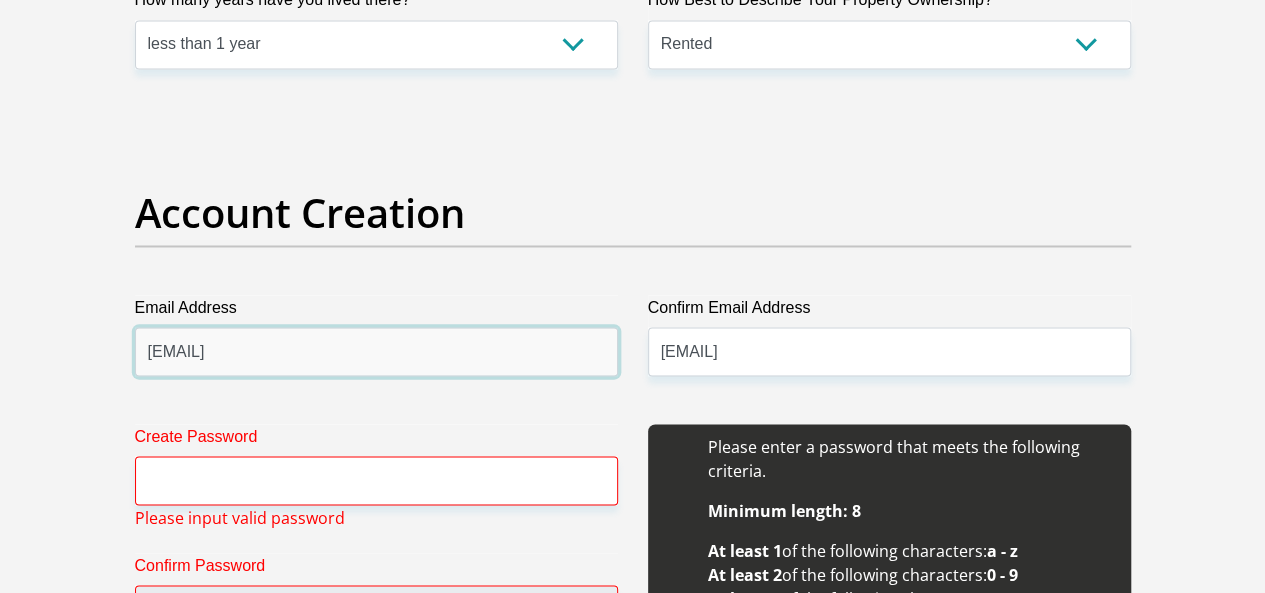drag, startPoint x: 424, startPoint y: 268, endPoint x: 0, endPoint y: 145, distance: 441.48047 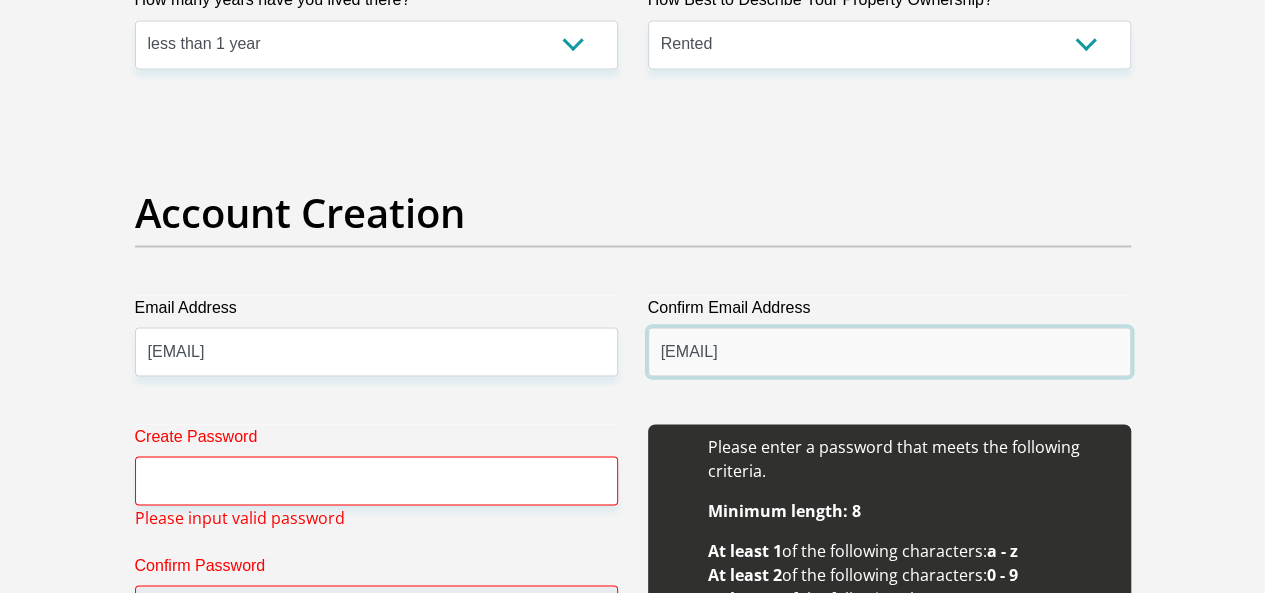 drag, startPoint x: 988, startPoint y: 277, endPoint x: 247, endPoint y: 125, distance: 756.42914 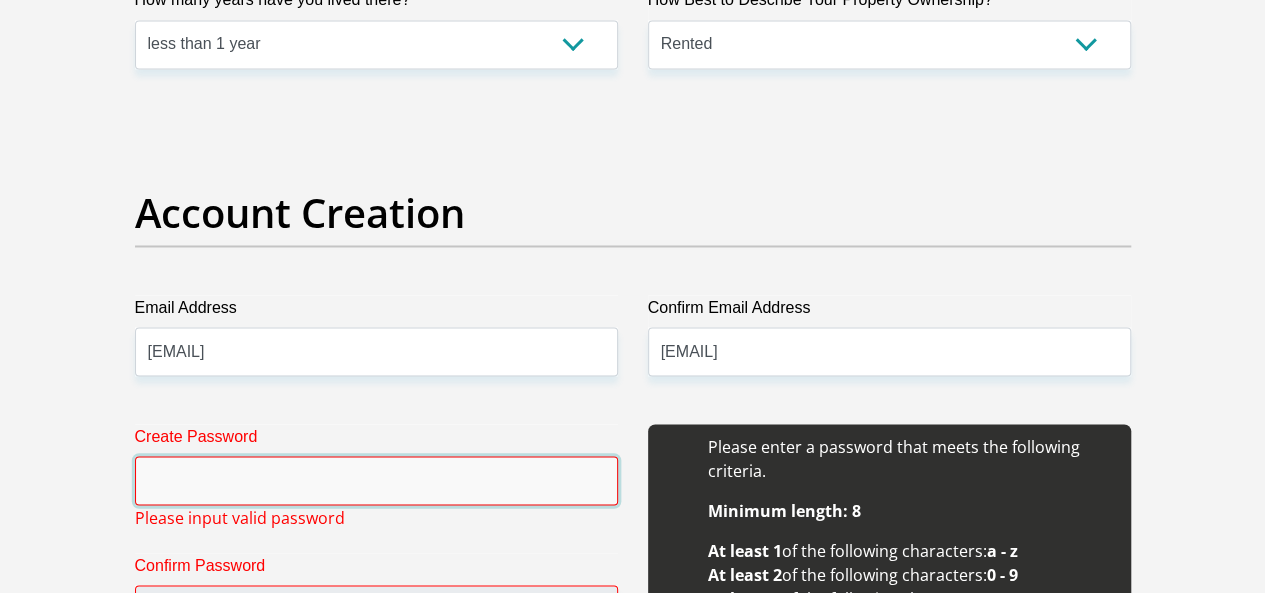 click on "Create Password" at bounding box center (376, 480) 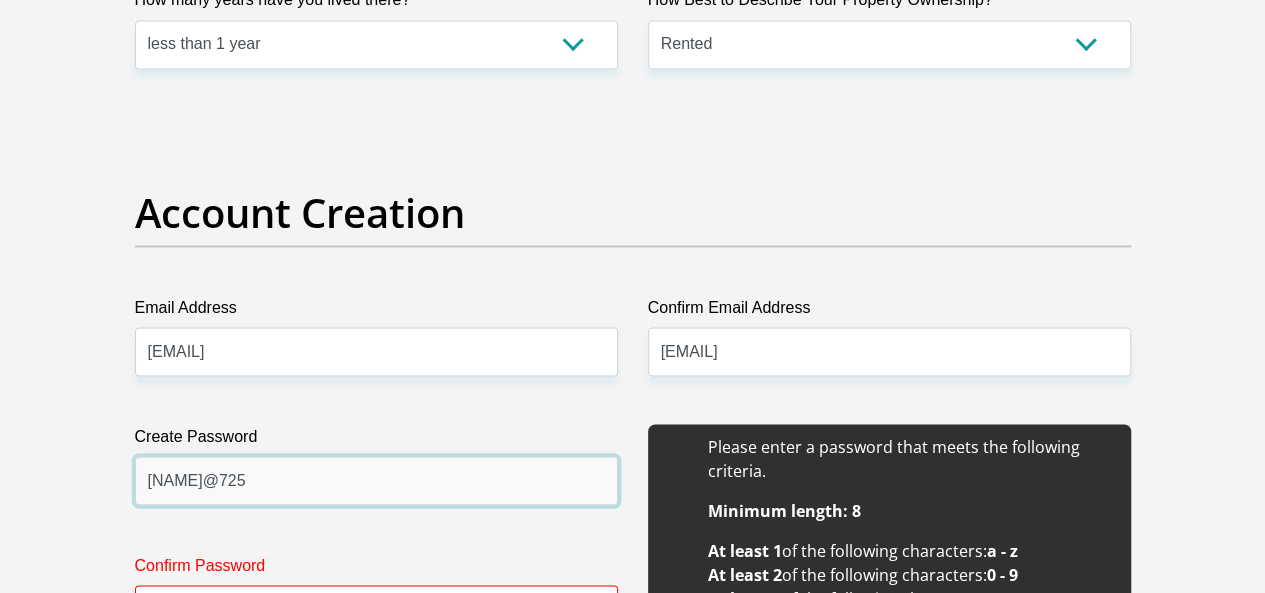 type on "Masego@725" 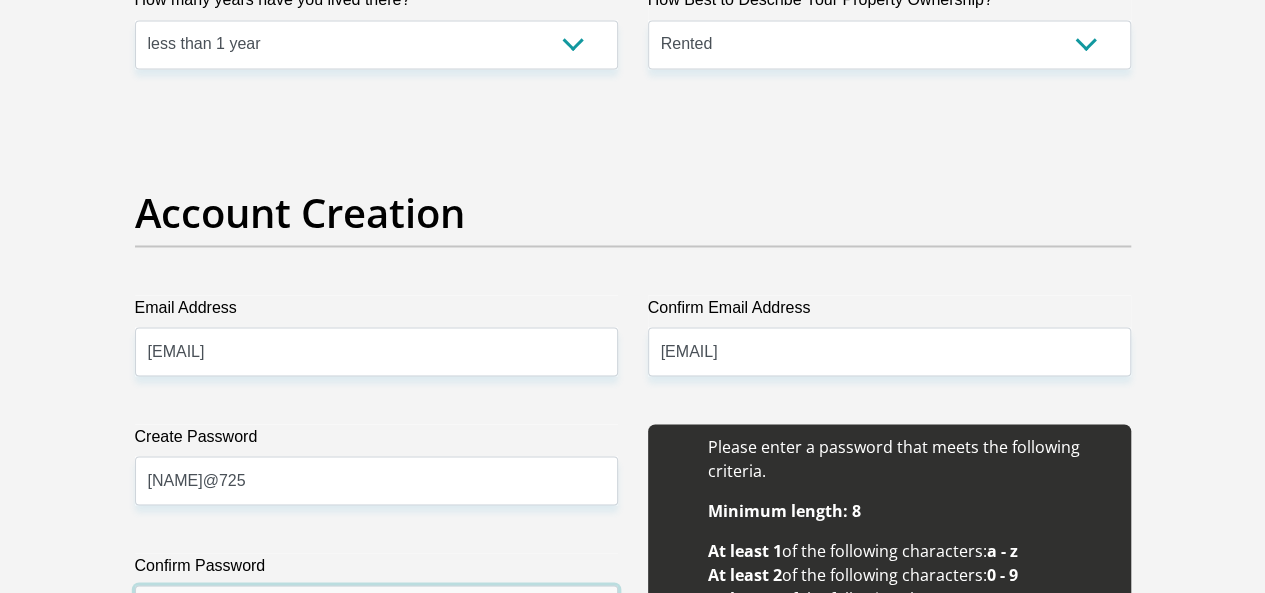 type on "Masego@725" 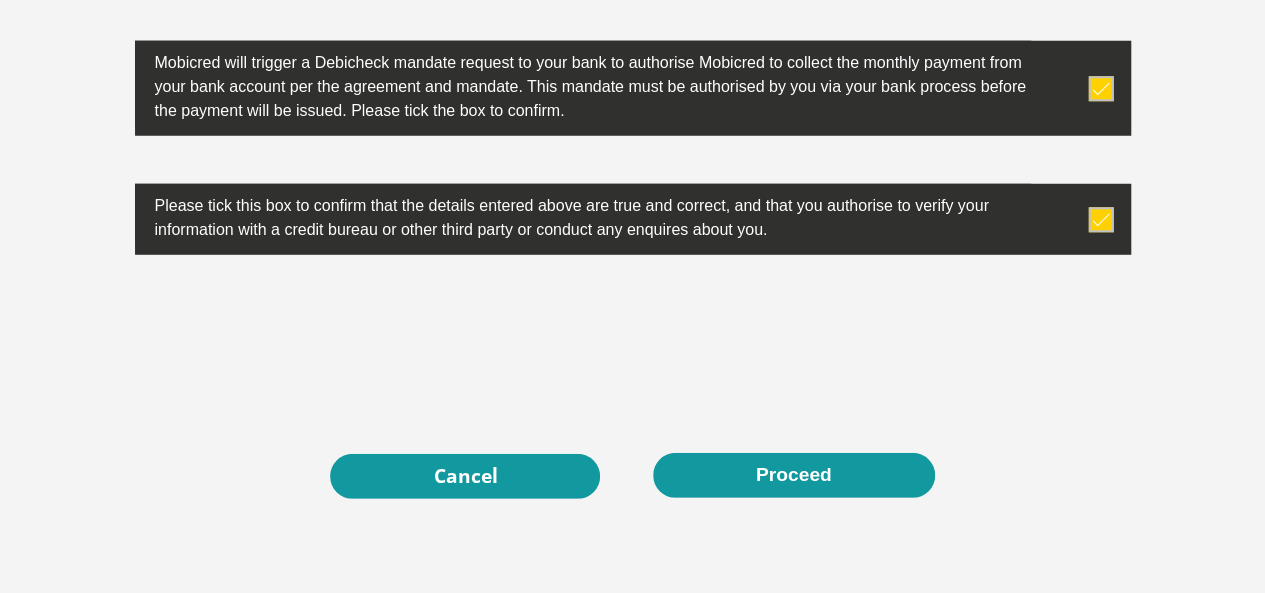 scroll, scrollTop: 6575, scrollLeft: 0, axis: vertical 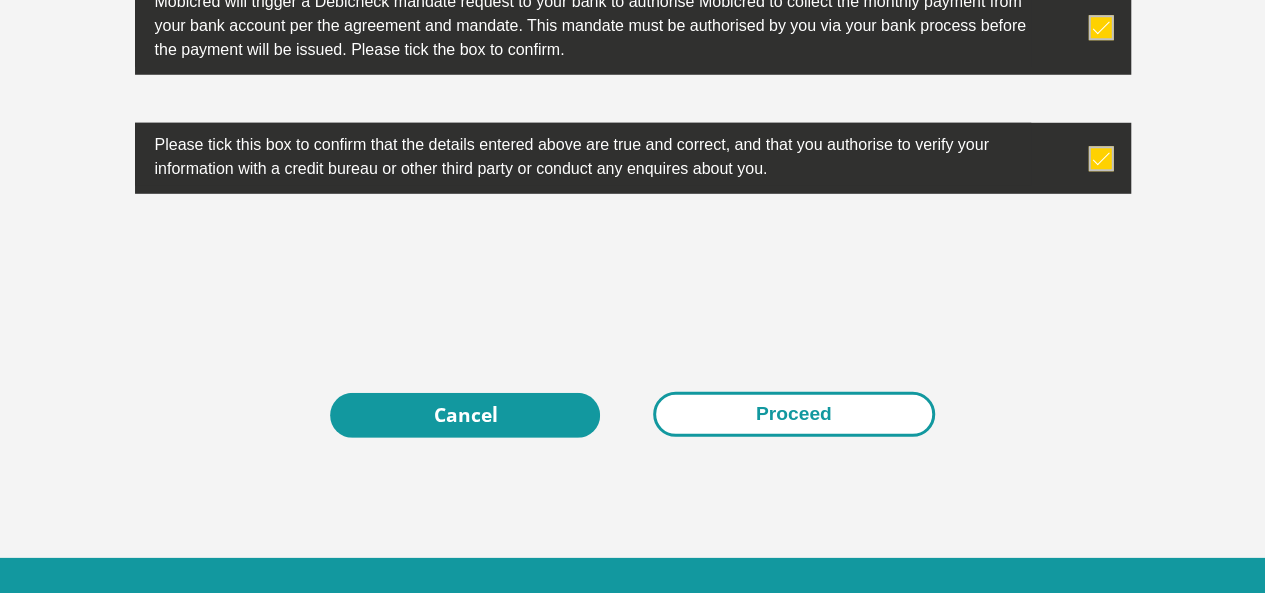 click on "Proceed" at bounding box center [794, 414] 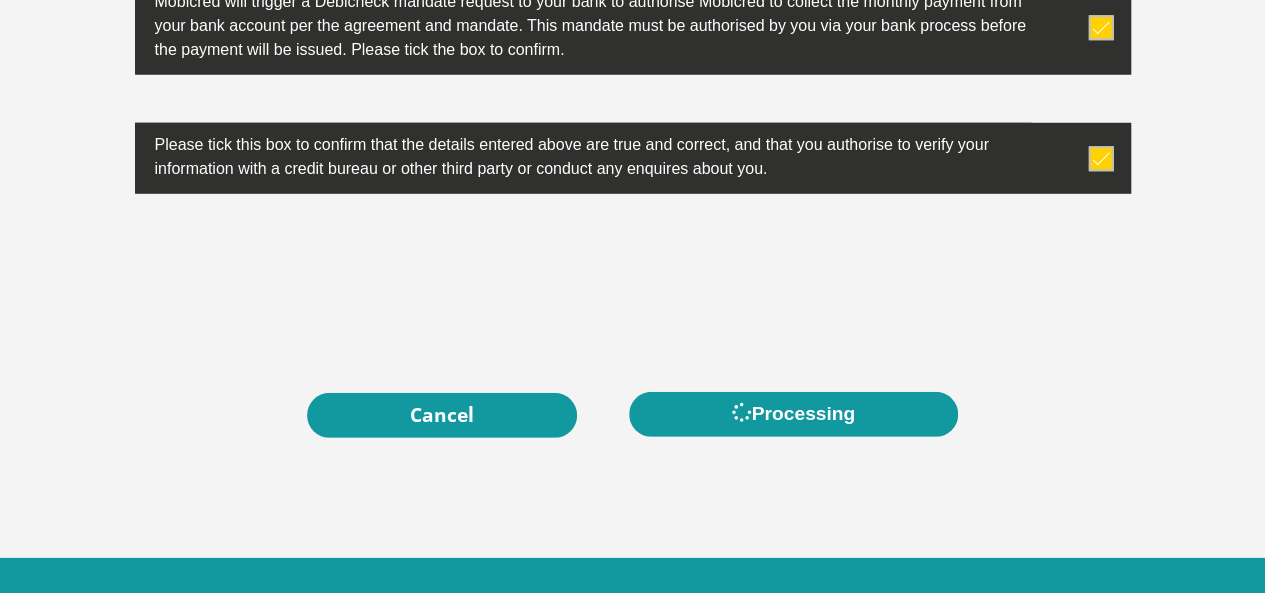 scroll, scrollTop: 0, scrollLeft: 0, axis: both 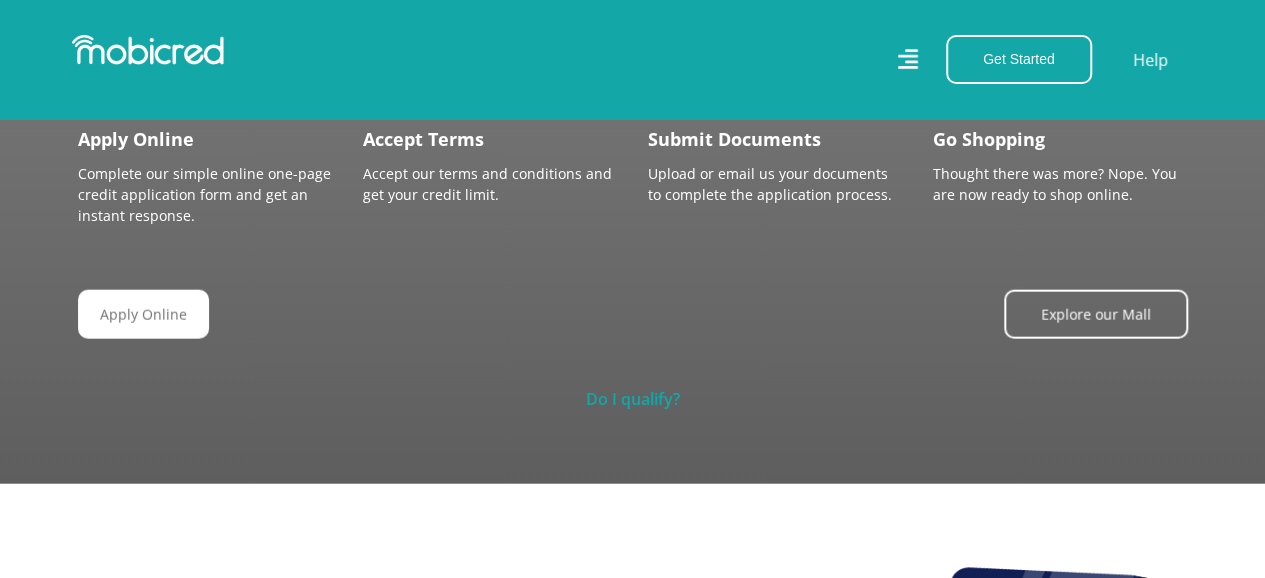 click on "Do I qualify?" at bounding box center [633, 399] 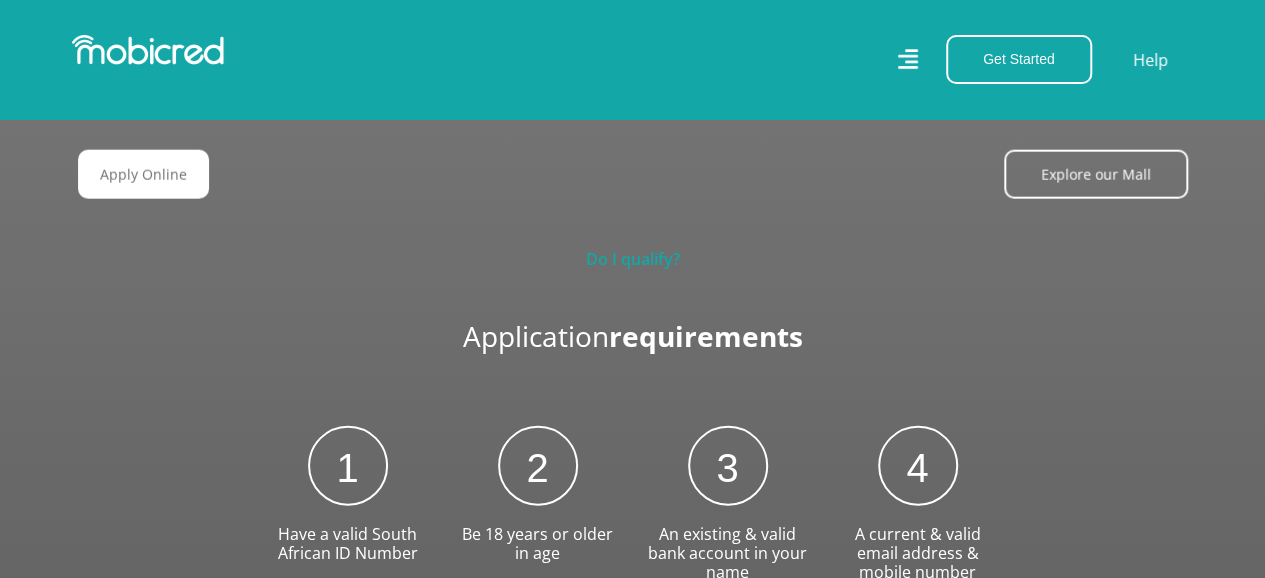 scroll, scrollTop: 2500, scrollLeft: 0, axis: vertical 